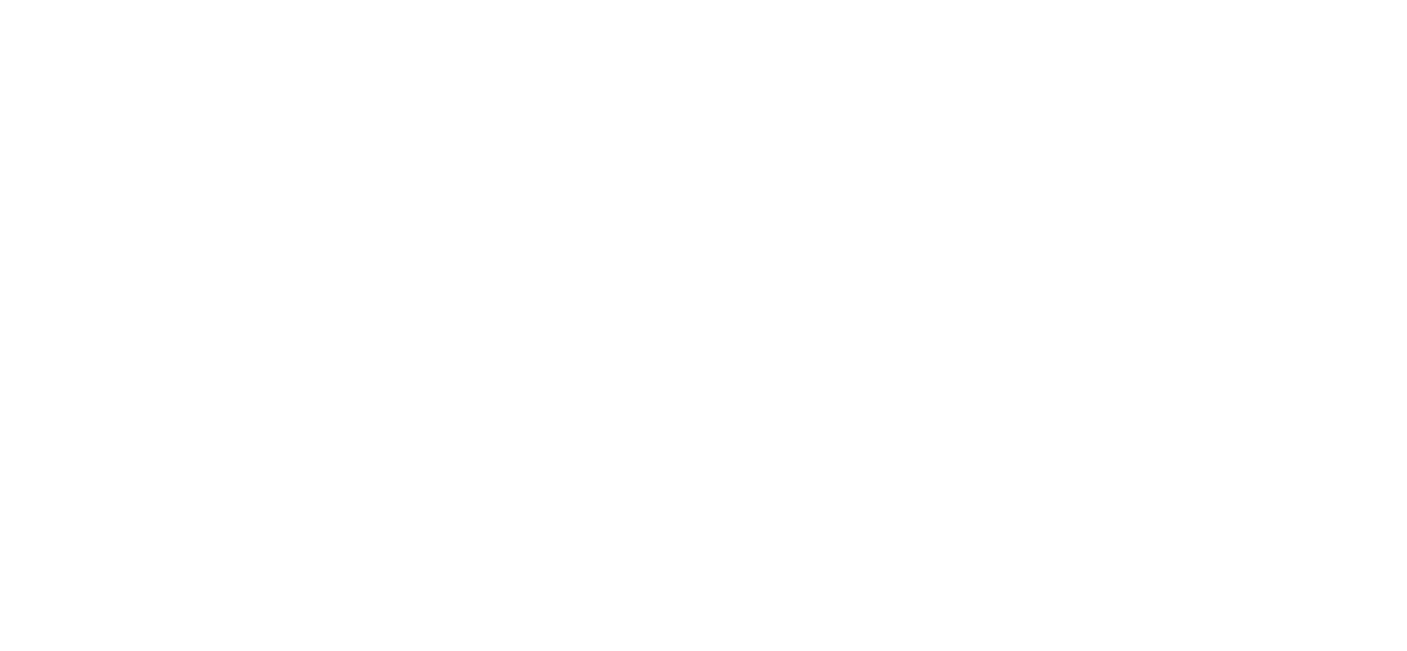 scroll, scrollTop: 0, scrollLeft: 0, axis: both 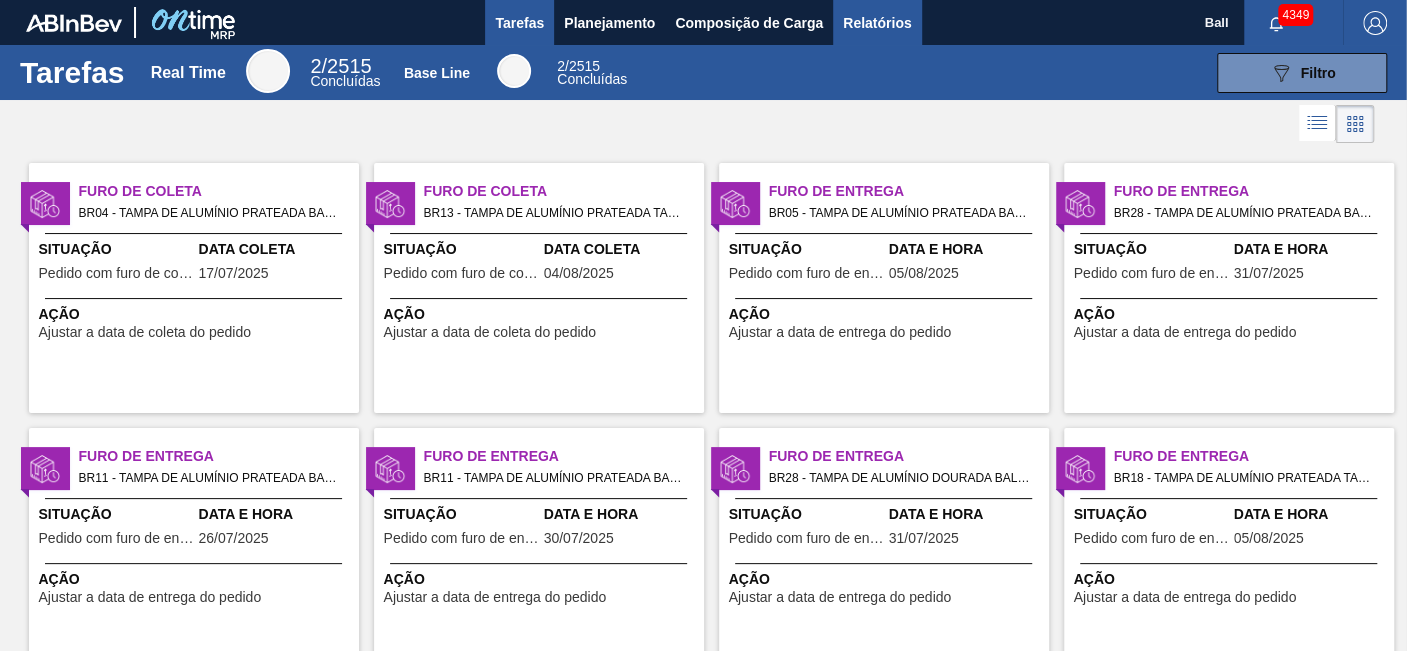 click on "Relatórios" at bounding box center [877, 23] 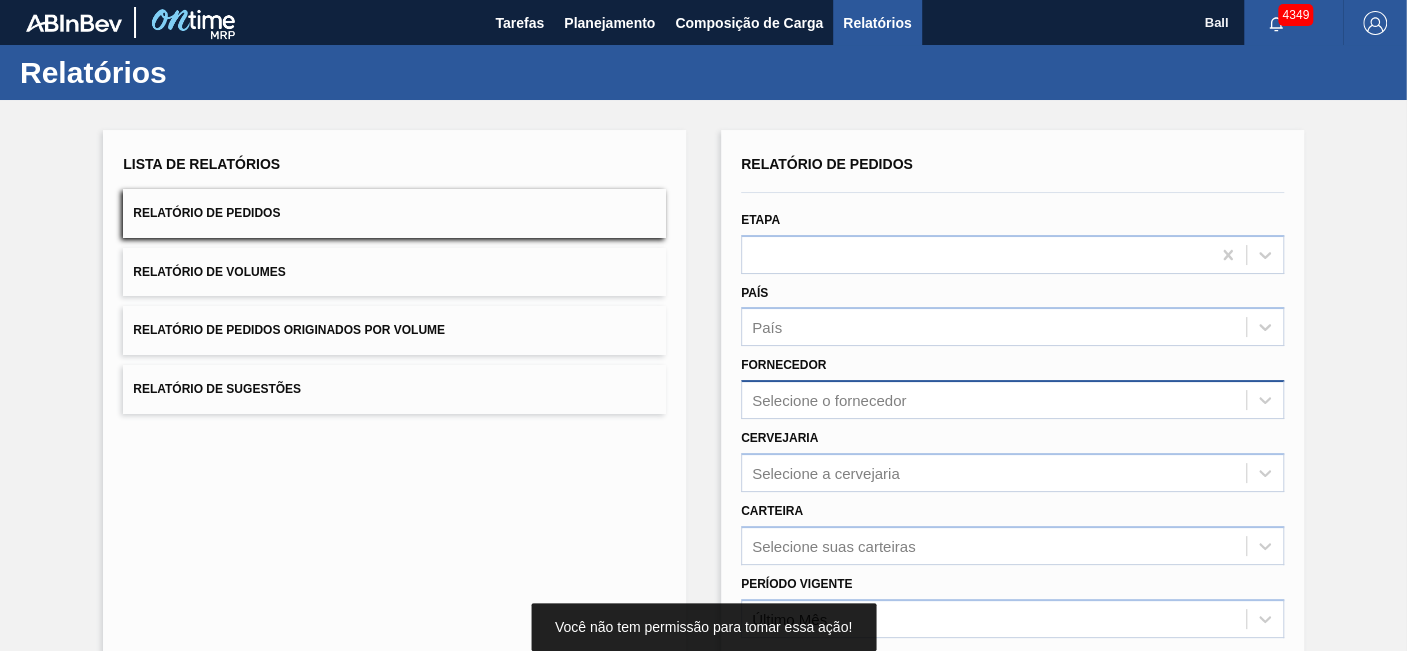 click on "Selecione o fornecedor" at bounding box center [1012, 399] 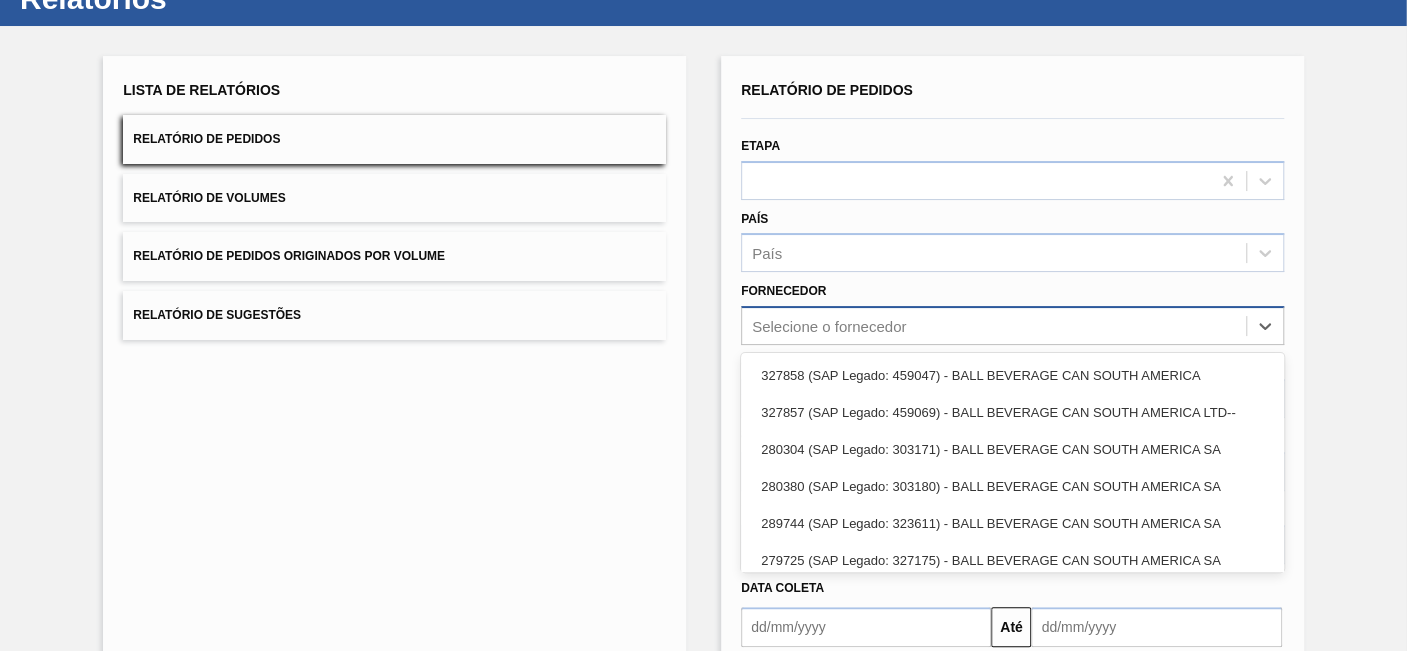 scroll, scrollTop: 81, scrollLeft: 0, axis: vertical 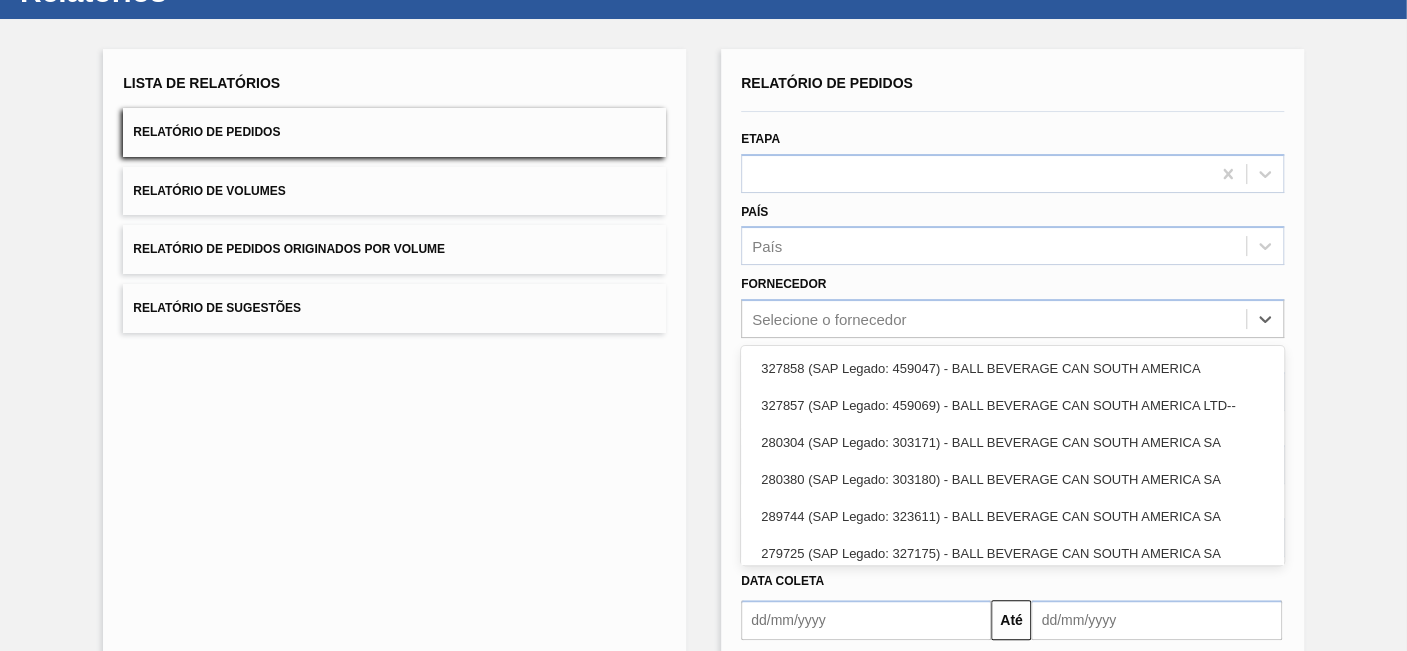 click on "Lista de Relatórios Relatório de Pedidos Relatório de Volumes Relatório de Pedidos Originados por Volume Relatório de Sugestões" at bounding box center [394, 434] 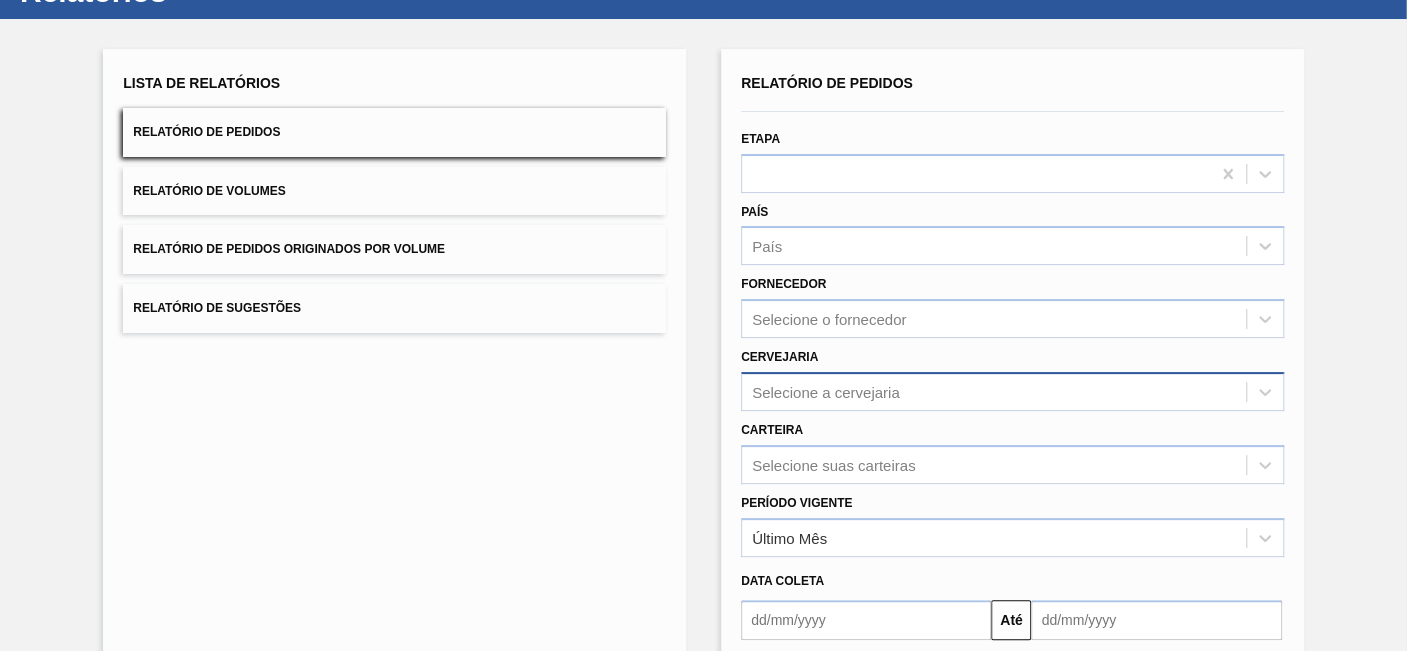 click on "Selecione a cervejaria" at bounding box center (1012, 391) 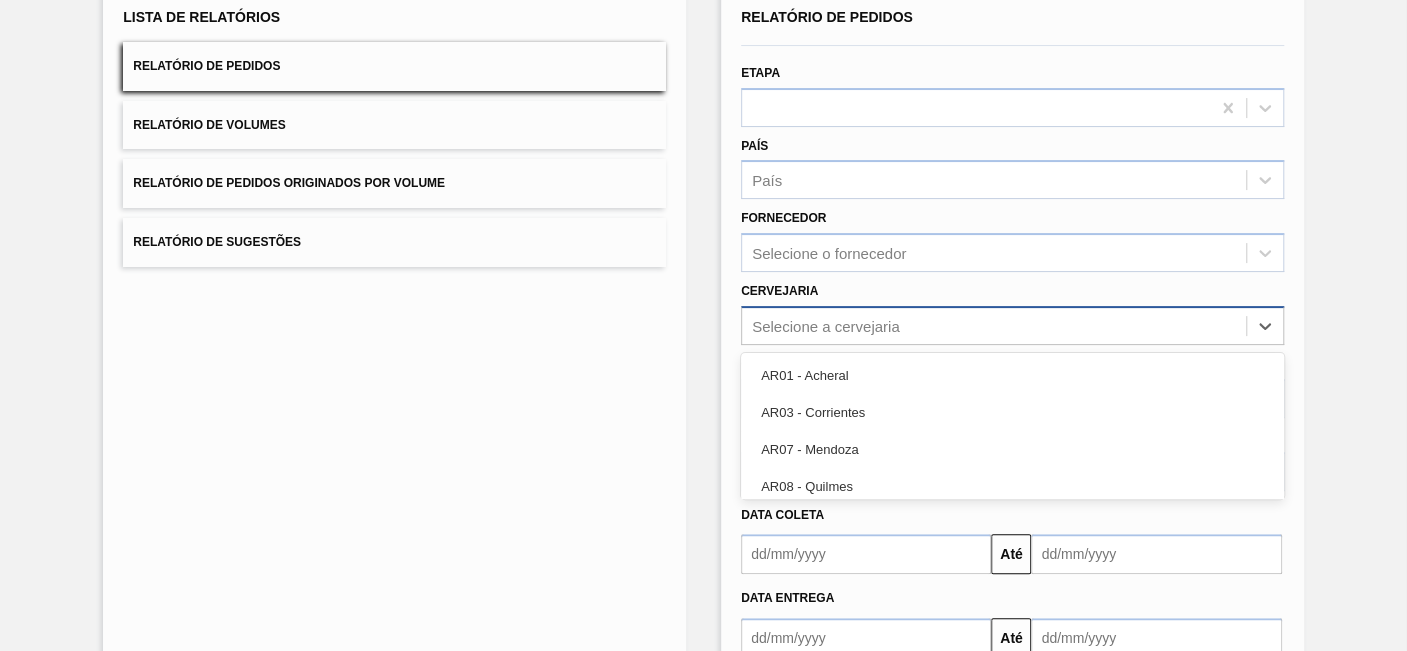 scroll, scrollTop: 153, scrollLeft: 0, axis: vertical 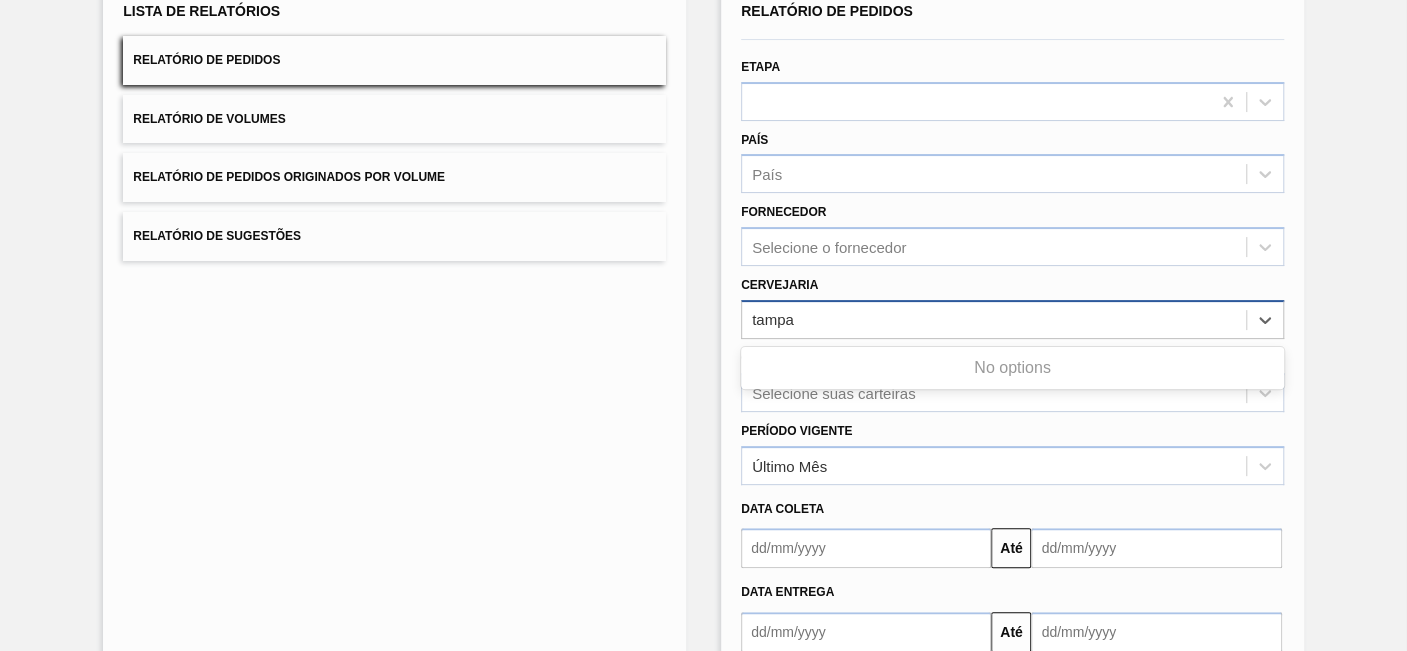 type on "tampa" 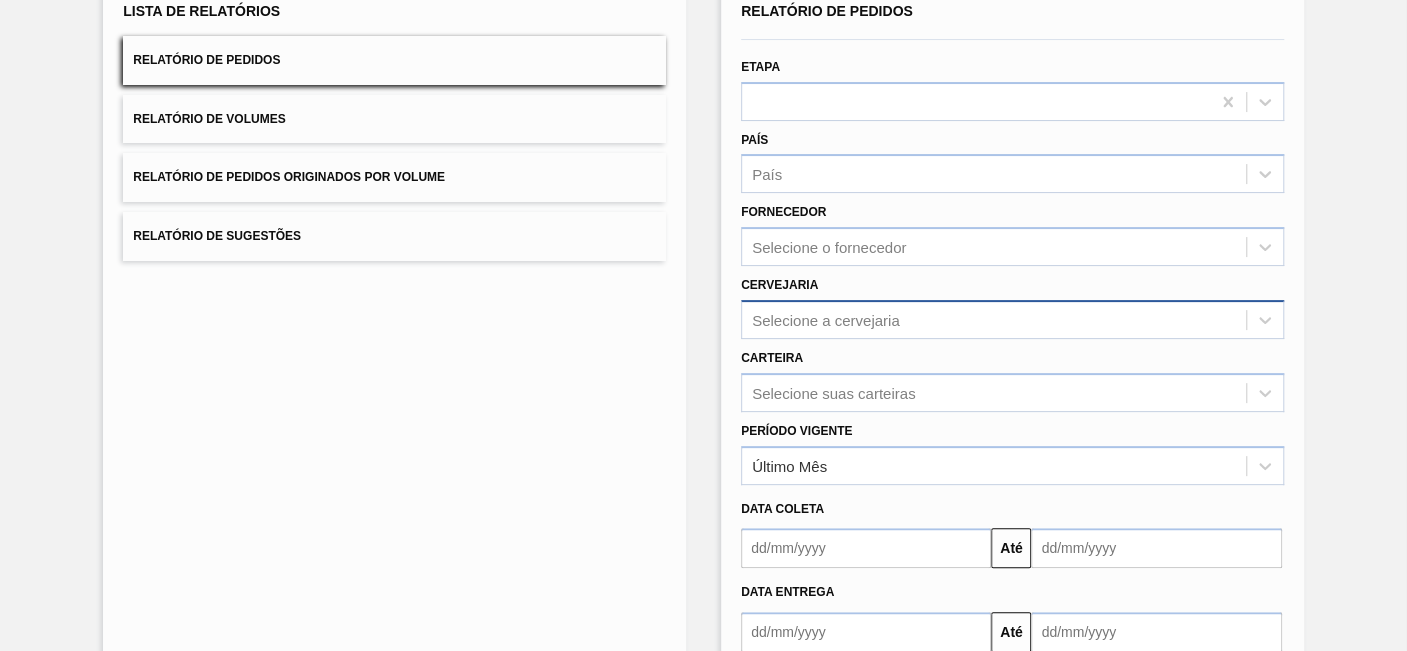 click on "Lista de Relatórios Relatório de Pedidos Relatório de Volumes Relatório de Pedidos Originados por Volume Relatório de Sugestões" at bounding box center (394, 362) 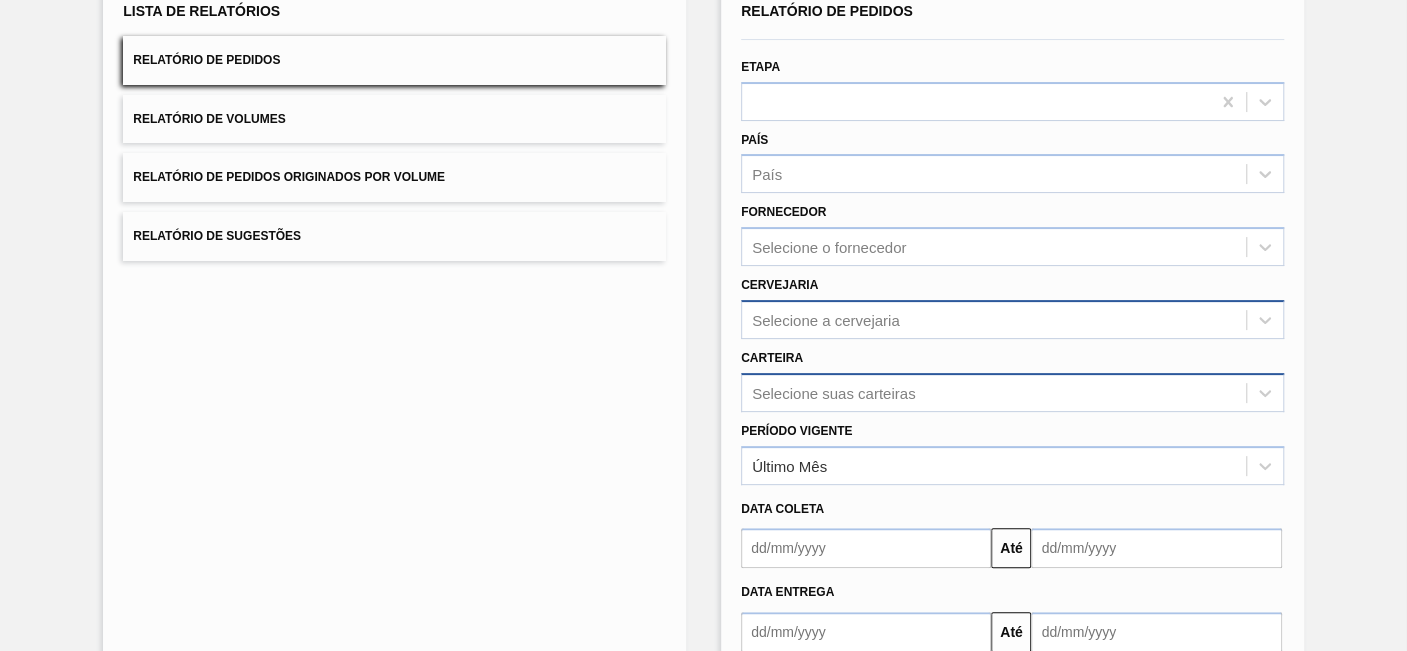 click on "Selecione suas carteiras" at bounding box center (1012, 392) 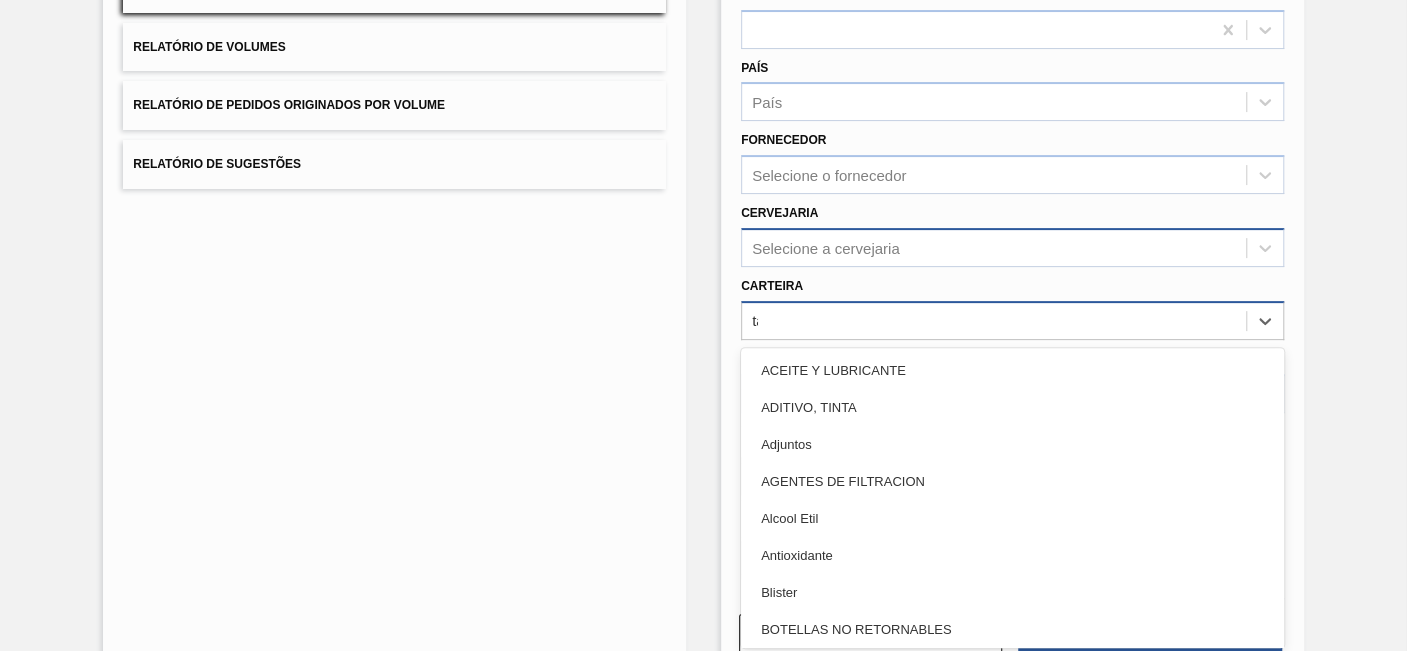 type on "tam" 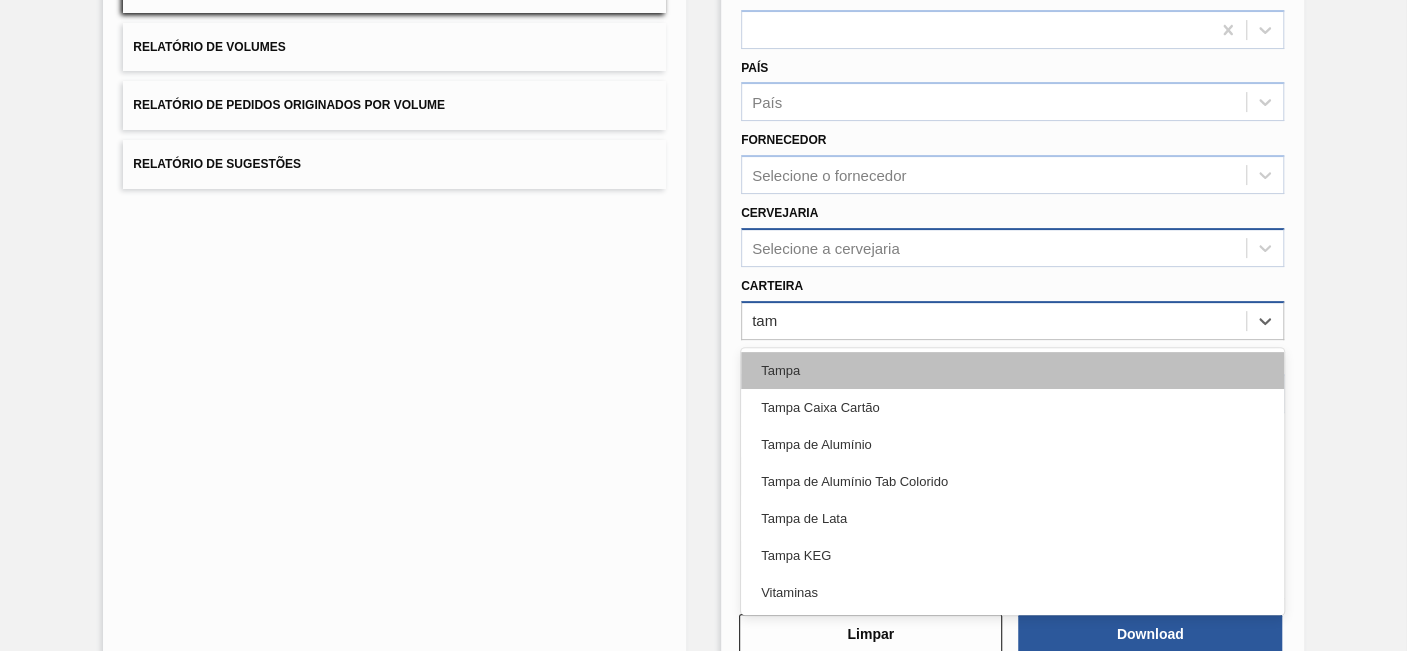 click on "Tampa" at bounding box center [1012, 370] 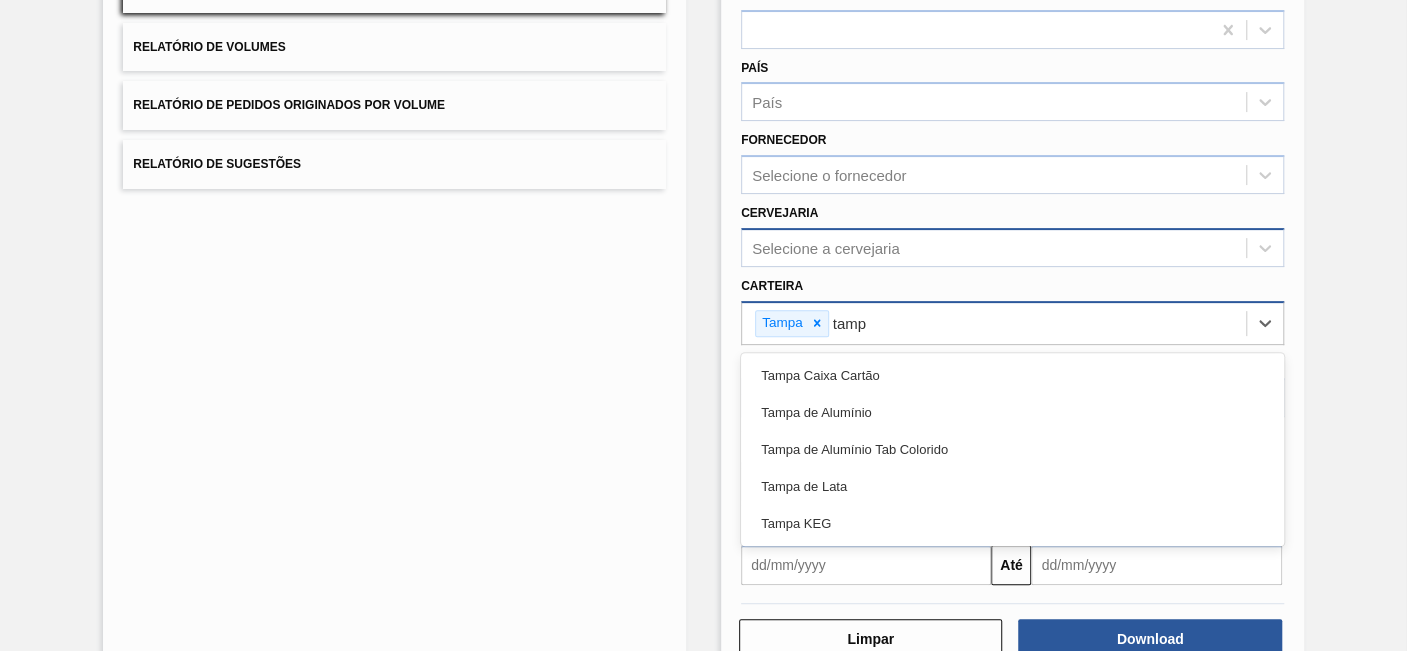 type on "tampa" 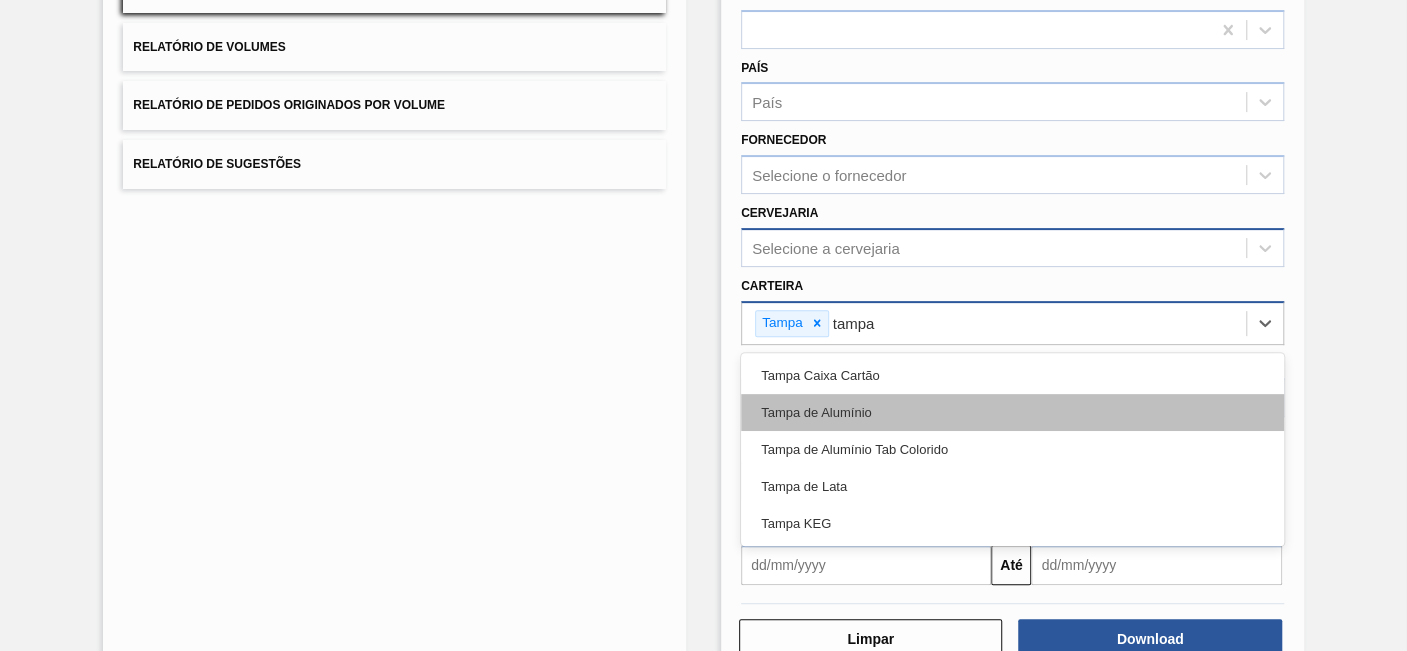 click on "Tampa de Alumínio" at bounding box center (1012, 412) 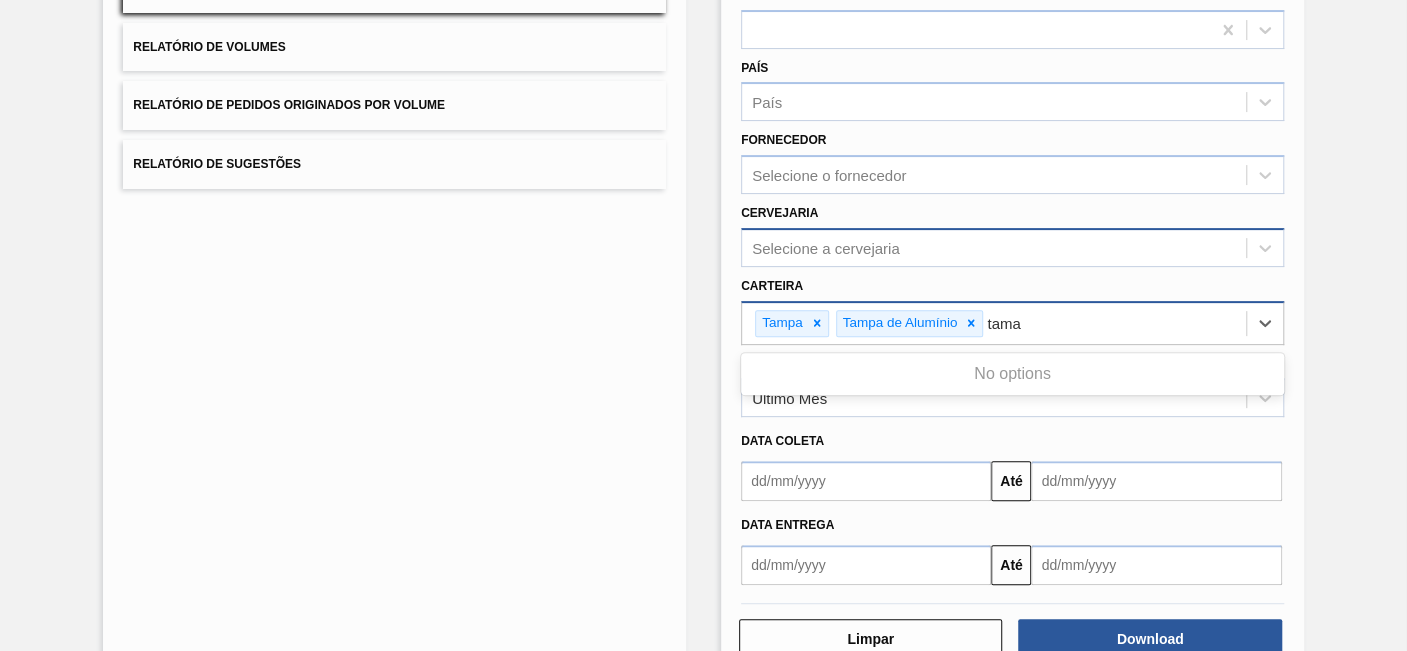 type on "tam" 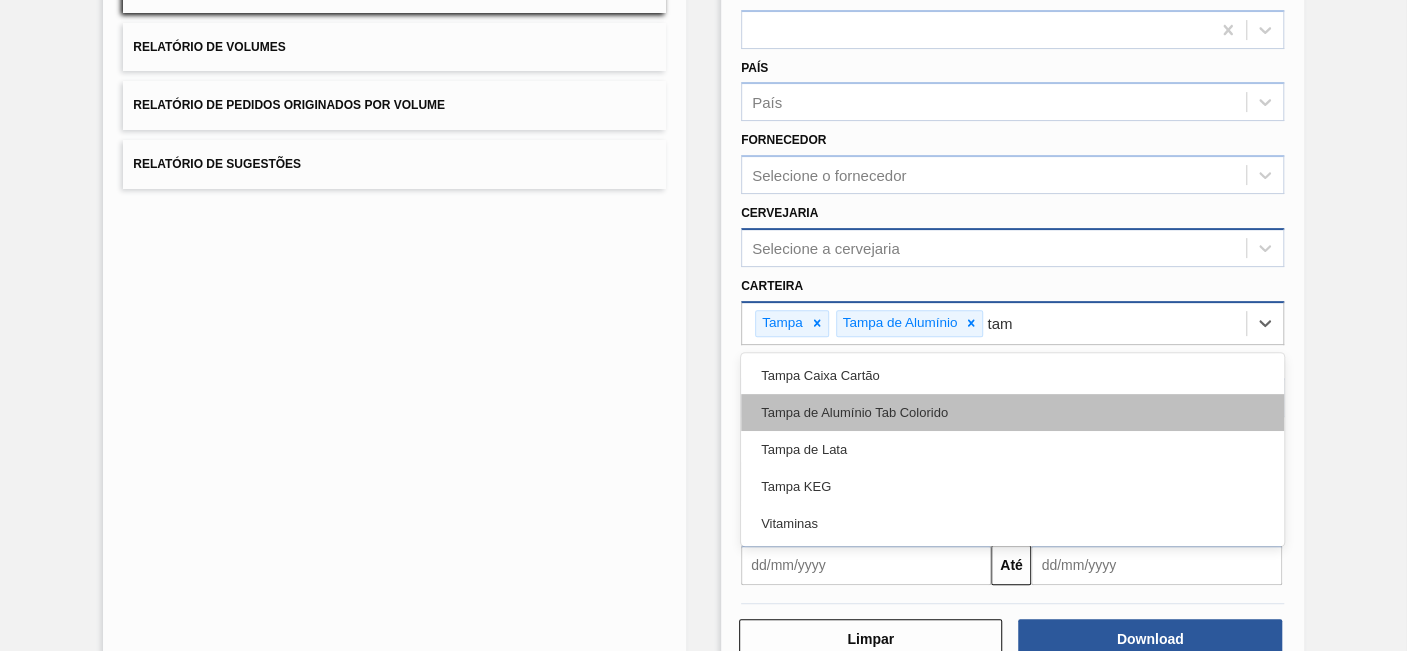 click on "Tampa de Alumínio Tab Colorido" at bounding box center [1012, 412] 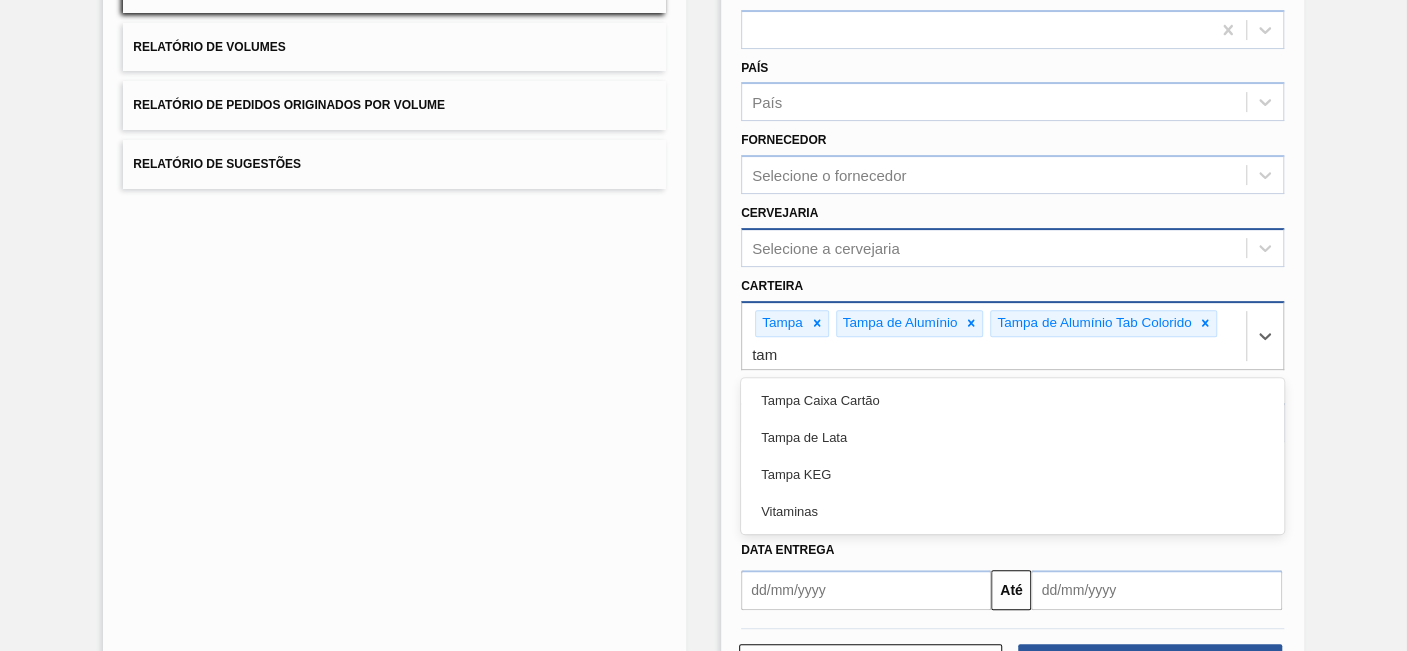type on "tamp" 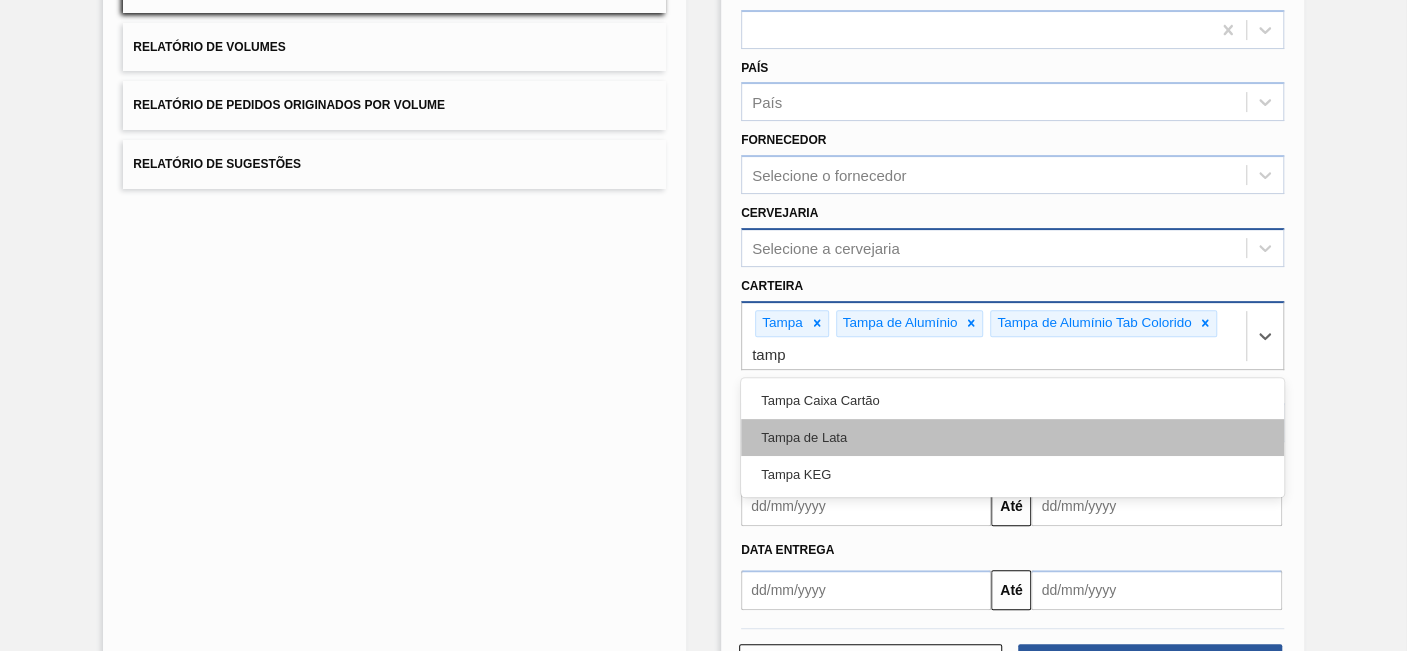 click on "Tampa de Lata" at bounding box center [1012, 437] 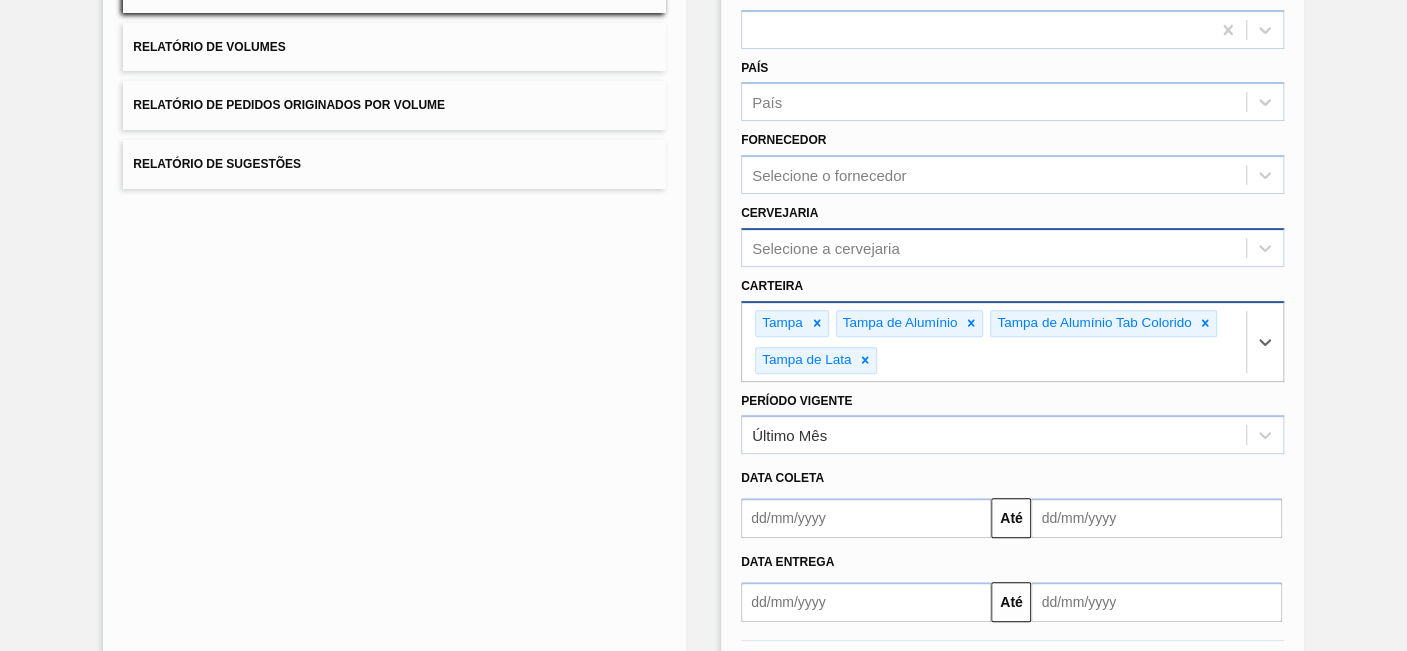 scroll, scrollTop: 310, scrollLeft: 0, axis: vertical 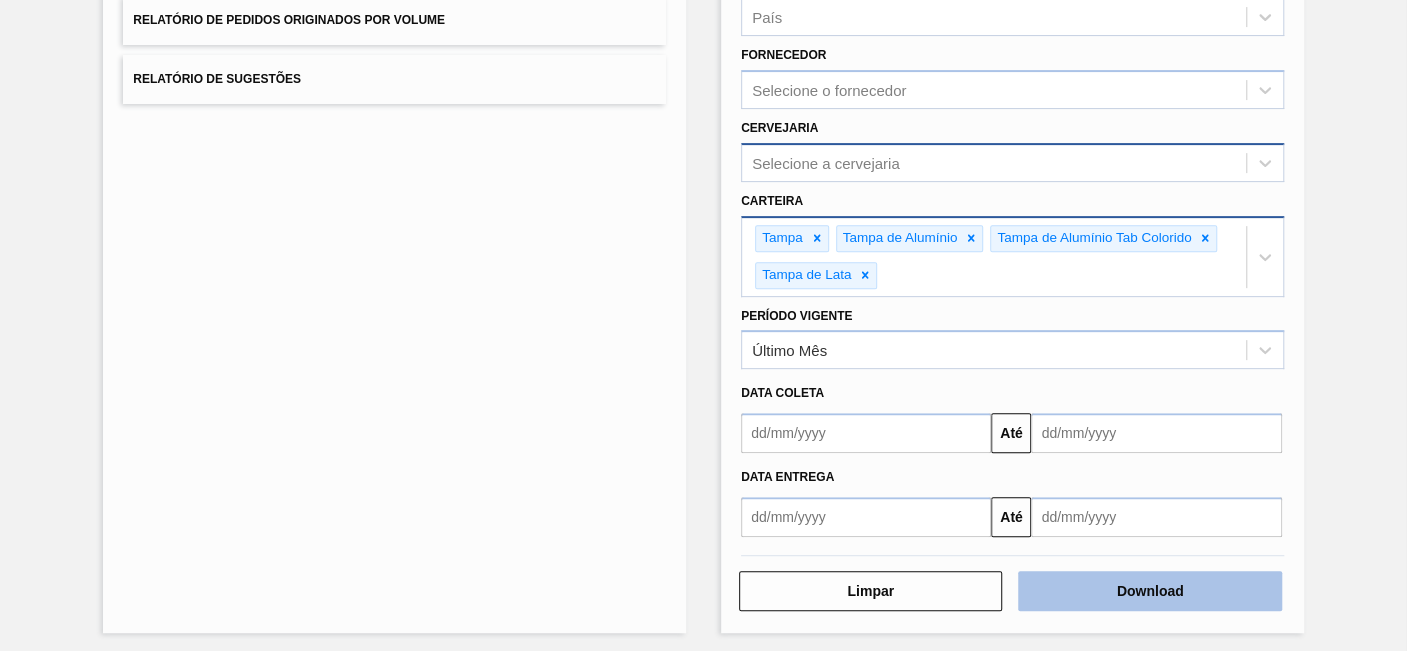 click on "Download" at bounding box center [1149, 591] 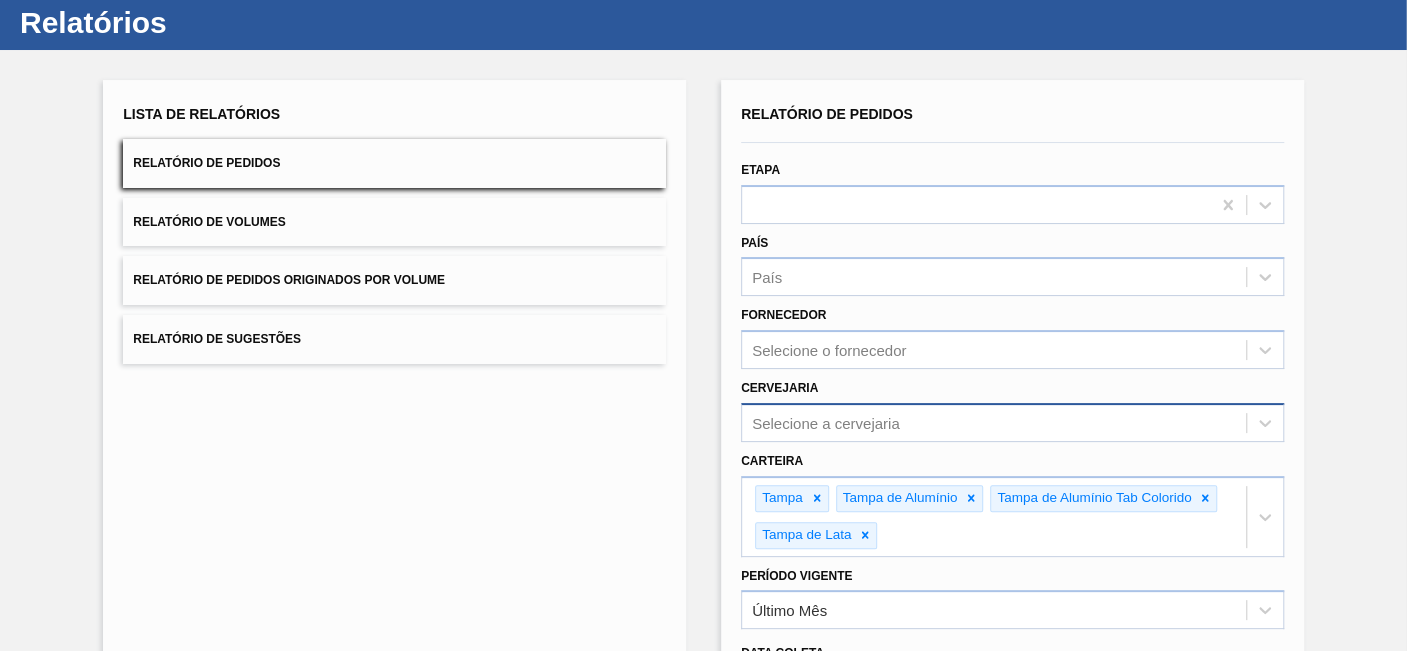 scroll, scrollTop: 0, scrollLeft: 0, axis: both 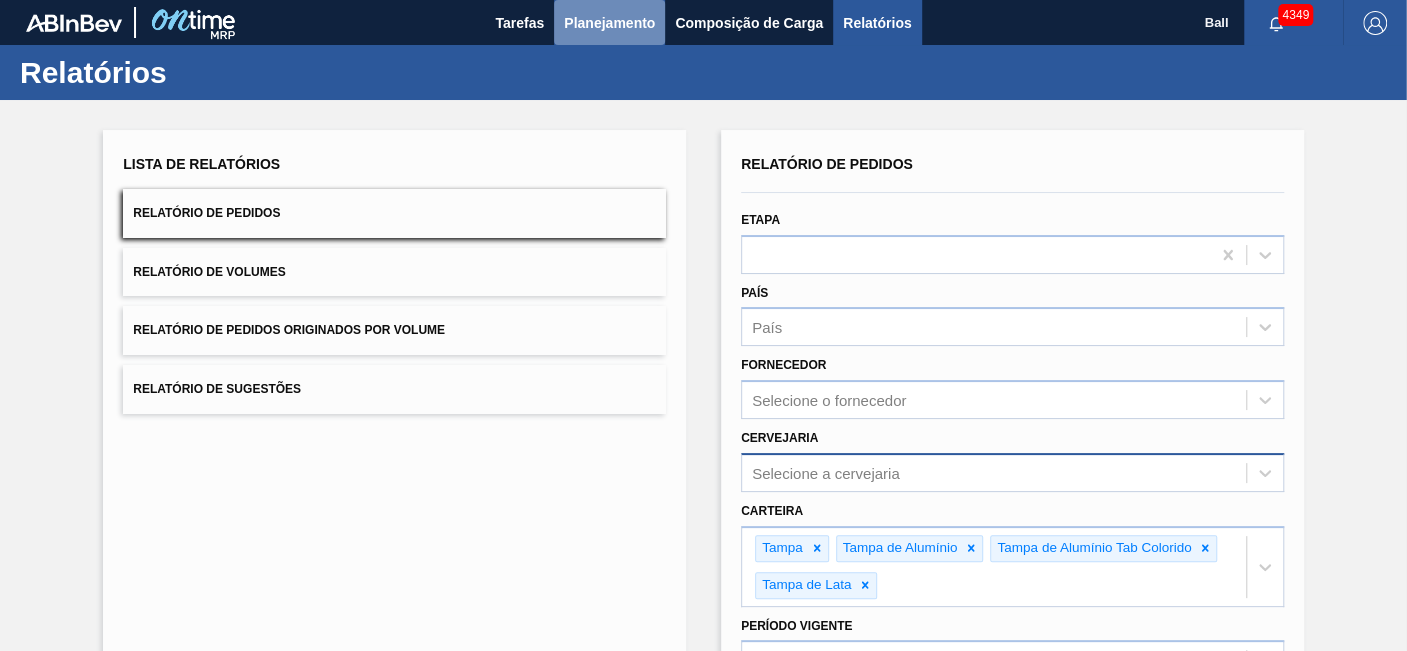 click on "Planejamento" at bounding box center (609, 23) 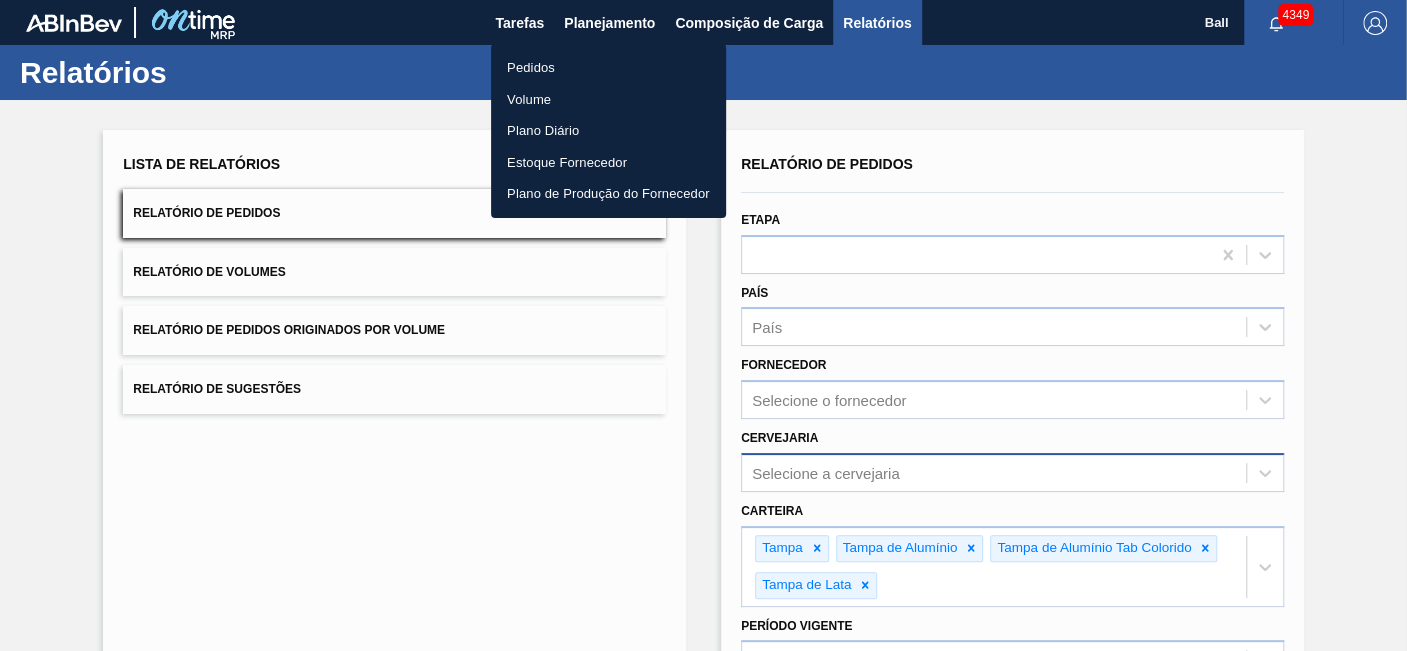 click on "Pedidos" at bounding box center [608, 68] 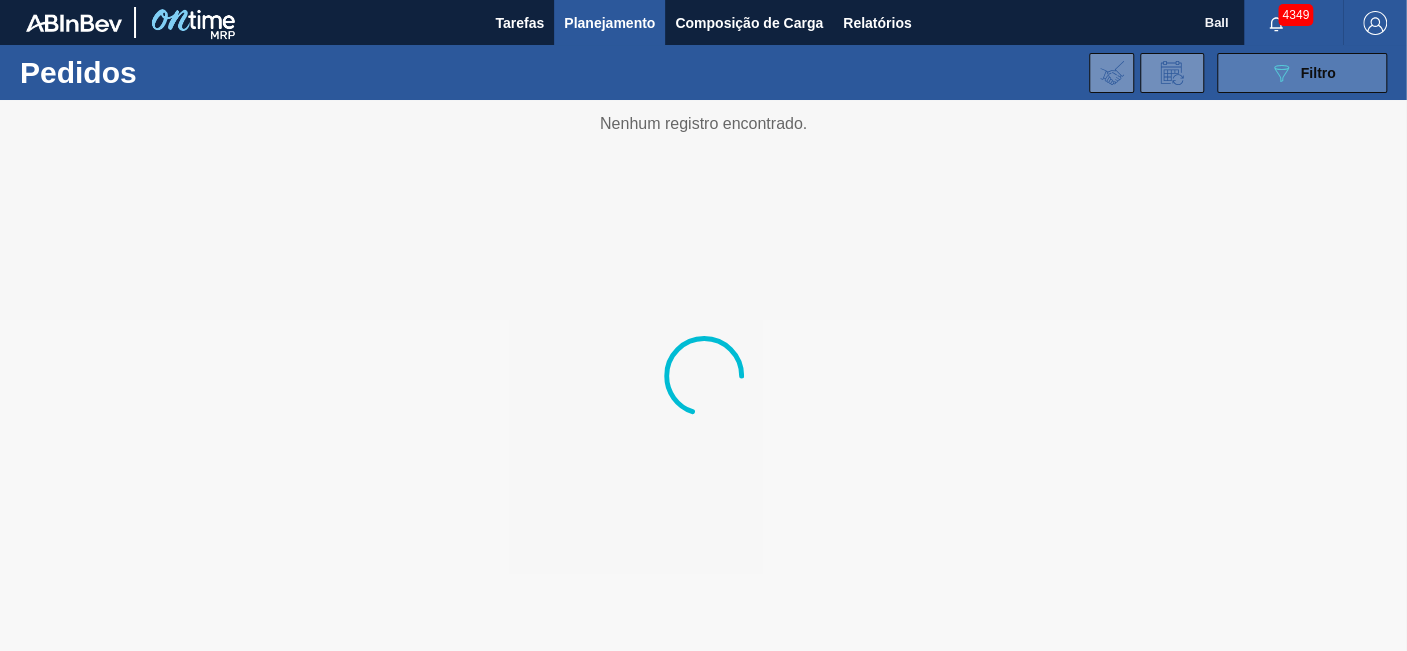 click on "089F7B8B-B2A5-4AFE-B5C0-19BA573D28AC Filtro" at bounding box center (1302, 73) 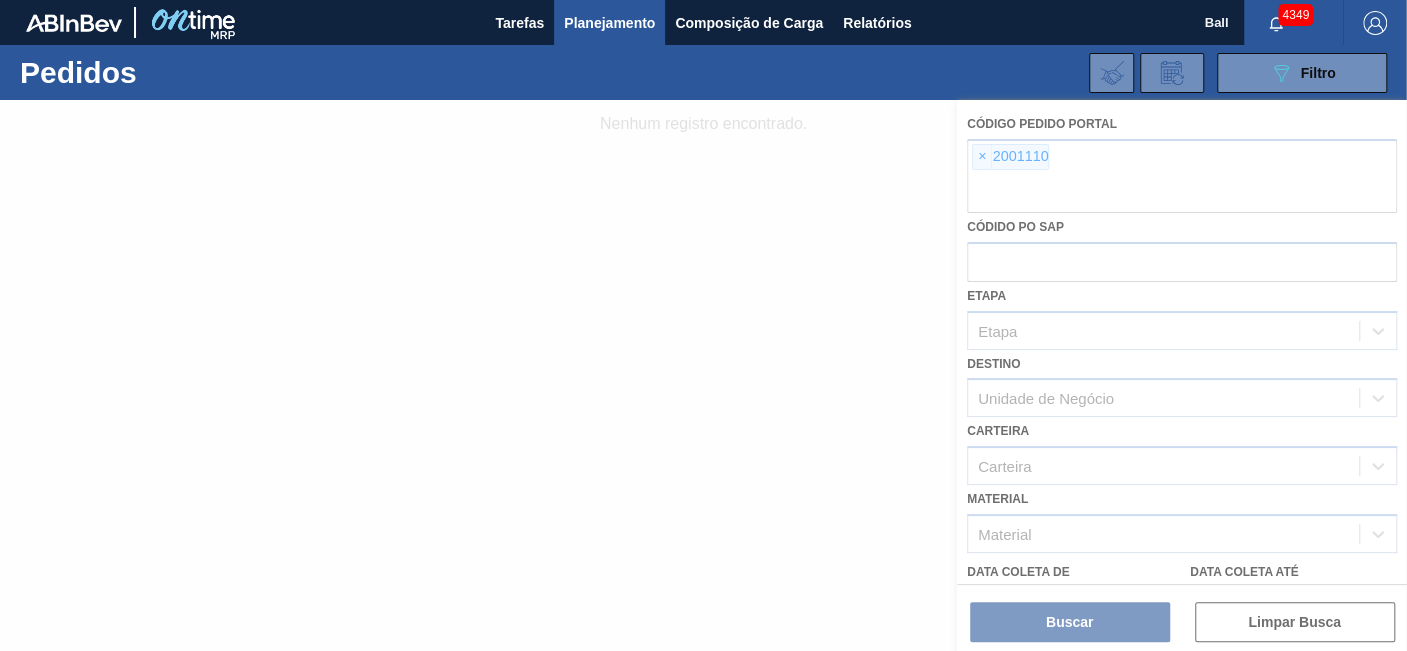 click at bounding box center (703, 375) 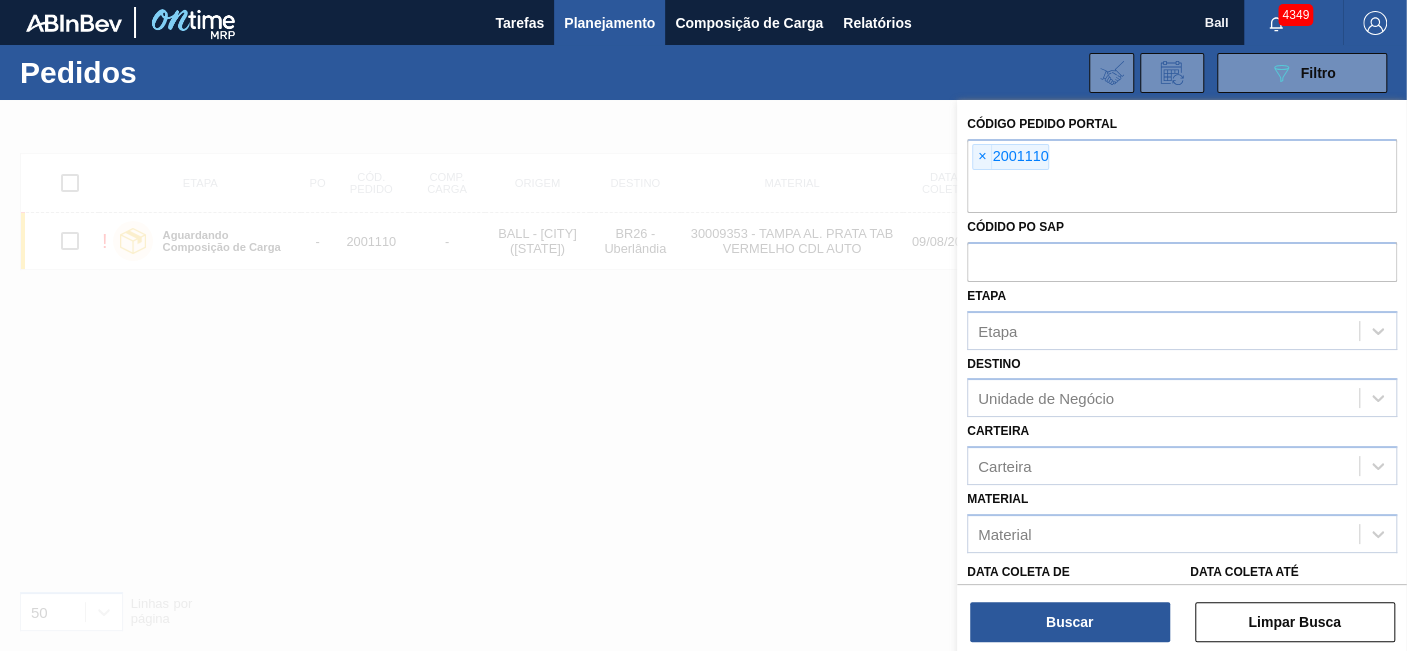 click on "×" at bounding box center [982, 157] 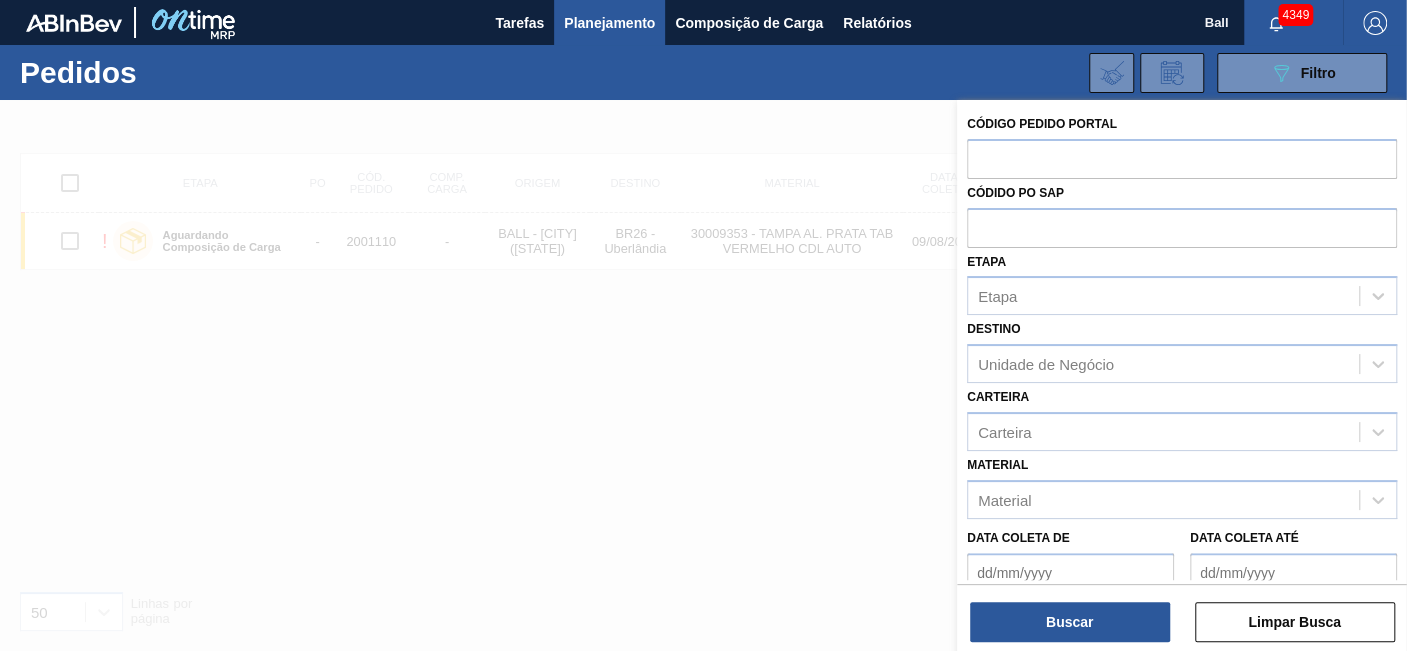 paste 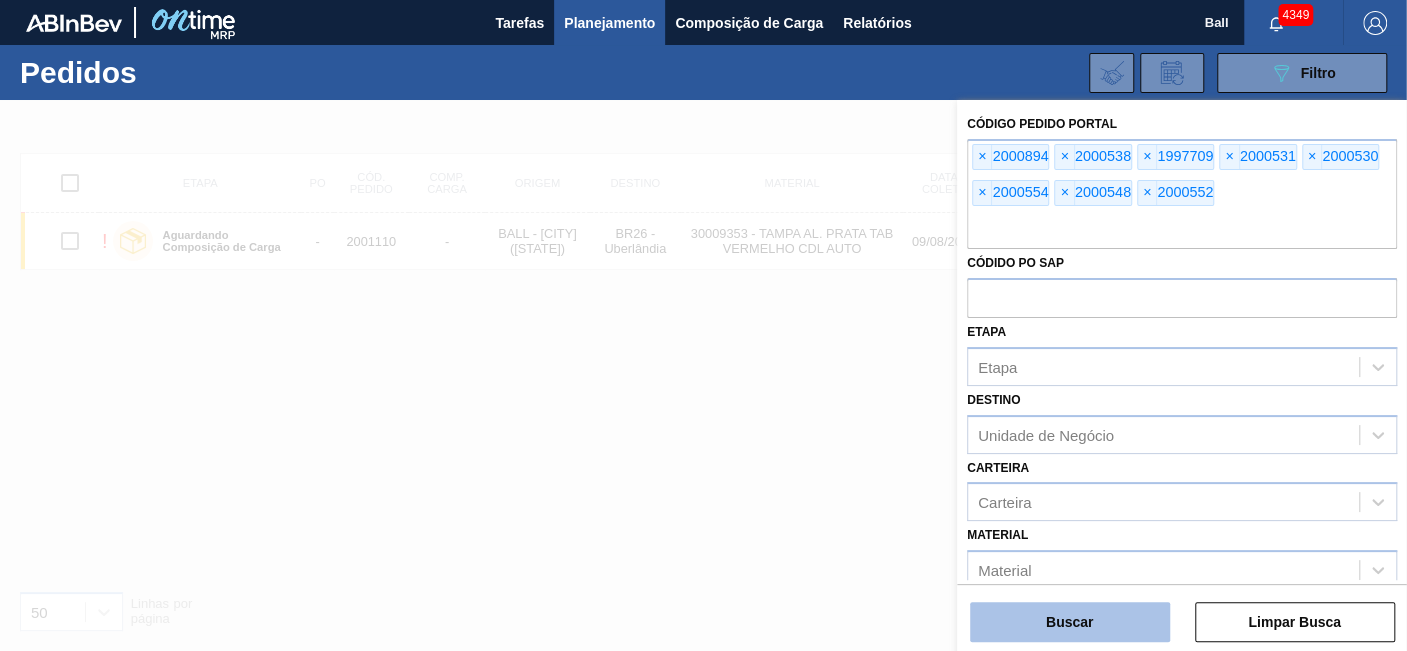 click on "Buscar" at bounding box center (1070, 622) 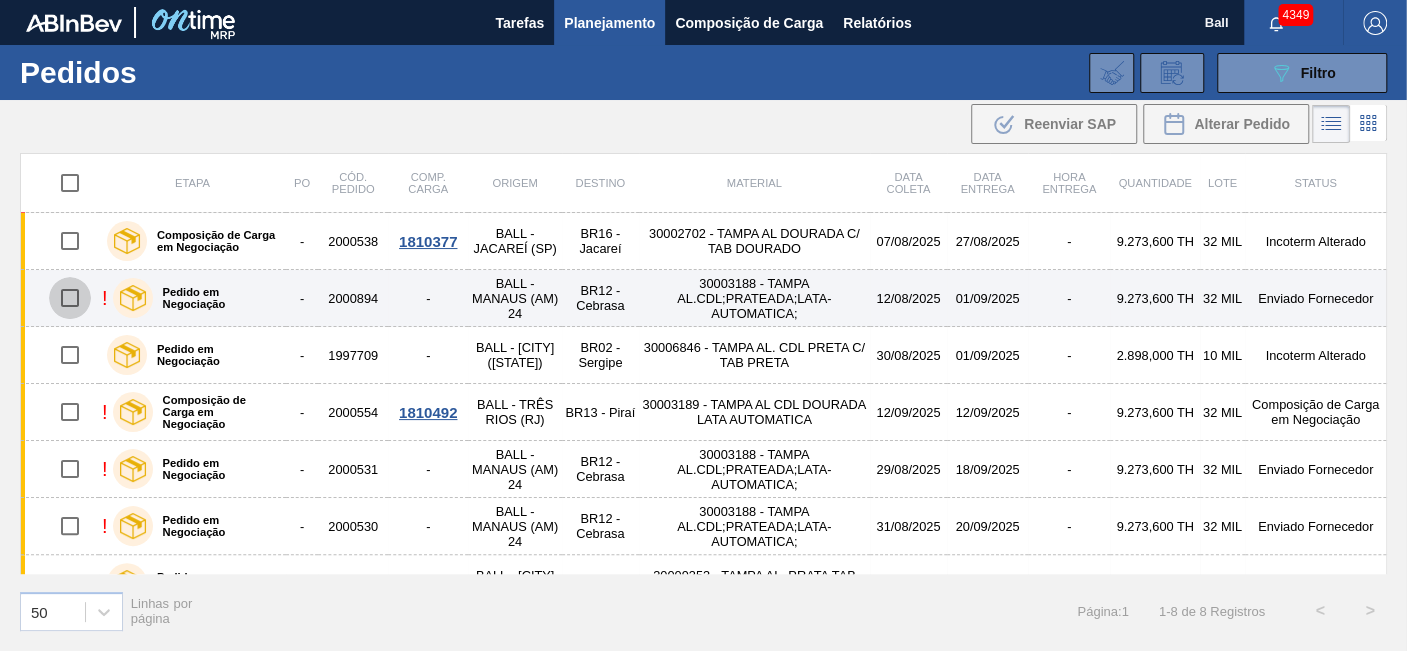 click at bounding box center [70, 298] 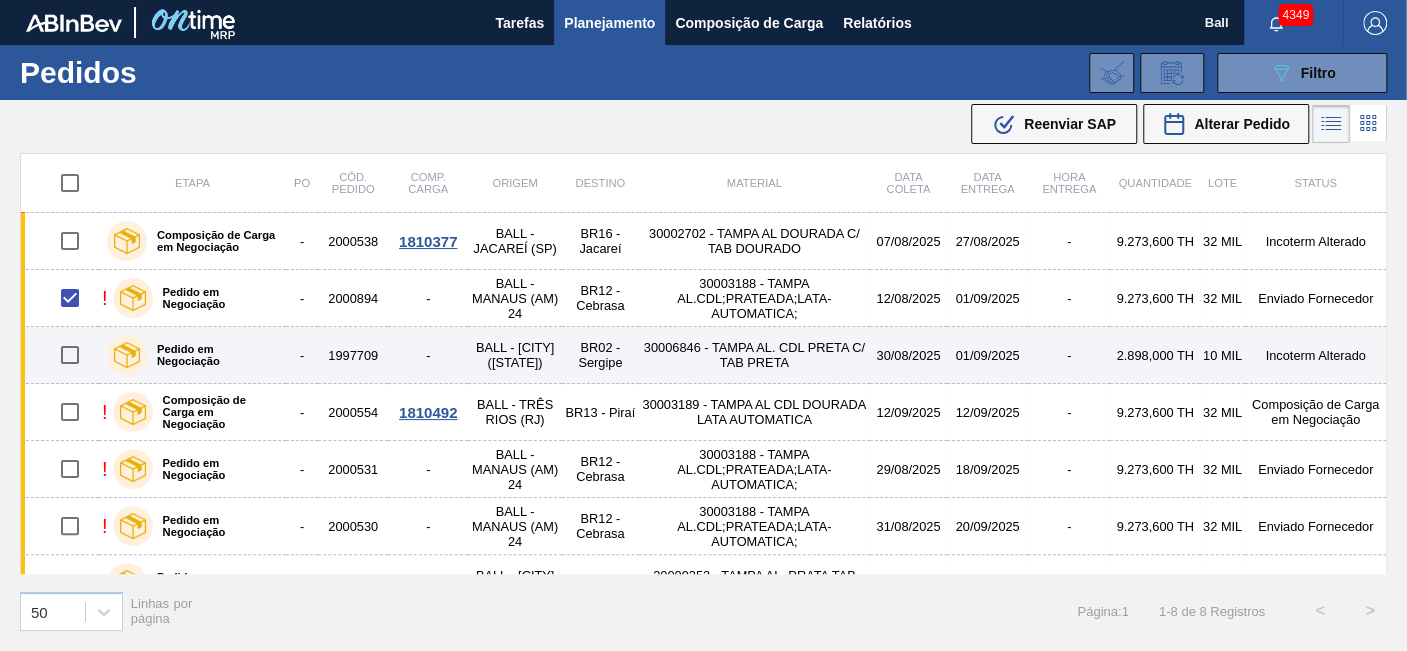 click at bounding box center [70, 355] 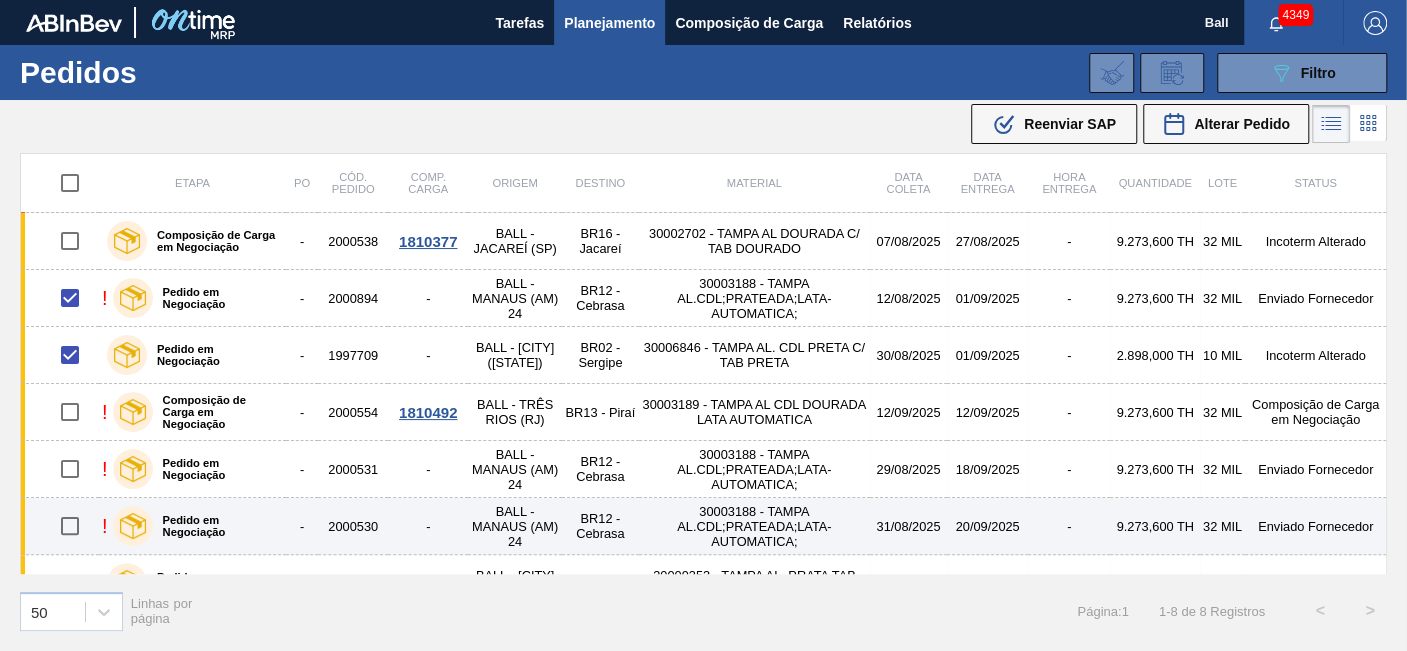 click at bounding box center (70, 526) 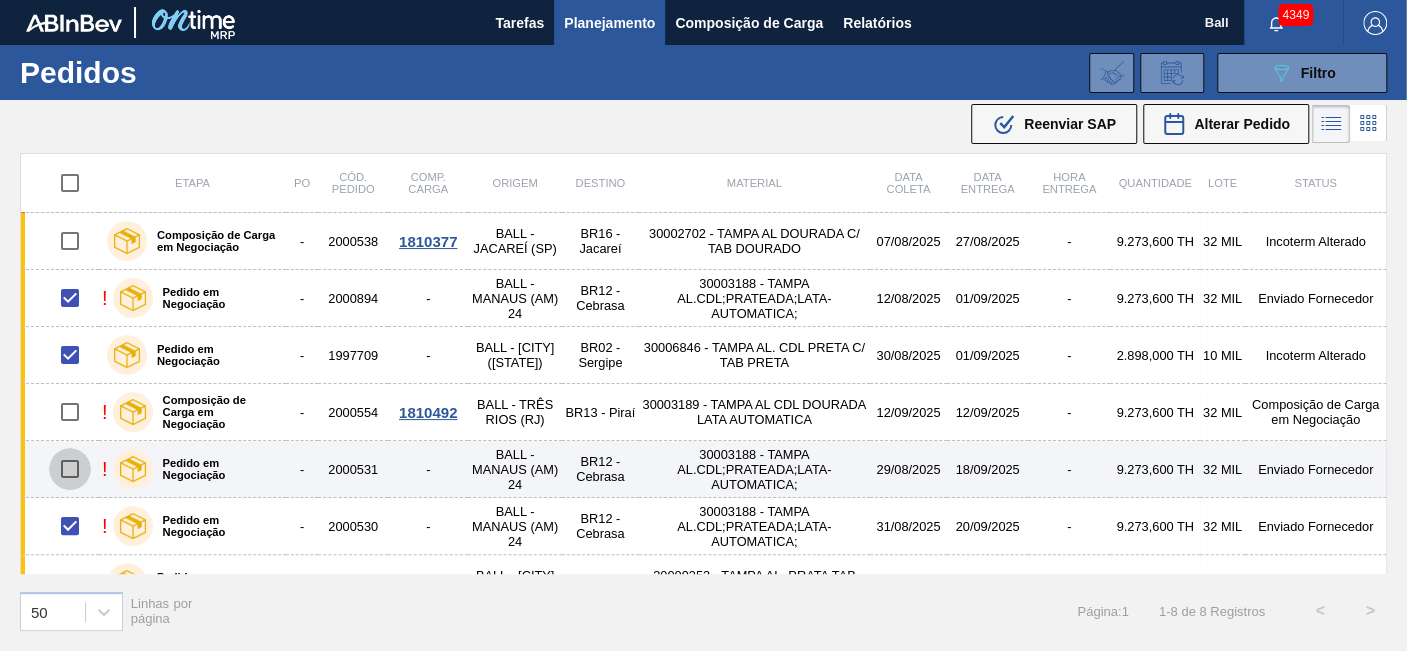 click at bounding box center [70, 469] 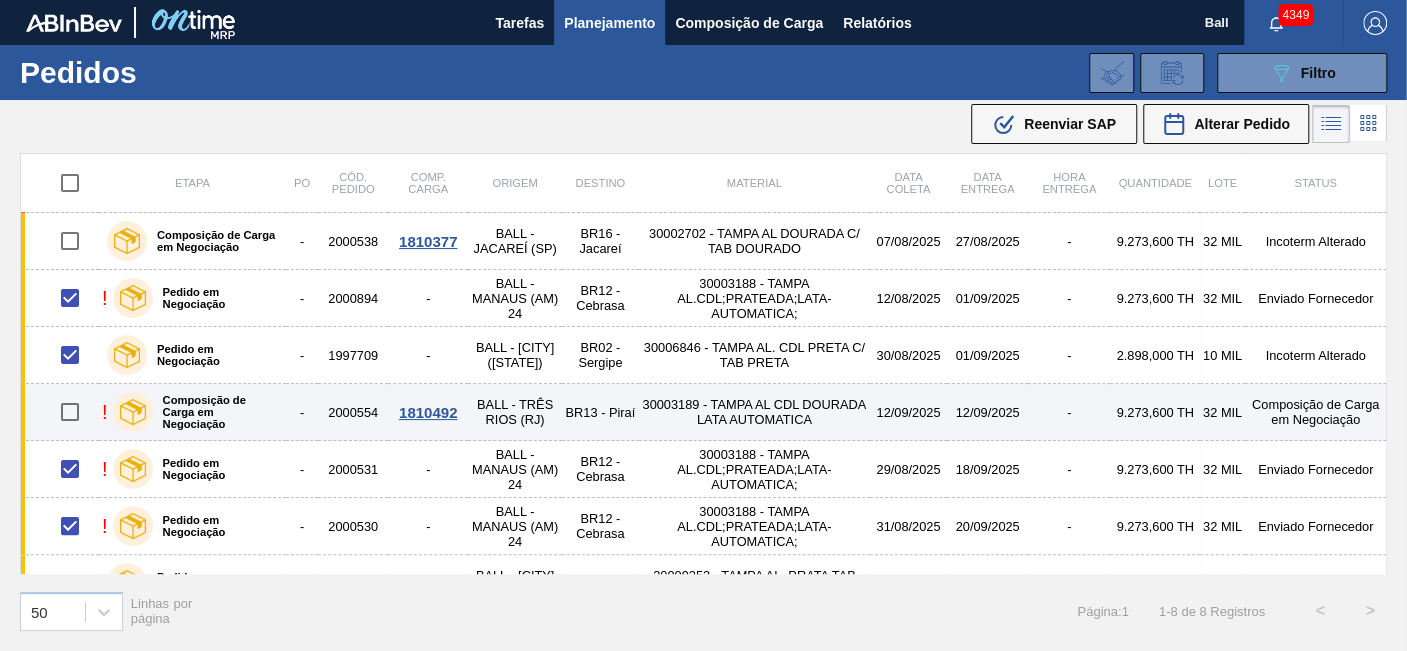 scroll, scrollTop: 91, scrollLeft: 0, axis: vertical 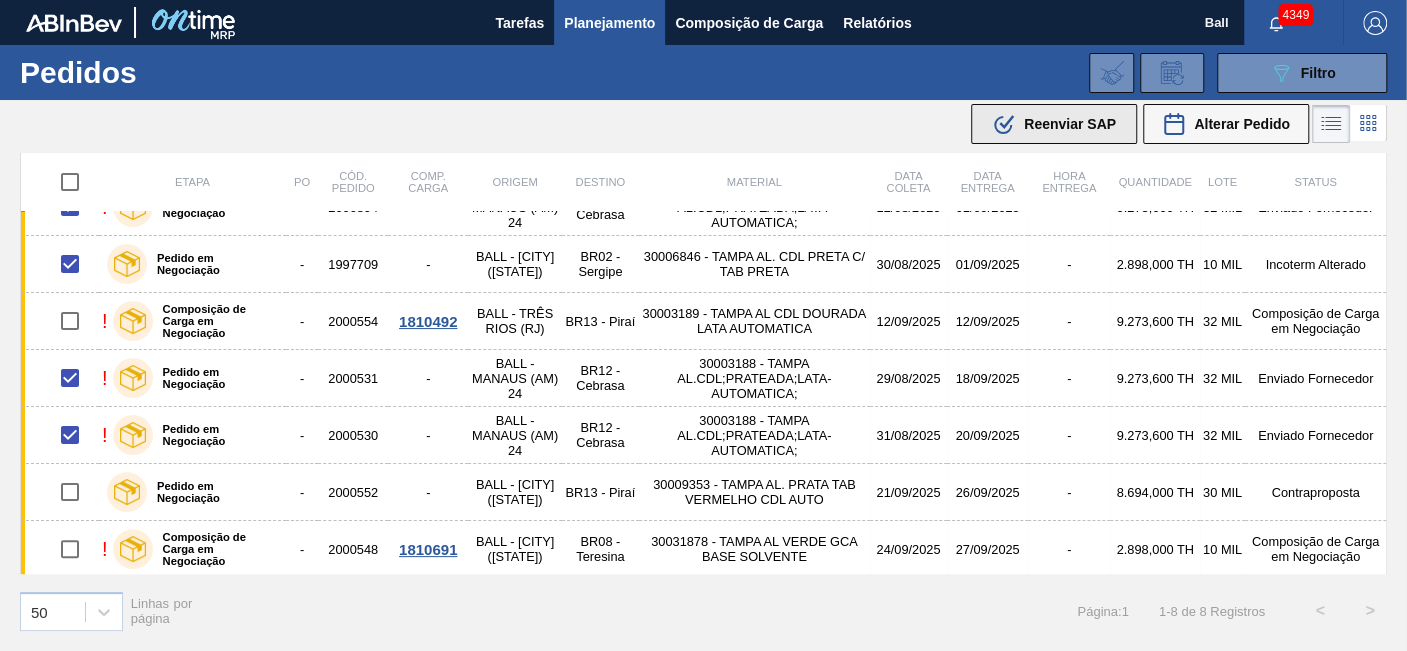 click on ".b{fill:var(--color-action-default)} Reenviar SAP" at bounding box center (1054, 124) 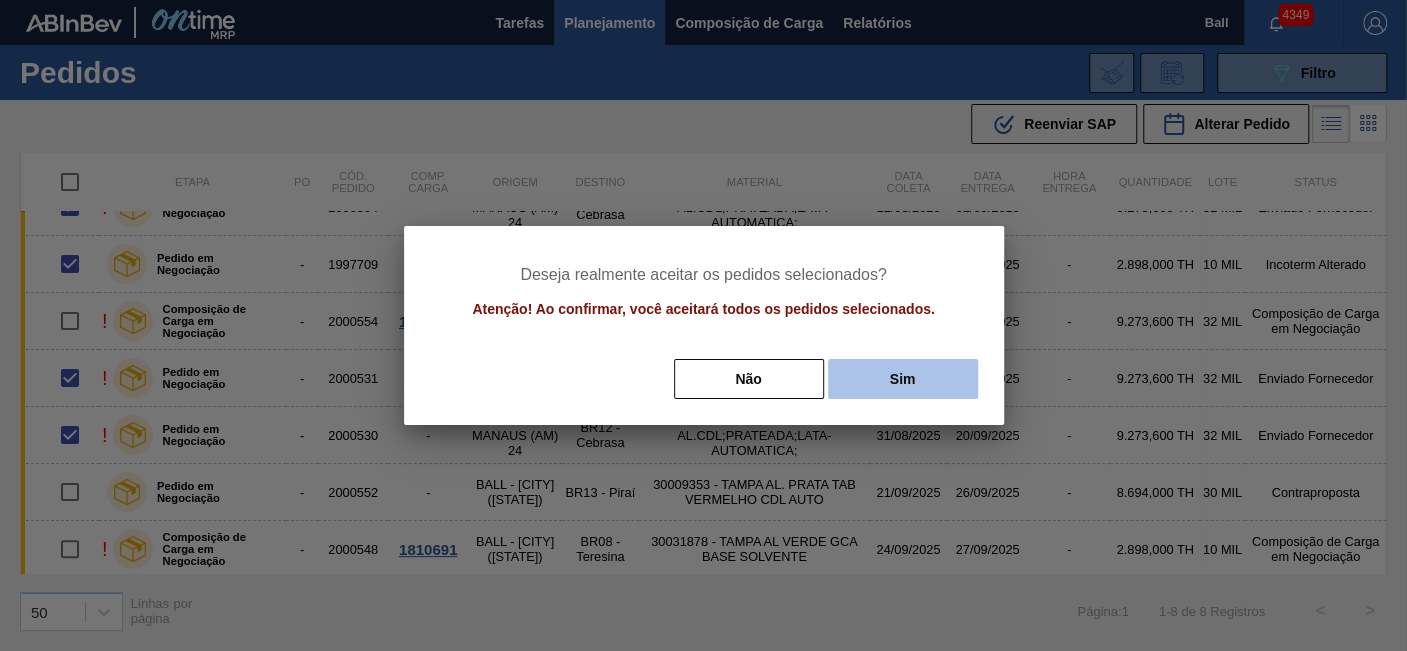 click on "Sim" at bounding box center (903, 379) 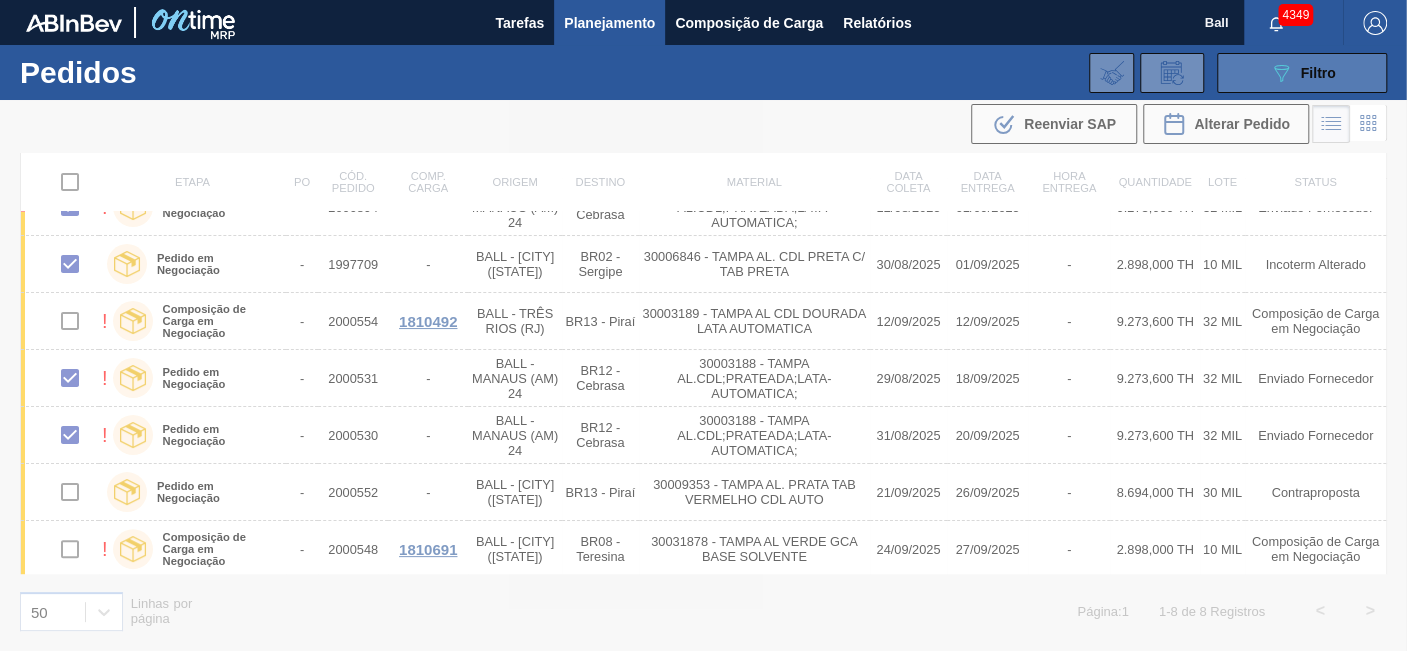 checkbox on "false" 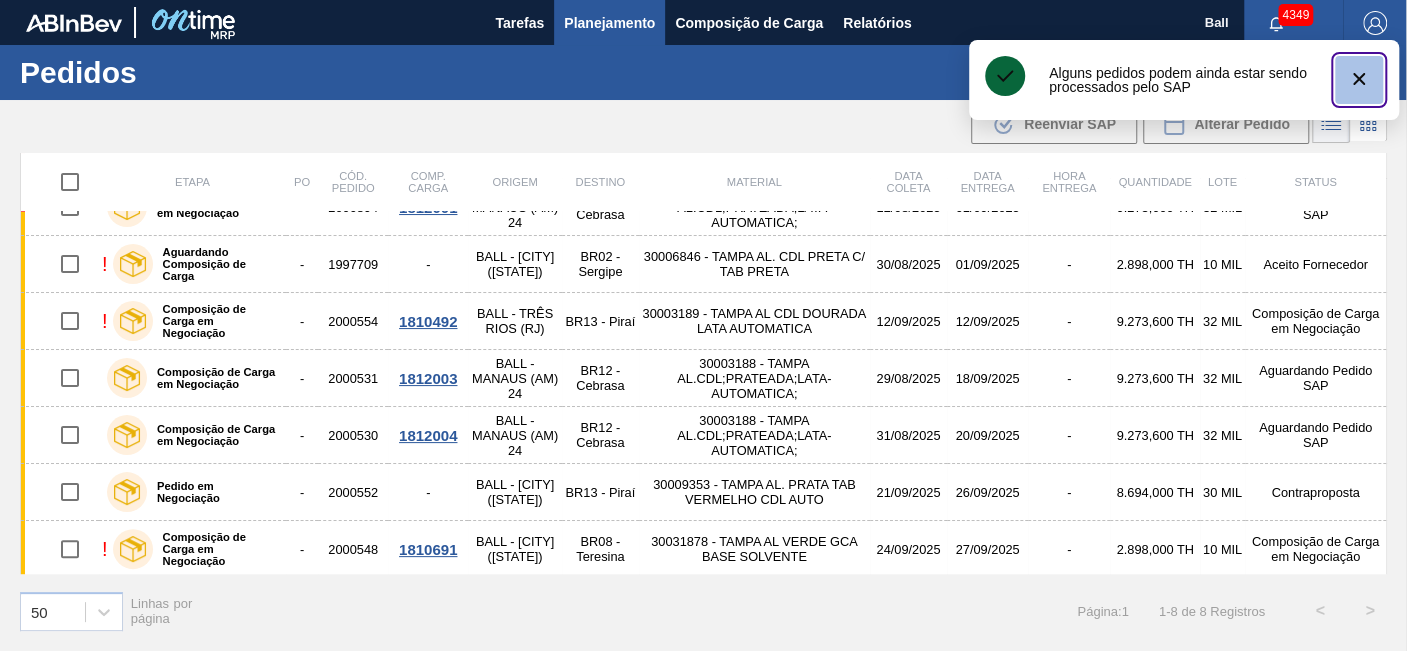 click 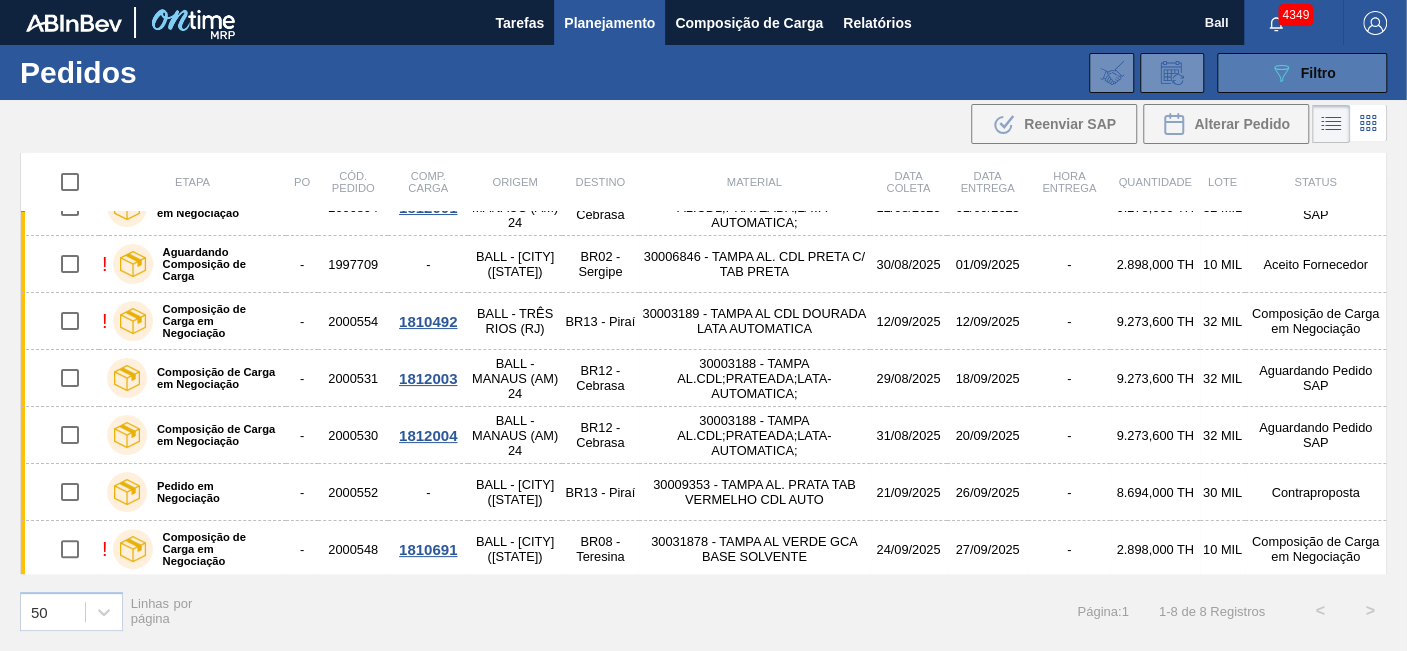 click on "089F7B8B-B2A5-4AFE-B5C0-19BA573D28AC" 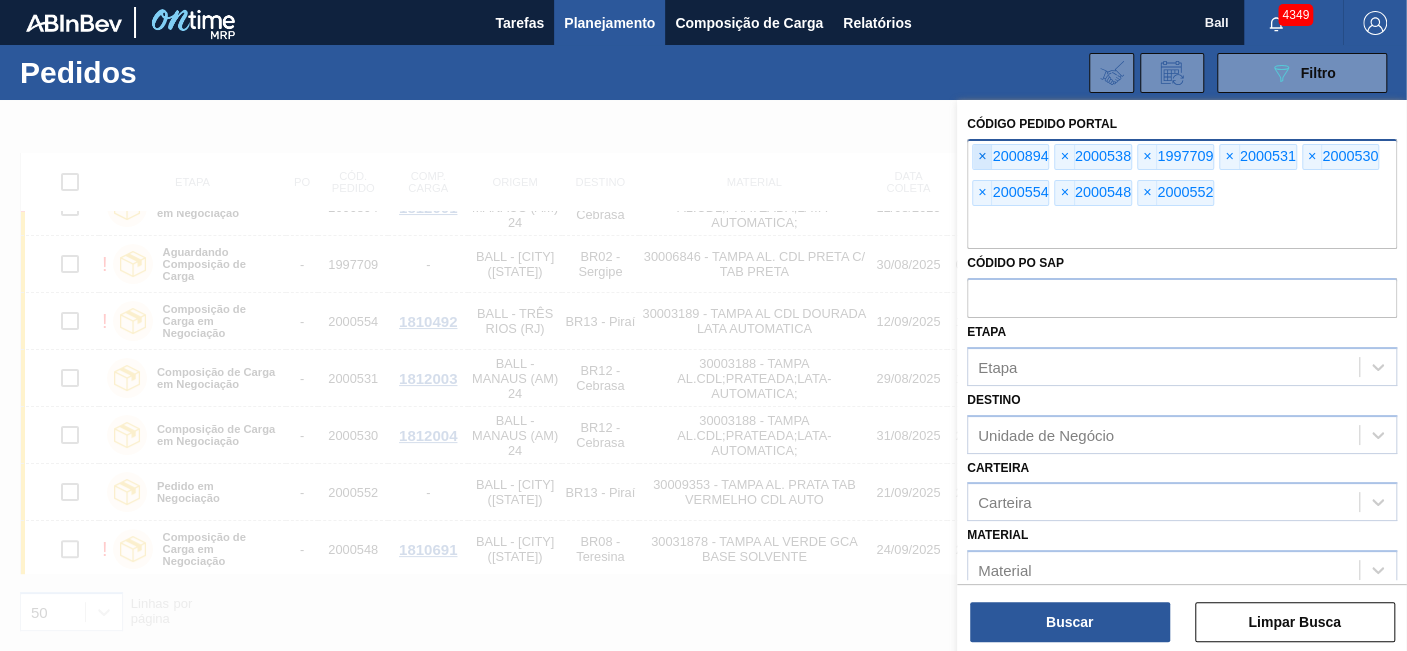 click on "×" at bounding box center [982, 157] 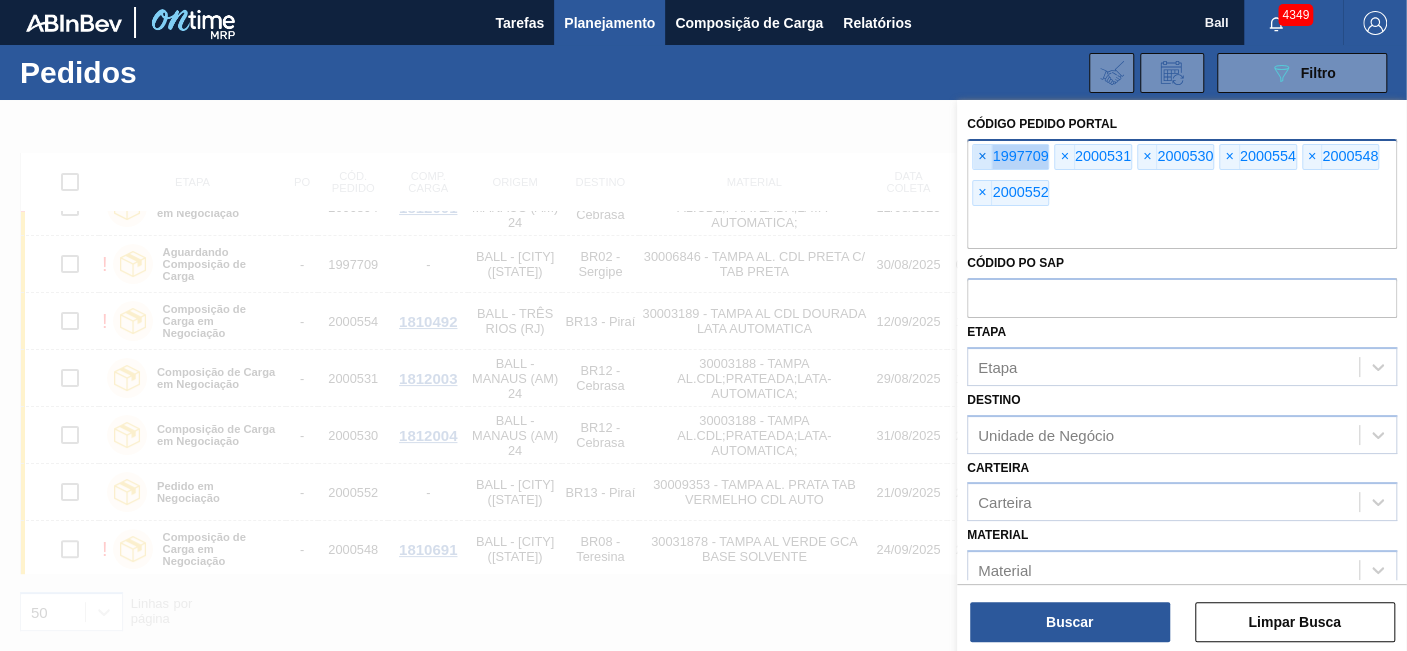 click on "×" at bounding box center [982, 157] 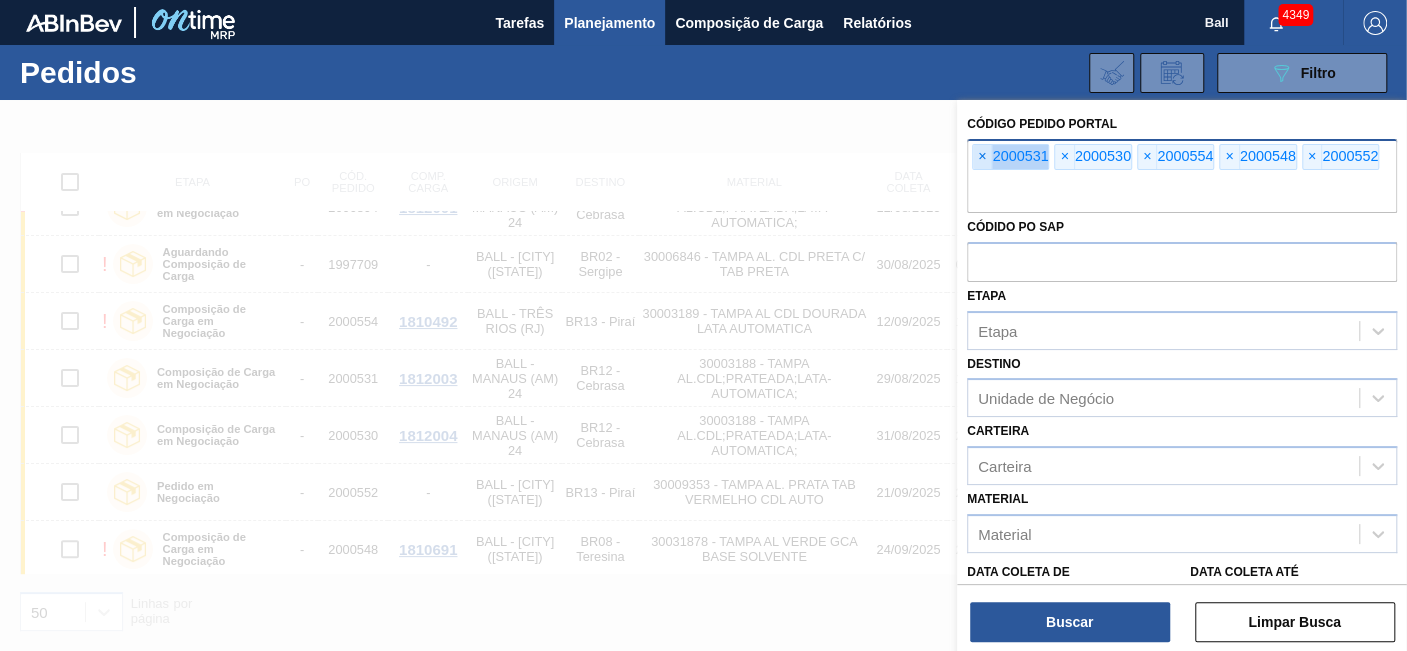 click on "×" at bounding box center [982, 157] 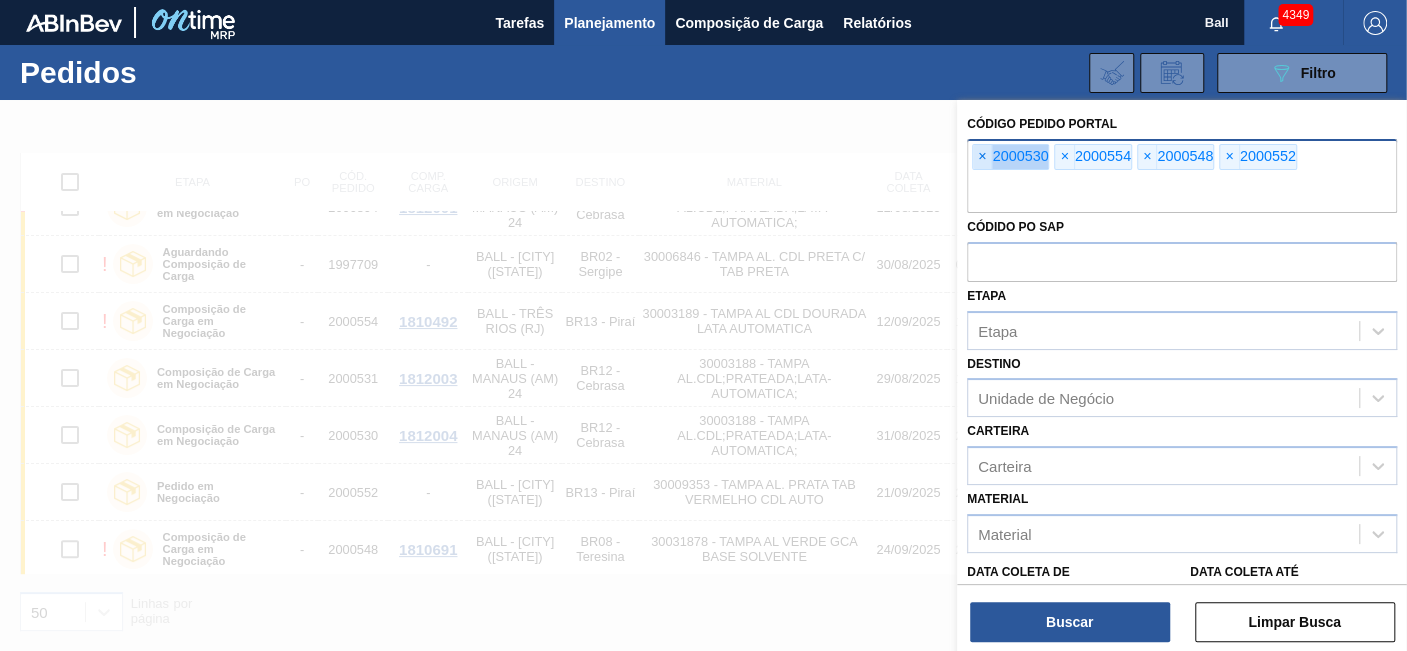 click on "×" at bounding box center [982, 157] 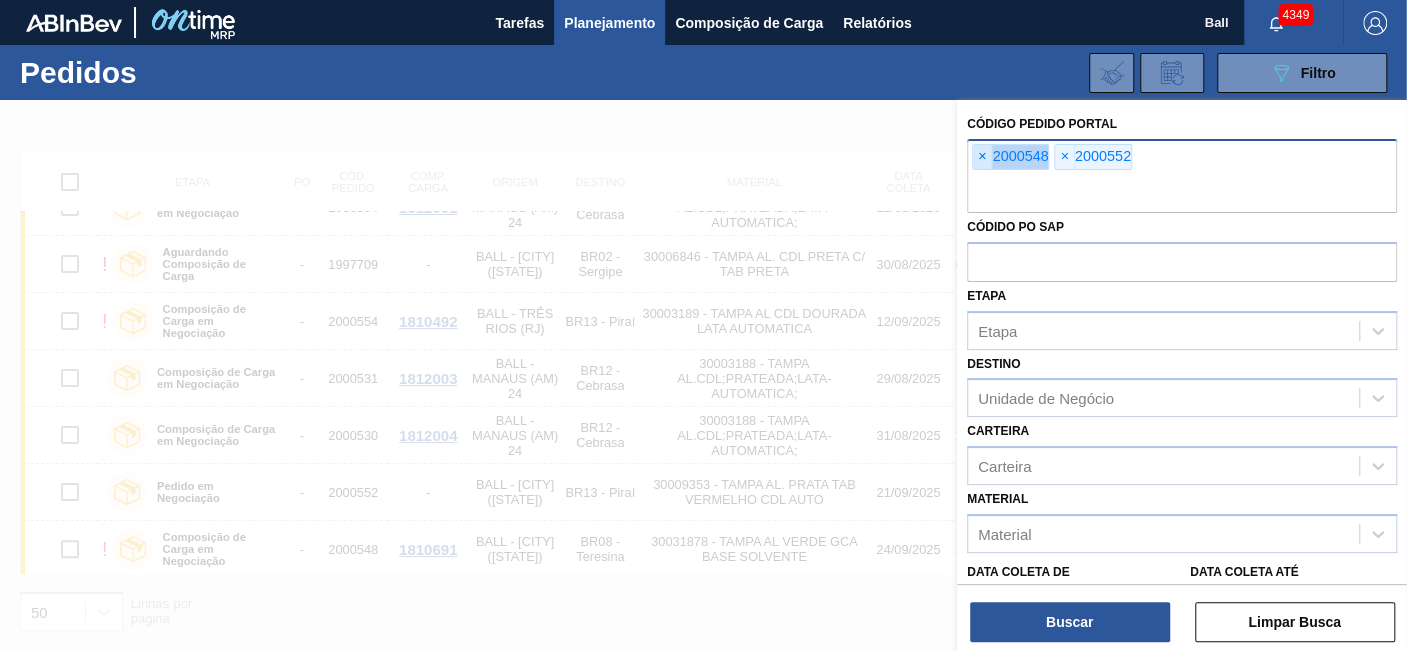 click on "×" at bounding box center [982, 157] 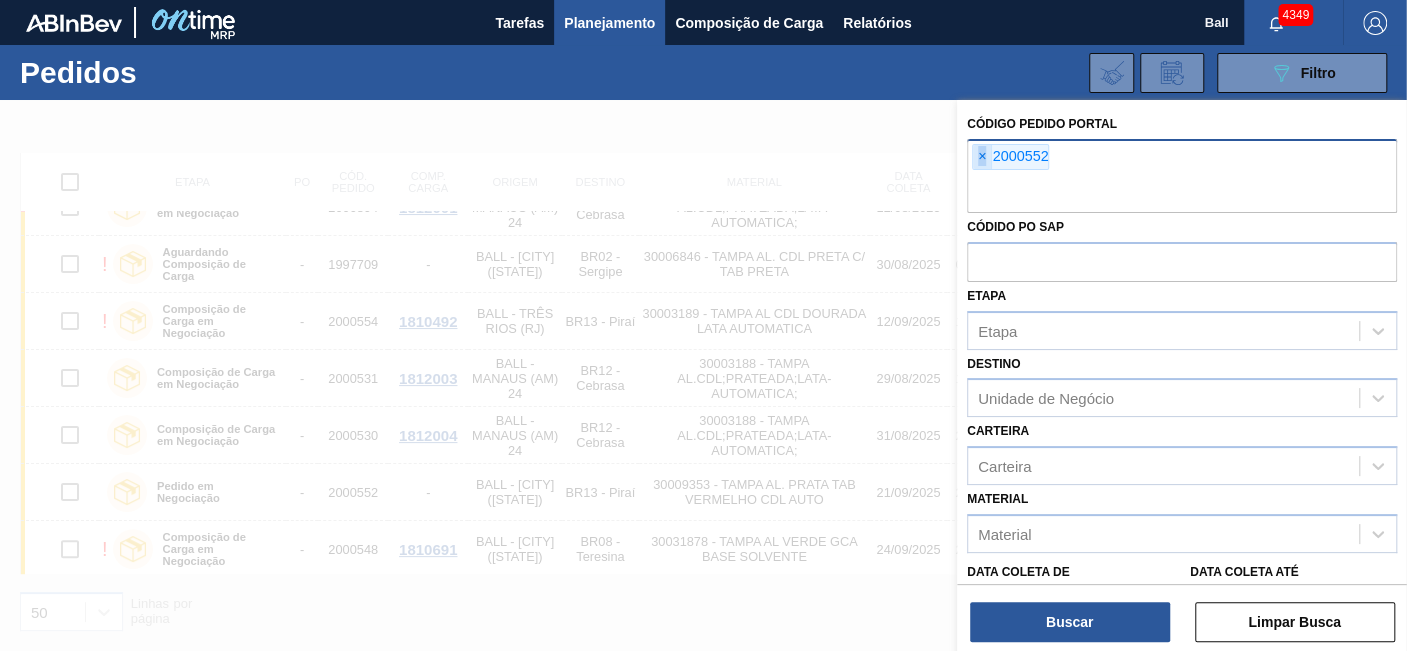 click on "×" at bounding box center (982, 157) 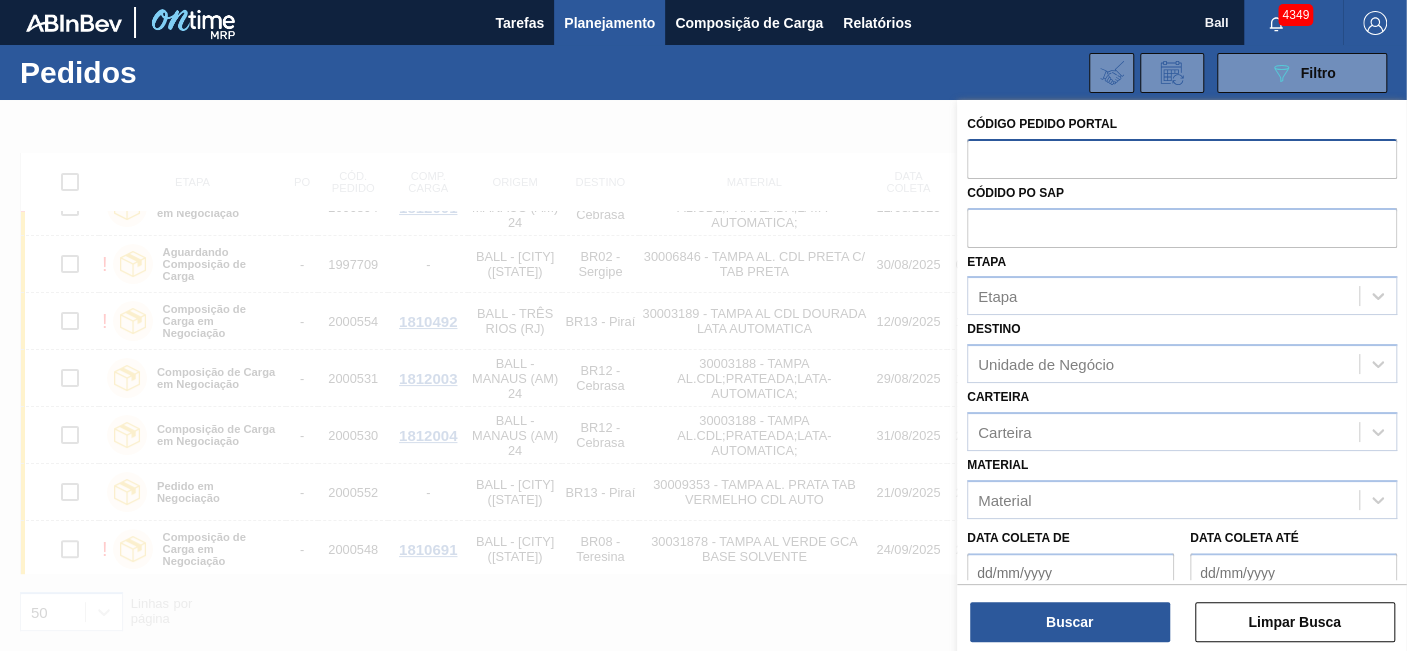 paste on "1997709" 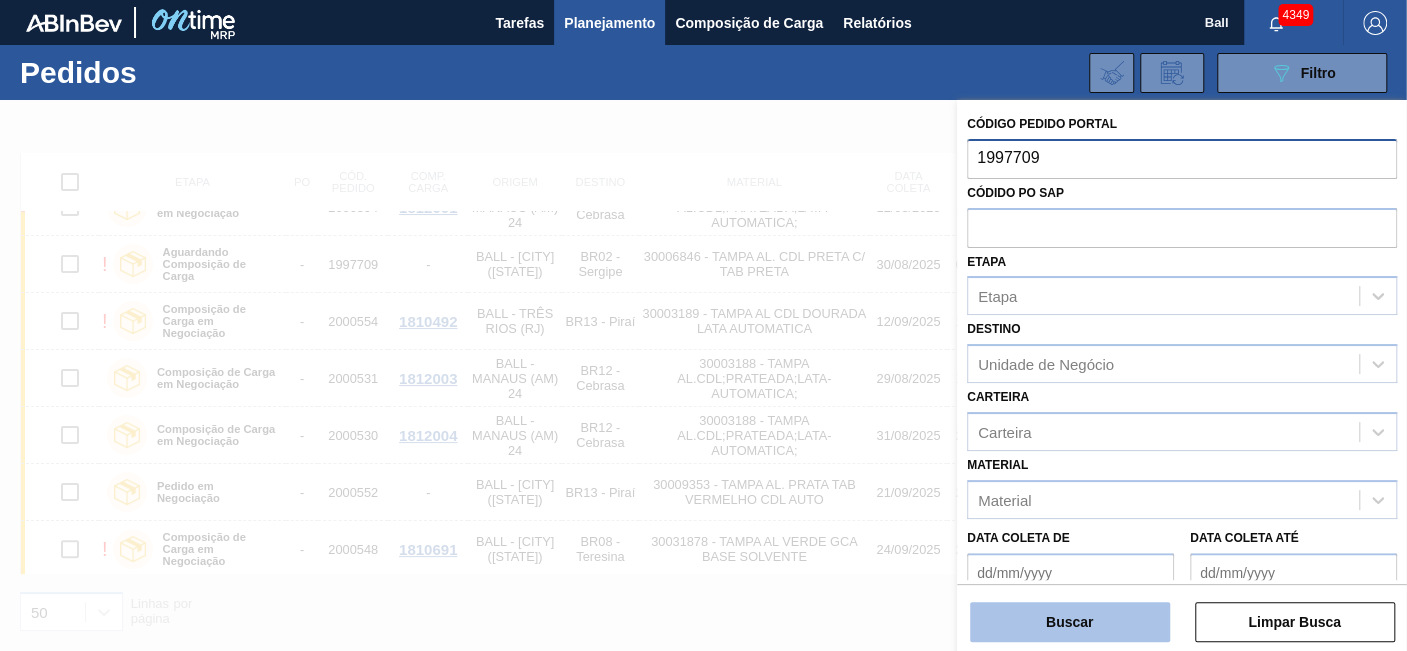 type on "1997709" 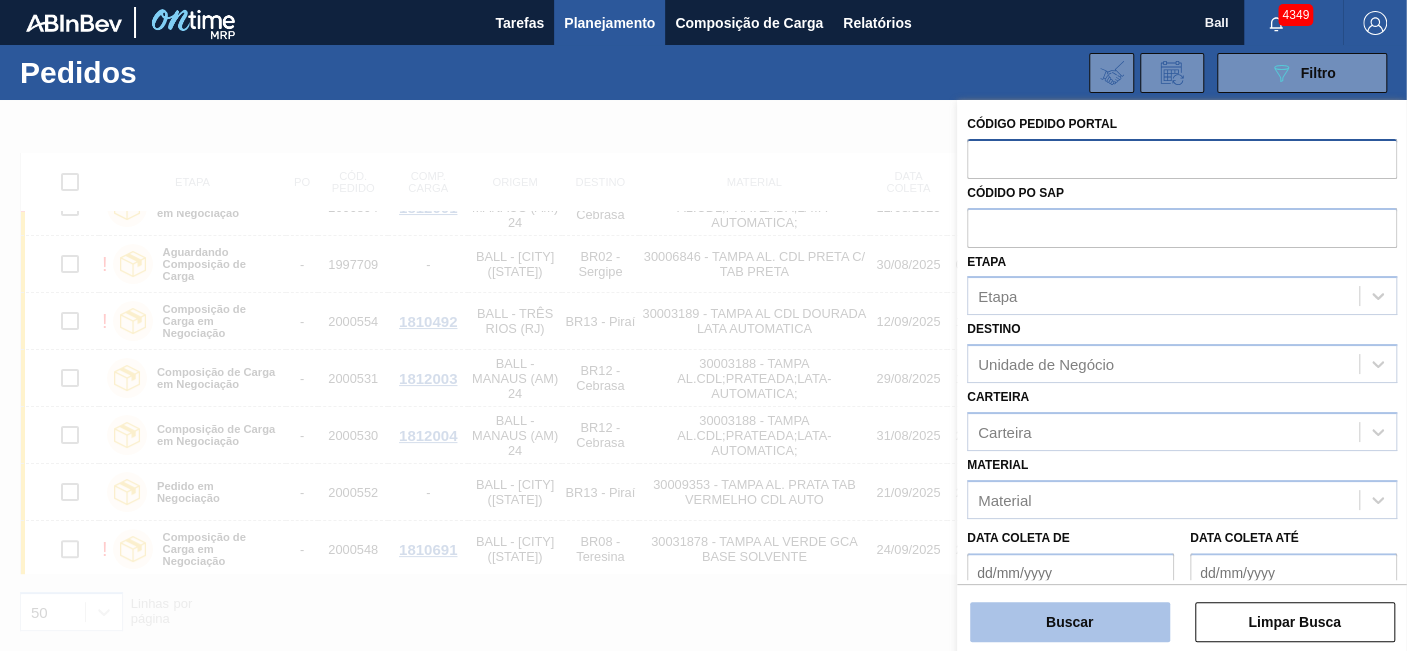click on "Buscar" at bounding box center [1070, 622] 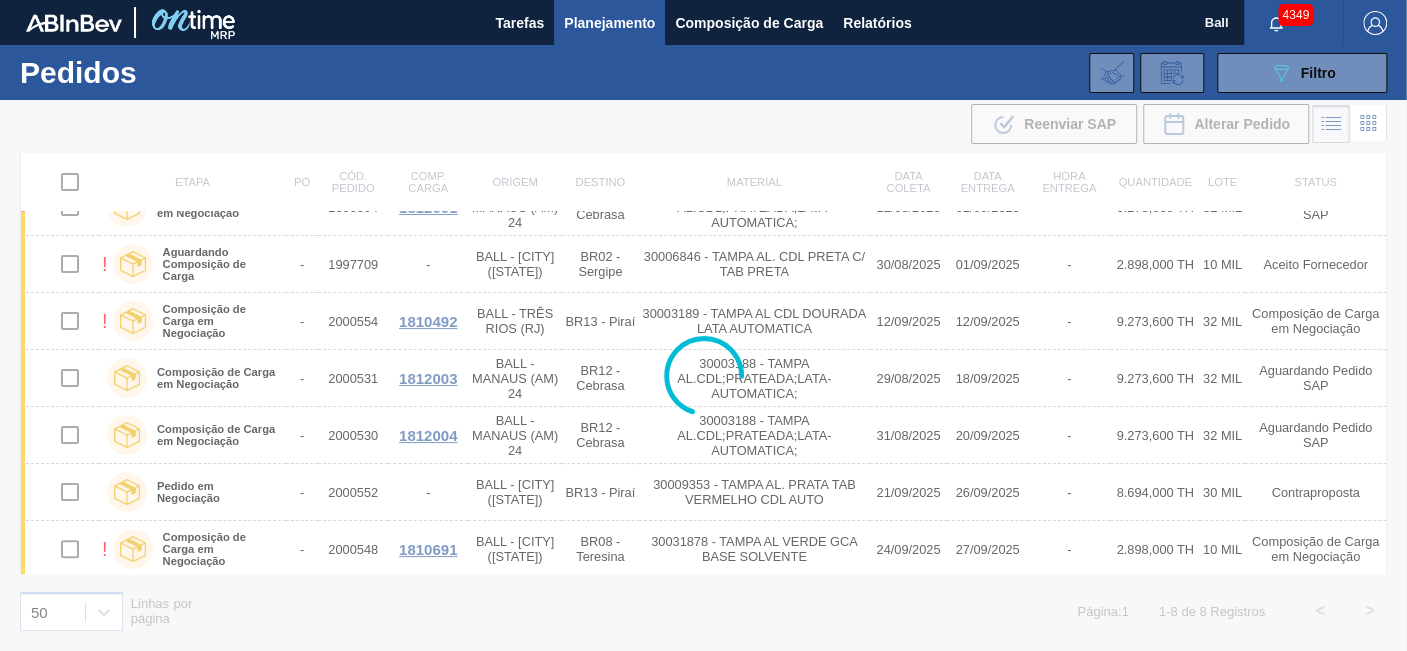 scroll, scrollTop: 0, scrollLeft: 0, axis: both 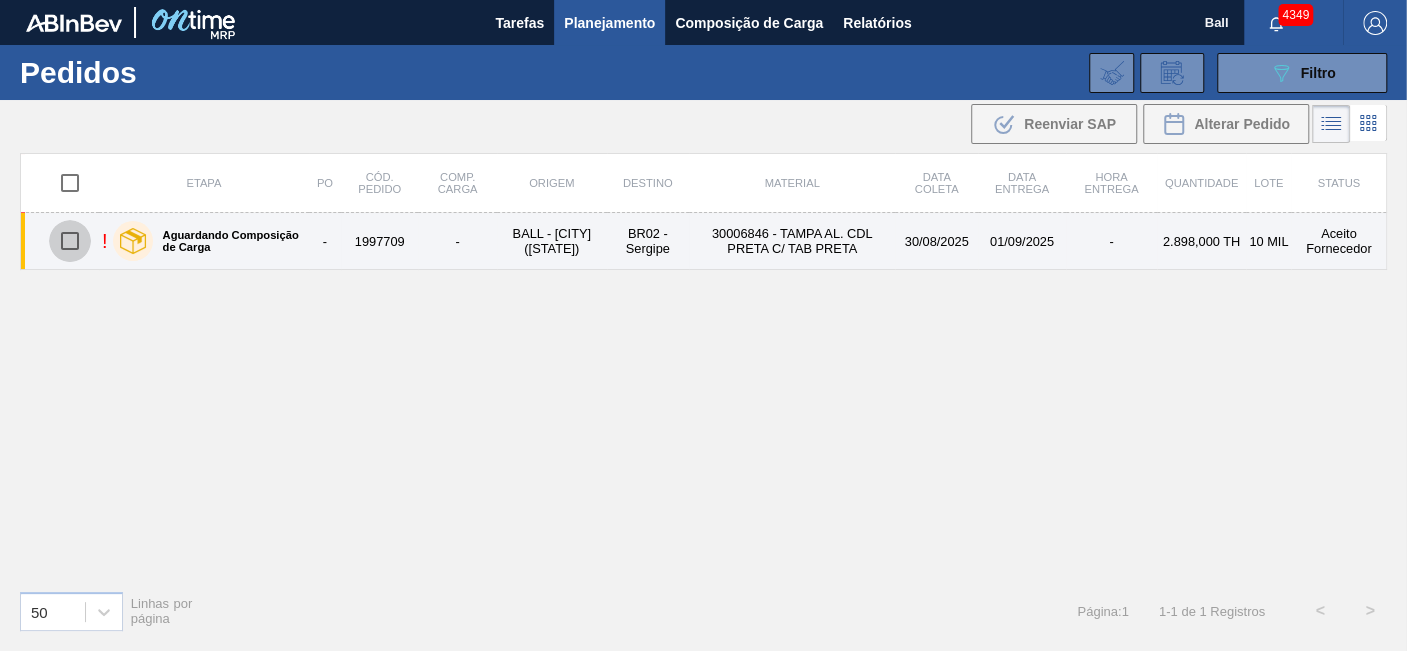 click at bounding box center [70, 241] 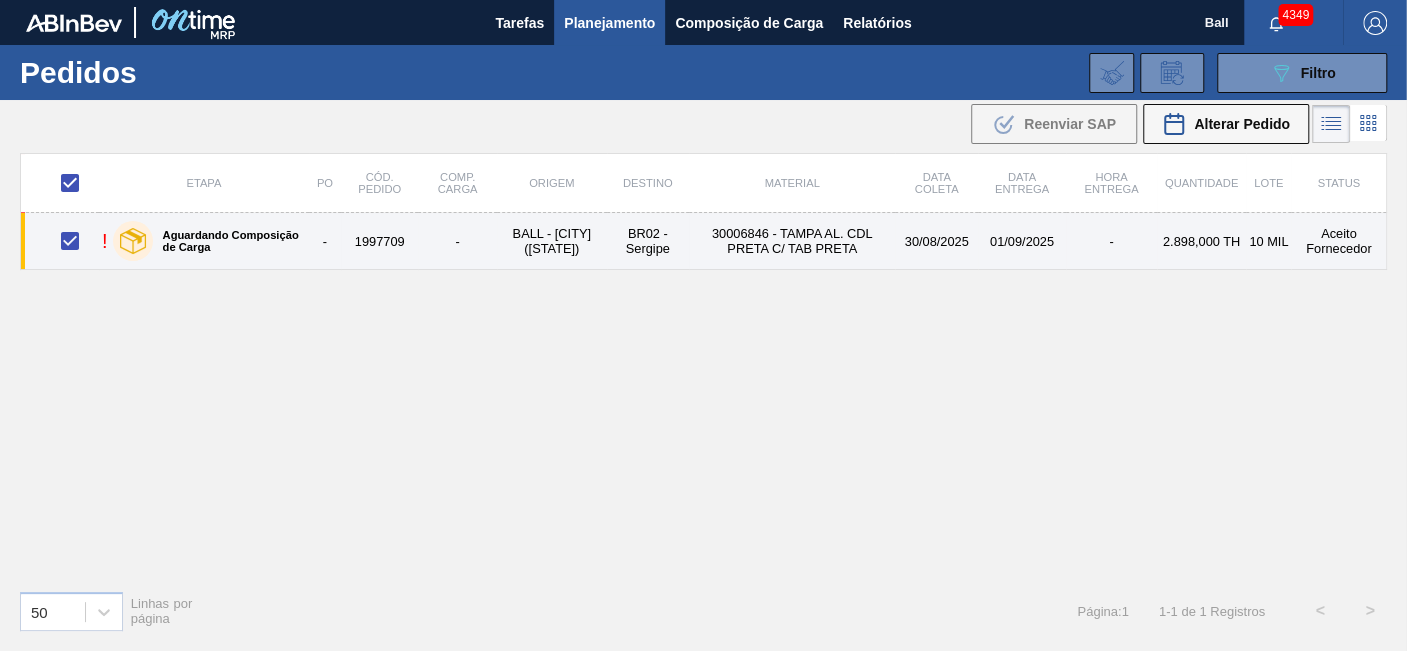 click on "BR02 - Sergipe" at bounding box center [648, 241] 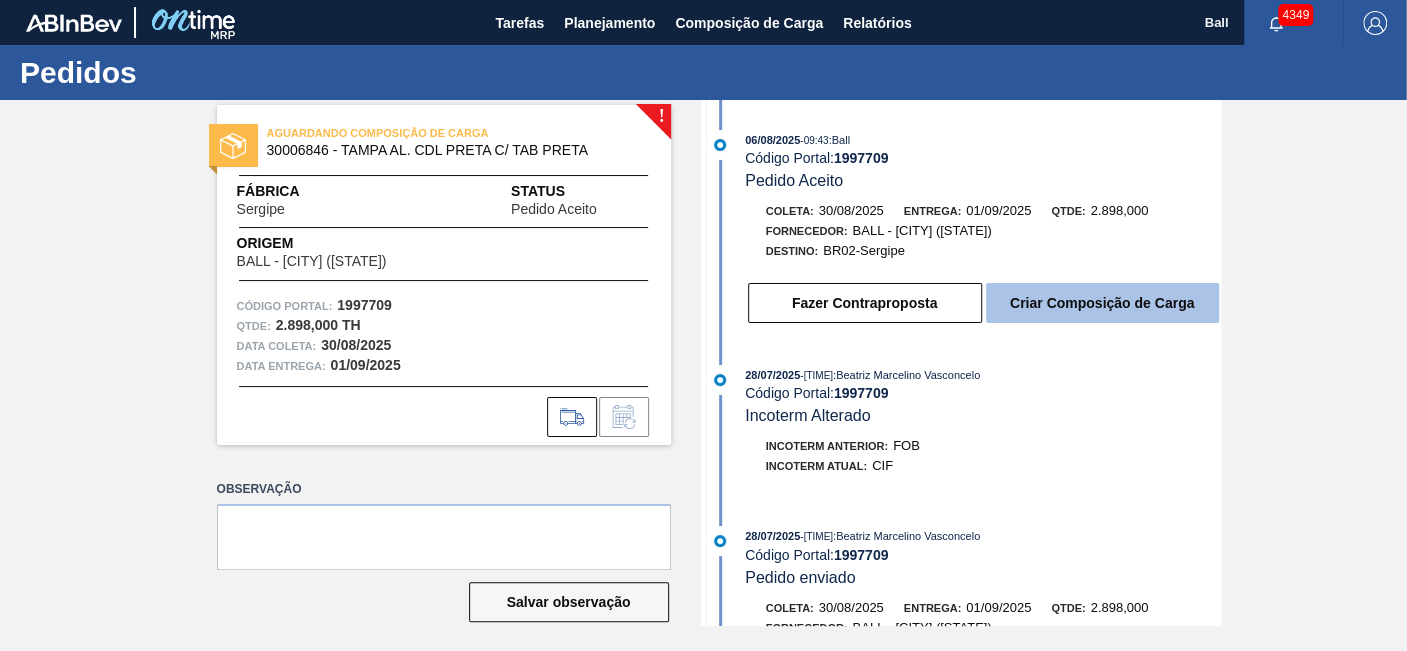click on "Criar Composição de Carga" at bounding box center (1102, 303) 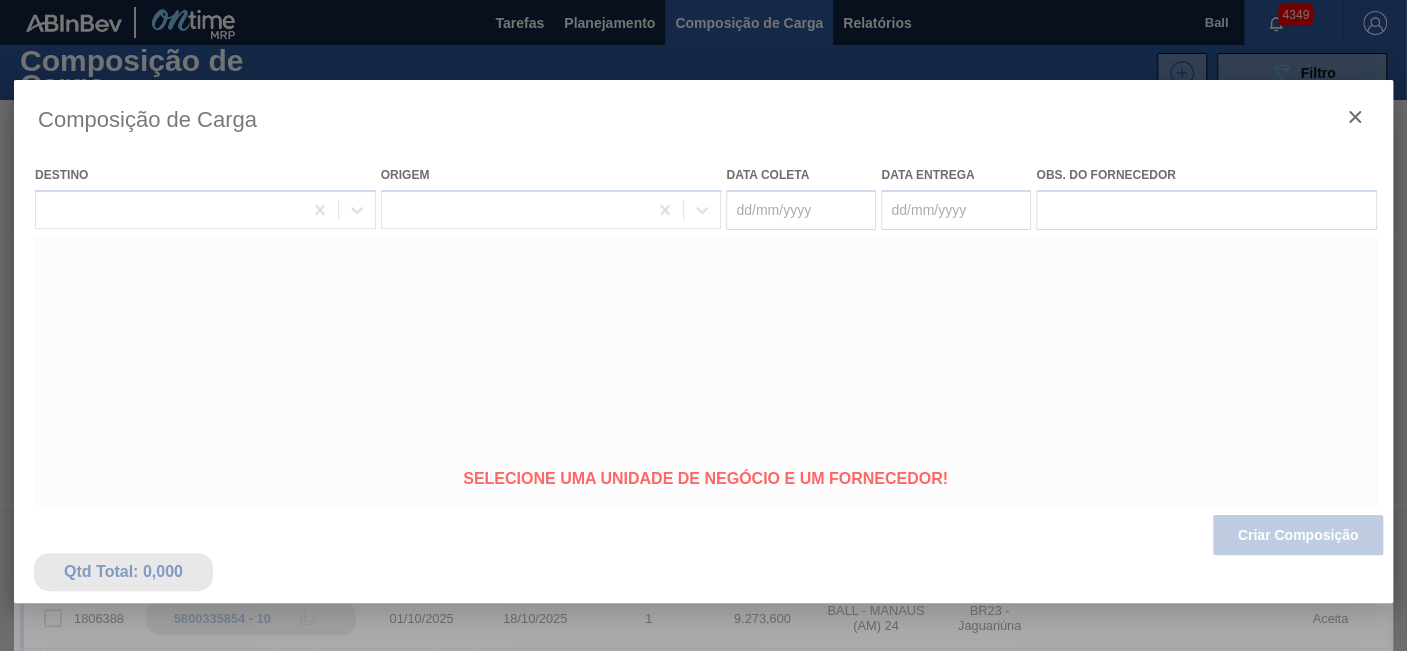 type on "30/08/2025" 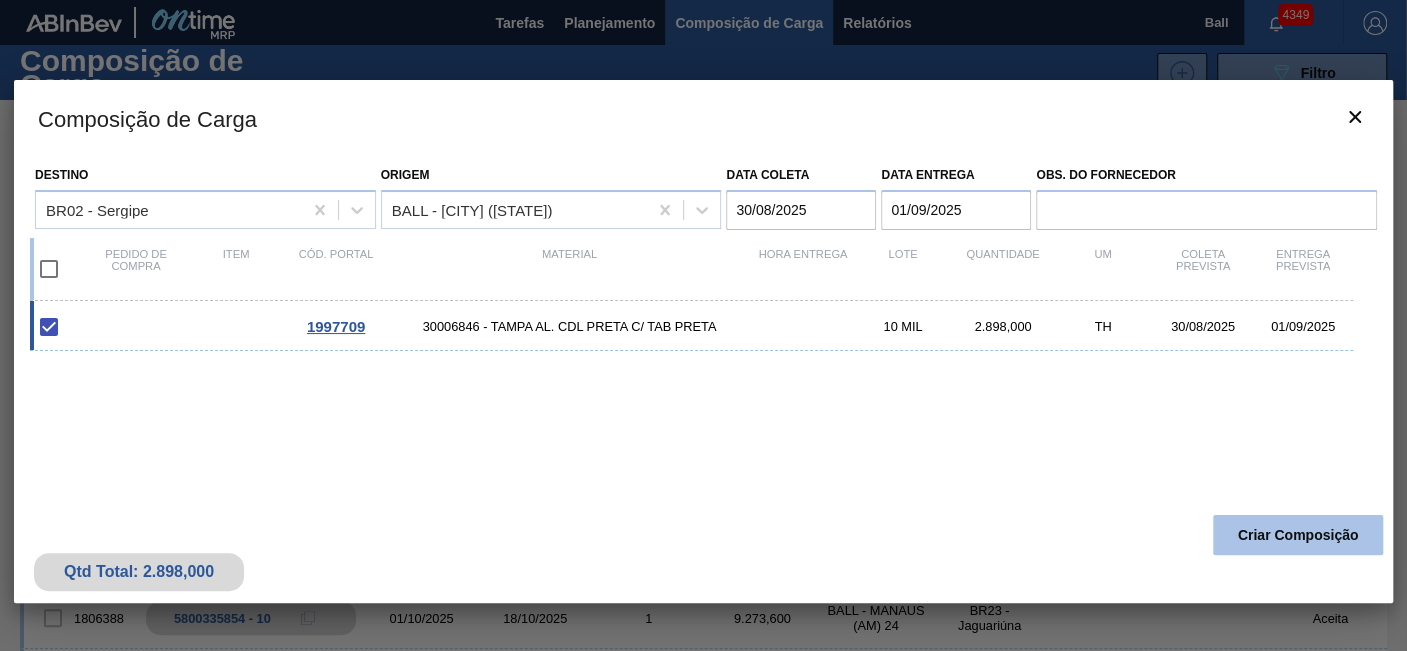 click on "Criar Composição" at bounding box center [1298, 535] 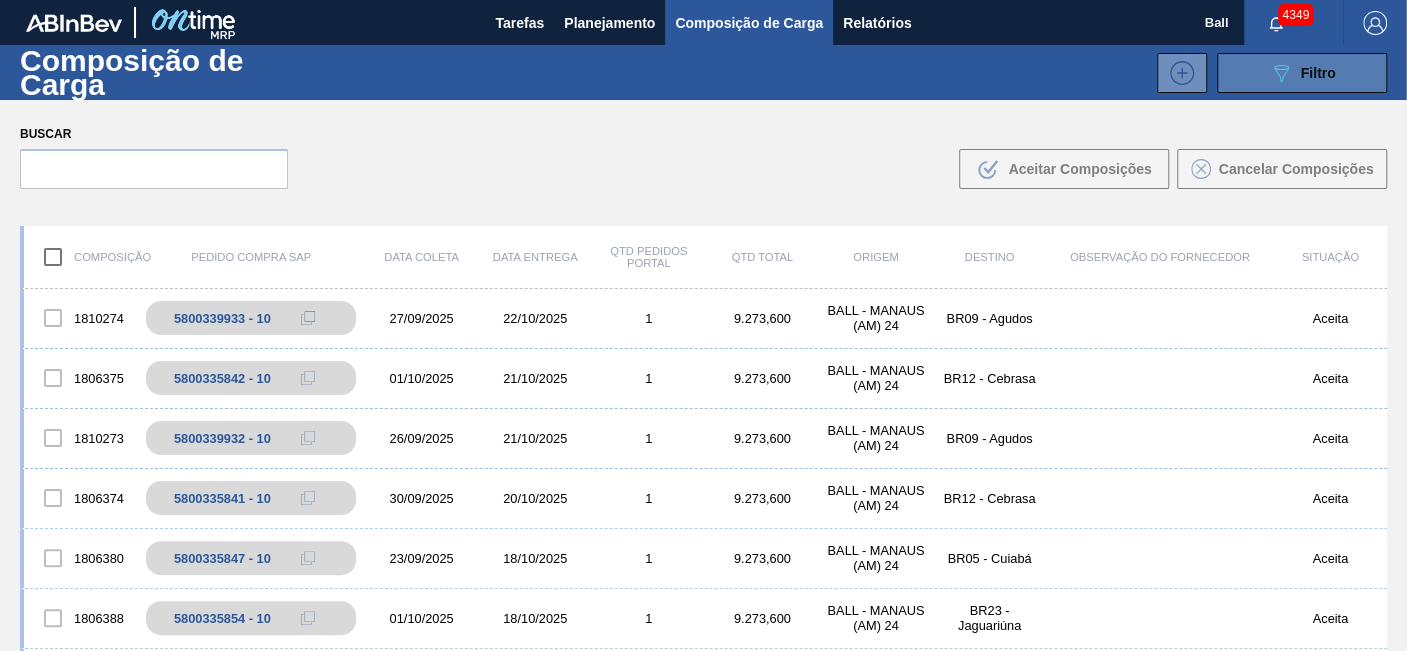 click on "089F7B8B-B2A5-4AFE-B5C0-19BA573D28AC Filtro" at bounding box center (1302, 73) 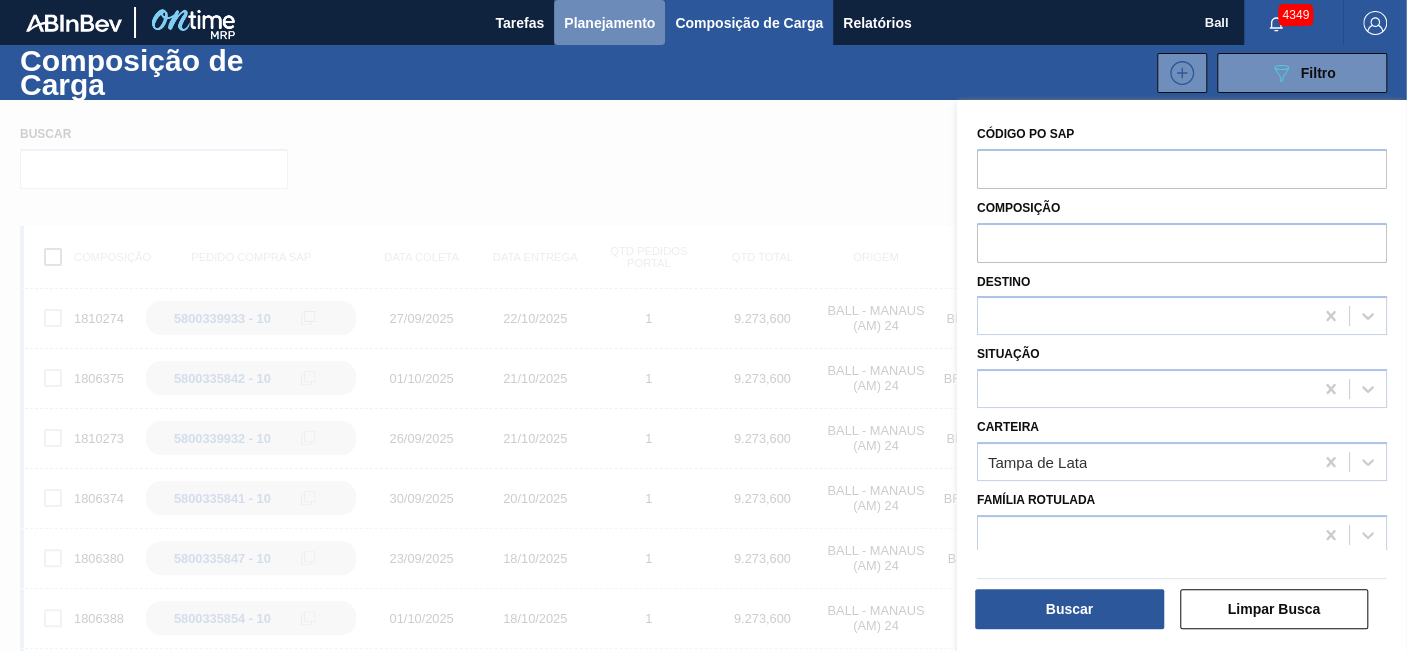 click on "Planejamento" at bounding box center [609, 23] 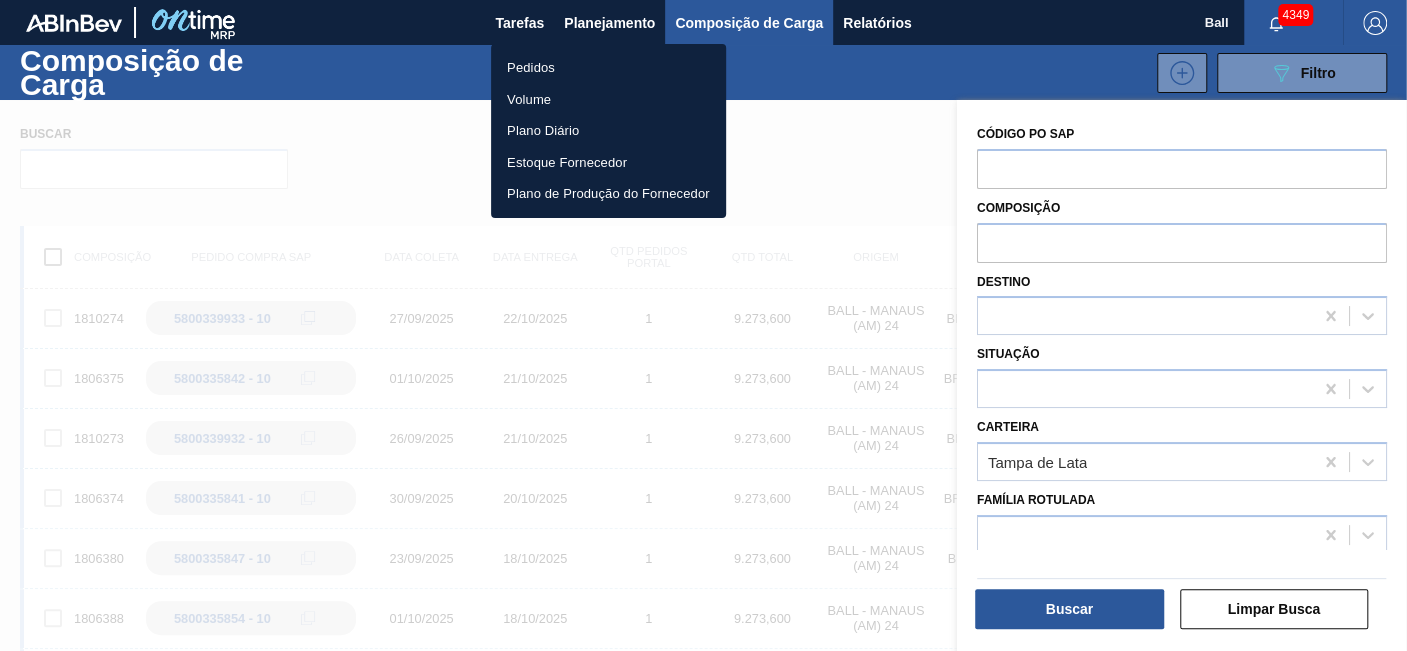 click on "Pedidos" at bounding box center (608, 68) 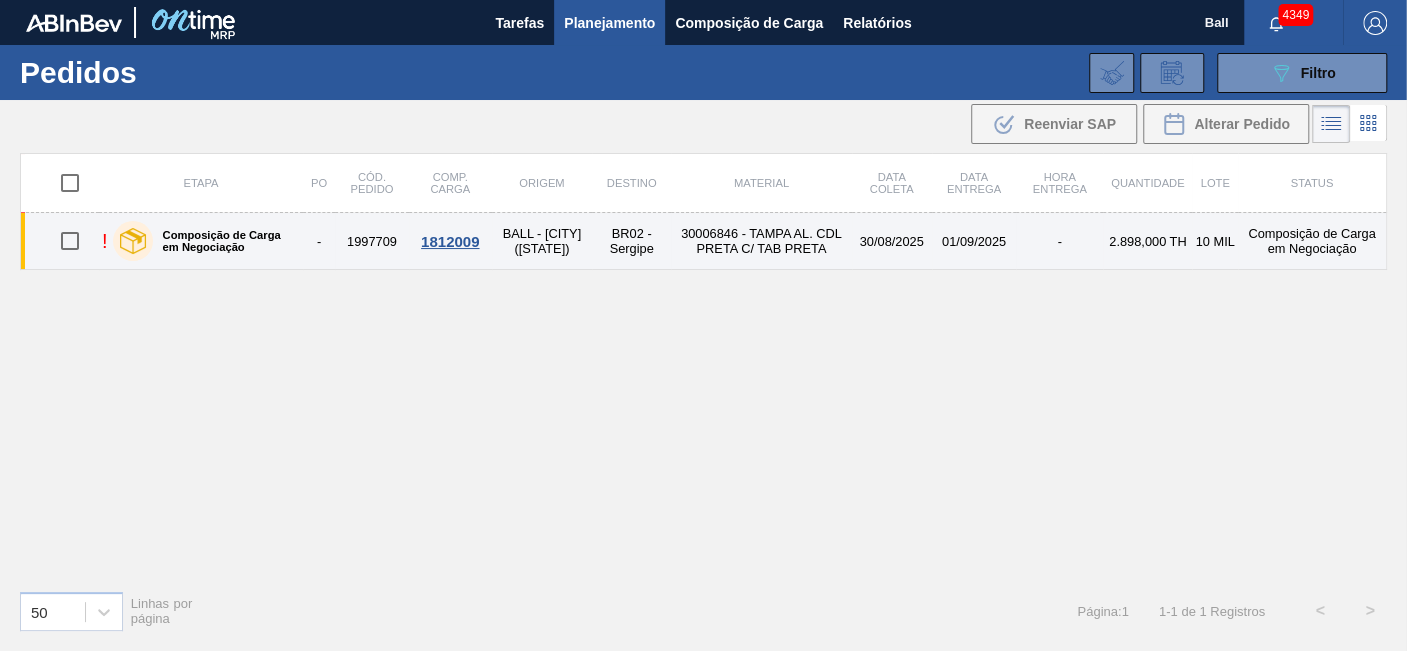 click on "-" at bounding box center [1059, 241] 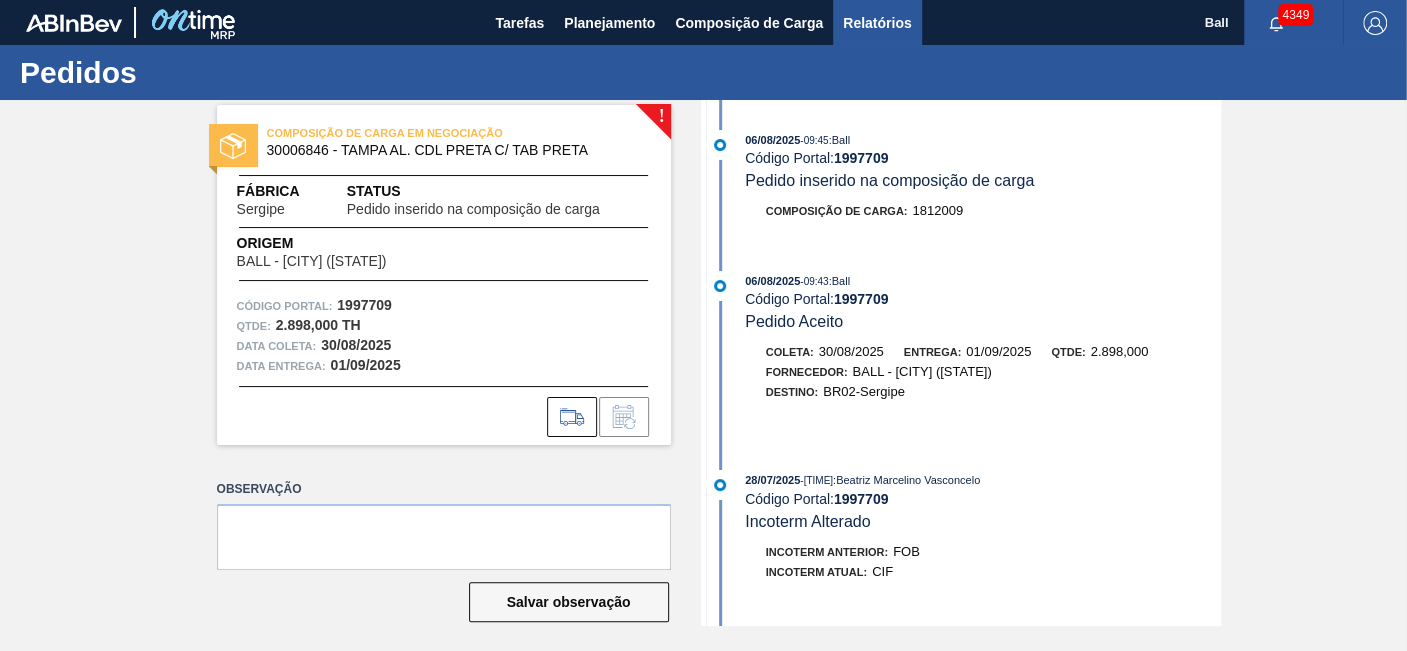 click on "Relatórios" at bounding box center (877, 23) 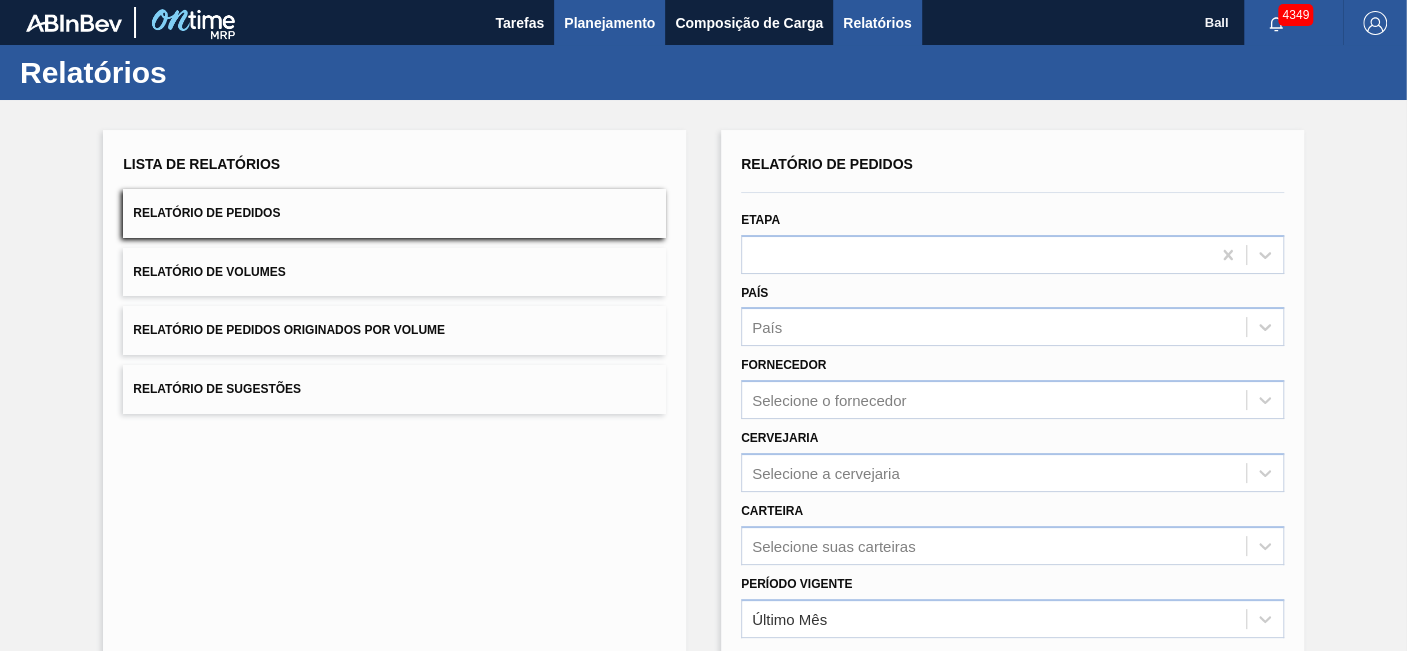 click on "Planejamento" at bounding box center [609, 23] 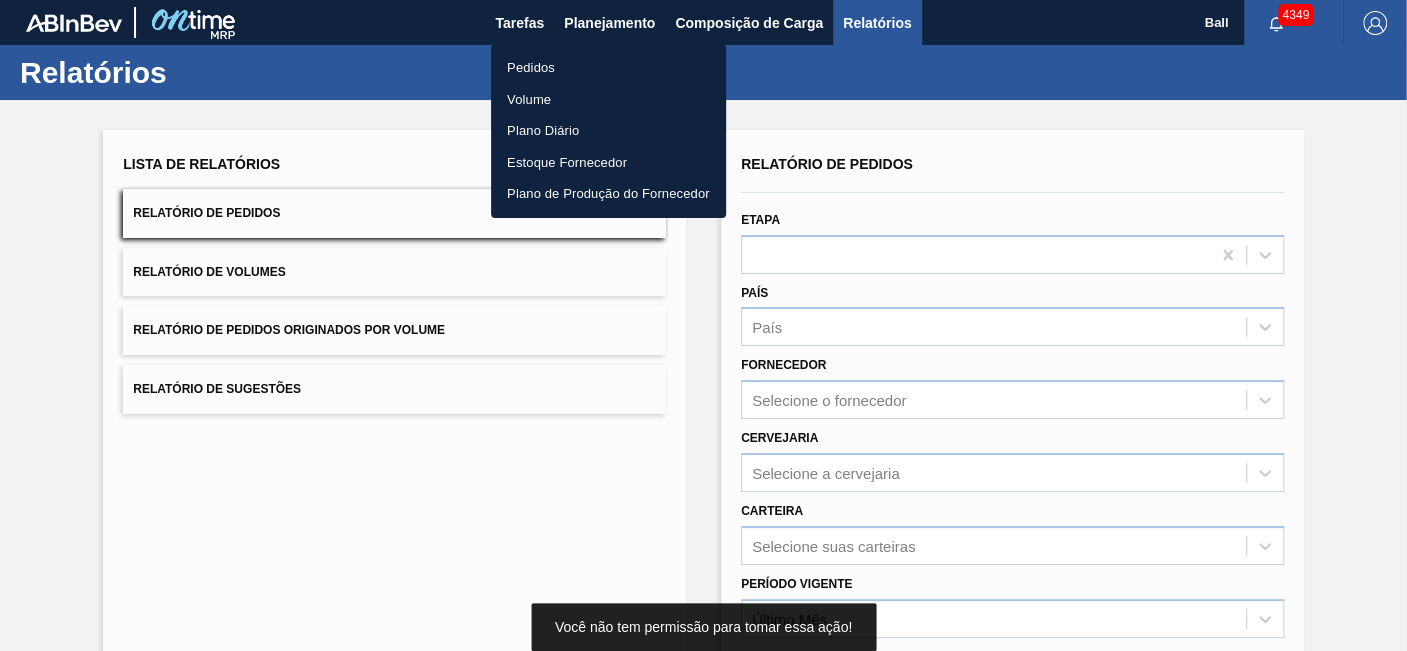 click on "Pedidos" at bounding box center (608, 68) 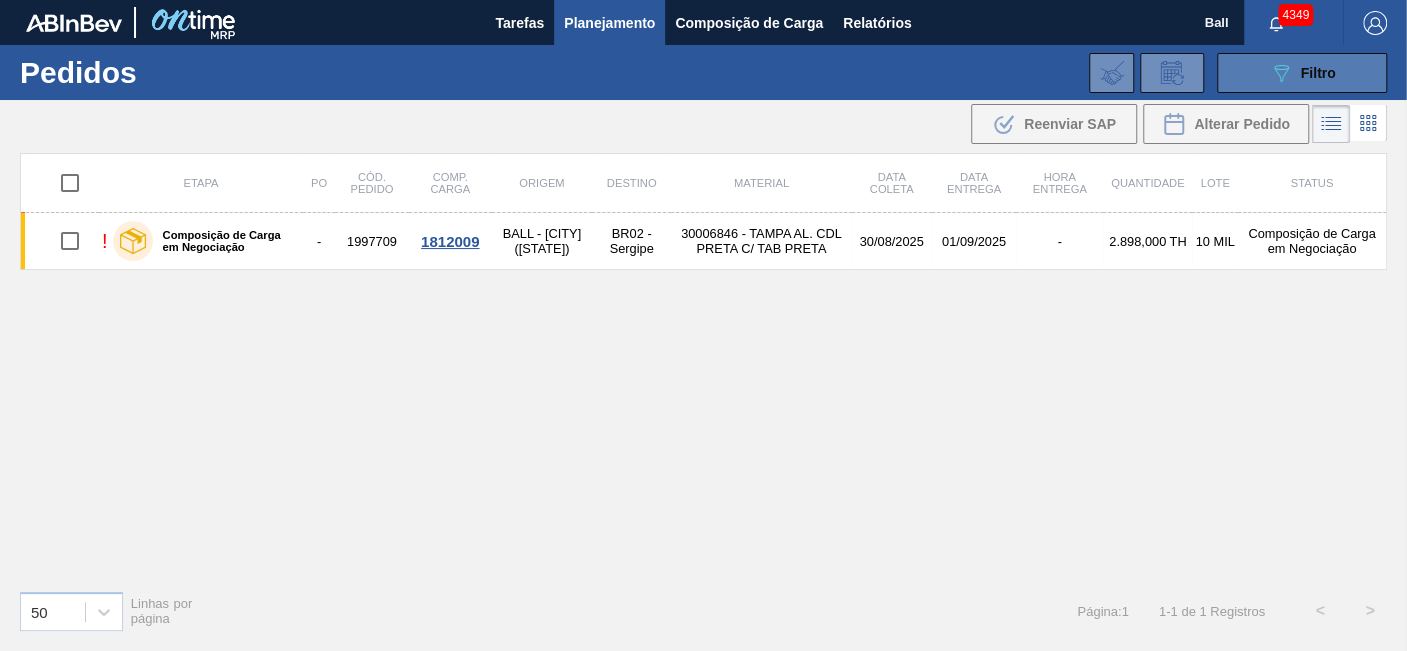 click on "089F7B8B-B2A5-4AFE-B5C0-19BA573D28AC Filtro" at bounding box center (1302, 73) 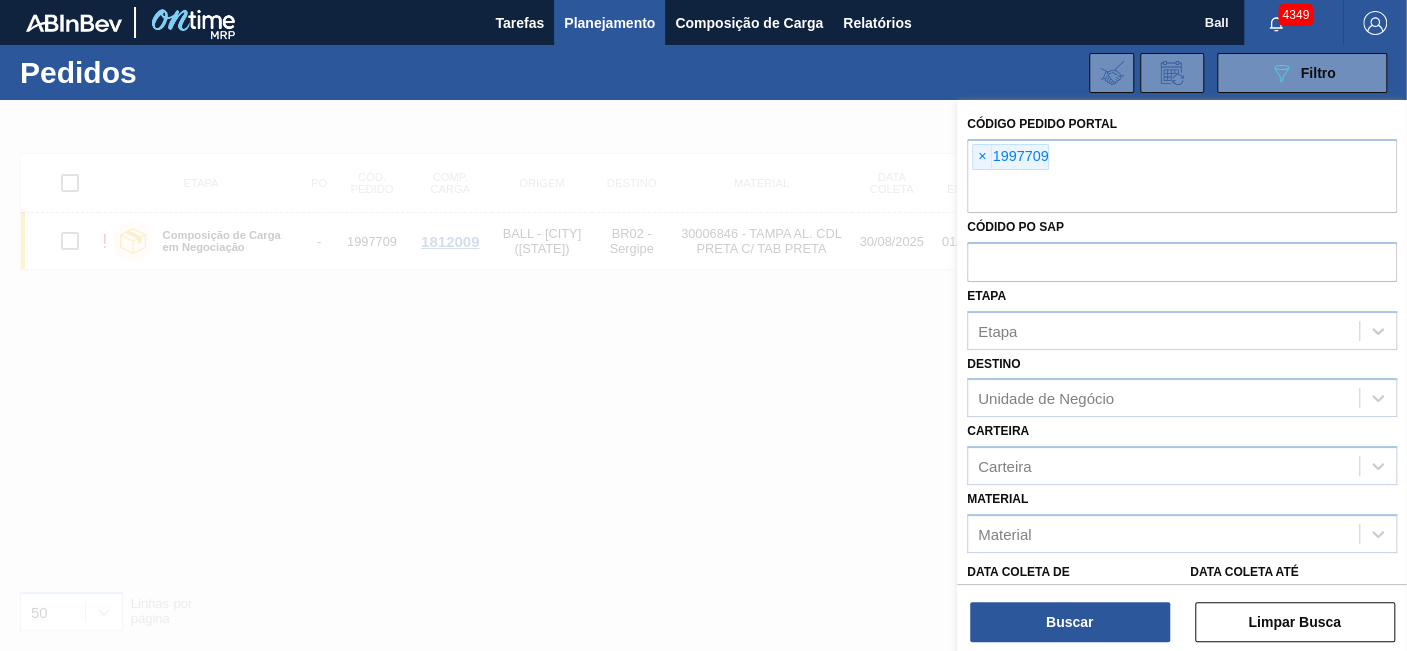 click at bounding box center (703, 425) 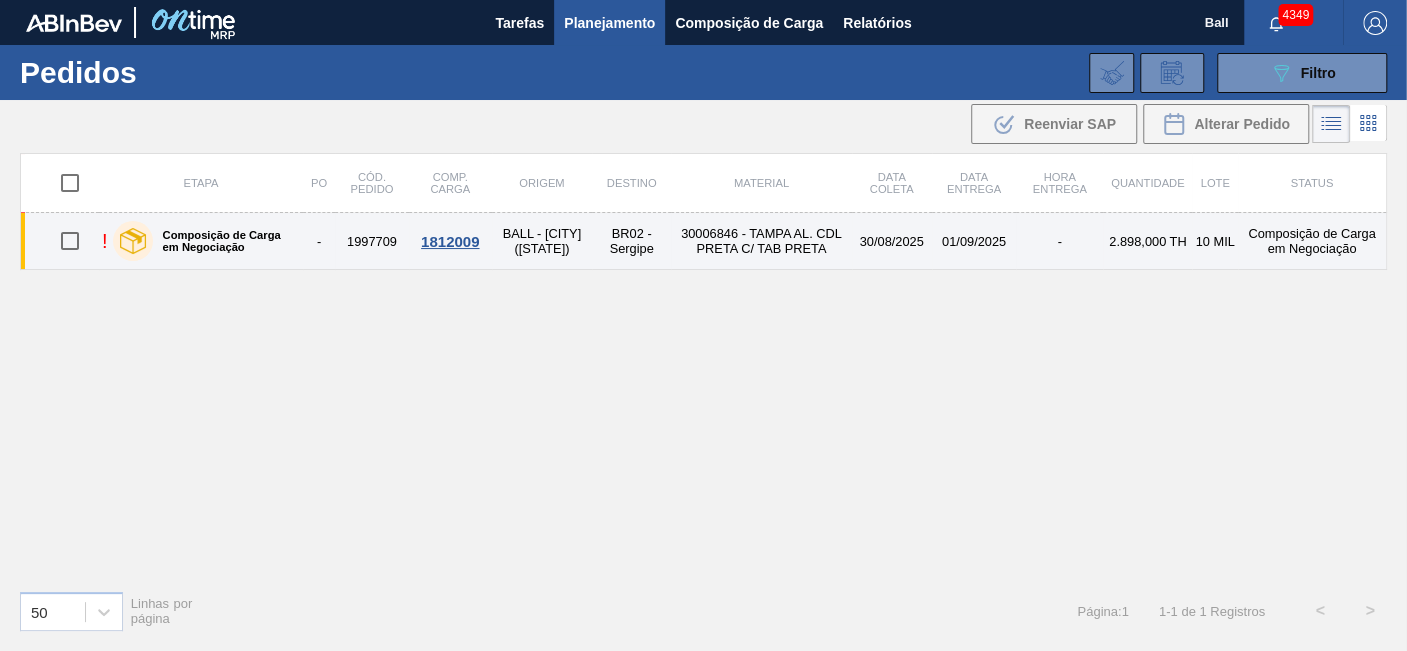 click on "-" at bounding box center (1059, 241) 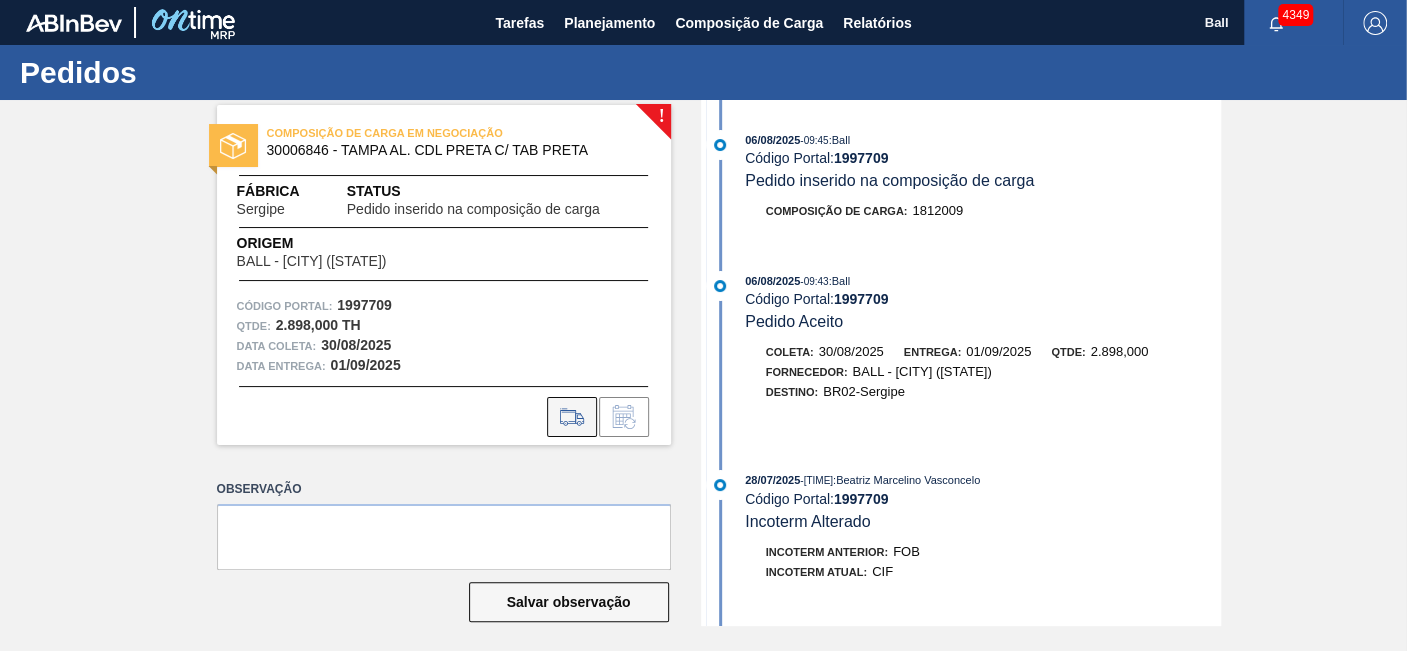 click 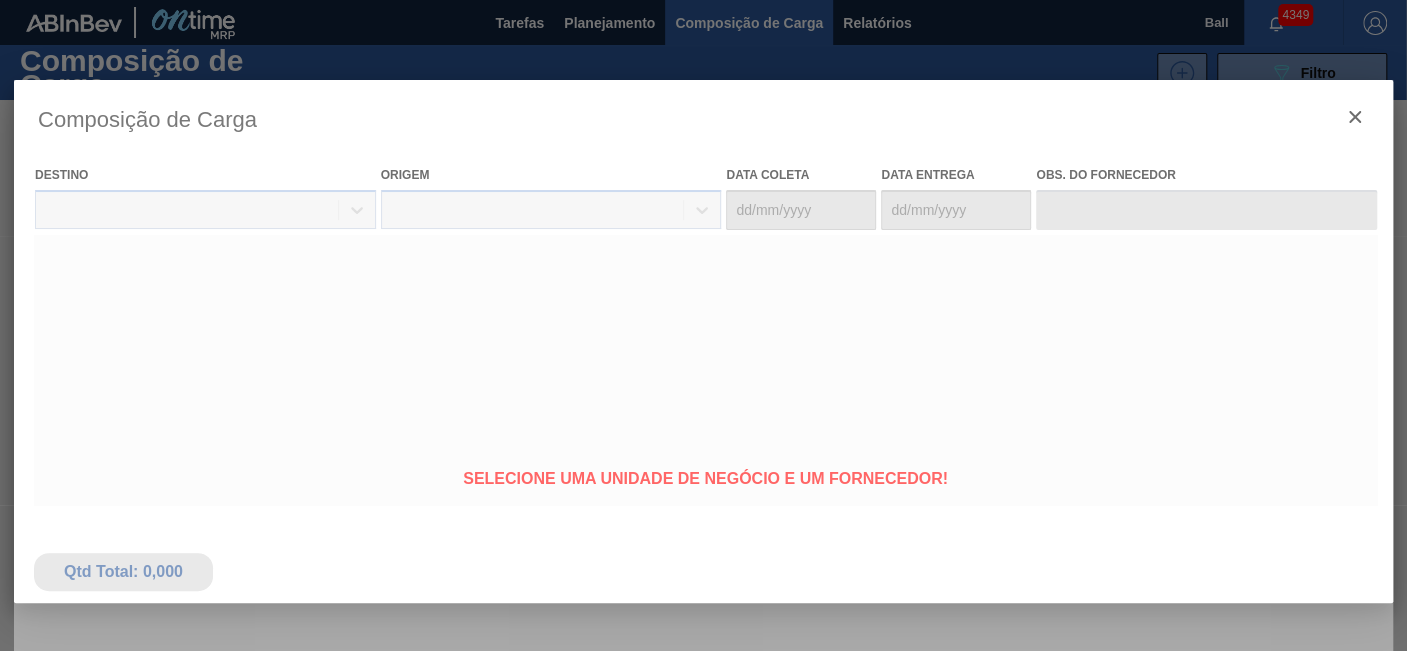 type on "30/08/2025" 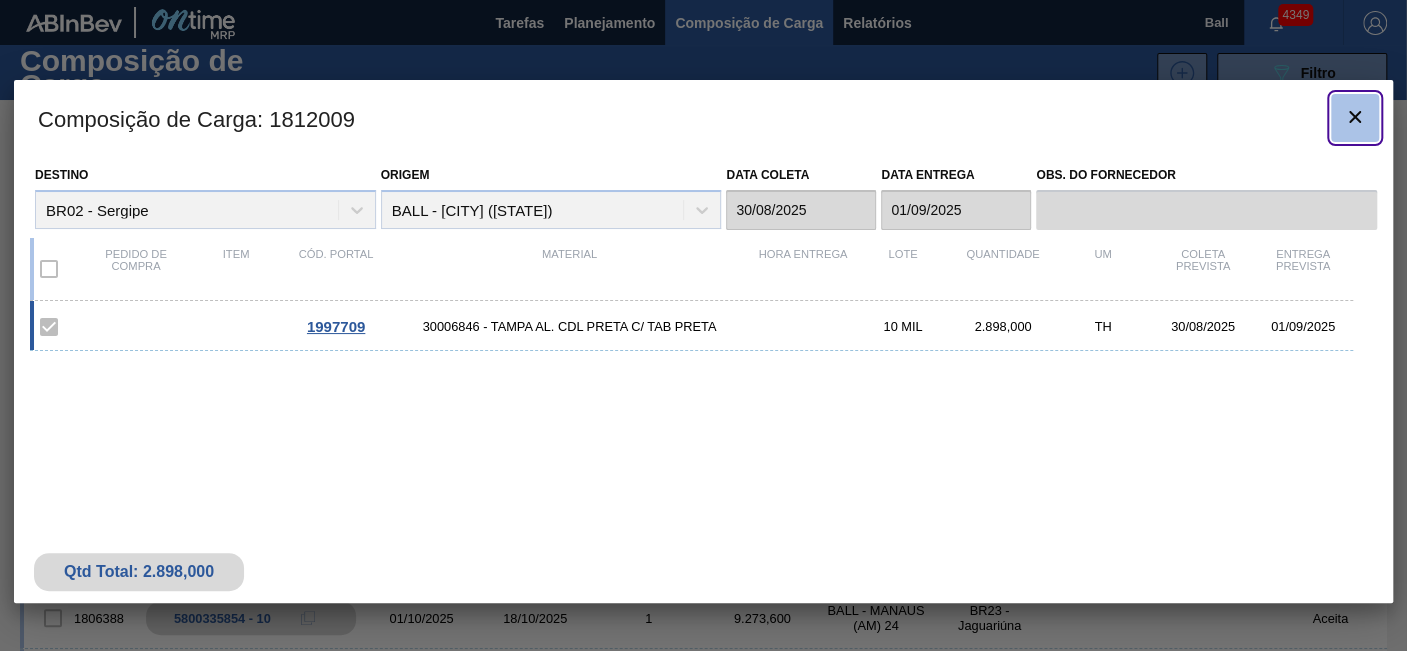 click 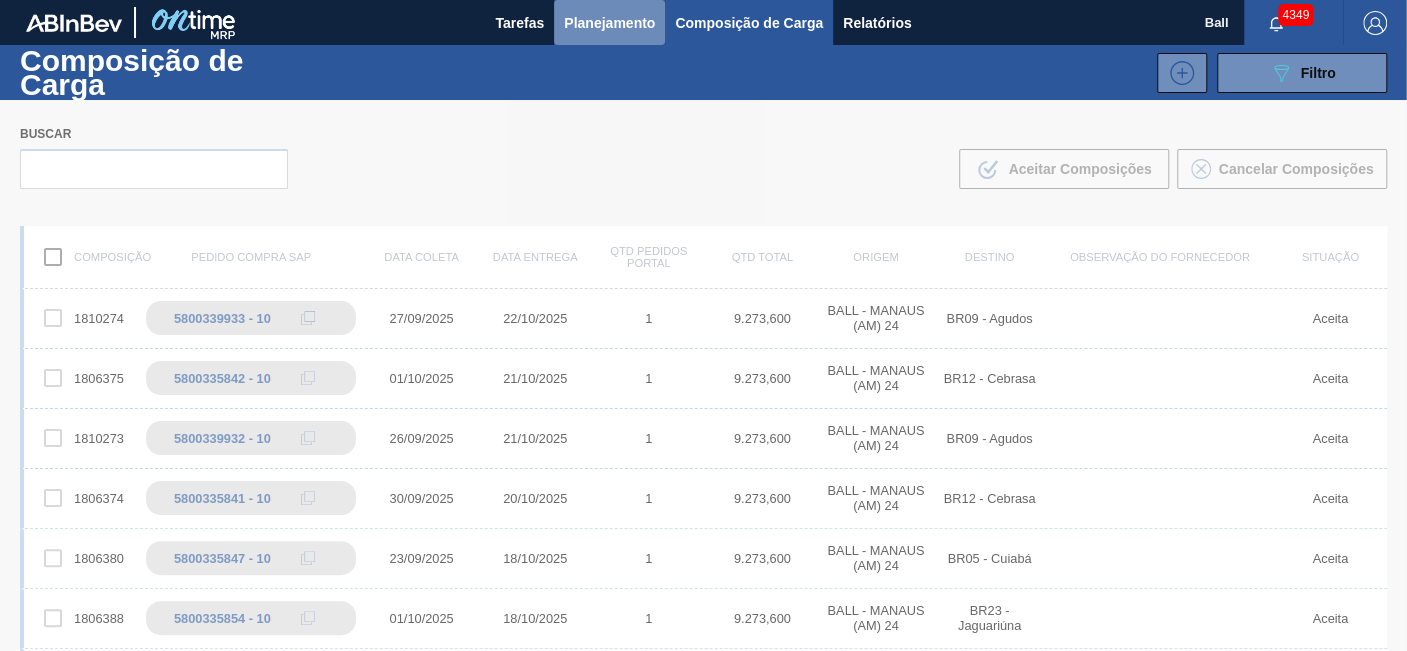 click on "Planejamento" at bounding box center [609, 22] 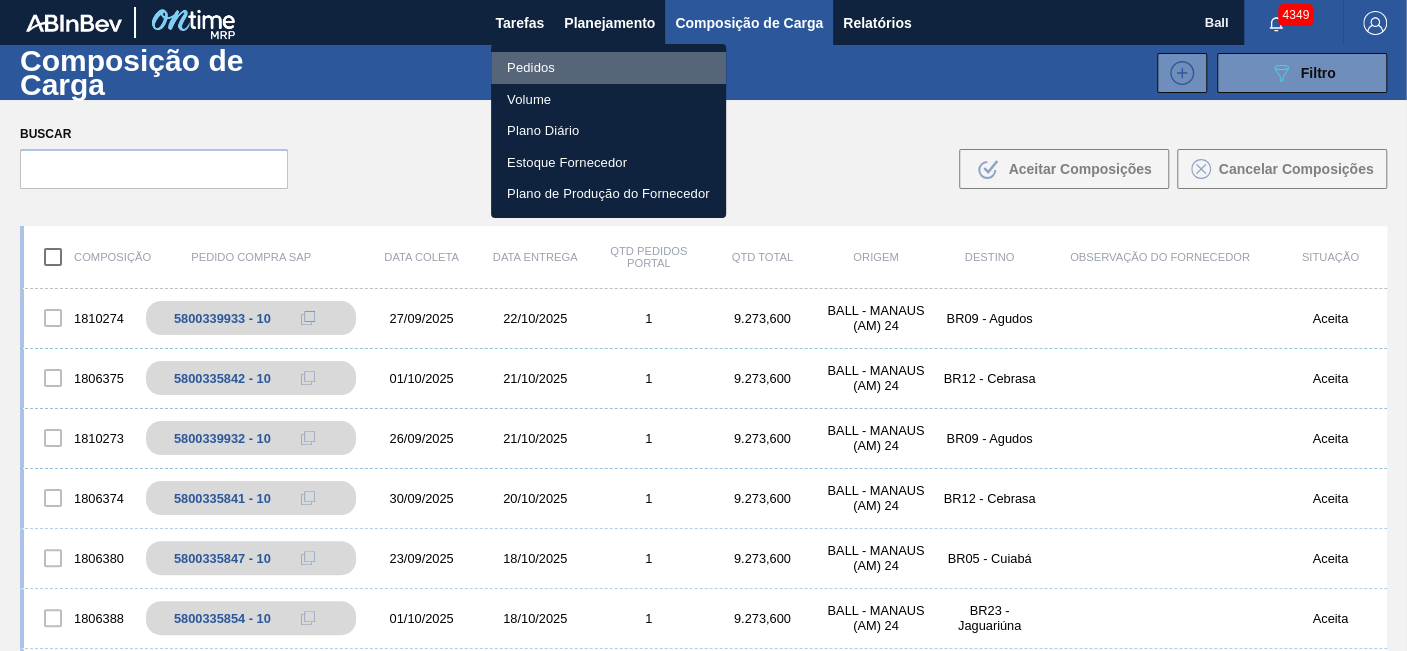 click on "Pedidos" at bounding box center (608, 68) 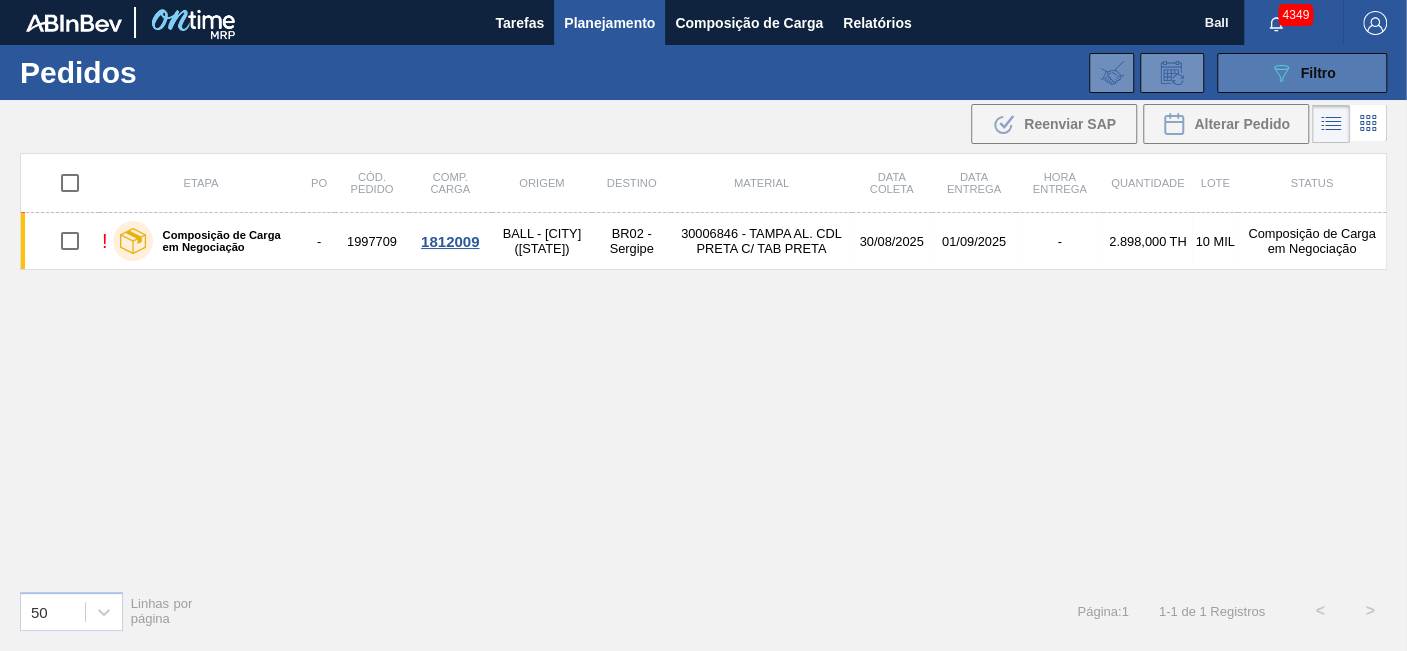 click on "089F7B8B-B2A5-4AFE-B5C0-19BA573D28AC Filtro" at bounding box center [1302, 73] 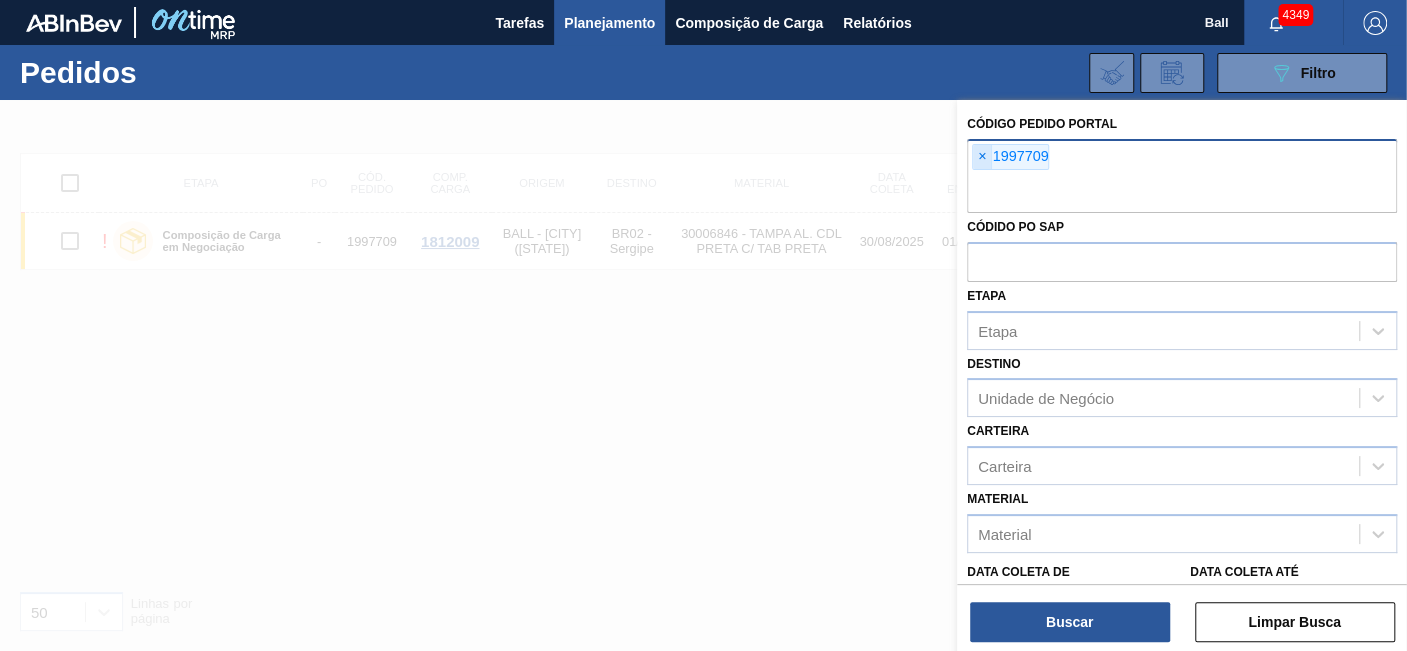 click on "×" at bounding box center [982, 157] 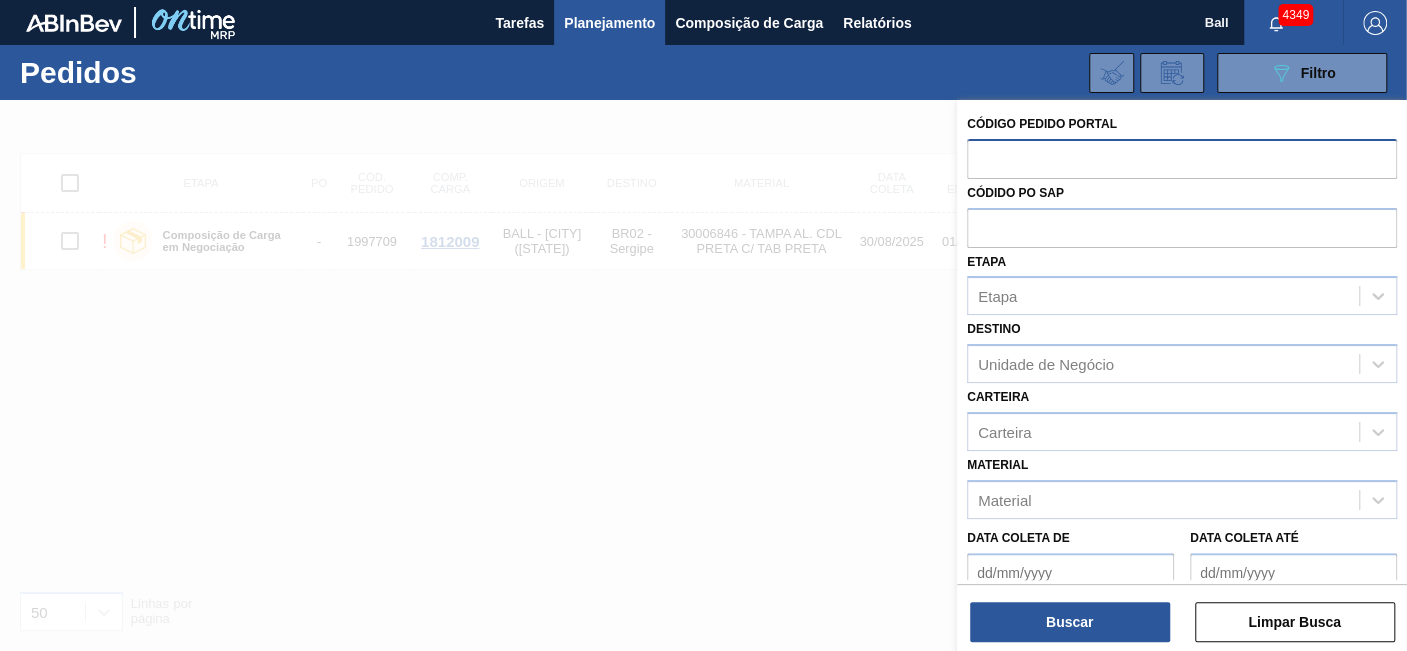 paste 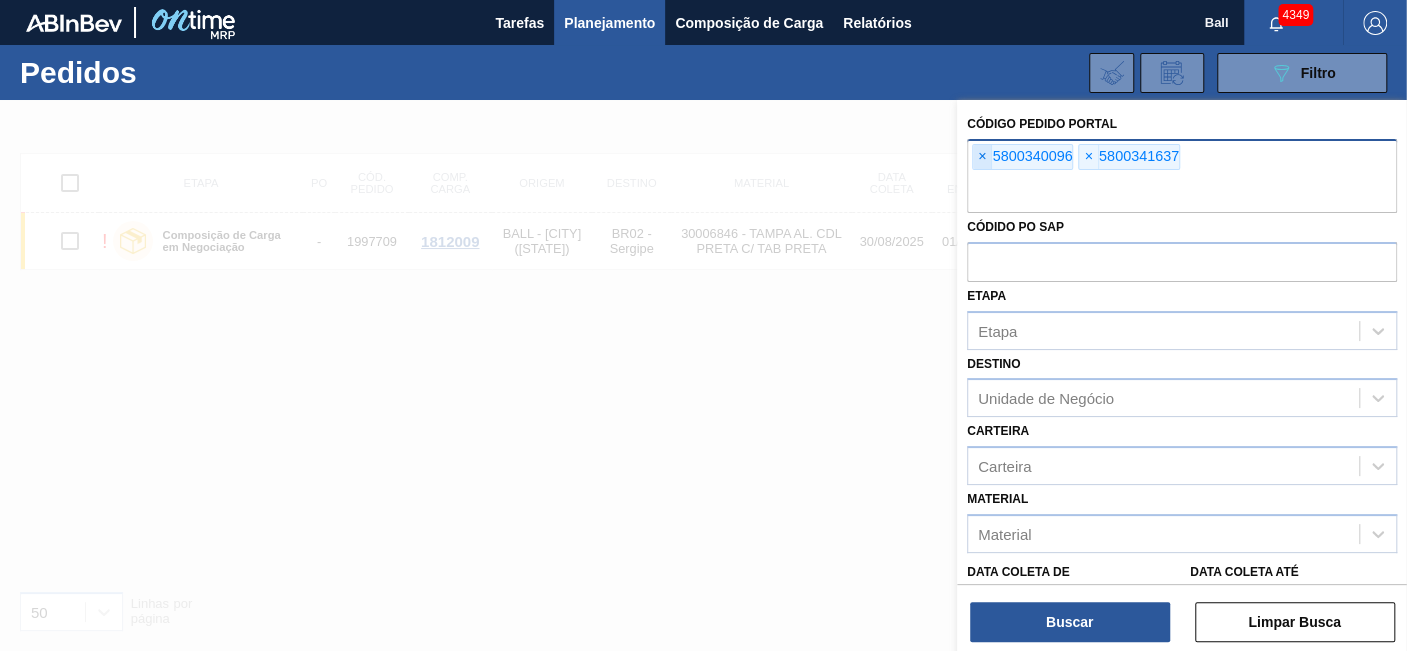 click on "×" at bounding box center (982, 157) 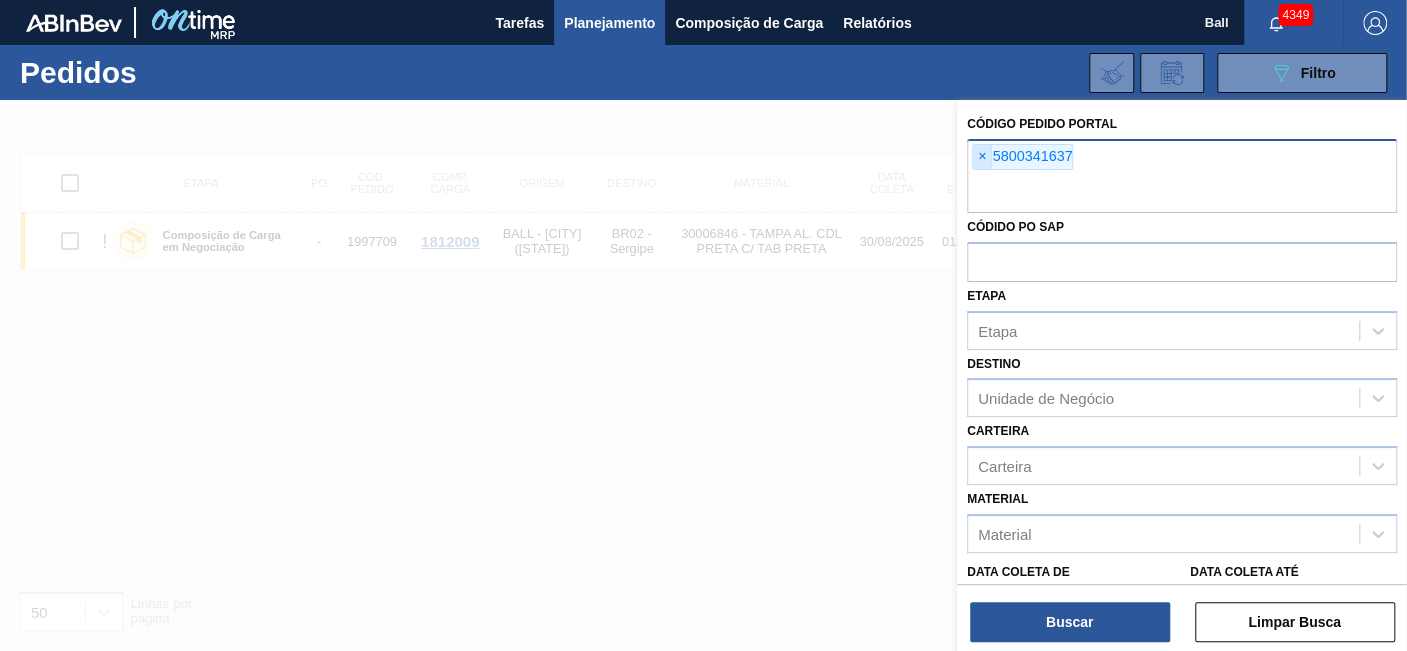 click on "×" at bounding box center [982, 157] 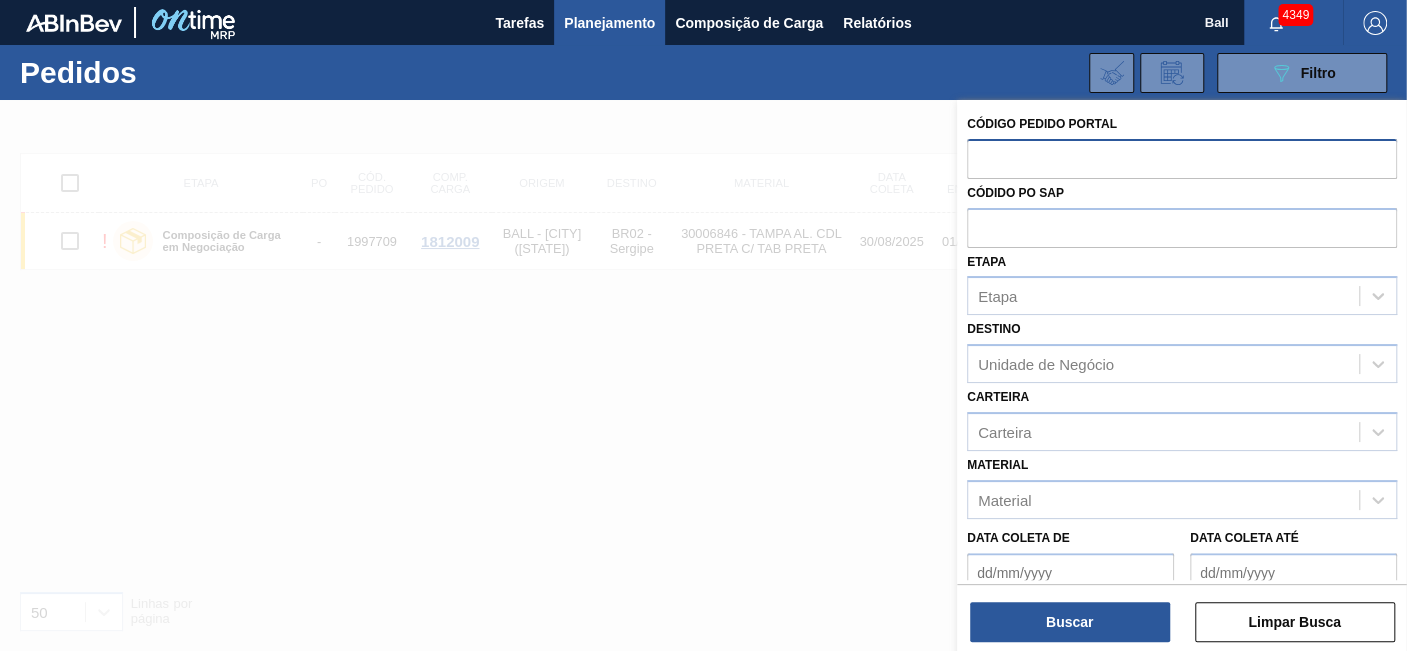 paste 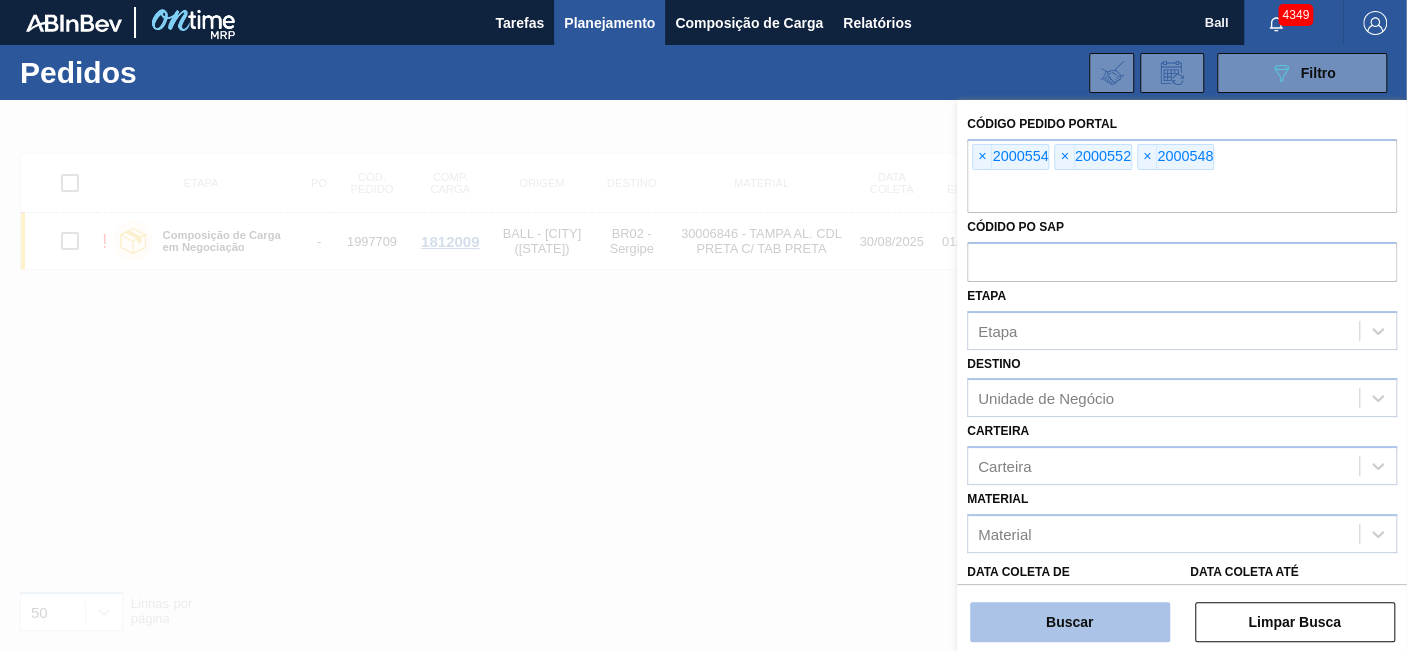 click on "Buscar" at bounding box center [1070, 622] 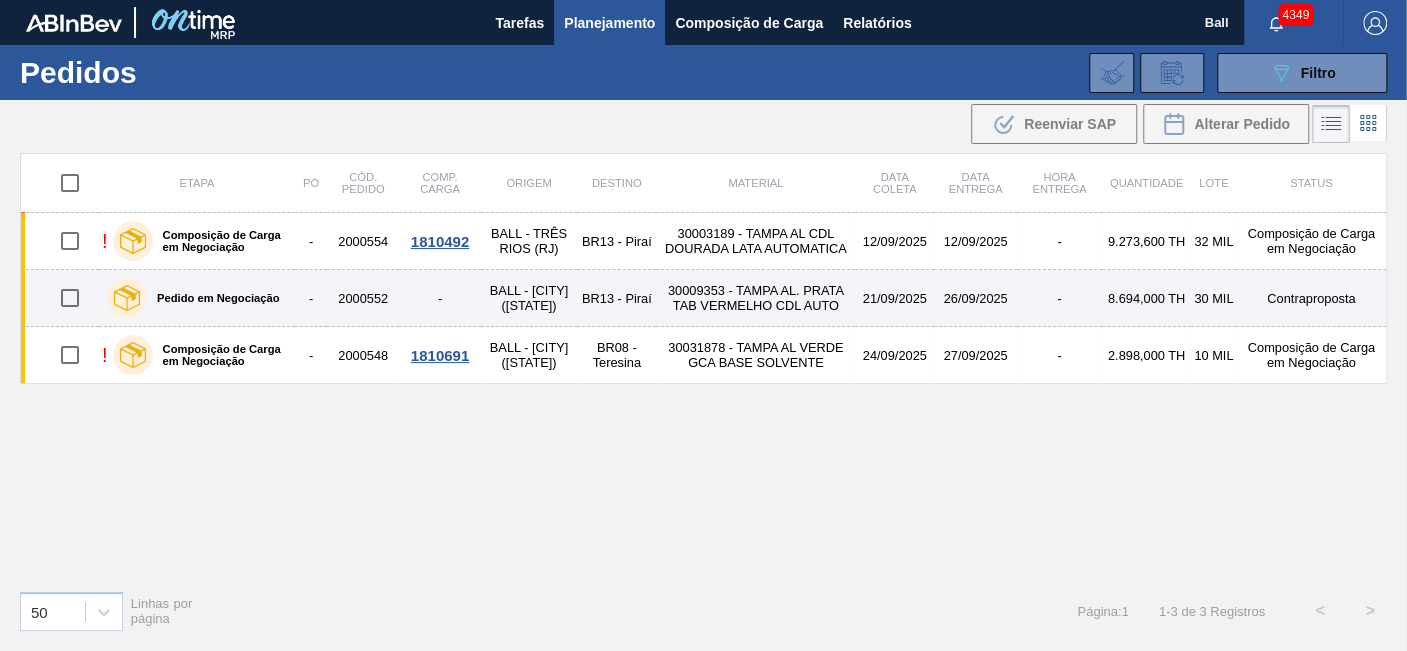 click on "26/09/2025" at bounding box center (975, 298) 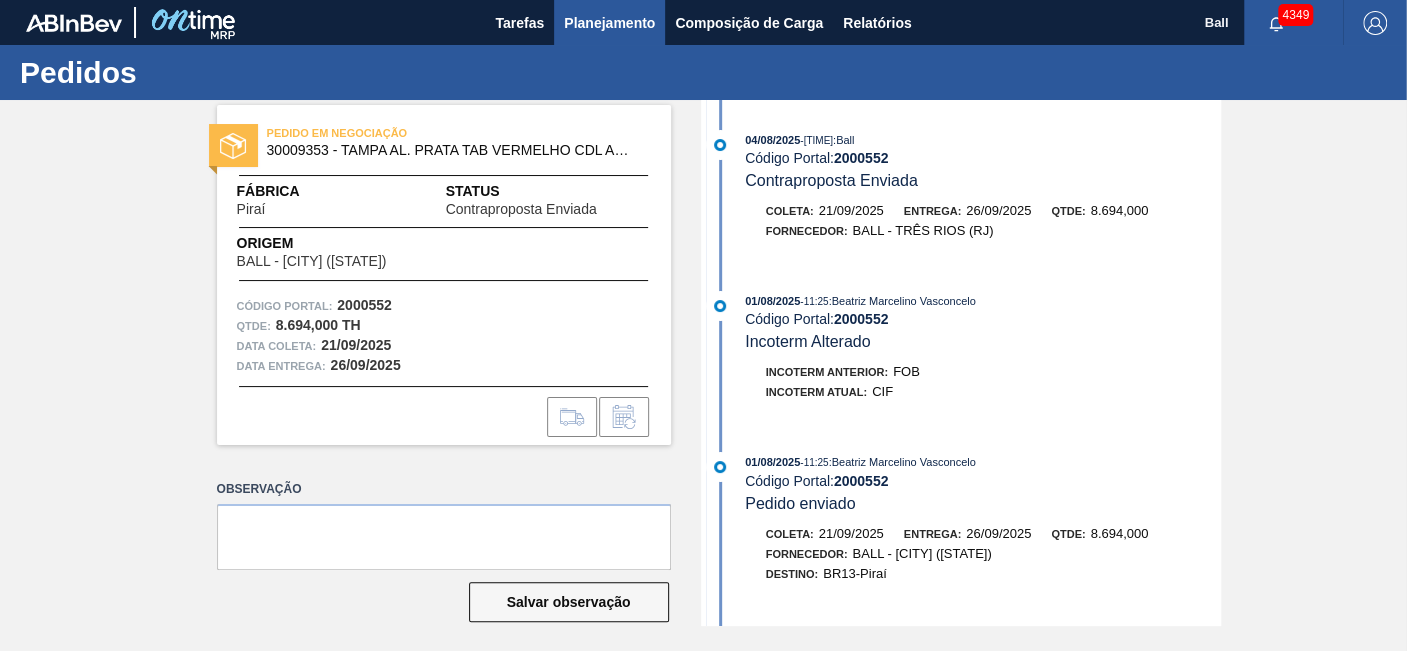 click on "Planejamento" at bounding box center [609, 23] 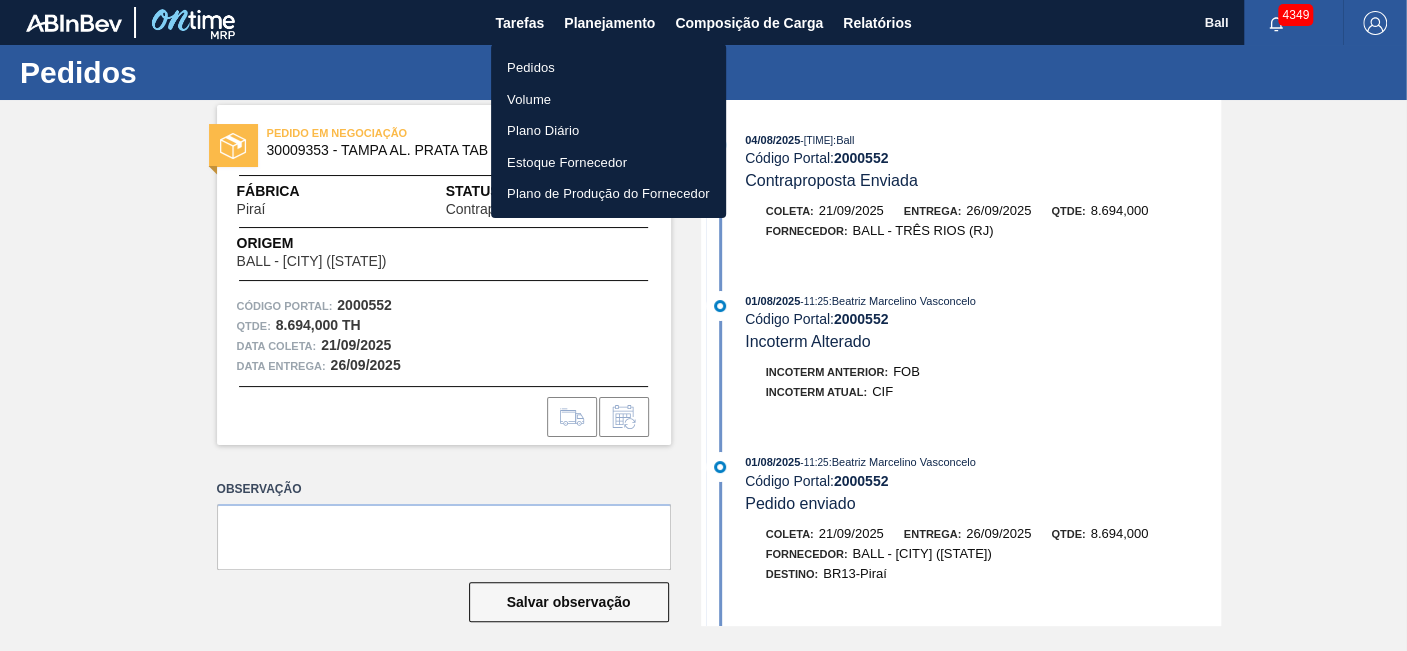 click on "Pedidos" at bounding box center [608, 68] 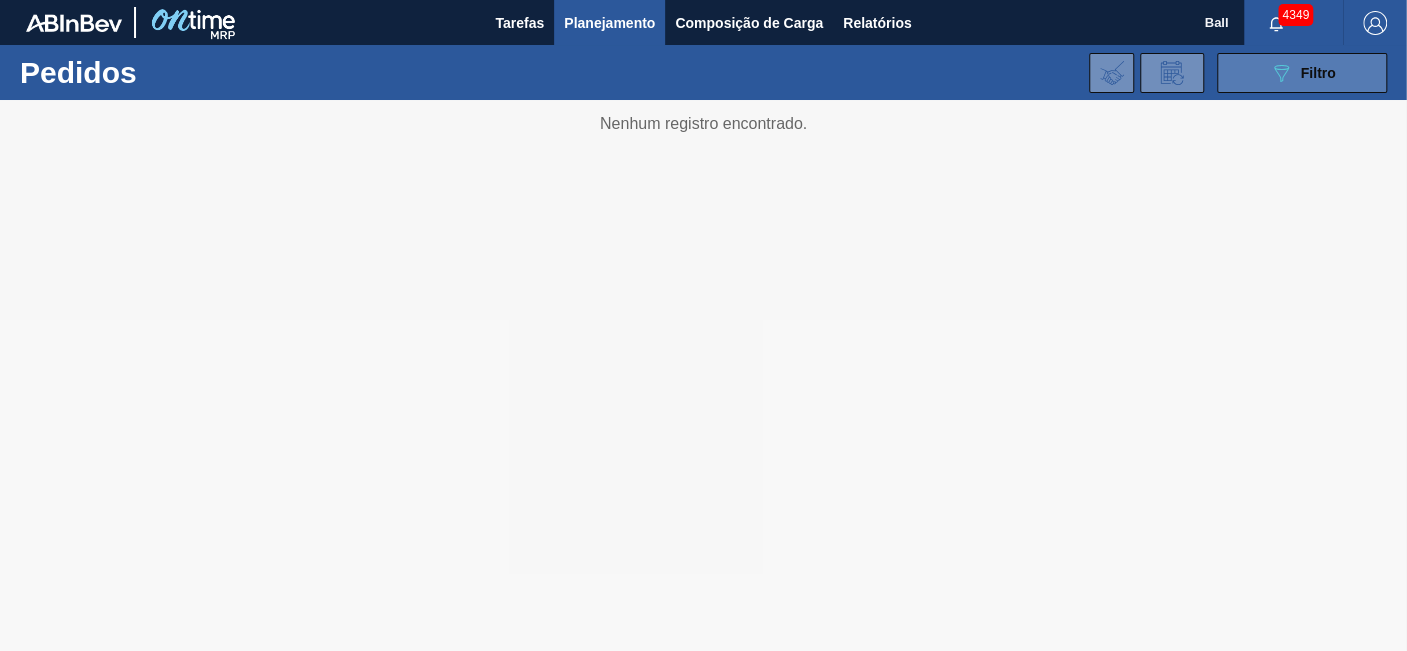 click on "Filtro" at bounding box center (1318, 73) 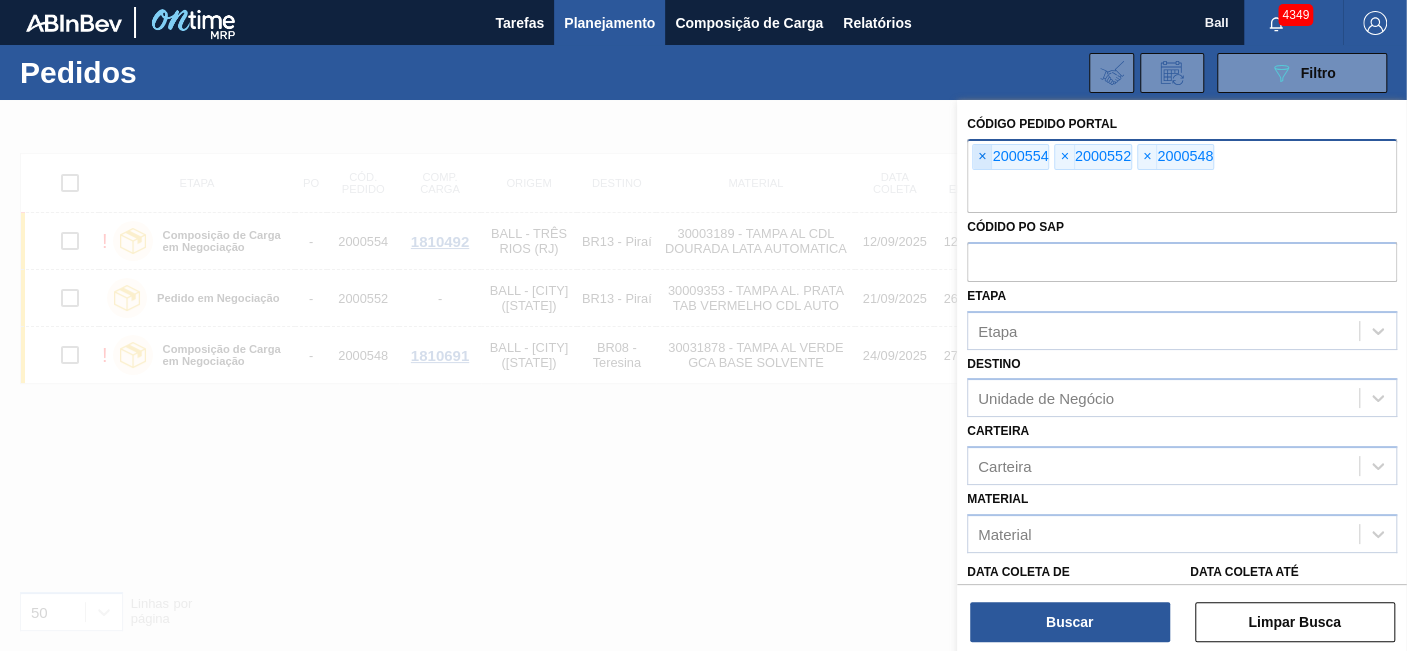 click on "×" at bounding box center [982, 157] 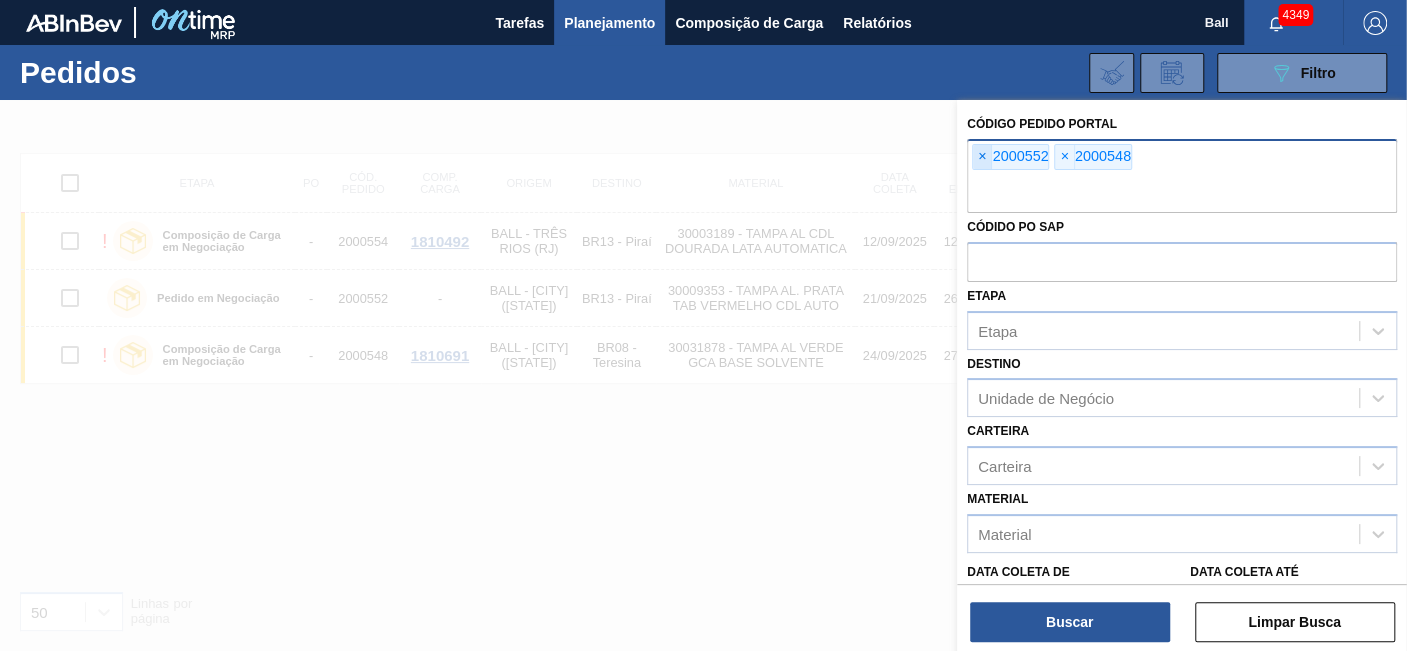click on "×" at bounding box center (982, 157) 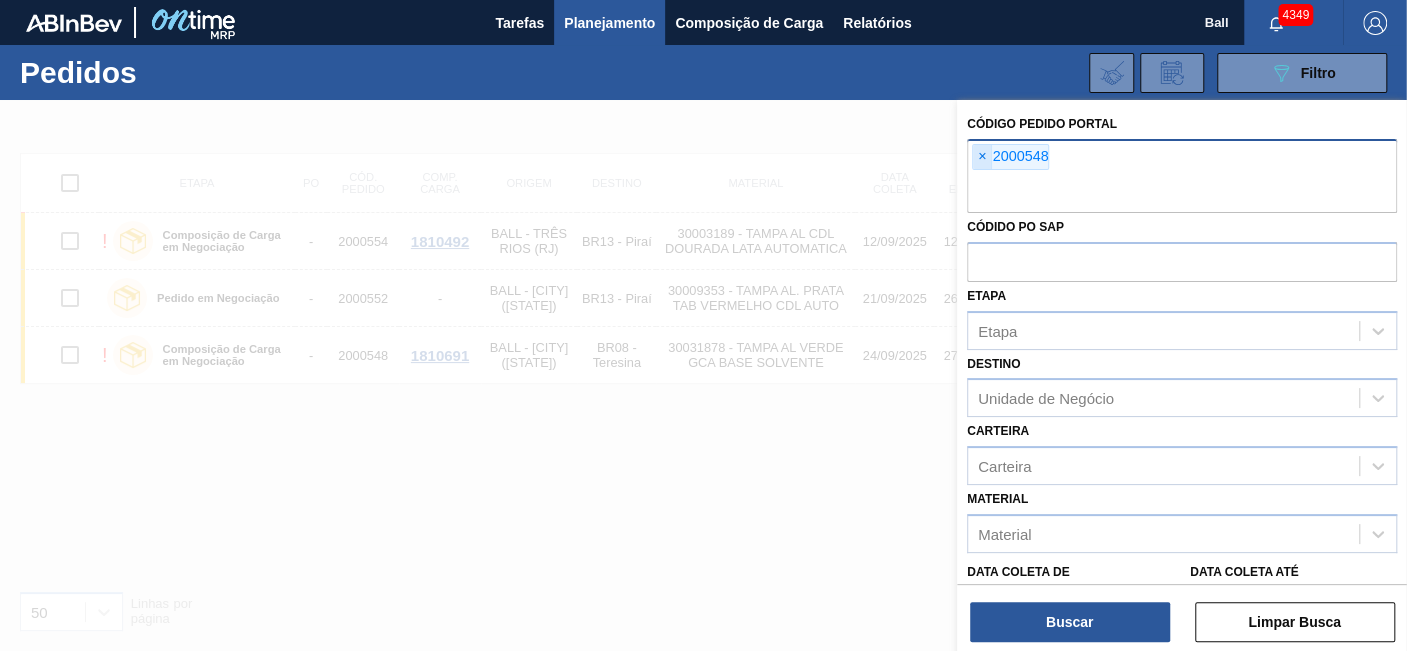click on "×" at bounding box center (982, 157) 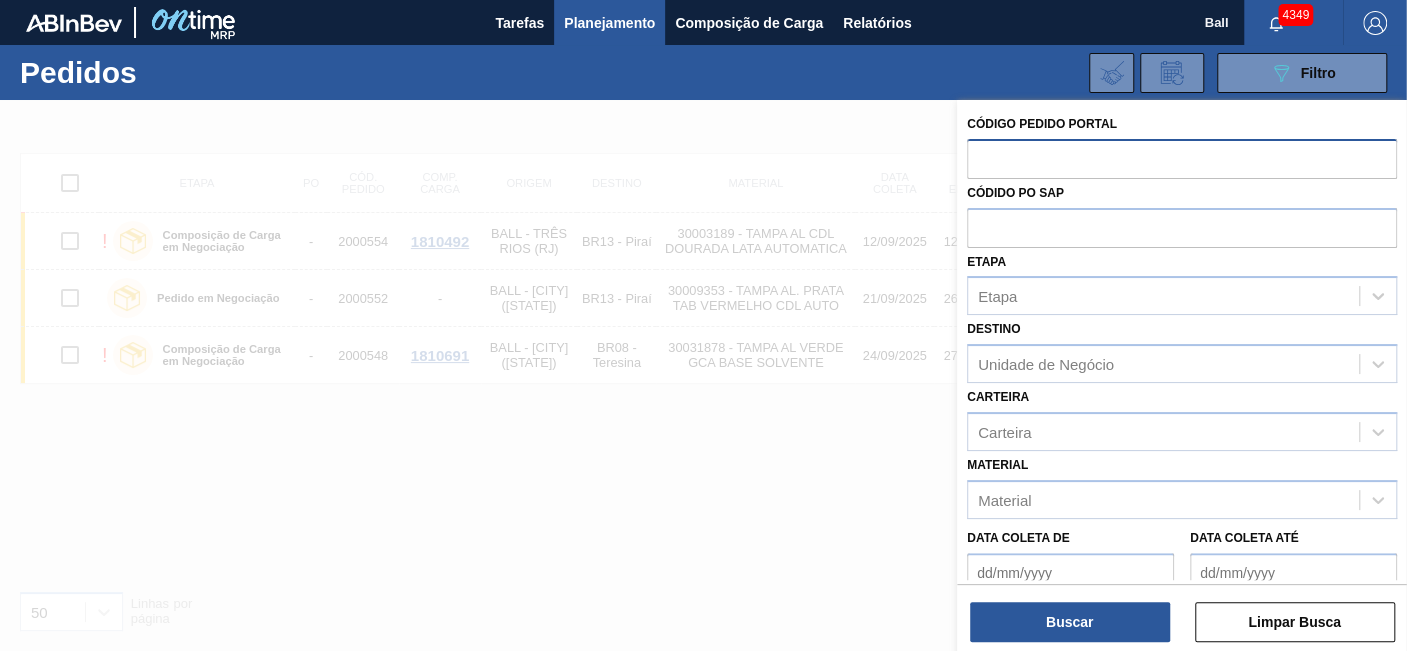 paste 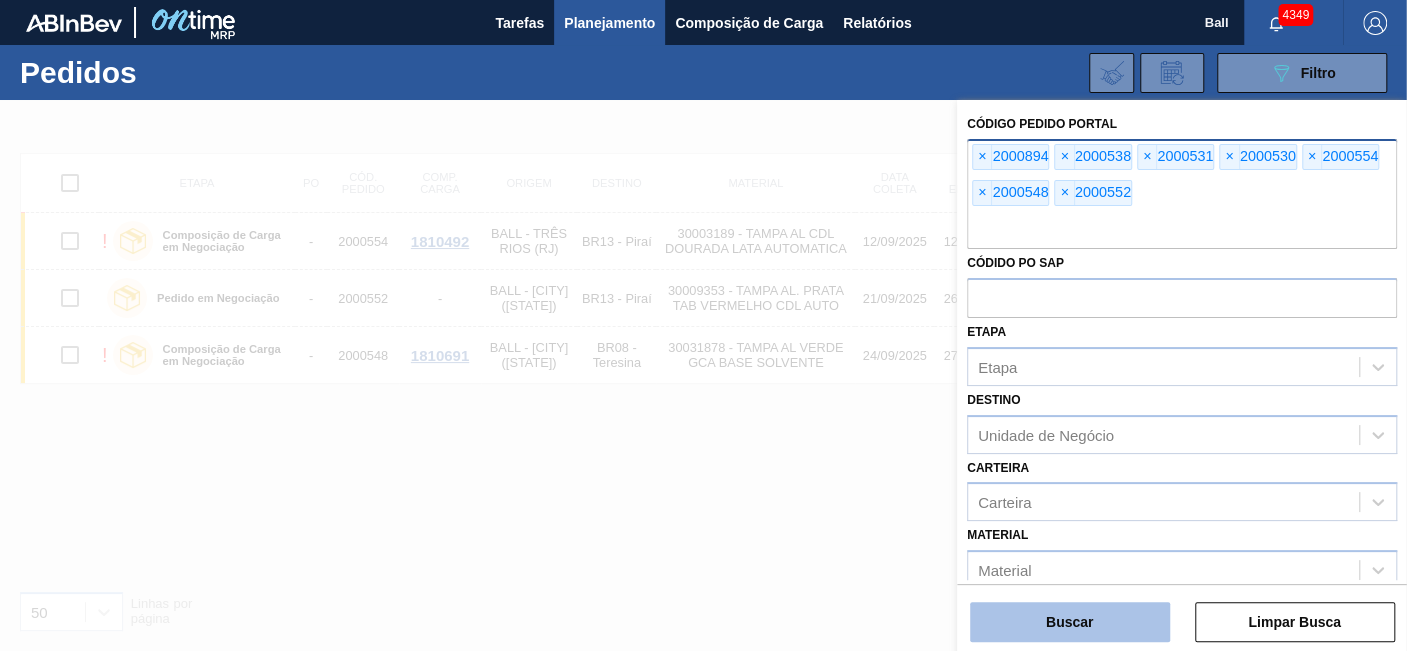 click on "Buscar" at bounding box center (1070, 622) 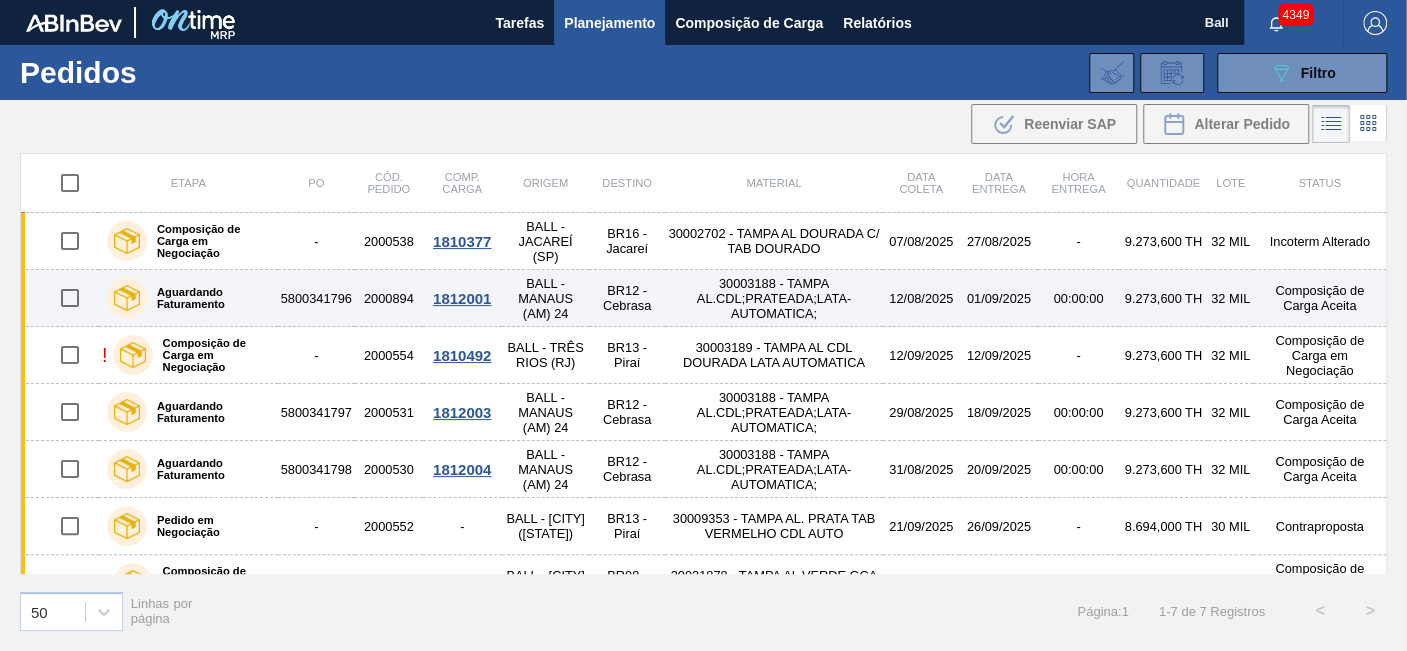 click on "30003188 - TAMPA AL.CDL;PRATEADA;LATA-AUTOMATICA;" at bounding box center (774, 298) 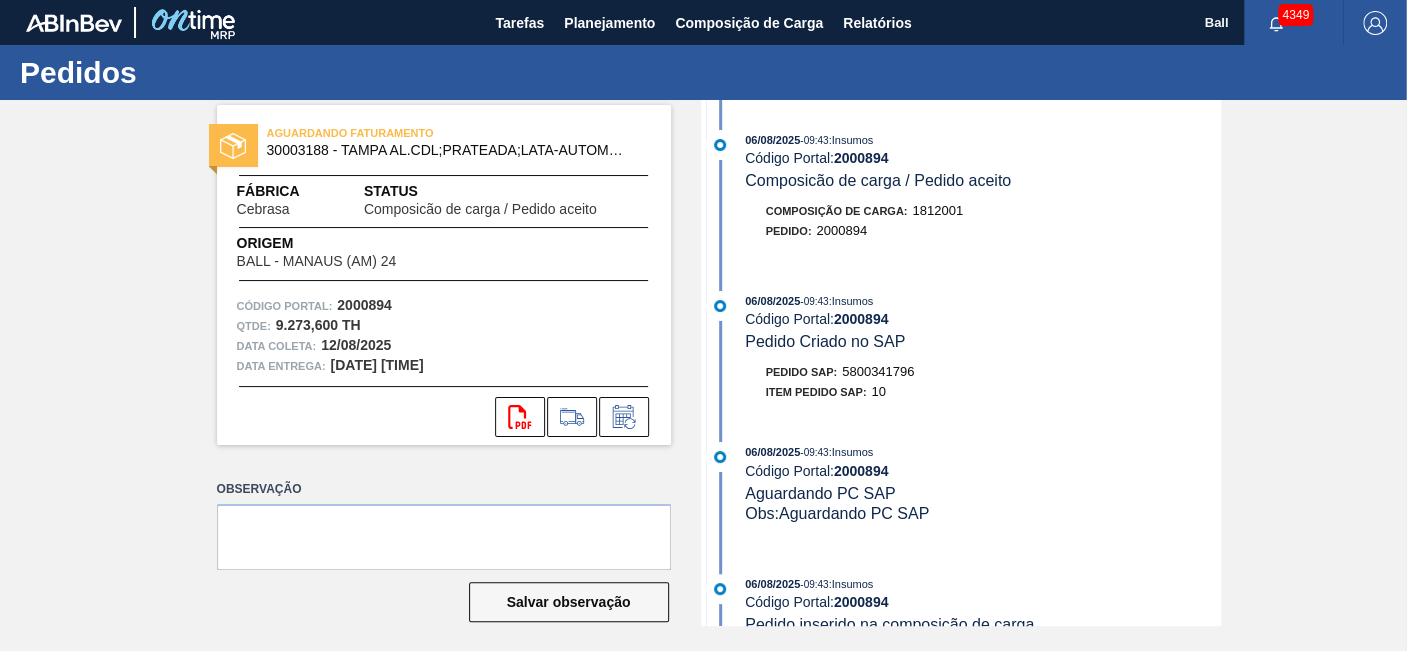 drag, startPoint x: 917, startPoint y: 381, endPoint x: 841, endPoint y: 387, distance: 76.23647 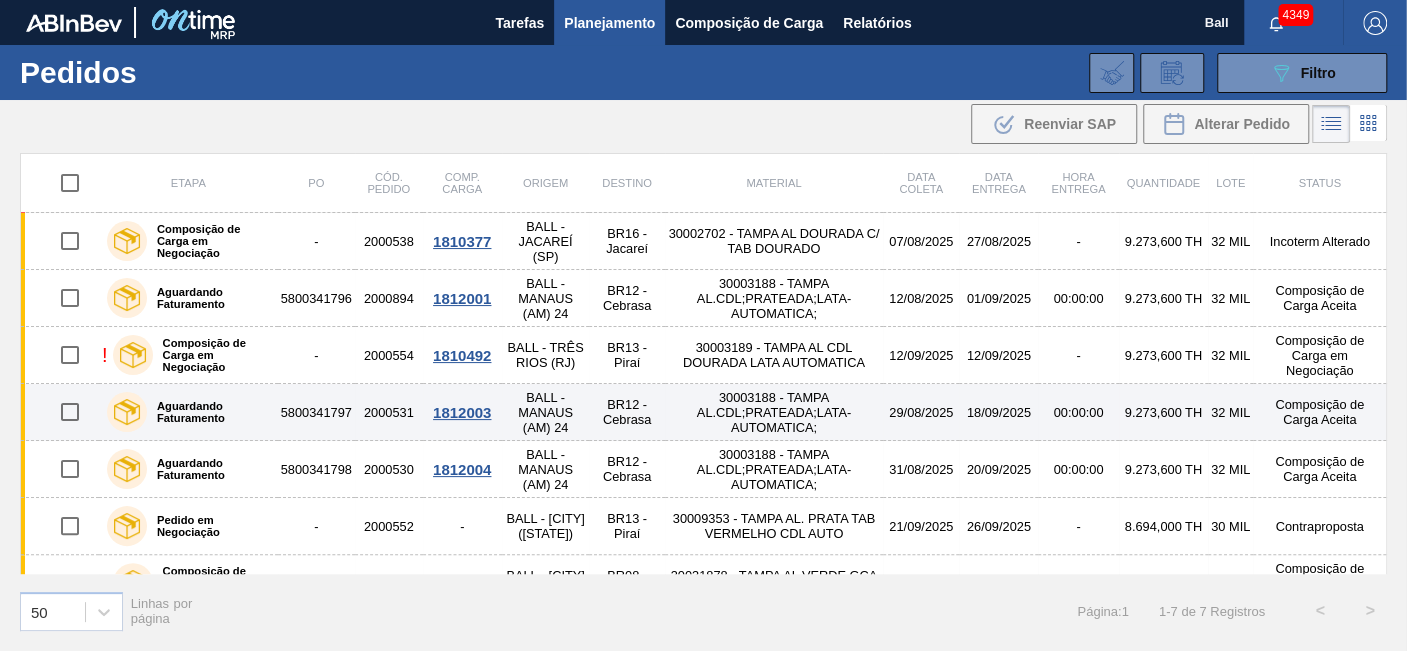 click on "29/08/2025" at bounding box center (921, 412) 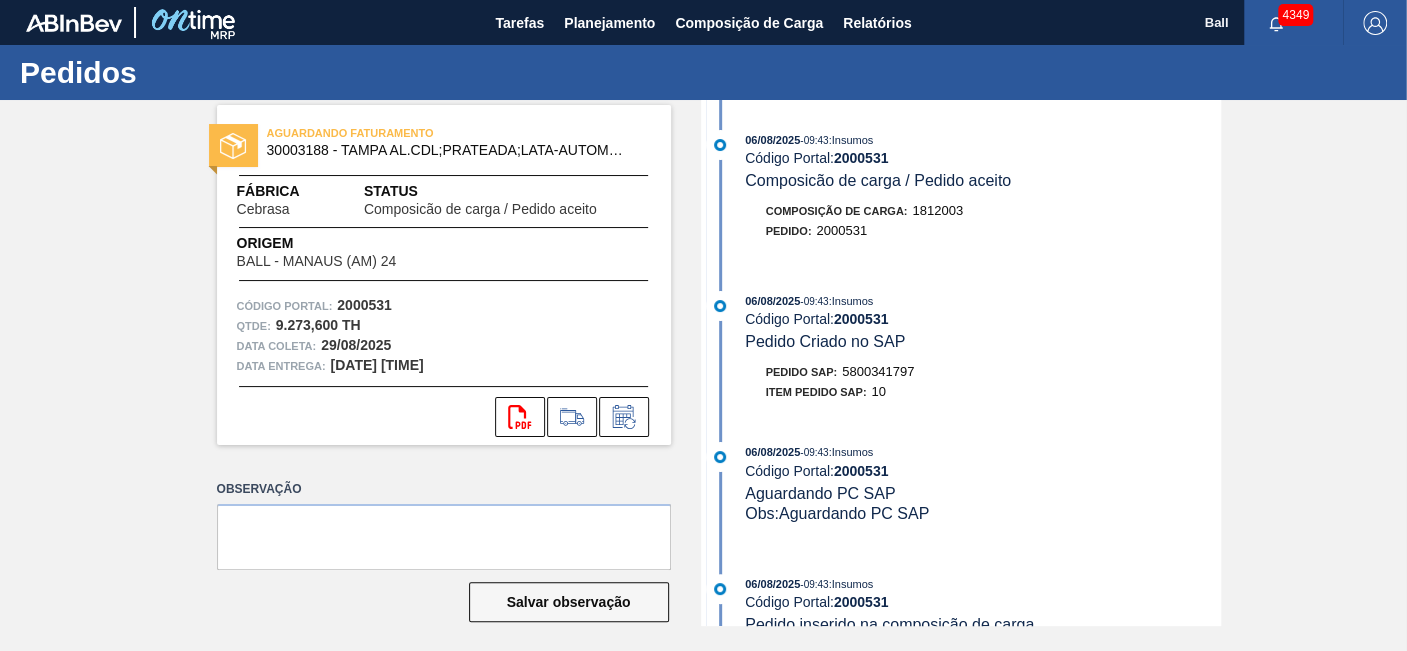 drag, startPoint x: 922, startPoint y: 385, endPoint x: 841, endPoint y: 387, distance: 81.02469 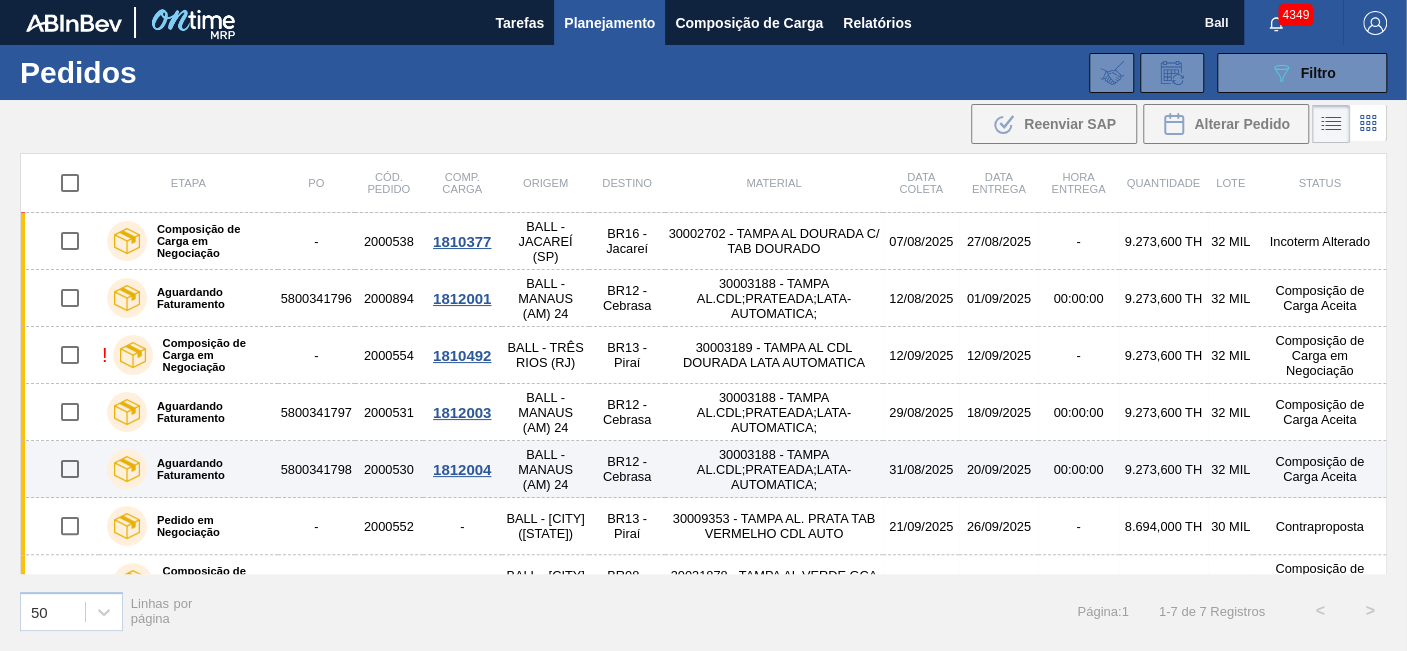 click on "00:00:00" at bounding box center [1078, 469] 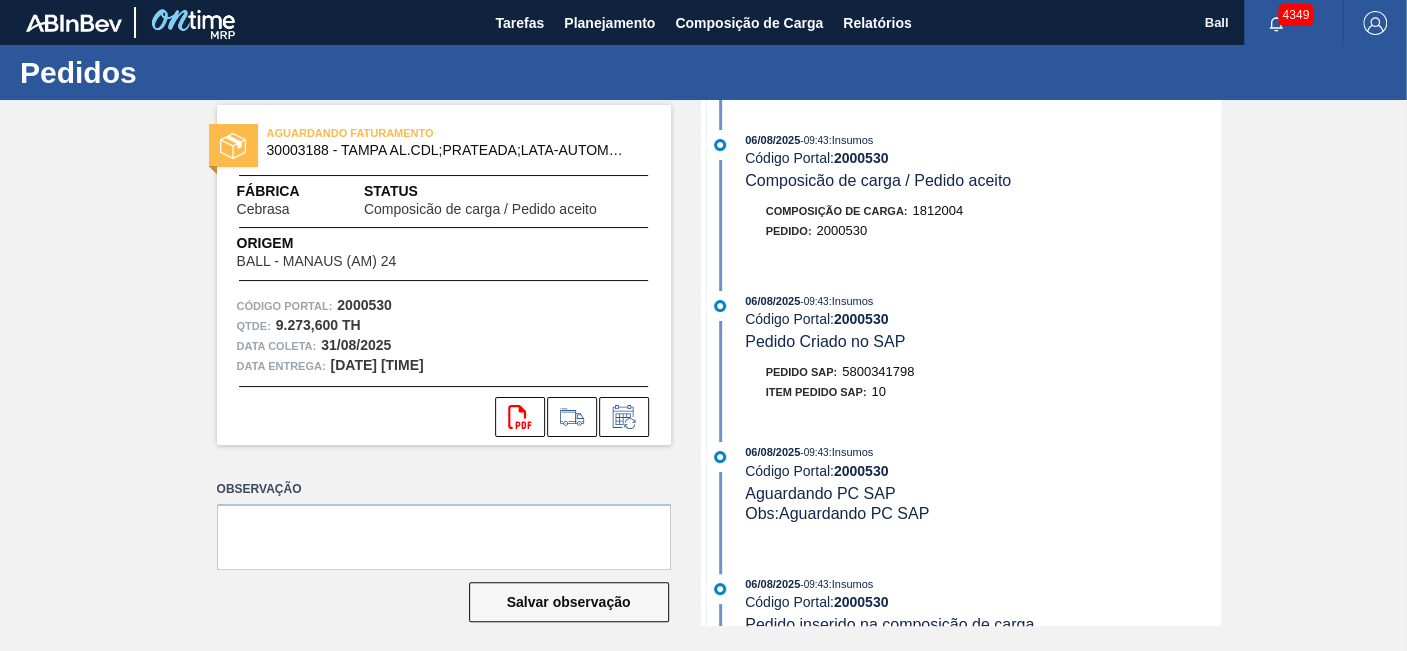 drag, startPoint x: 925, startPoint y: 386, endPoint x: 836, endPoint y: 368, distance: 90.80198 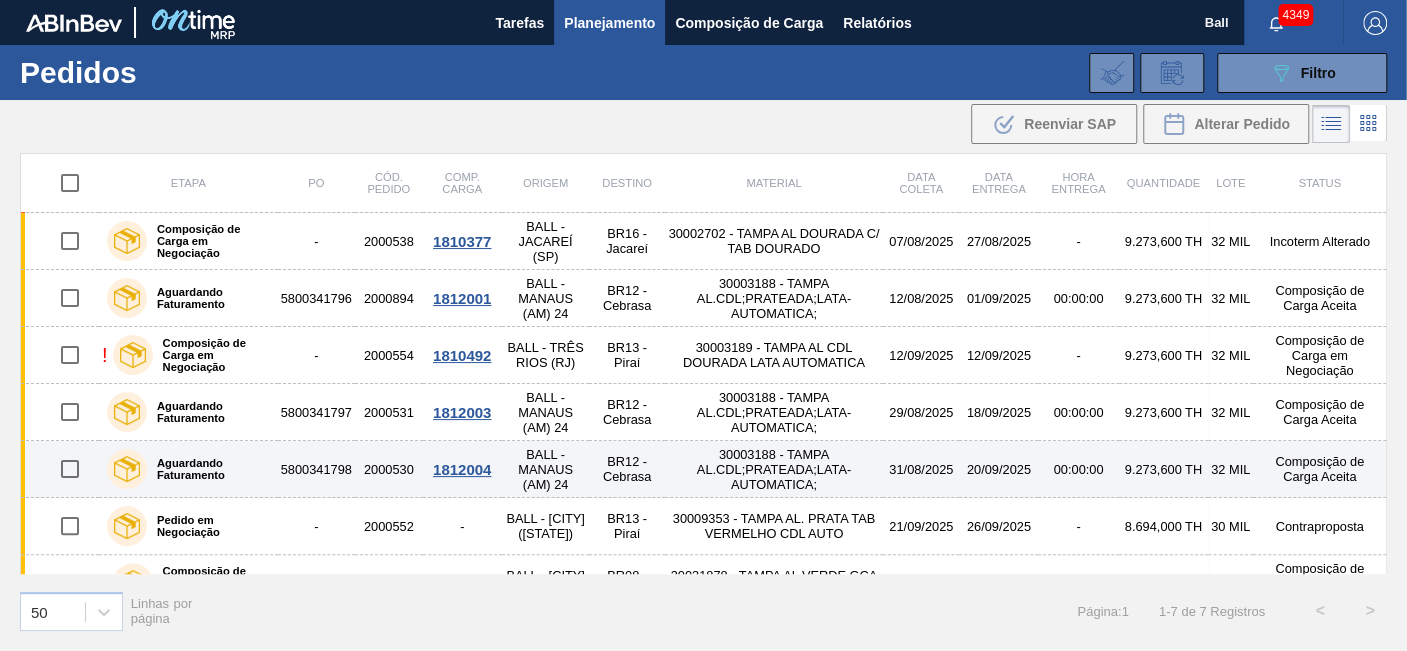 scroll, scrollTop: 34, scrollLeft: 0, axis: vertical 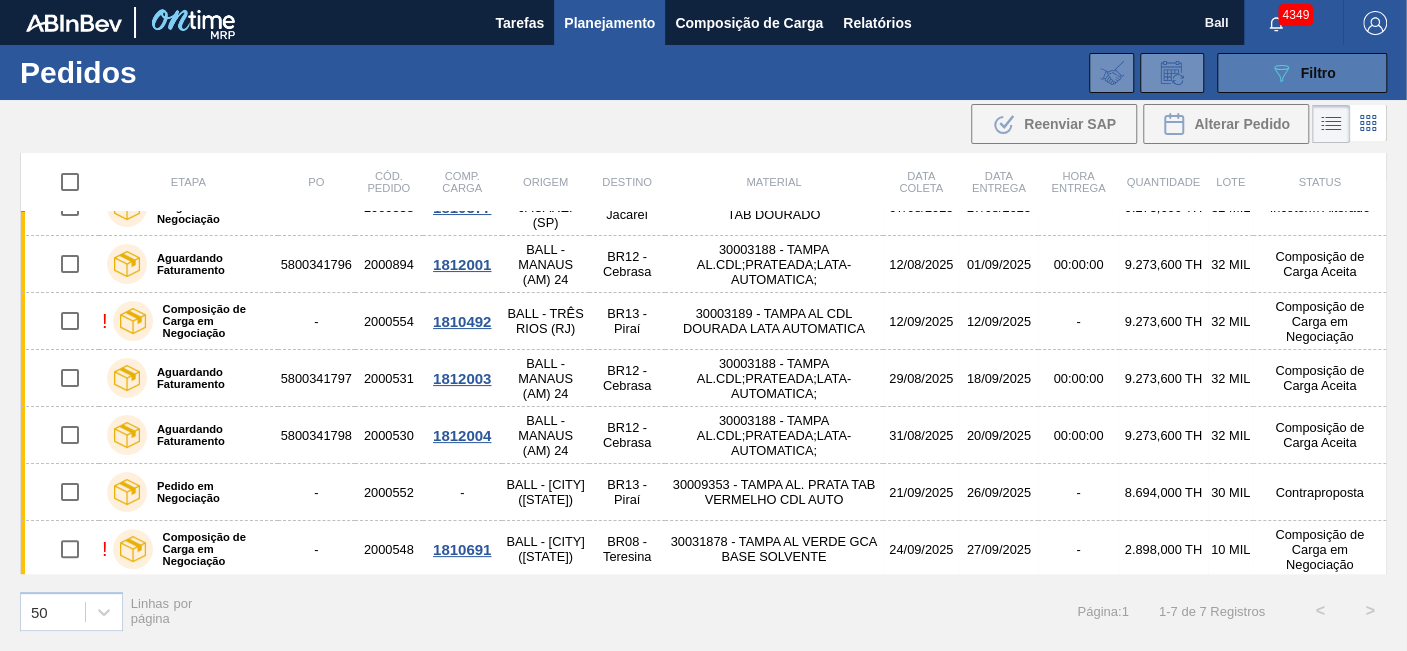click on "089F7B8B-B2A5-4AFE-B5C0-19BA573D28AC Filtro" at bounding box center [1302, 73] 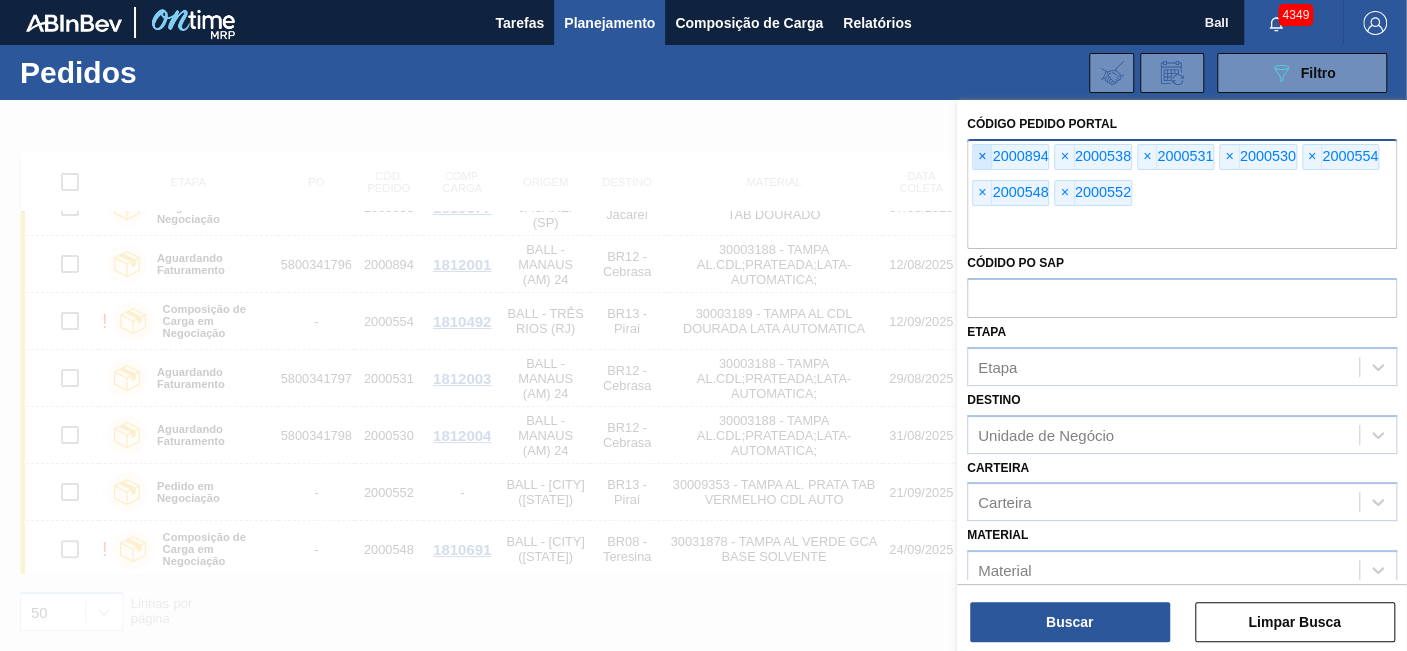 click on "×" at bounding box center (982, 157) 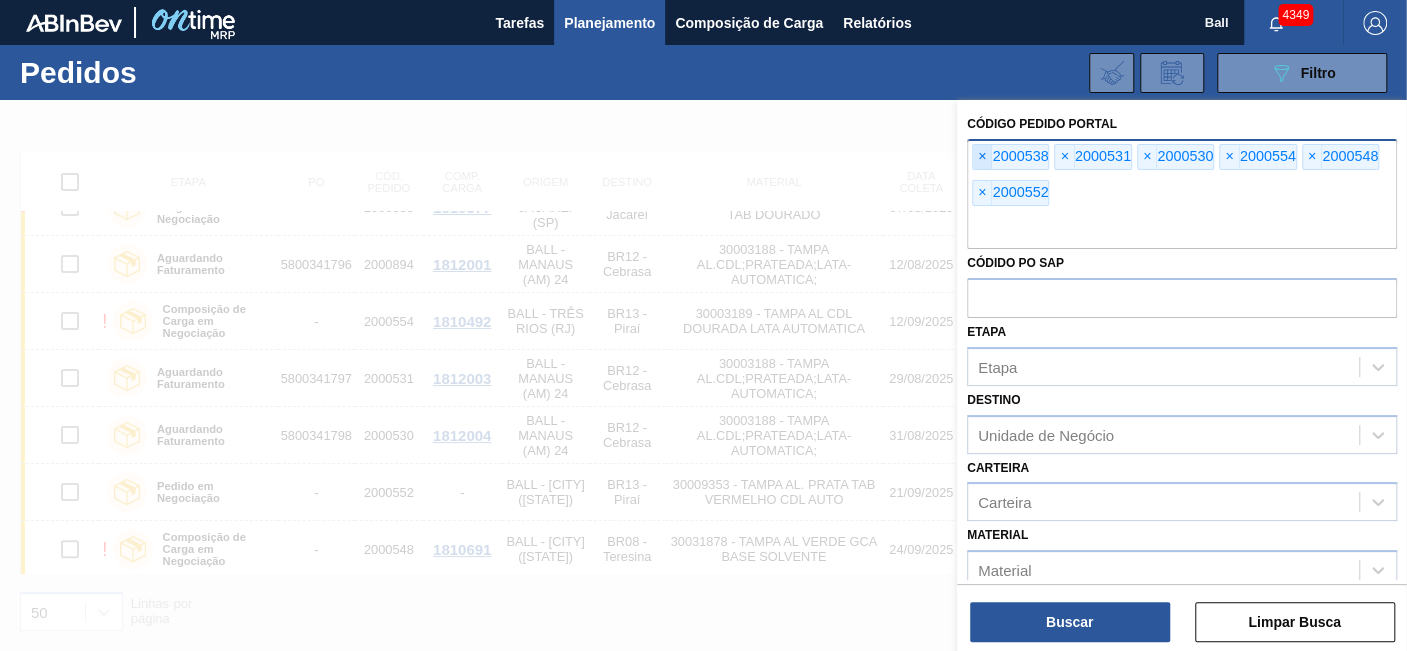 click on "×" at bounding box center [982, 157] 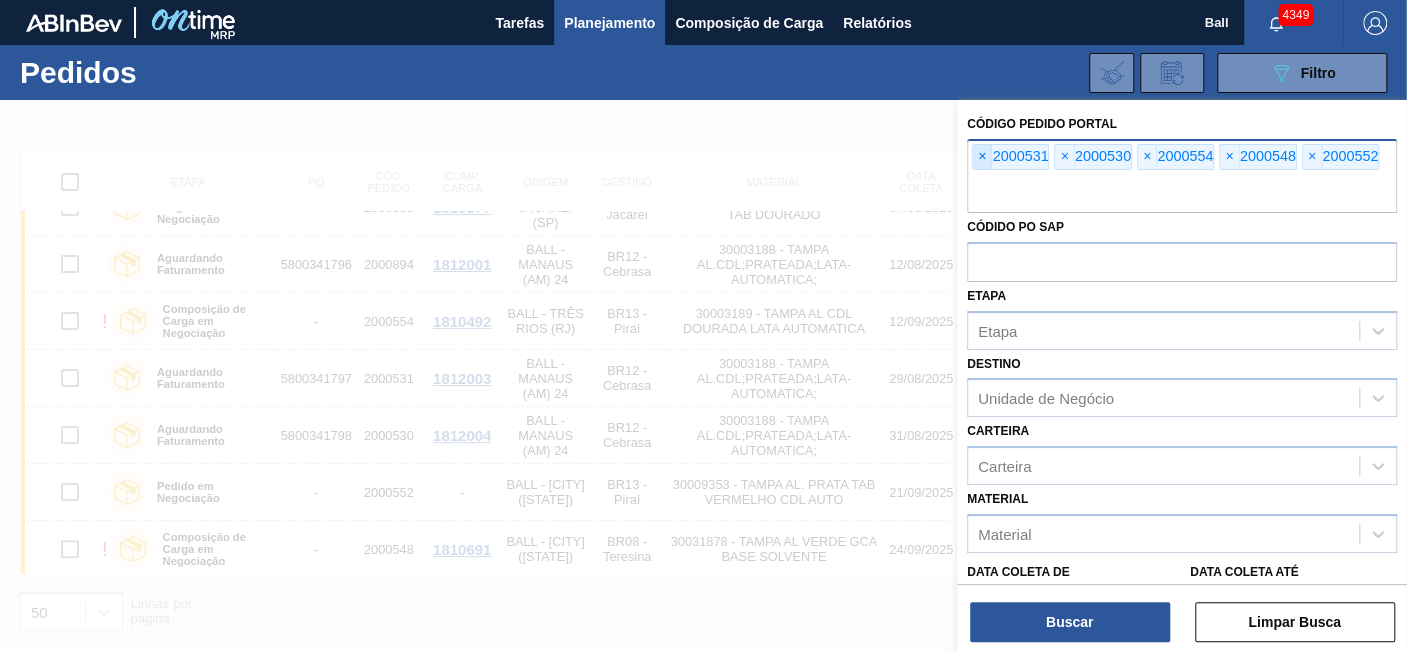 click on "×" at bounding box center [982, 157] 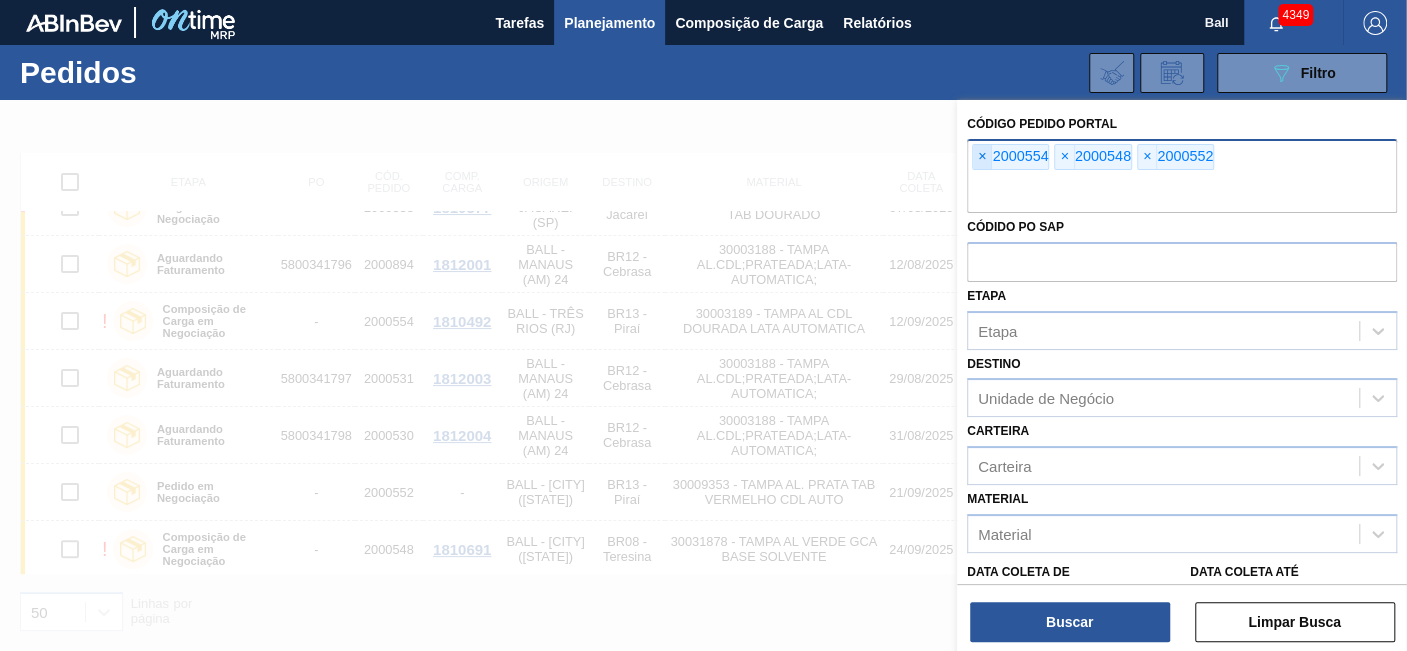 click on "×" at bounding box center (982, 157) 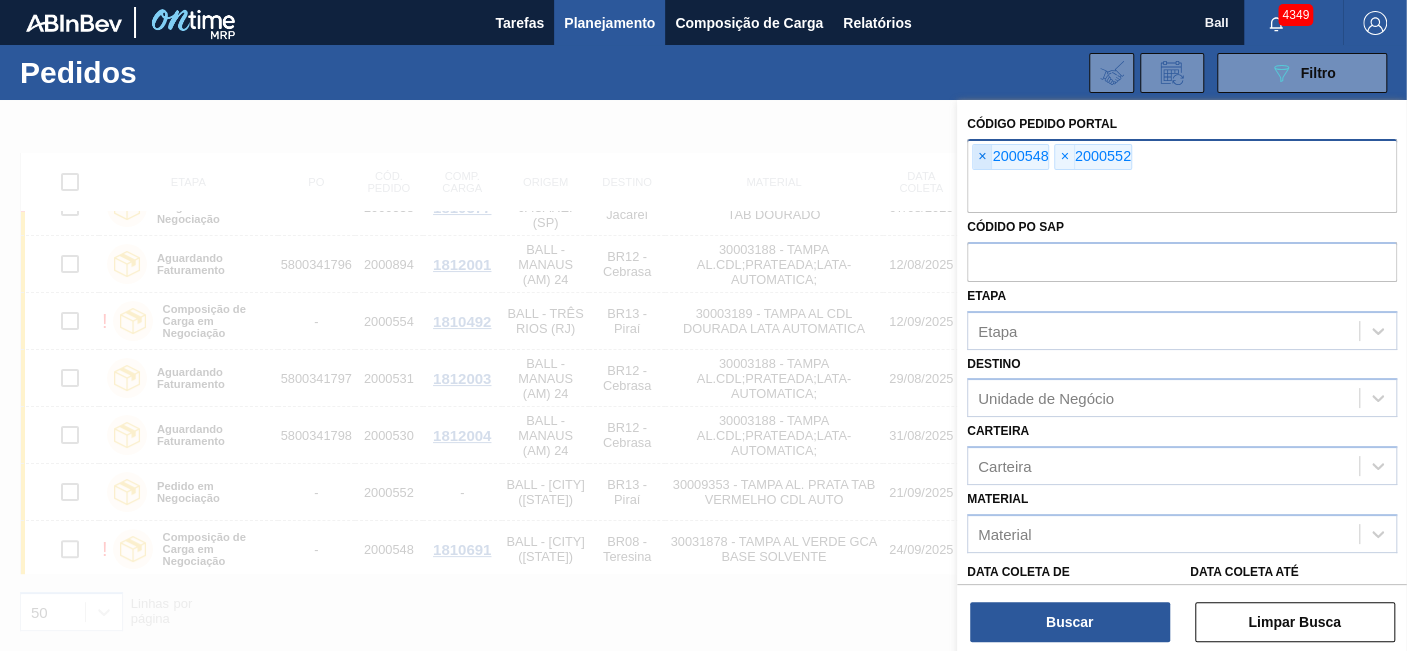 click on "×" at bounding box center (982, 157) 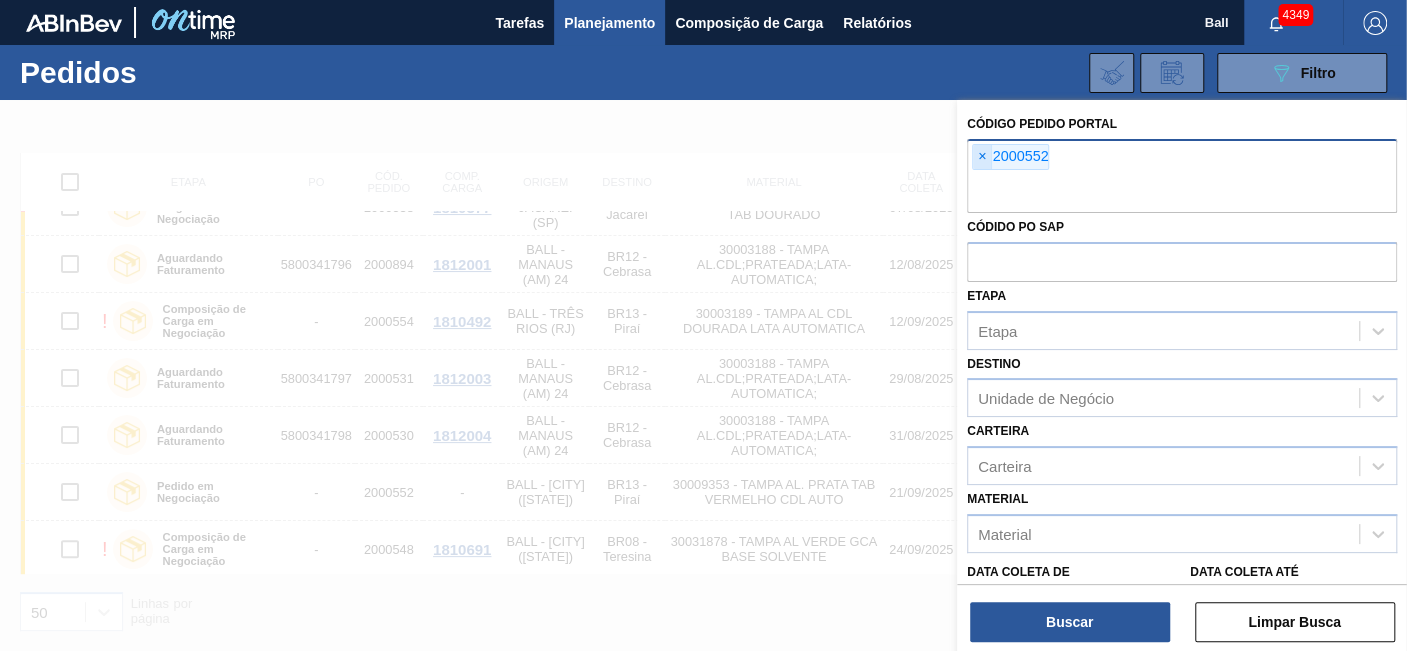 click on "×" at bounding box center (982, 157) 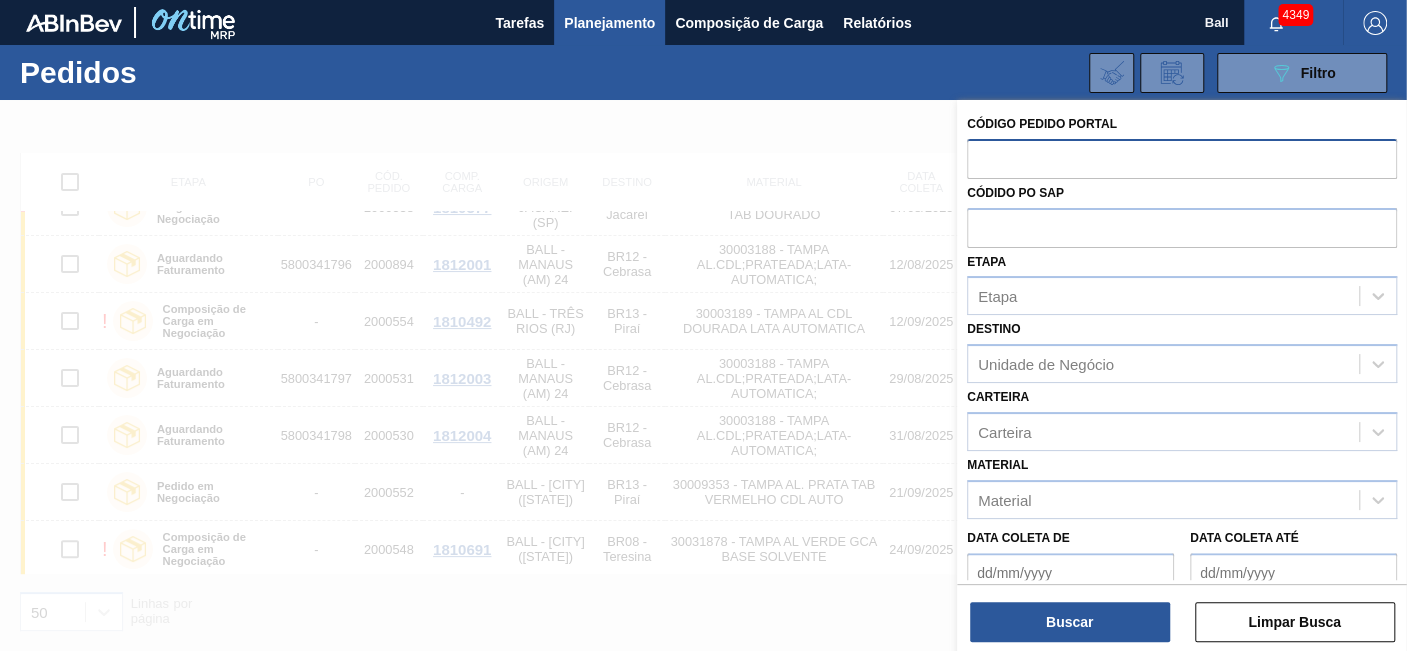 paste on "2000538" 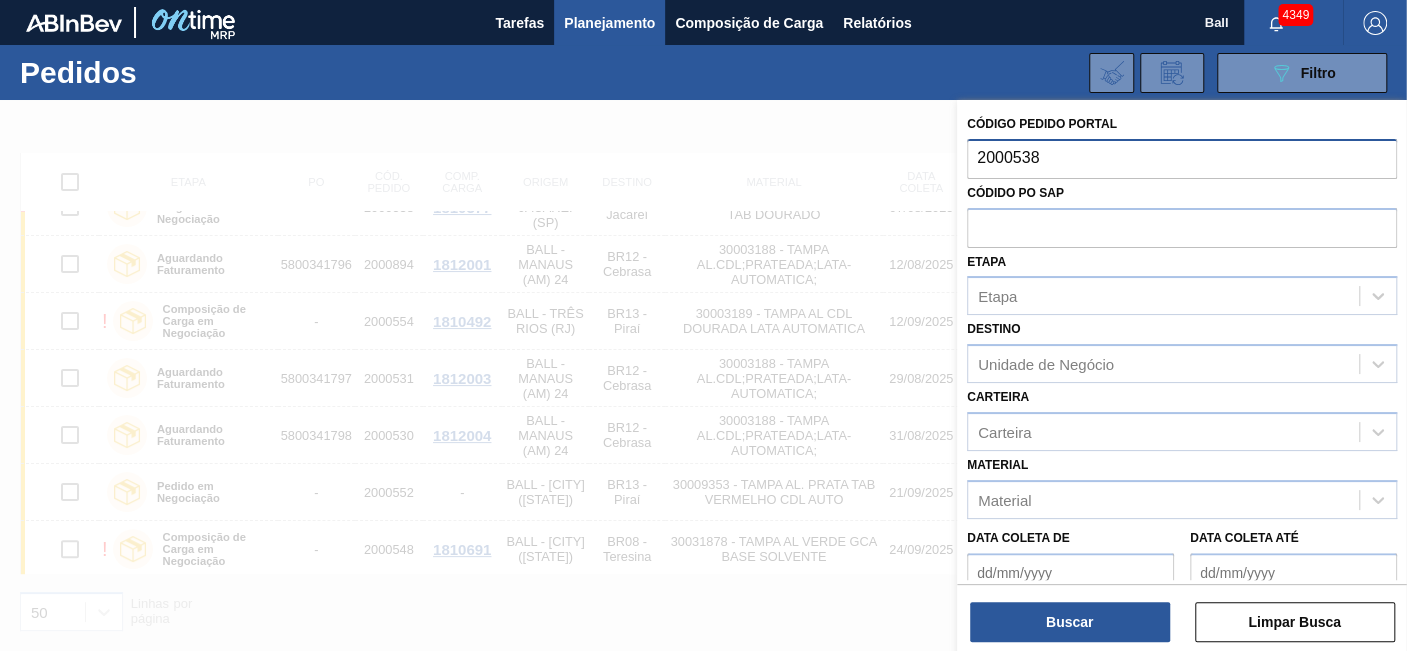 type on "2000538" 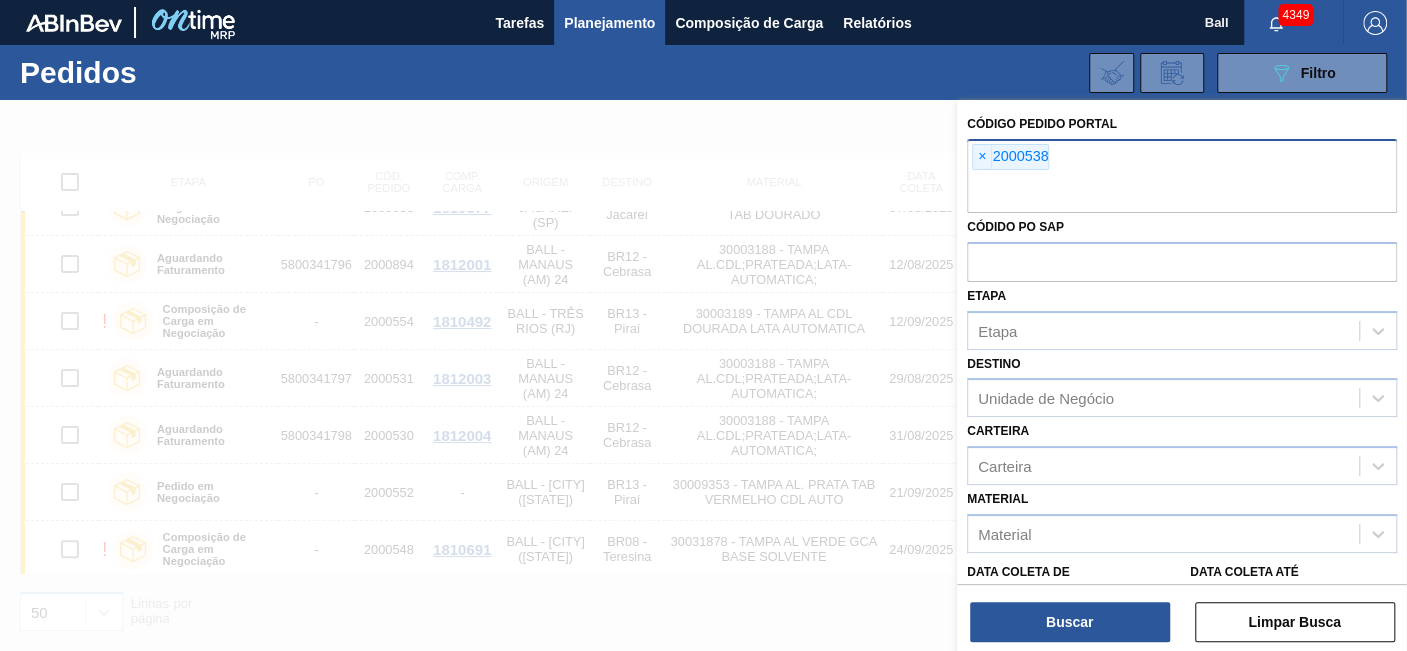 paste 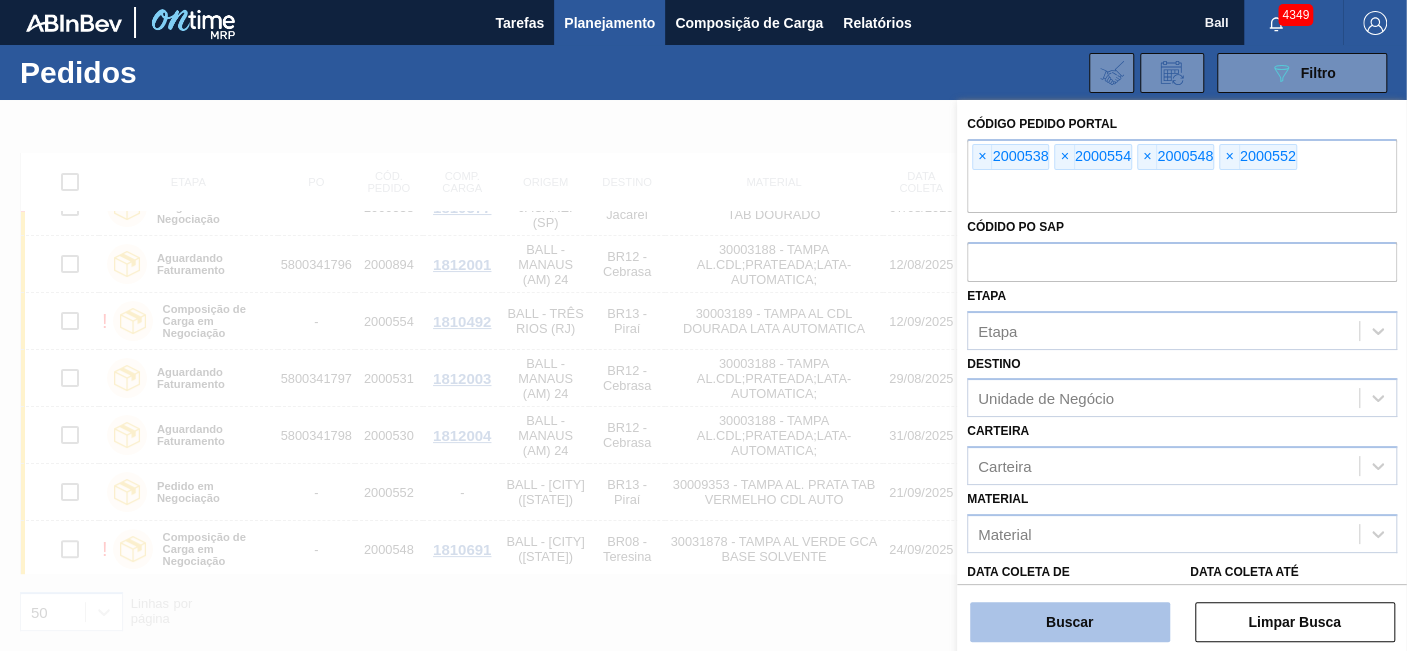 click on "Buscar" at bounding box center [1070, 622] 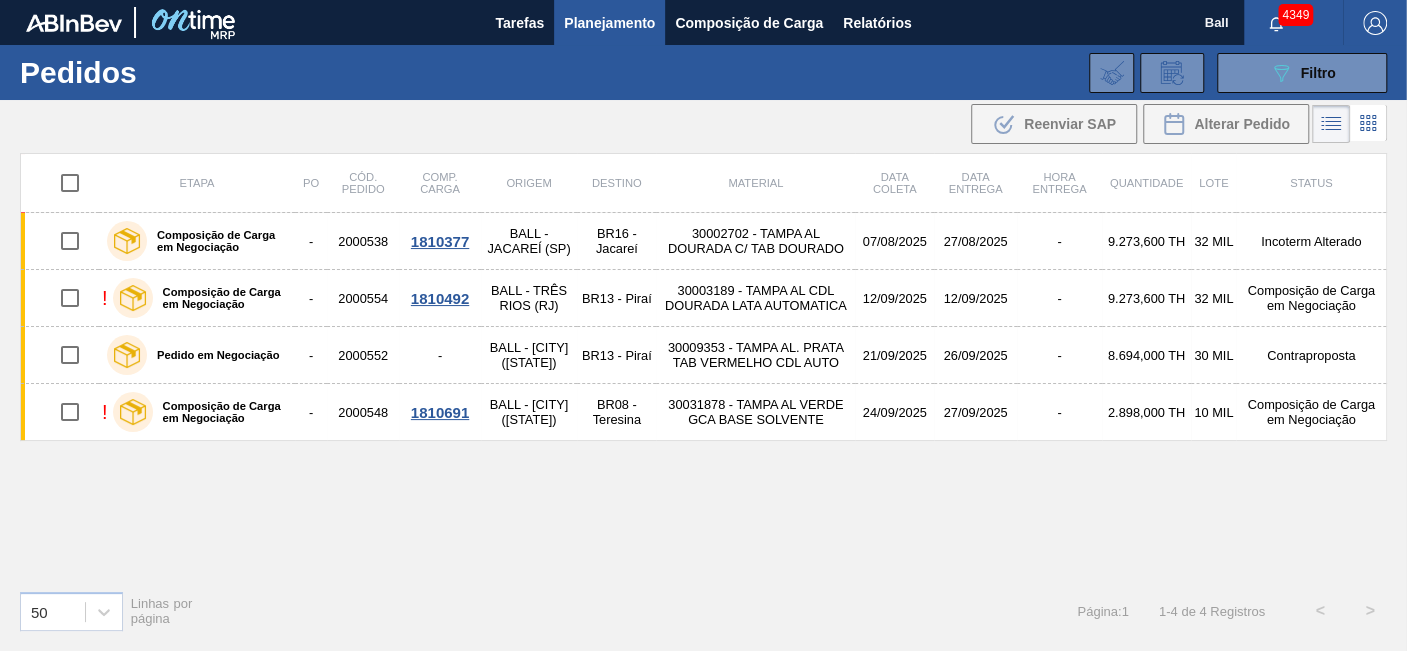 scroll, scrollTop: 0, scrollLeft: 0, axis: both 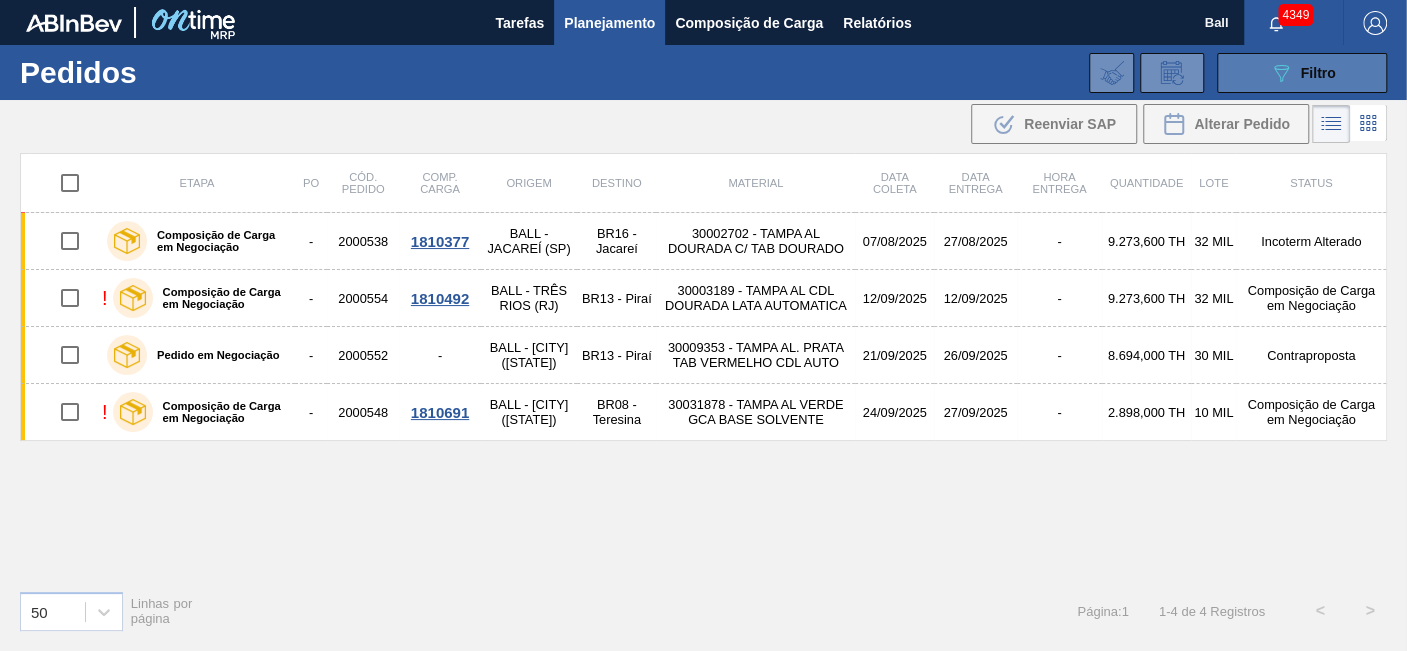 click on "089F7B8B-B2A5-4AFE-B5C0-19BA573D28AC Filtro" at bounding box center (1302, 73) 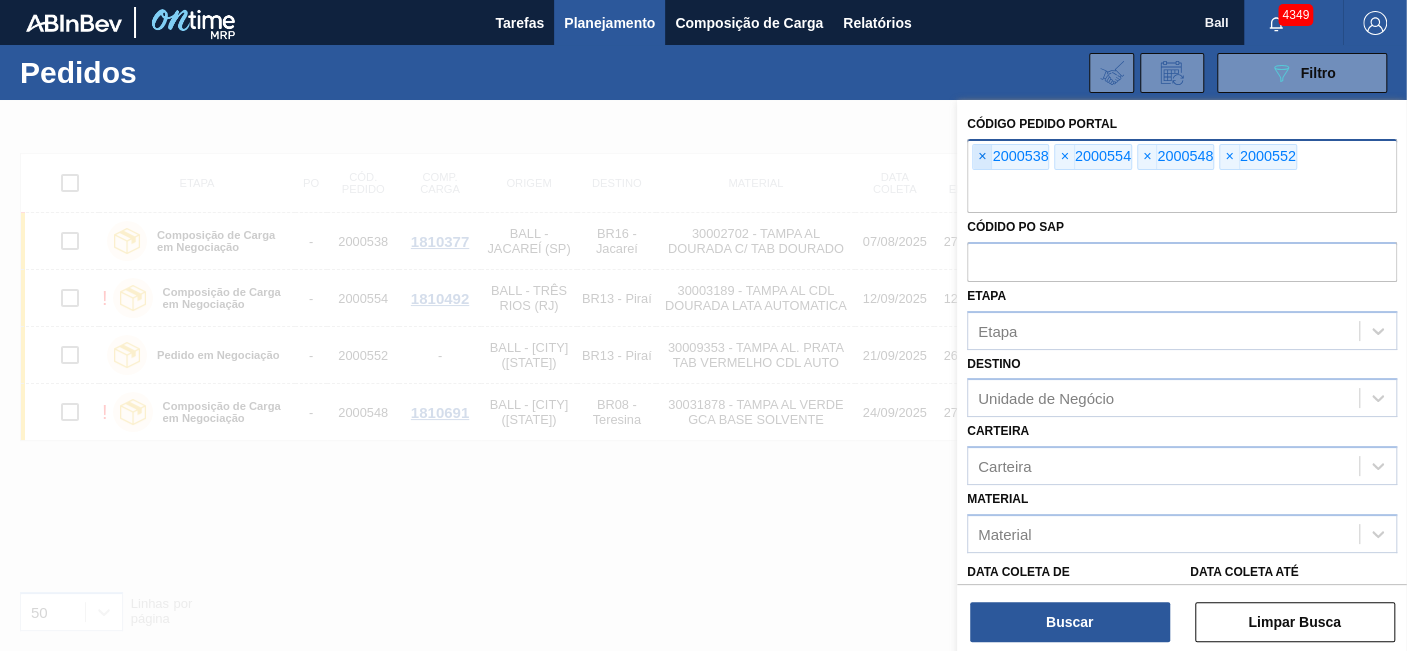 click on "×" at bounding box center [982, 157] 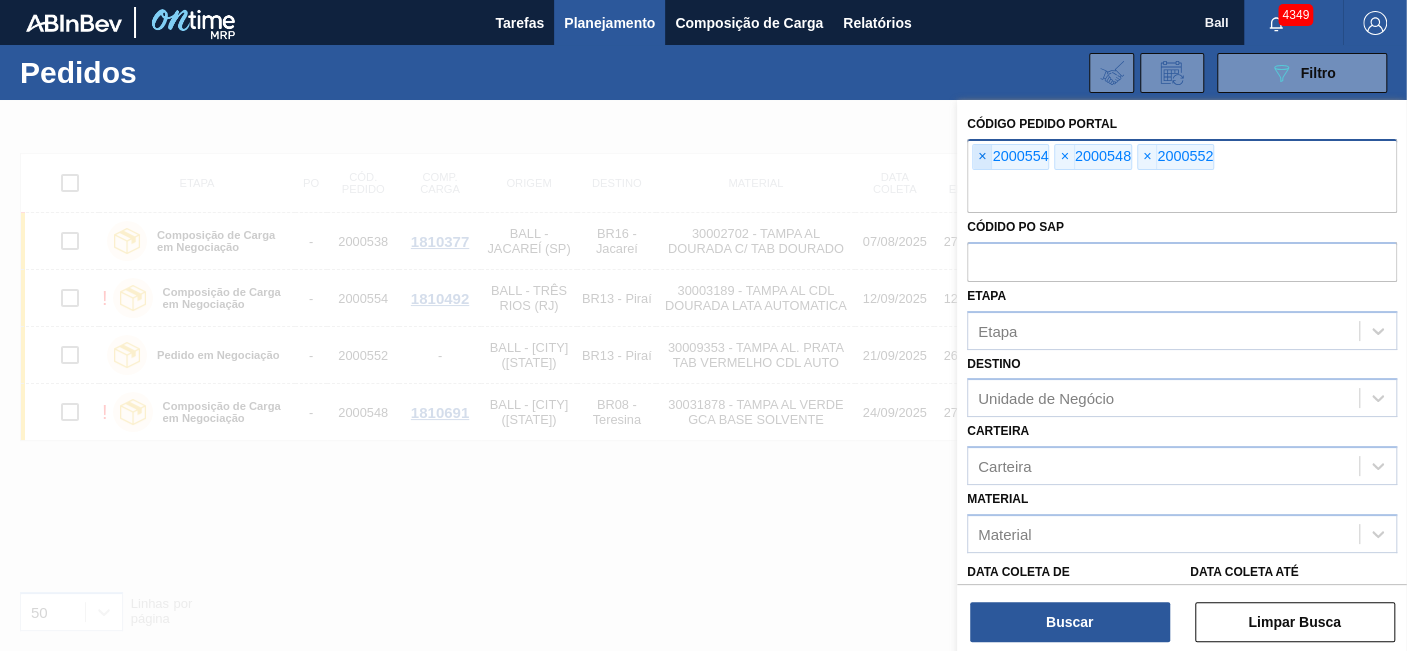 click on "×" at bounding box center (982, 157) 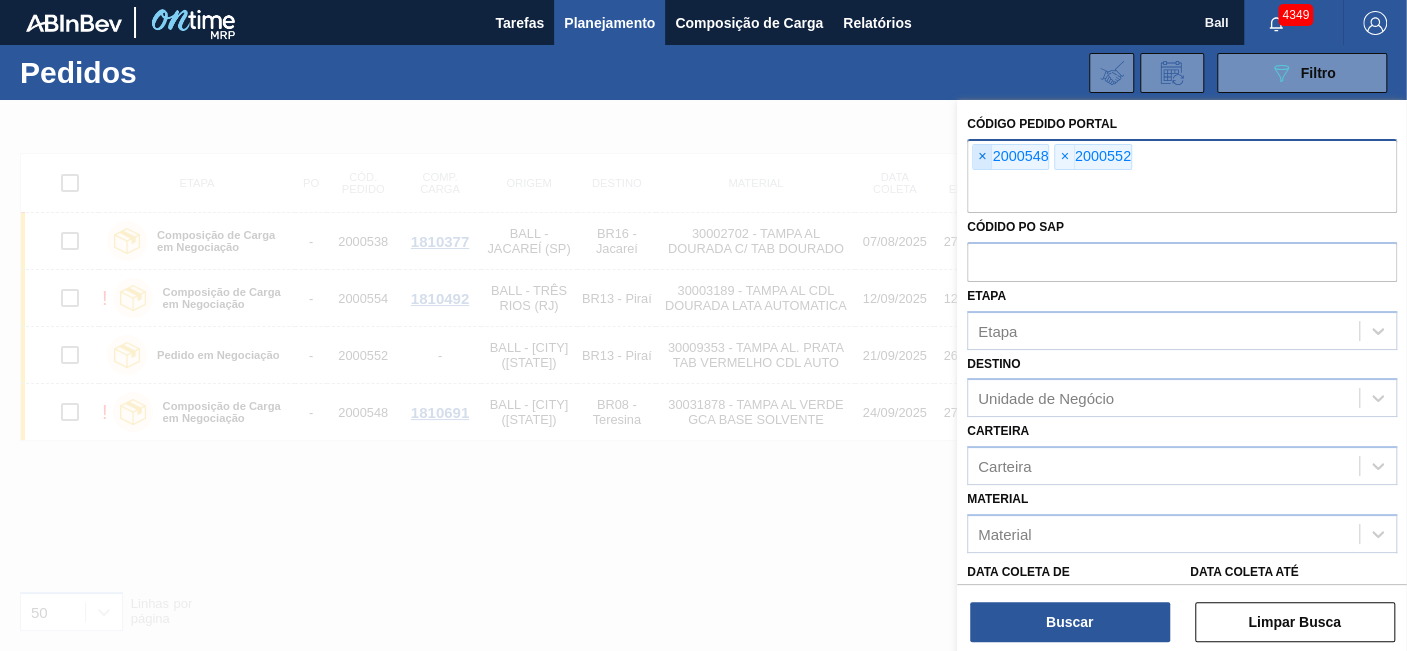 click on "×" at bounding box center [982, 157] 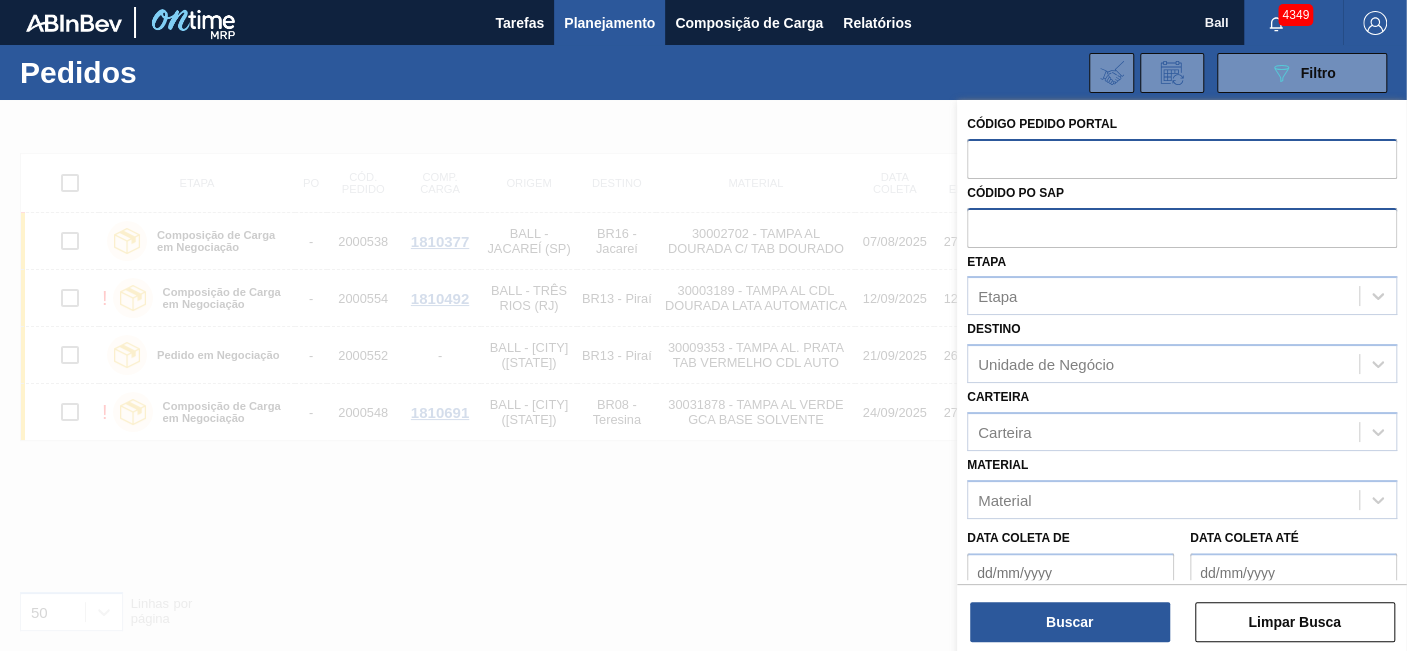 click at bounding box center [1182, 227] 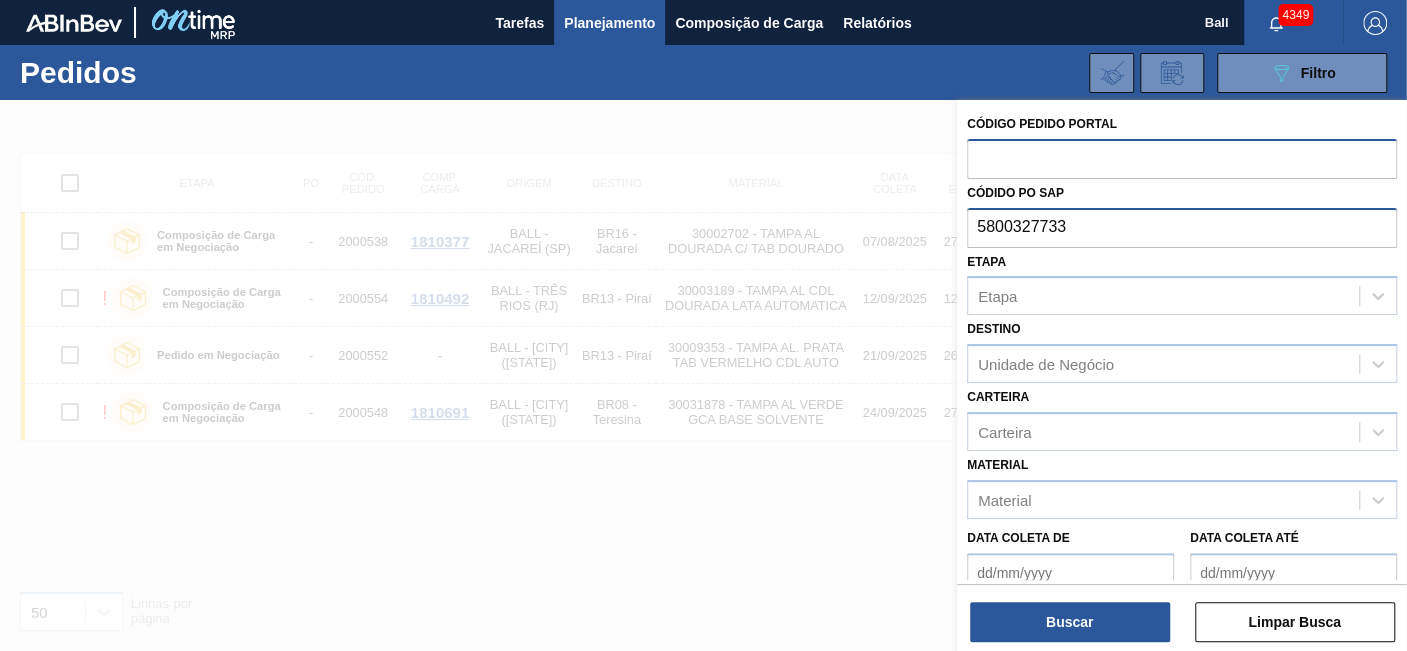 type 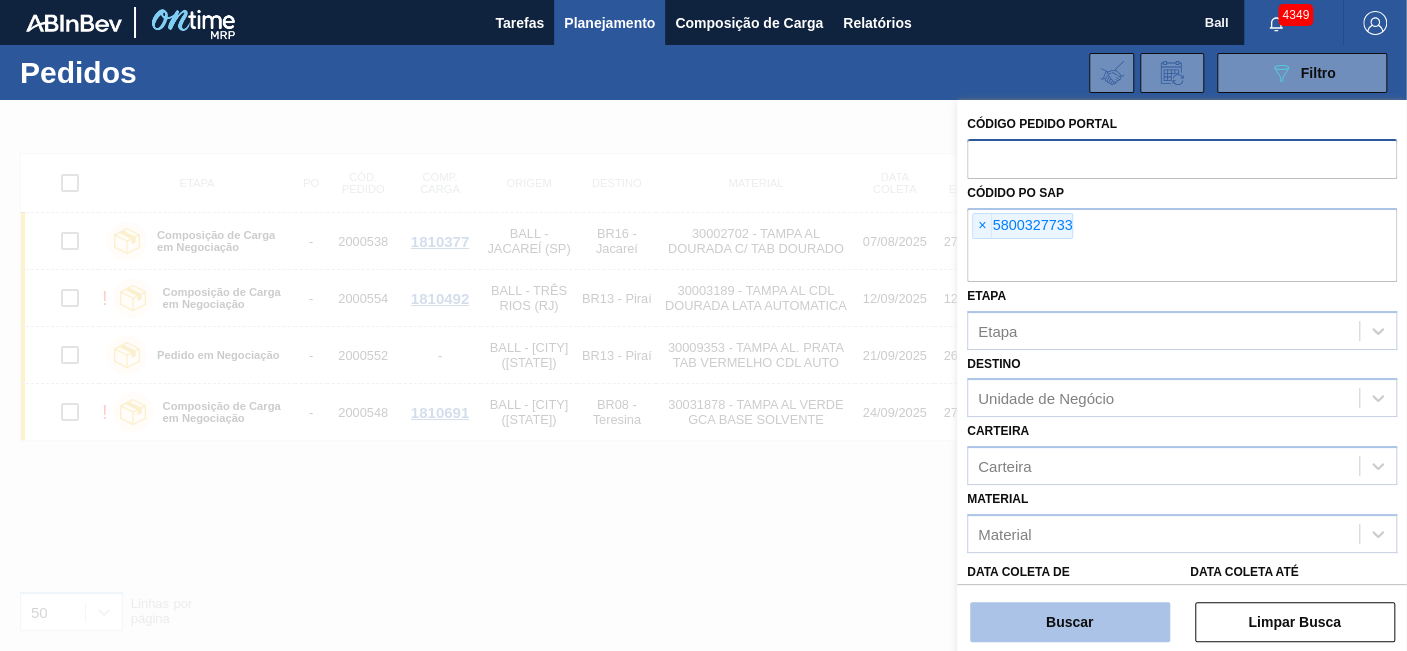 click on "Buscar" at bounding box center [1070, 622] 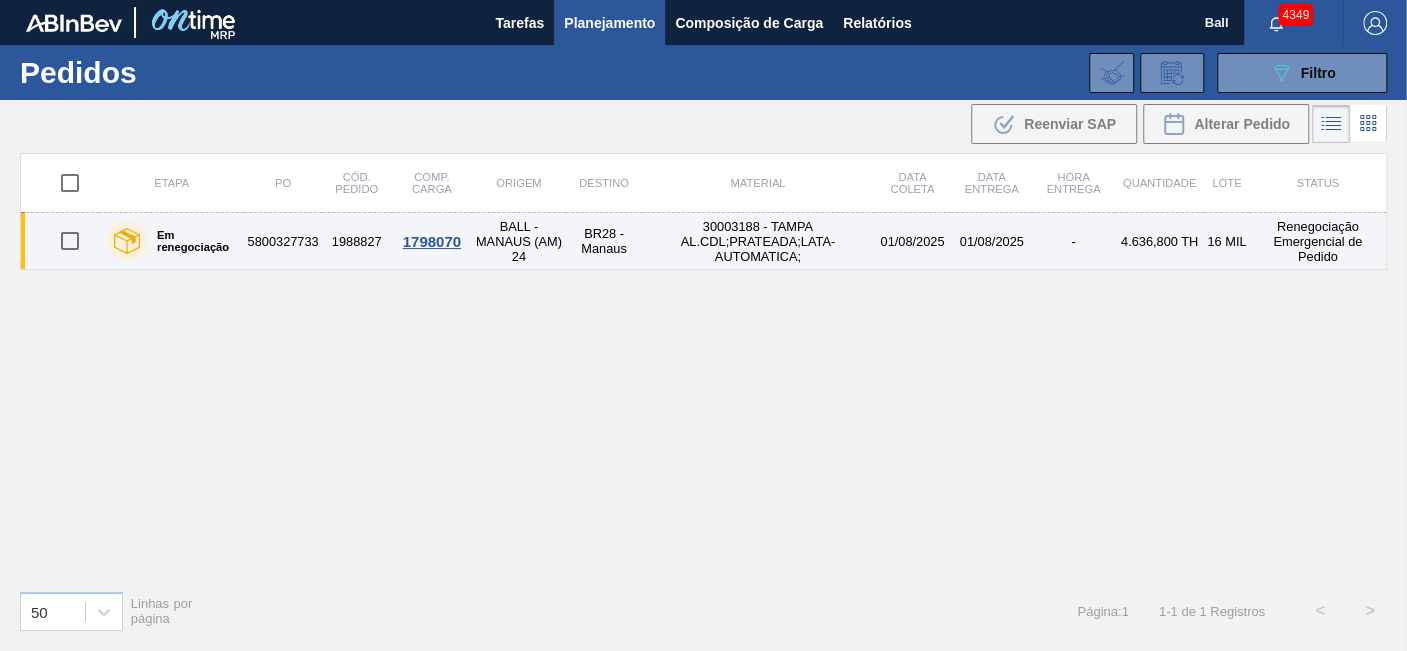 click on "30003188 - TAMPA AL.CDL;PRATEADA;LATA-AUTOMATICA;" at bounding box center [758, 241] 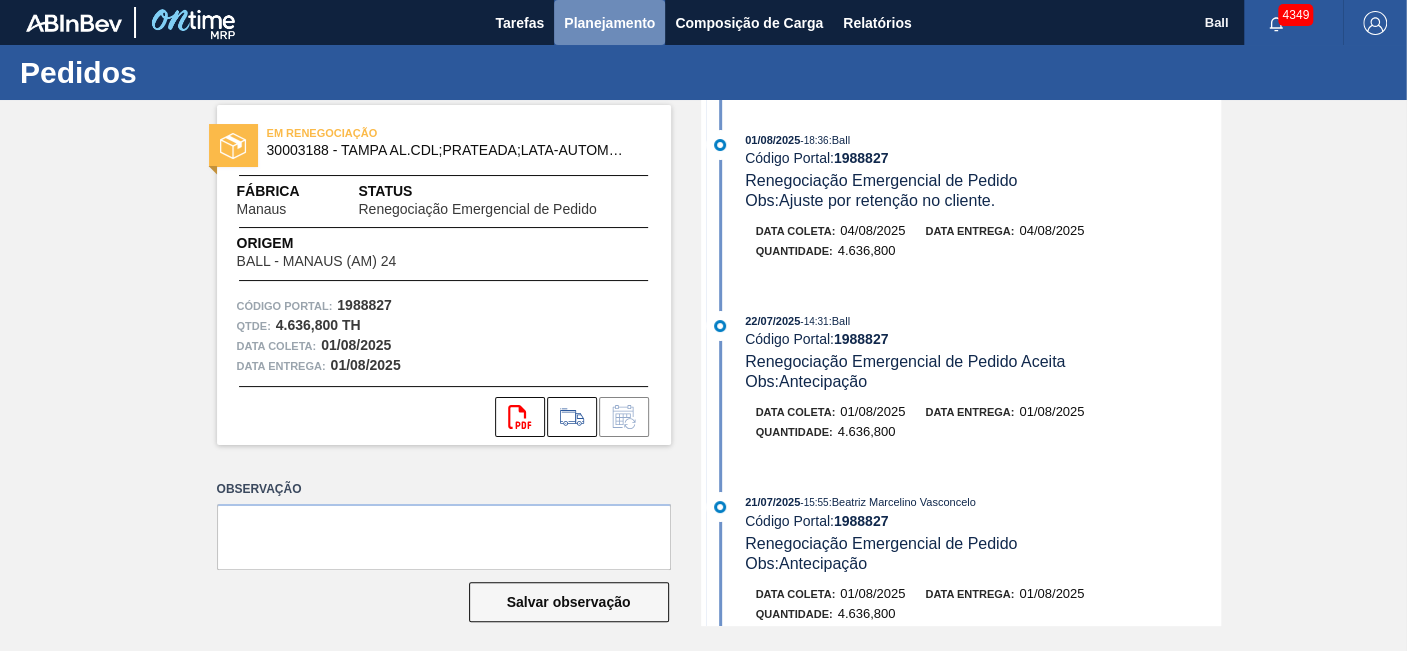 click on "Planejamento" at bounding box center (609, 23) 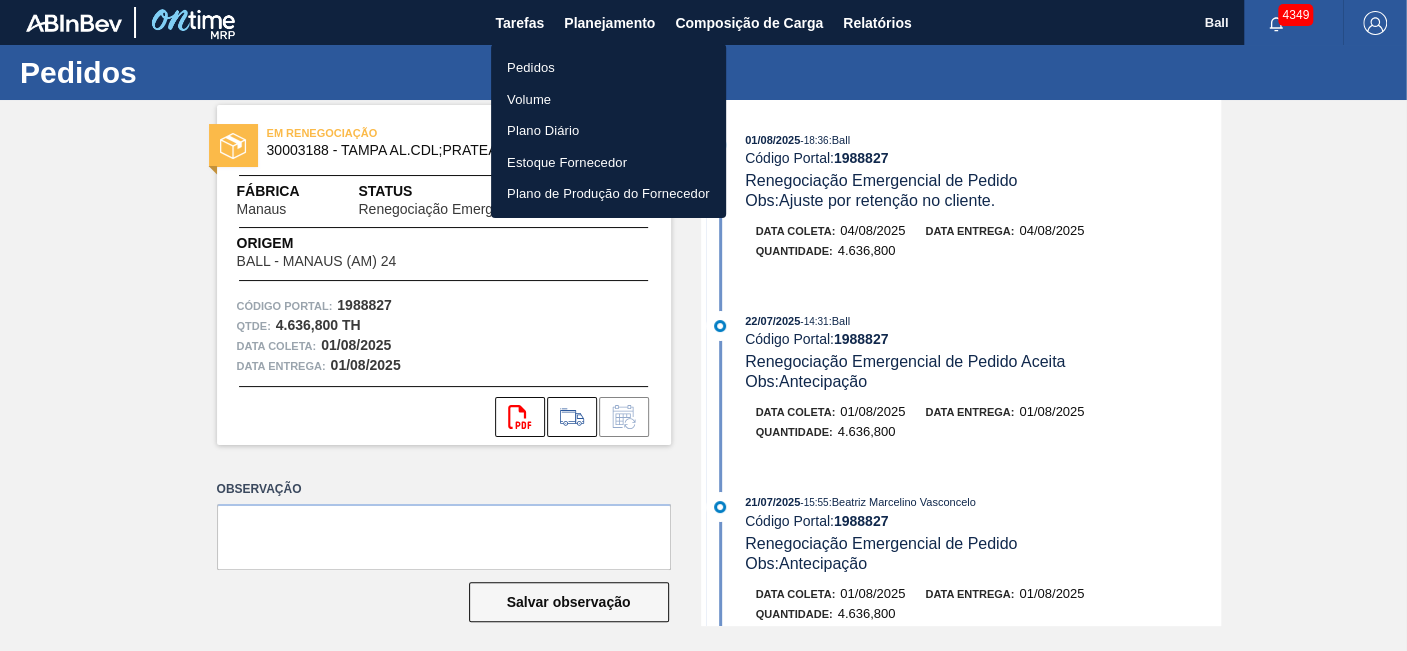 click on "Pedidos" at bounding box center (608, 68) 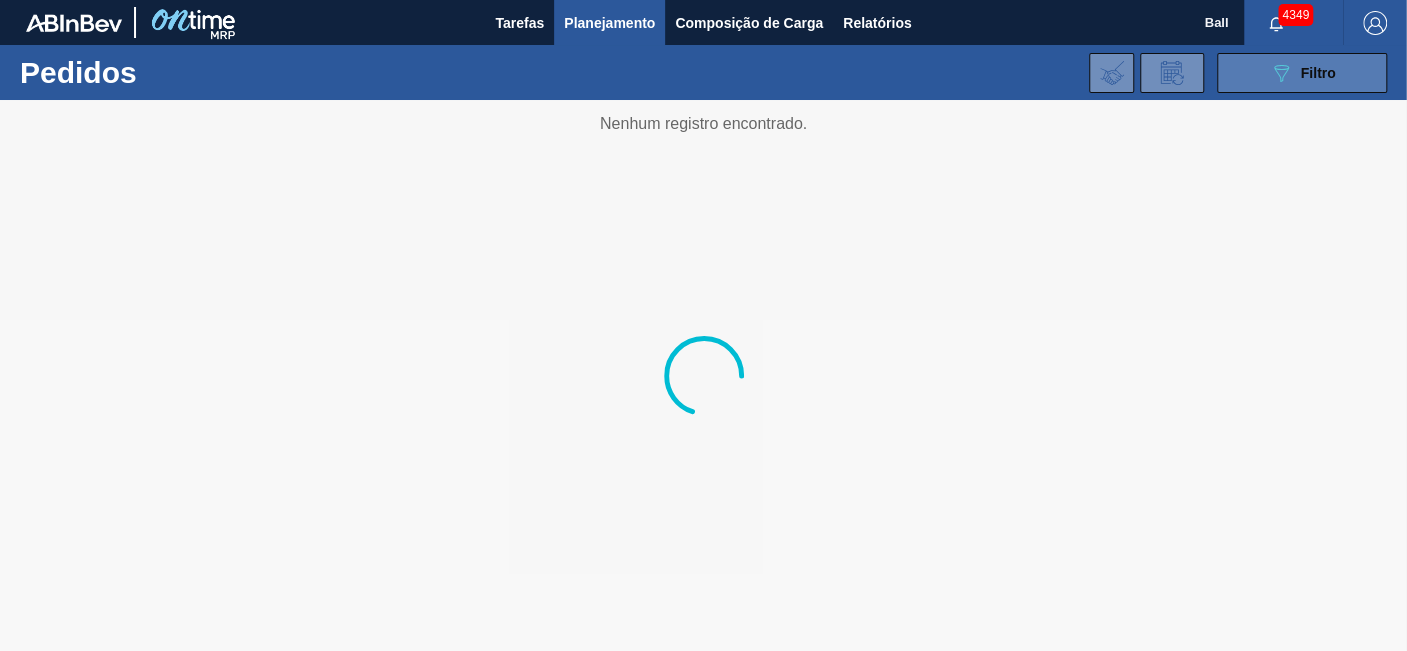 click on "089F7B8B-B2A5-4AFE-B5C0-19BA573D28AC" 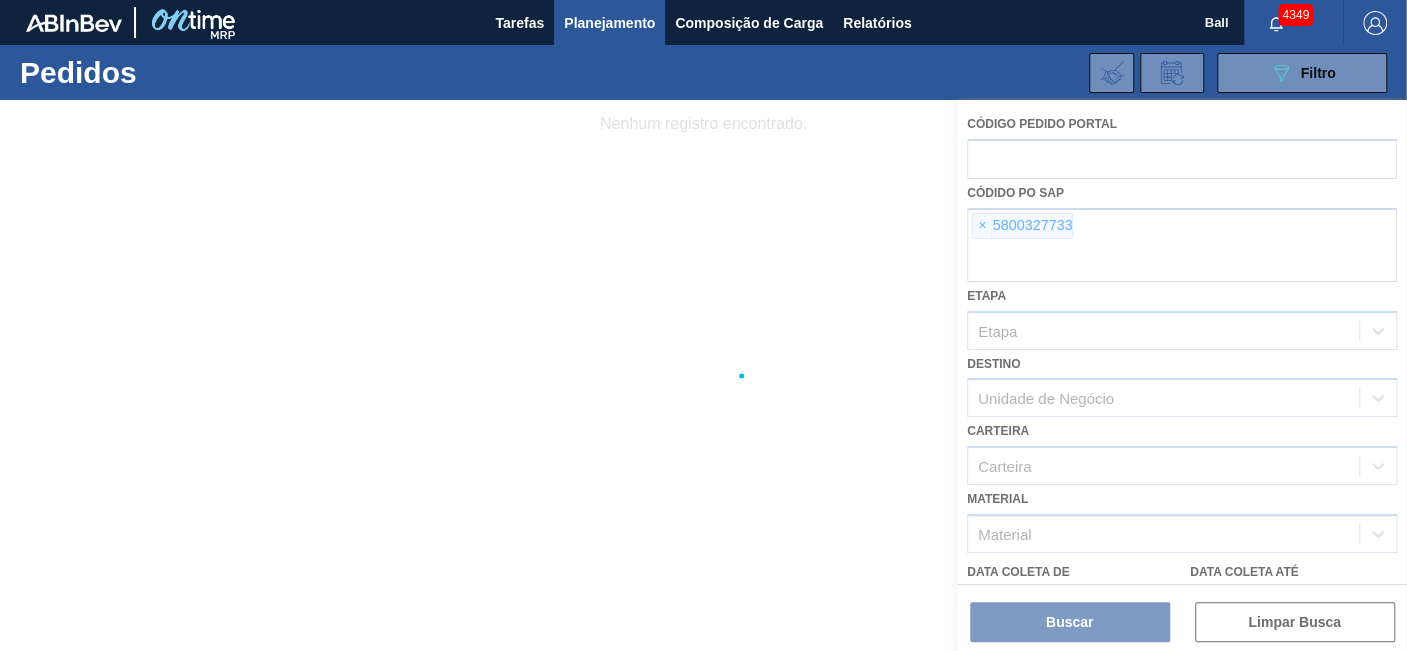 click at bounding box center (703, 375) 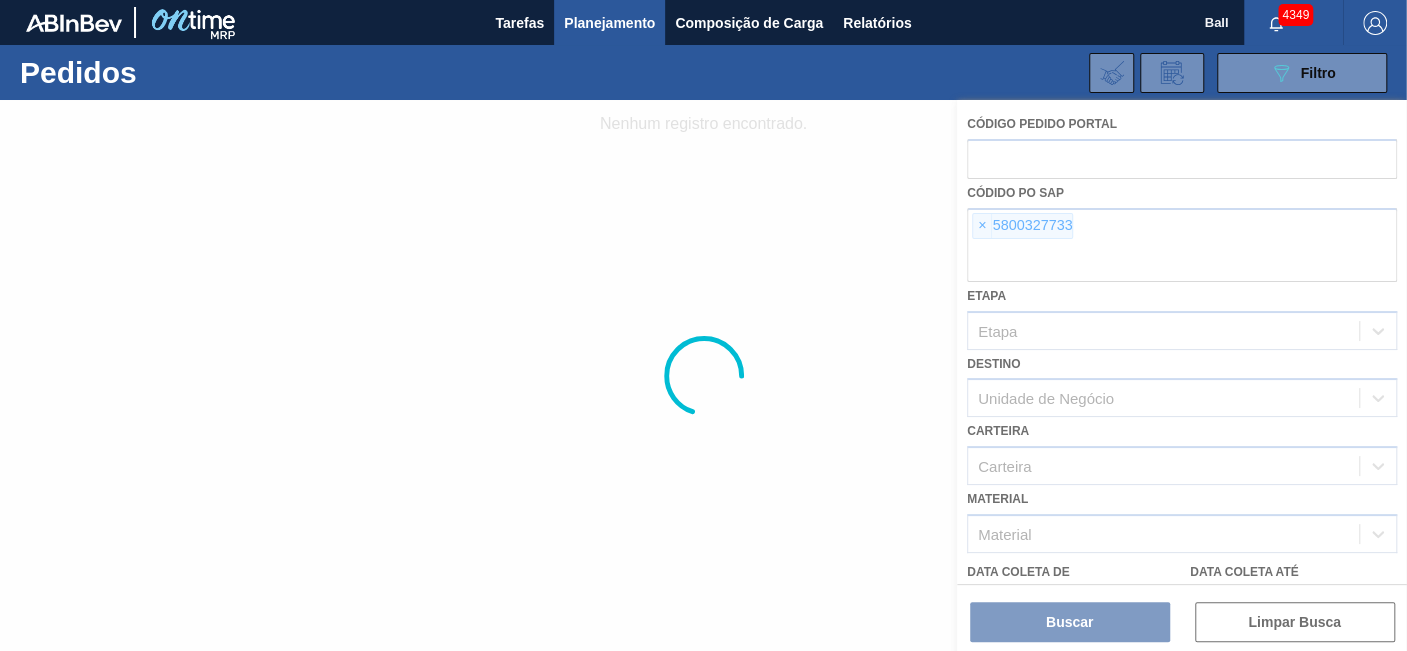 click at bounding box center [703, 375] 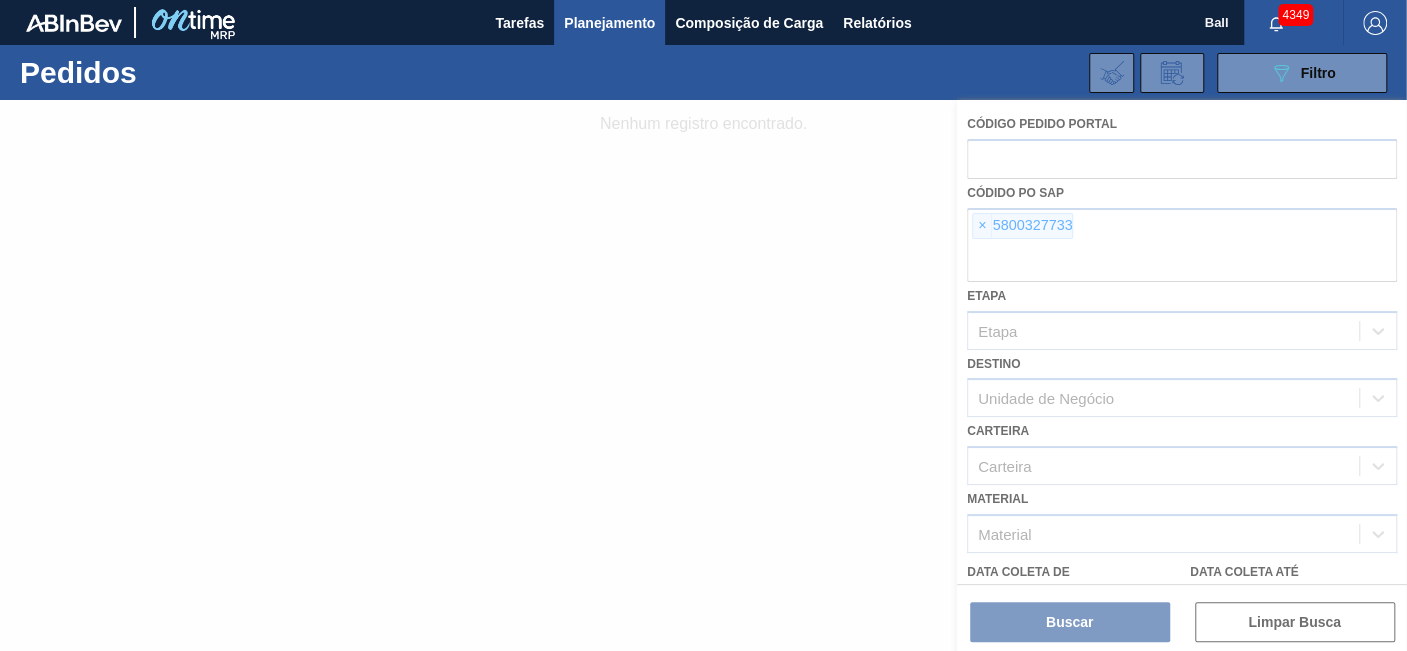 click at bounding box center [703, 375] 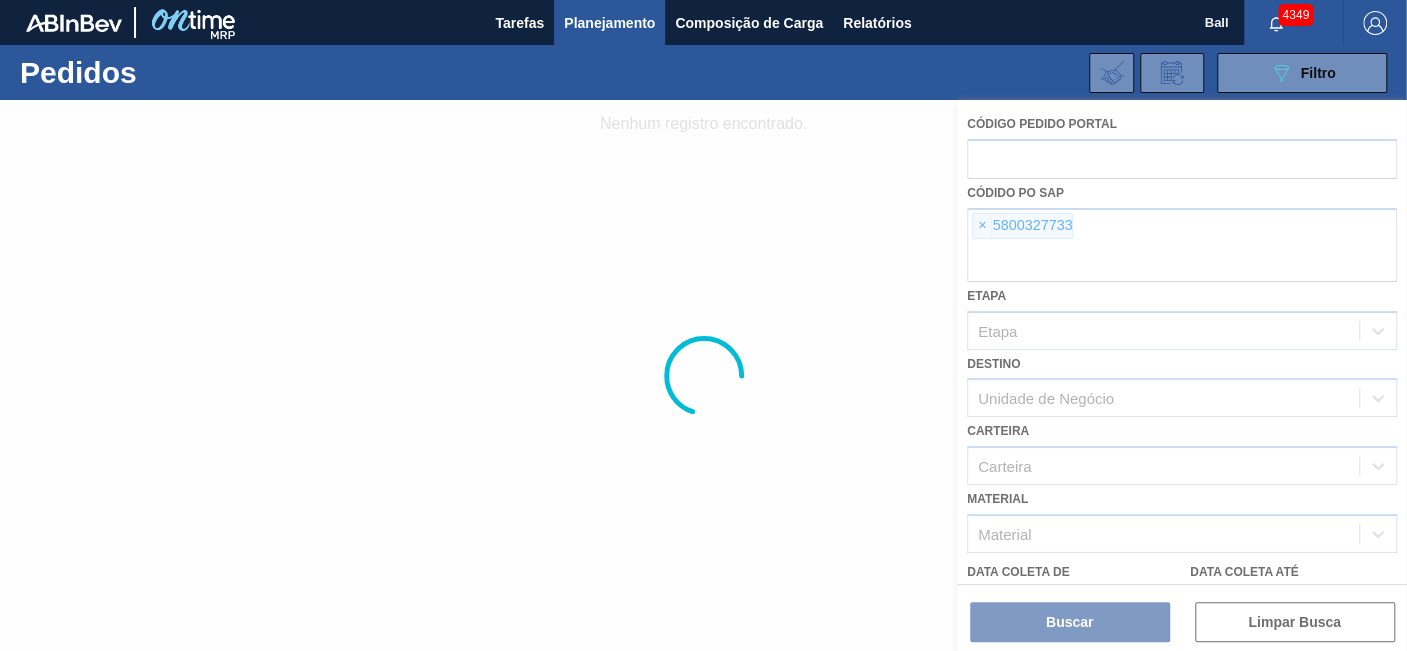 click at bounding box center [703, 375] 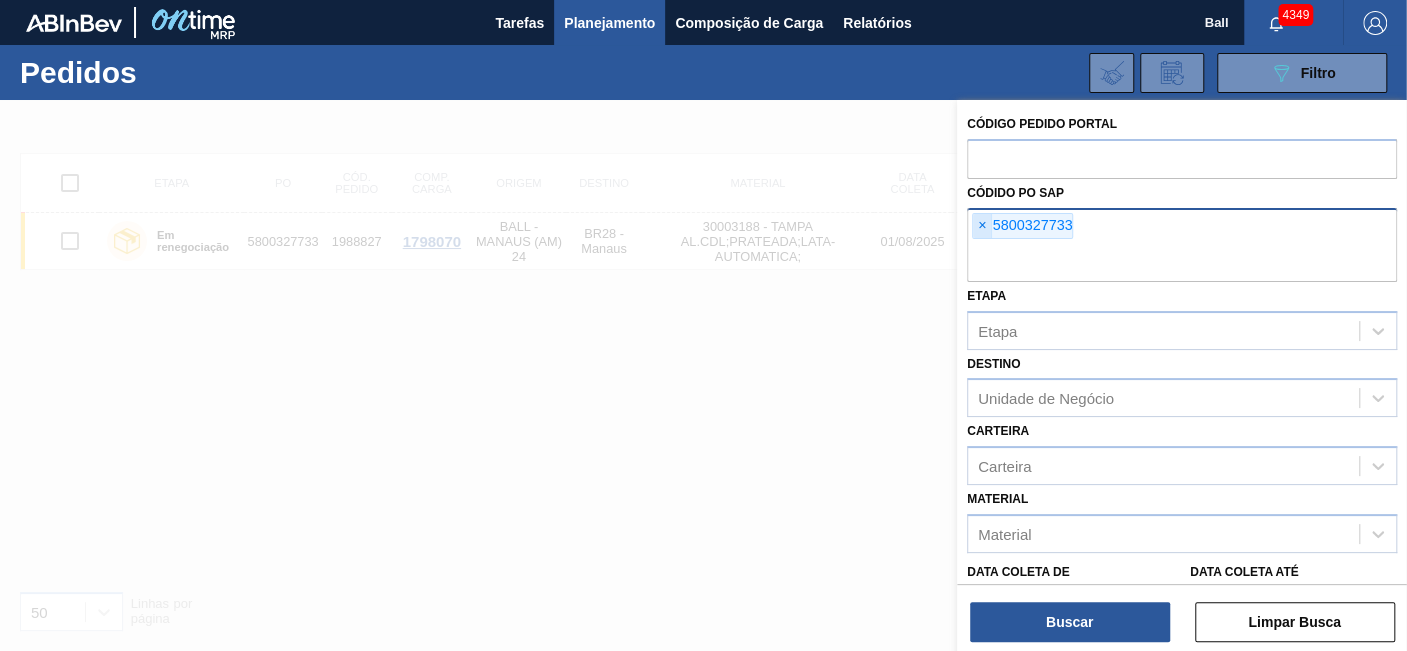 click on "×" at bounding box center (982, 226) 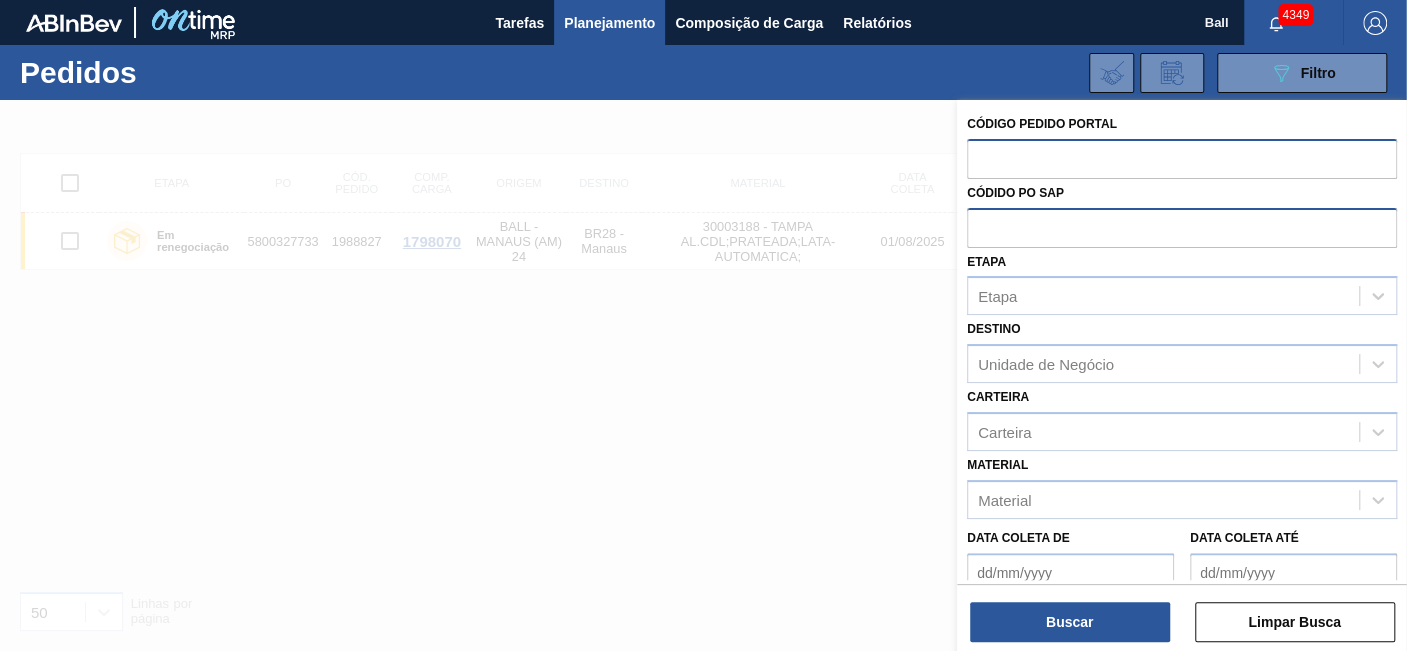 click at bounding box center [1182, 158] 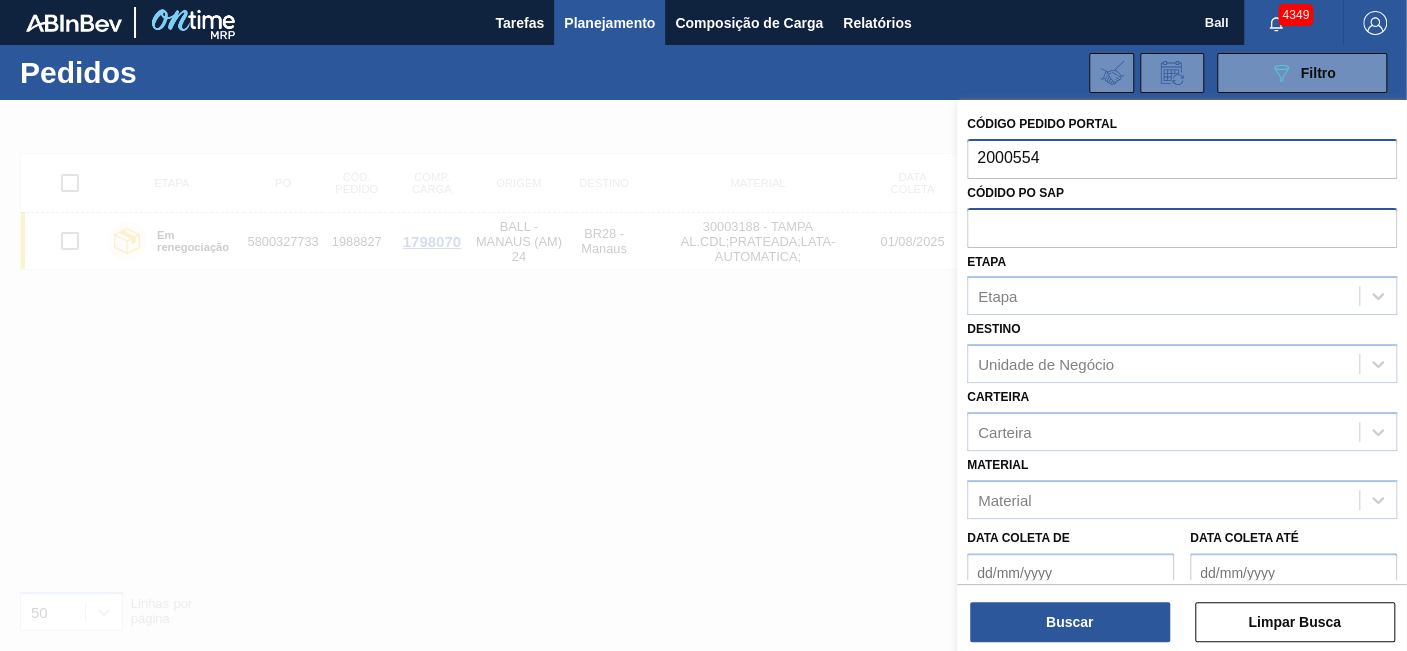 type 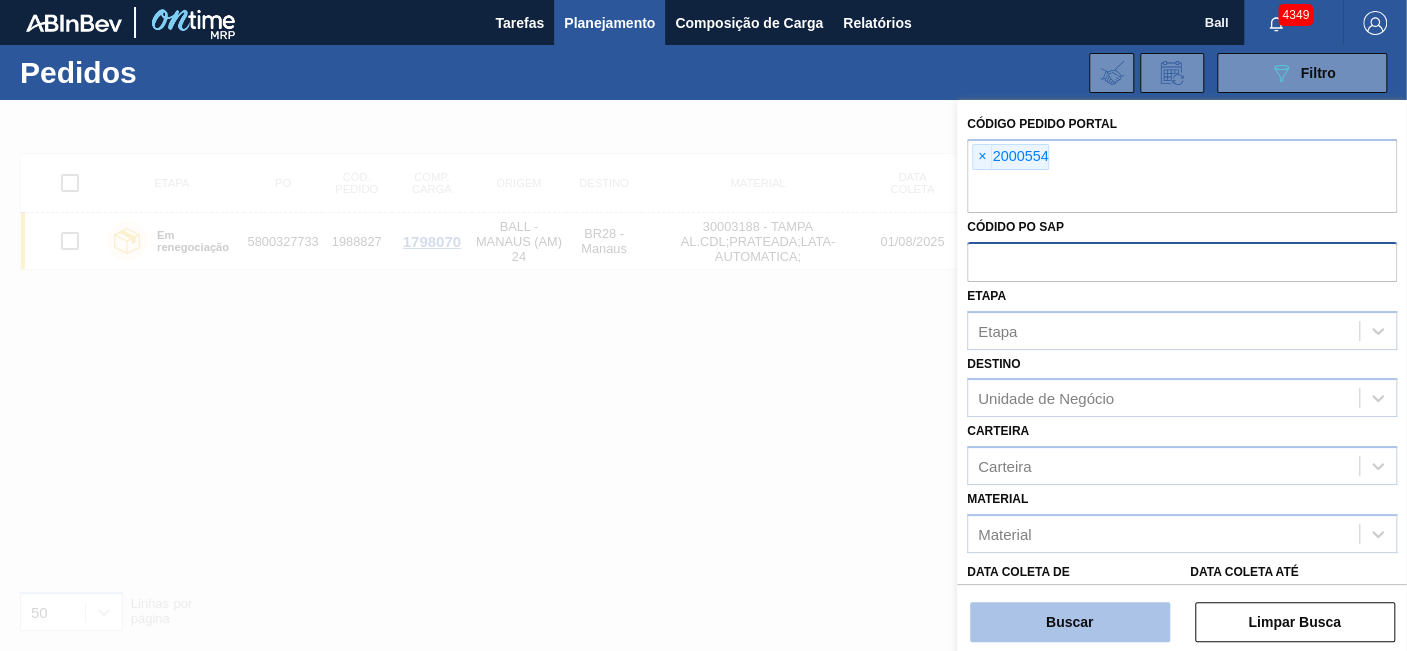 click on "Buscar" at bounding box center [1070, 622] 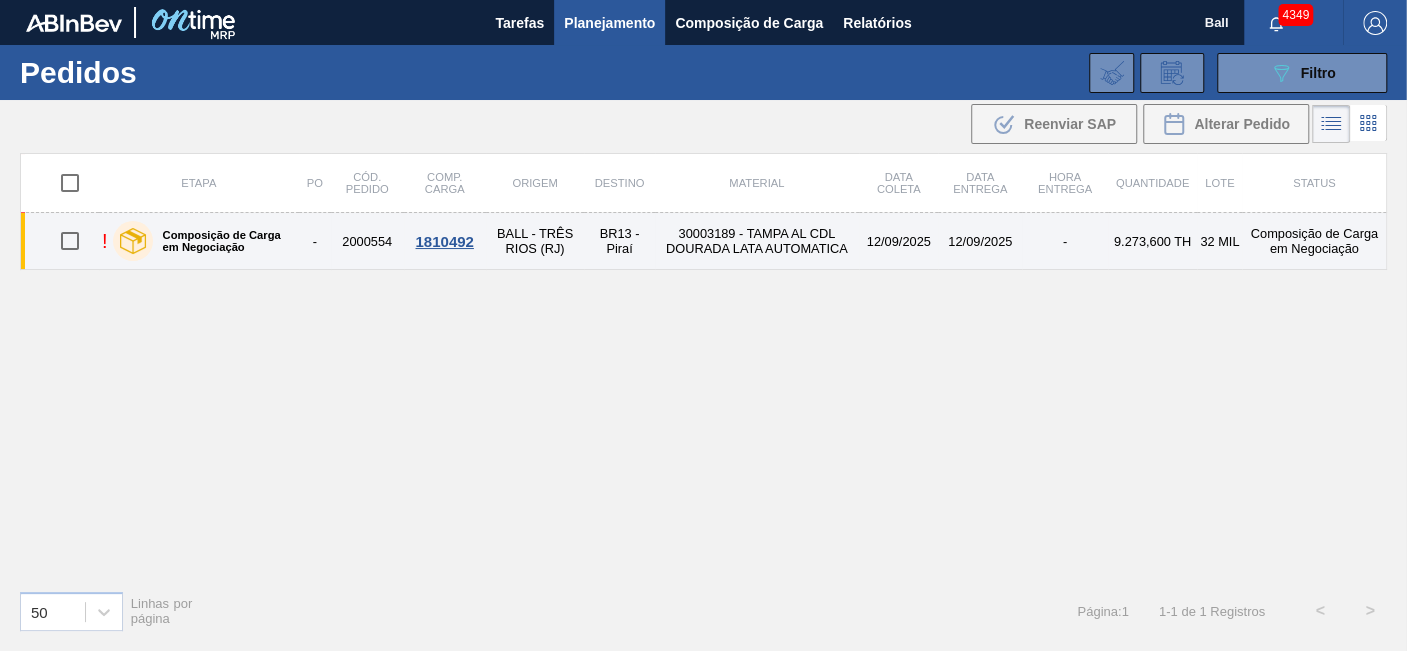 click on "12/09/2025" at bounding box center (980, 241) 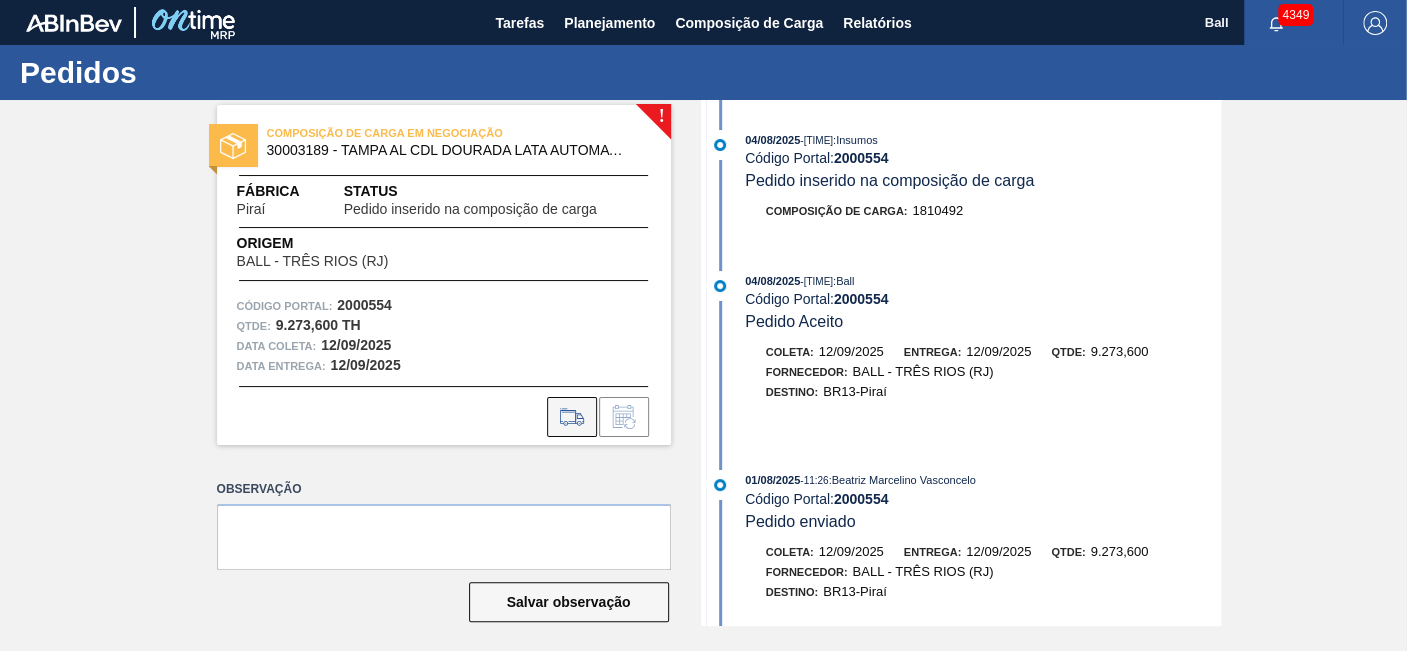 click 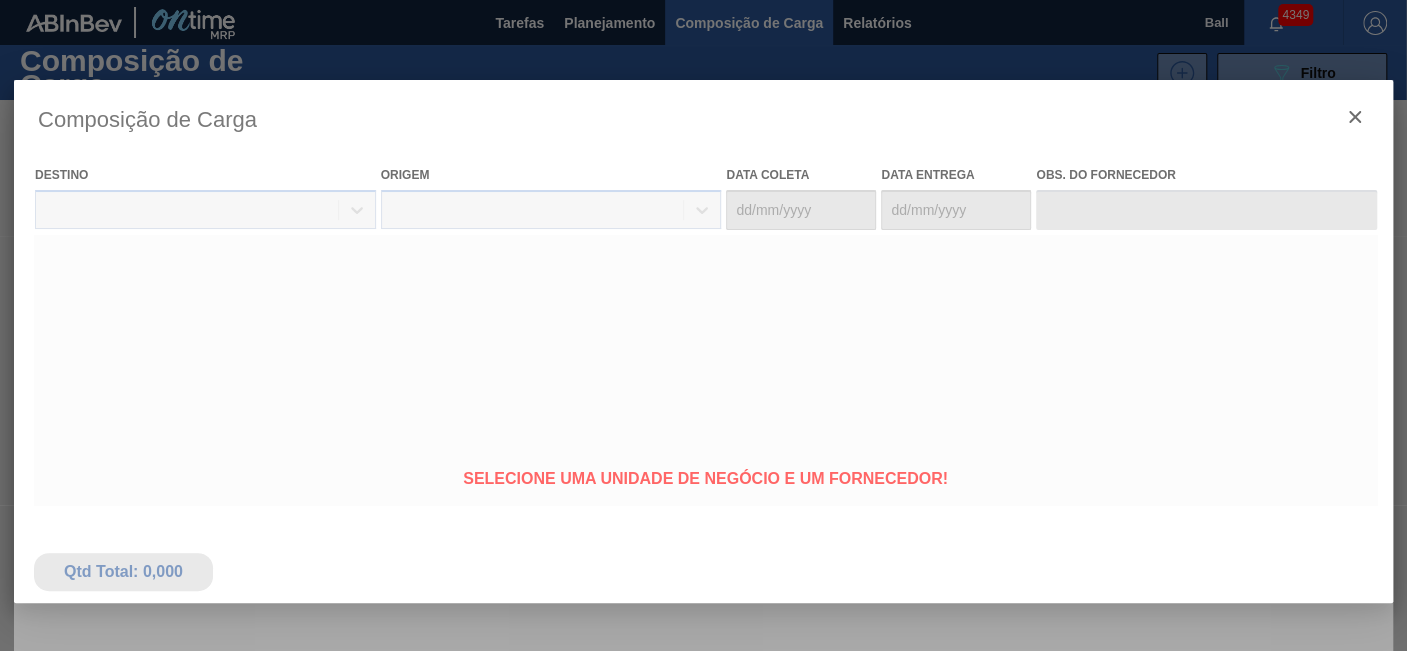 type on "12/09/2025" 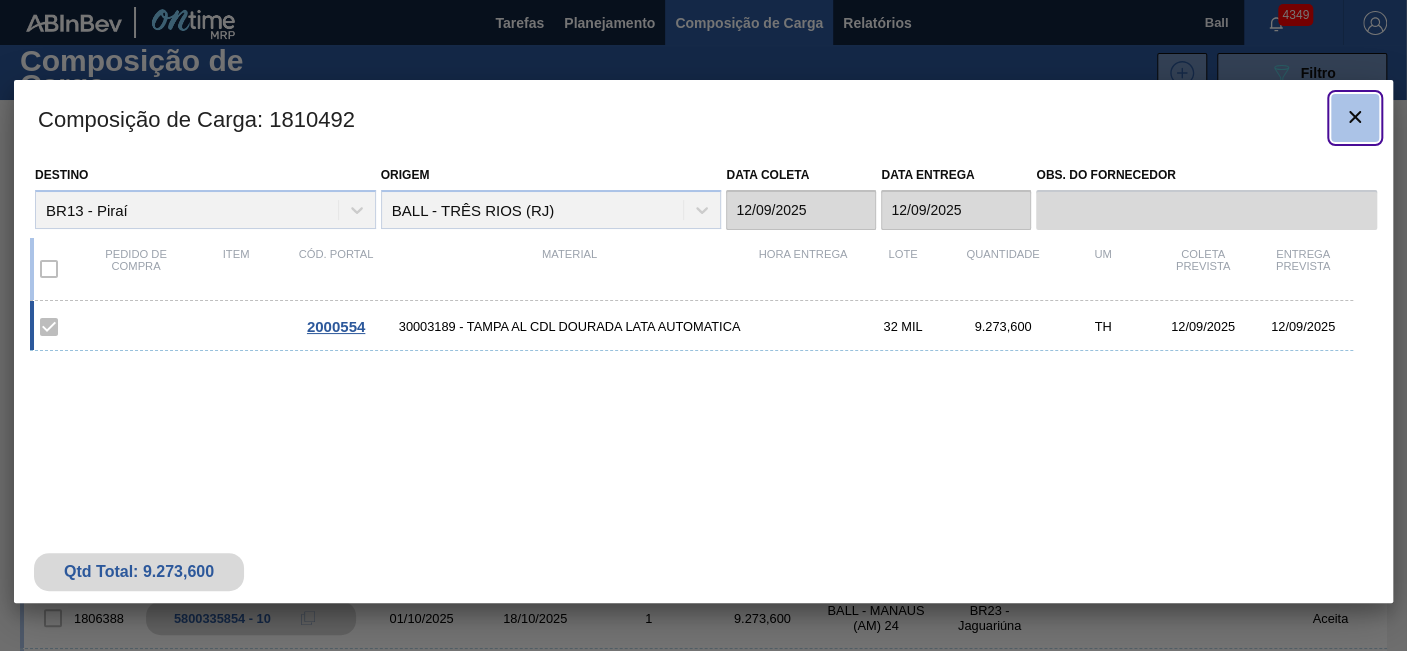 click 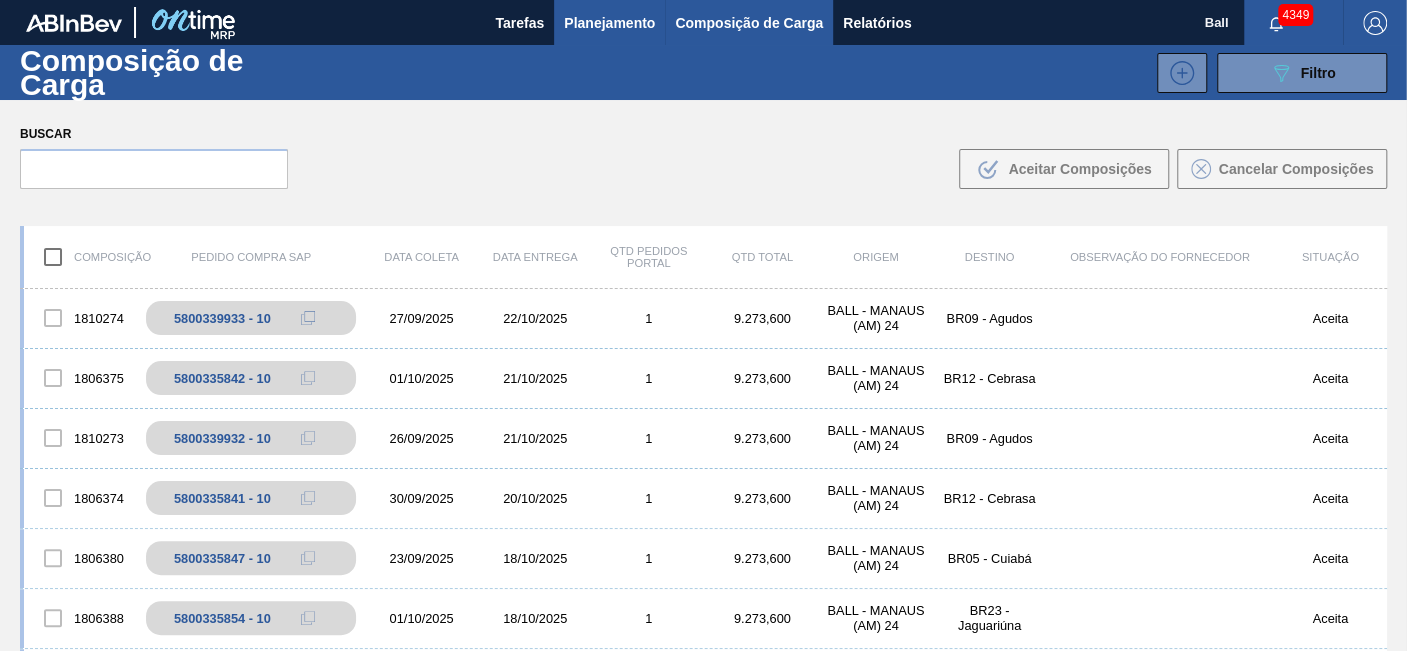 click on "Planejamento" at bounding box center [609, 23] 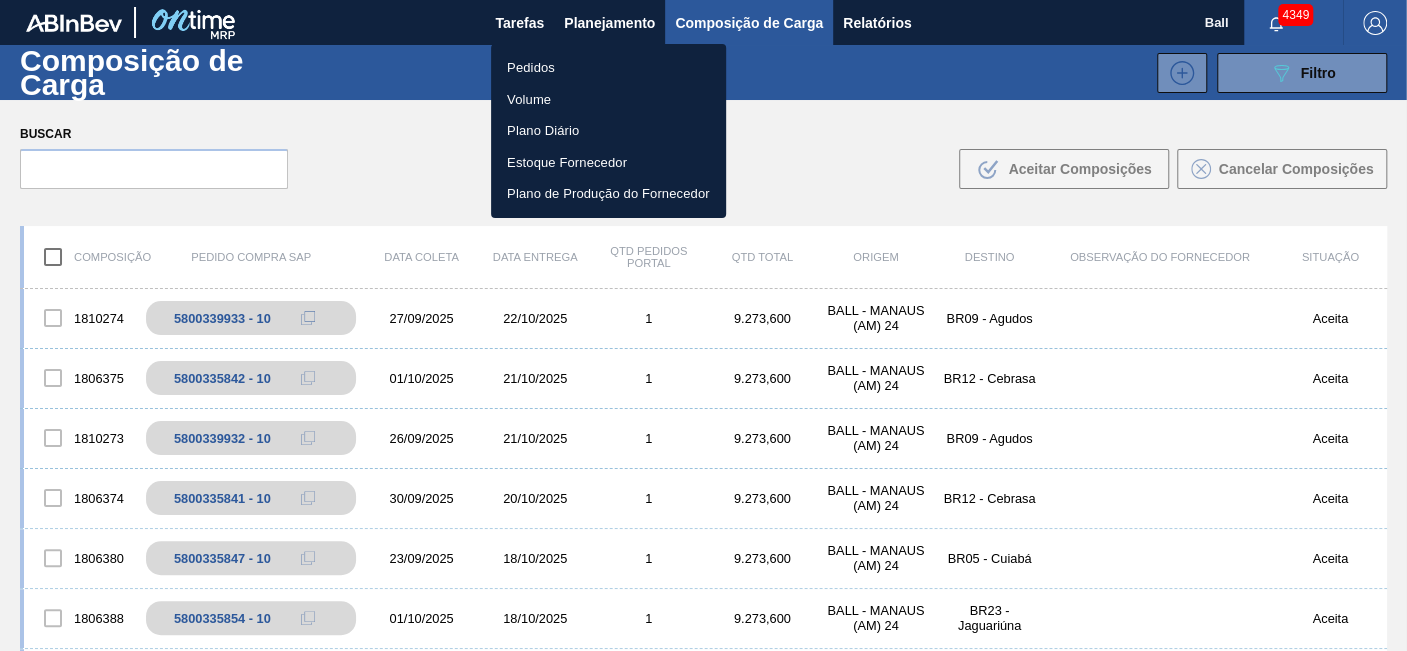 click on "Pedidos" at bounding box center [608, 68] 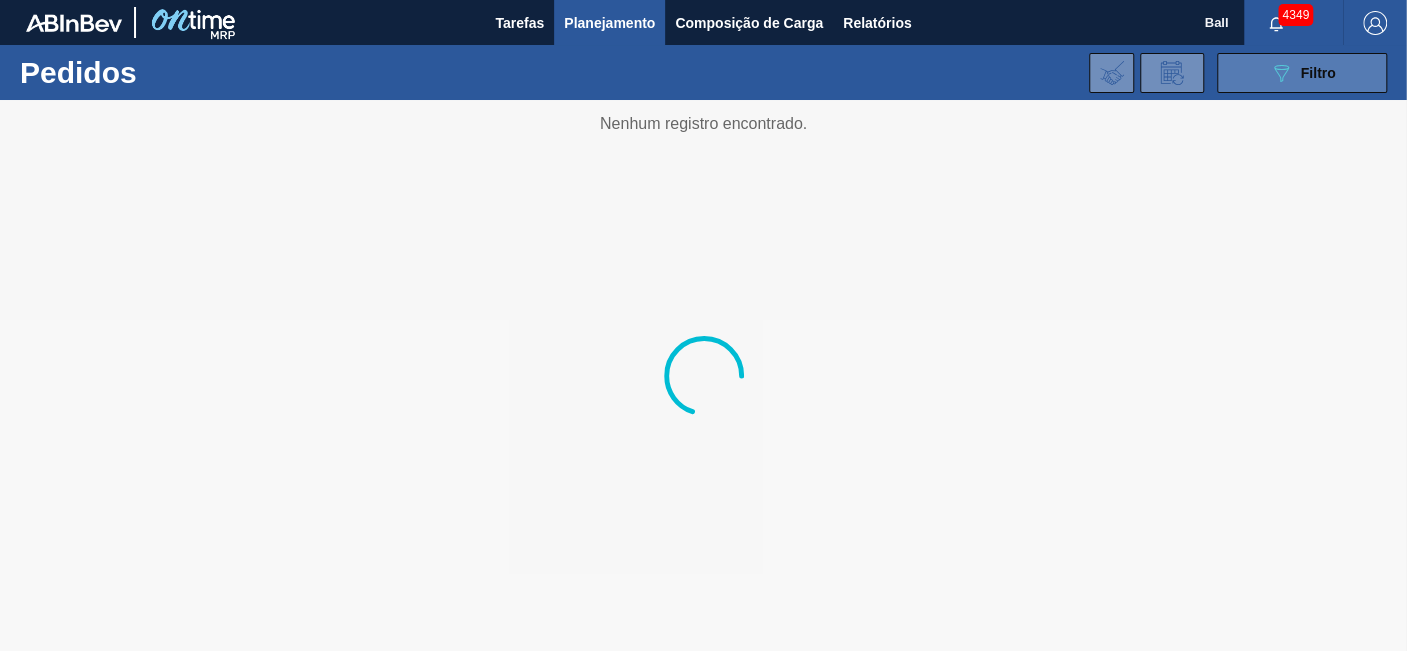 click on "089F7B8B-B2A5-4AFE-B5C0-19BA573D28AC" 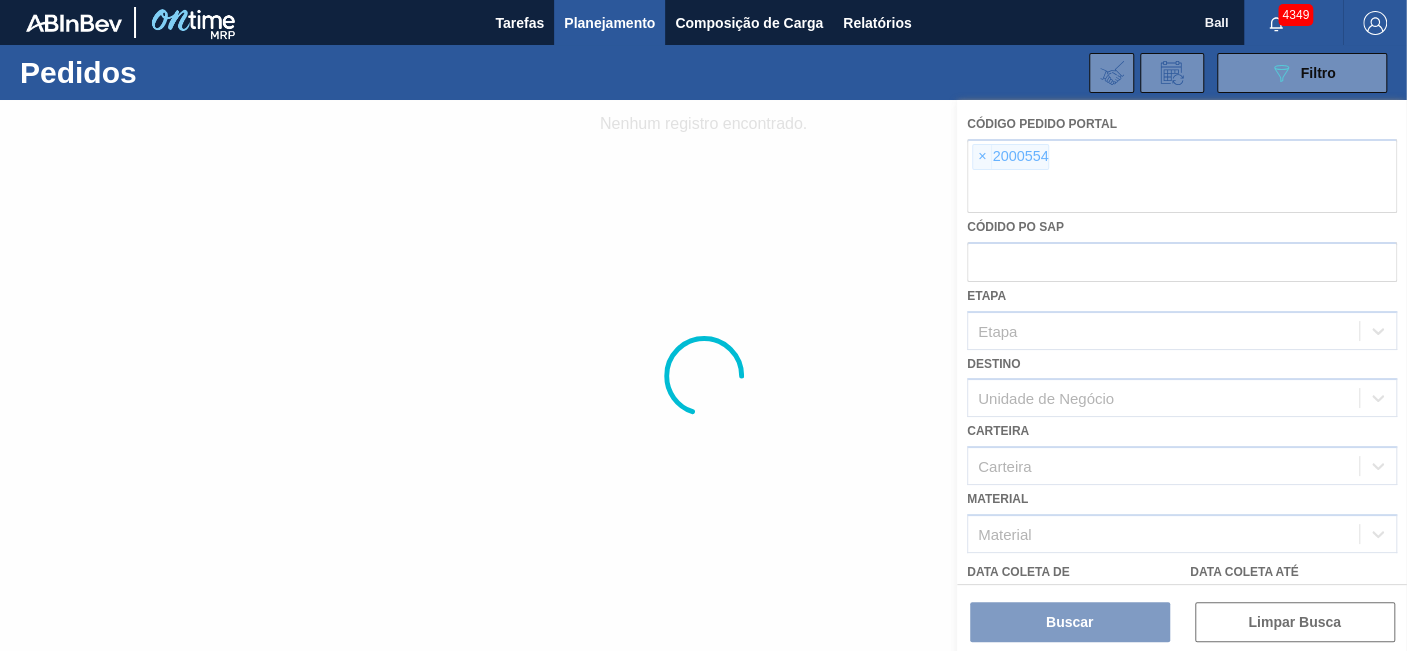 drag, startPoint x: 971, startPoint y: 151, endPoint x: 982, endPoint y: 151, distance: 11 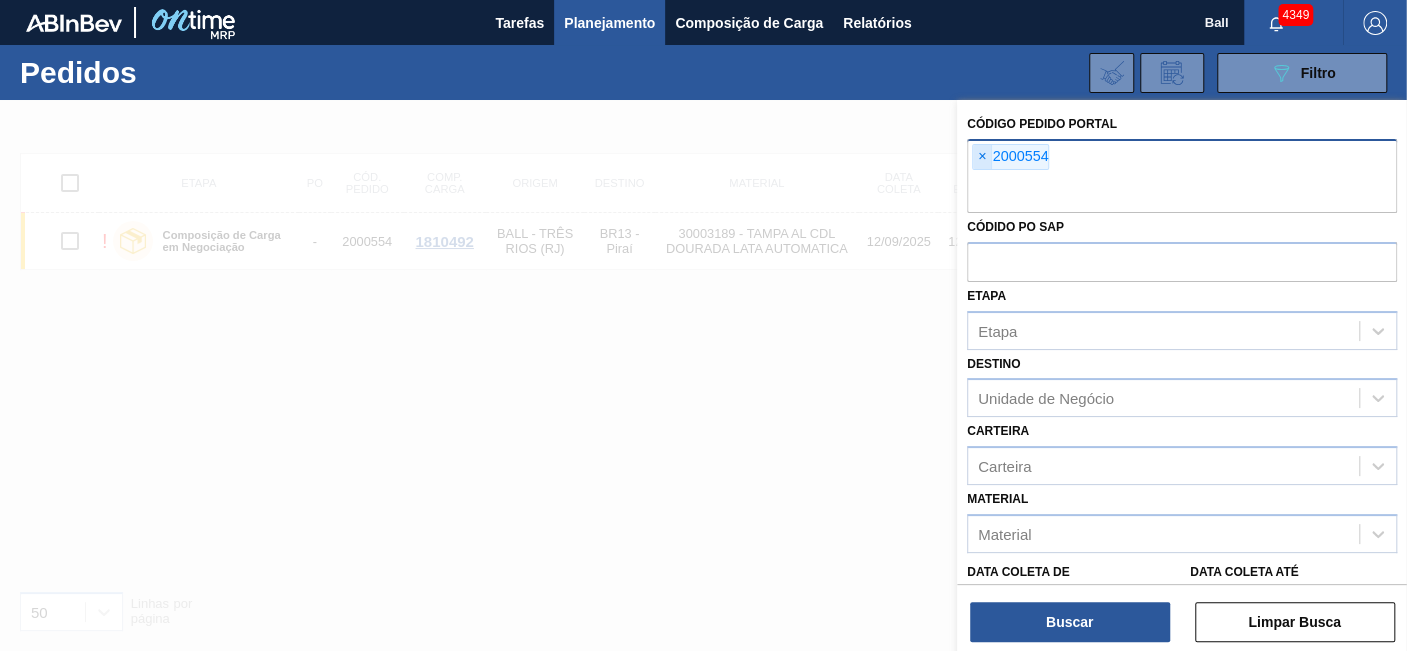 click on "×" at bounding box center [982, 157] 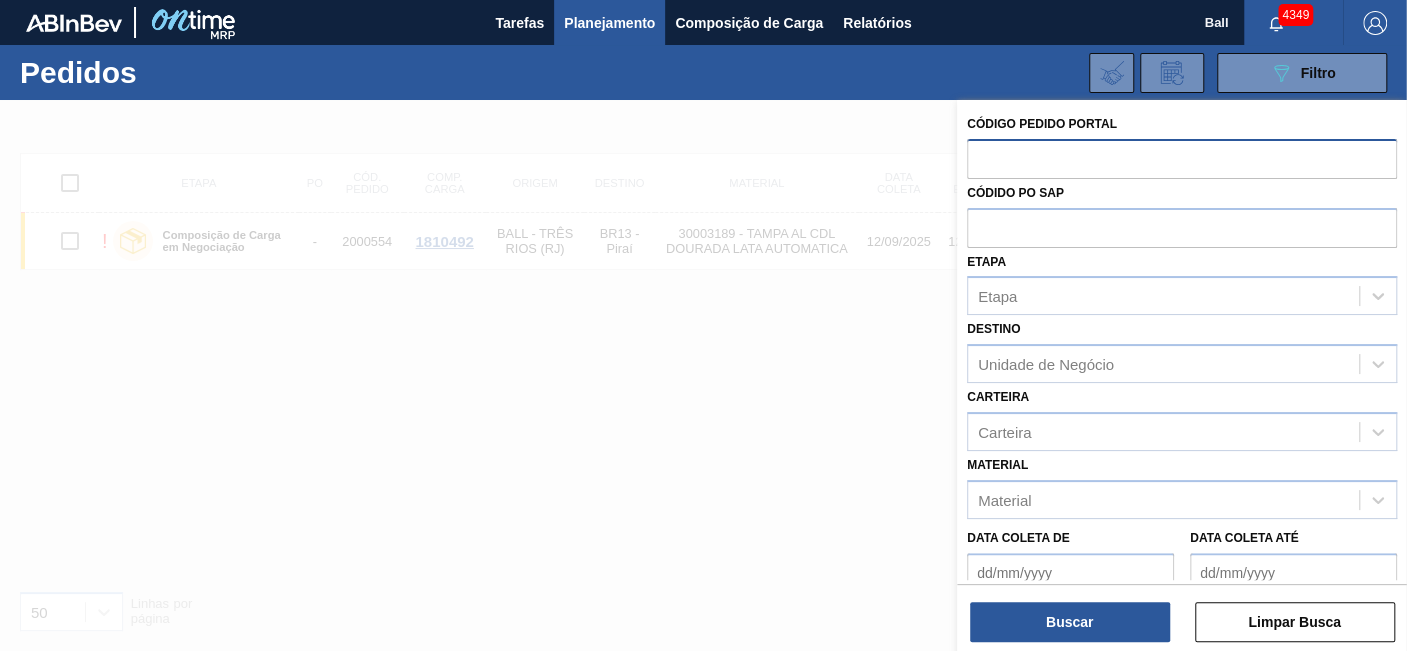 paste 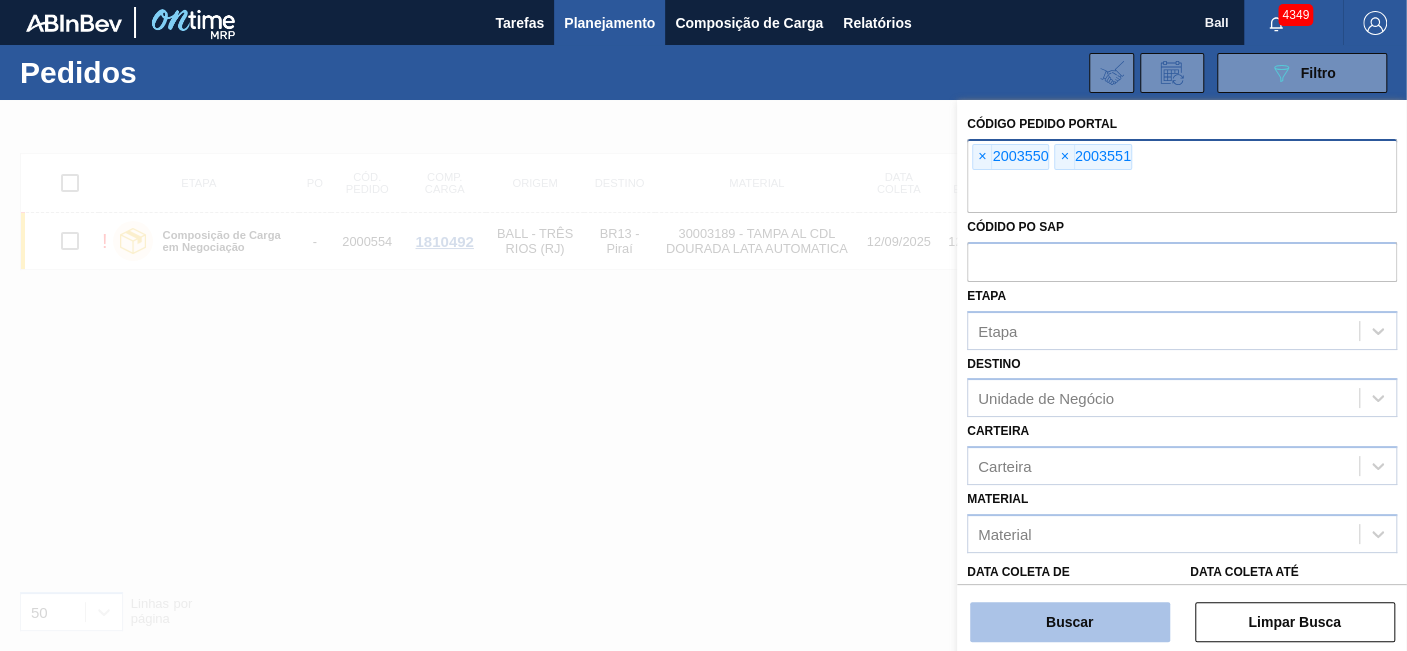 click on "Buscar" at bounding box center (1070, 622) 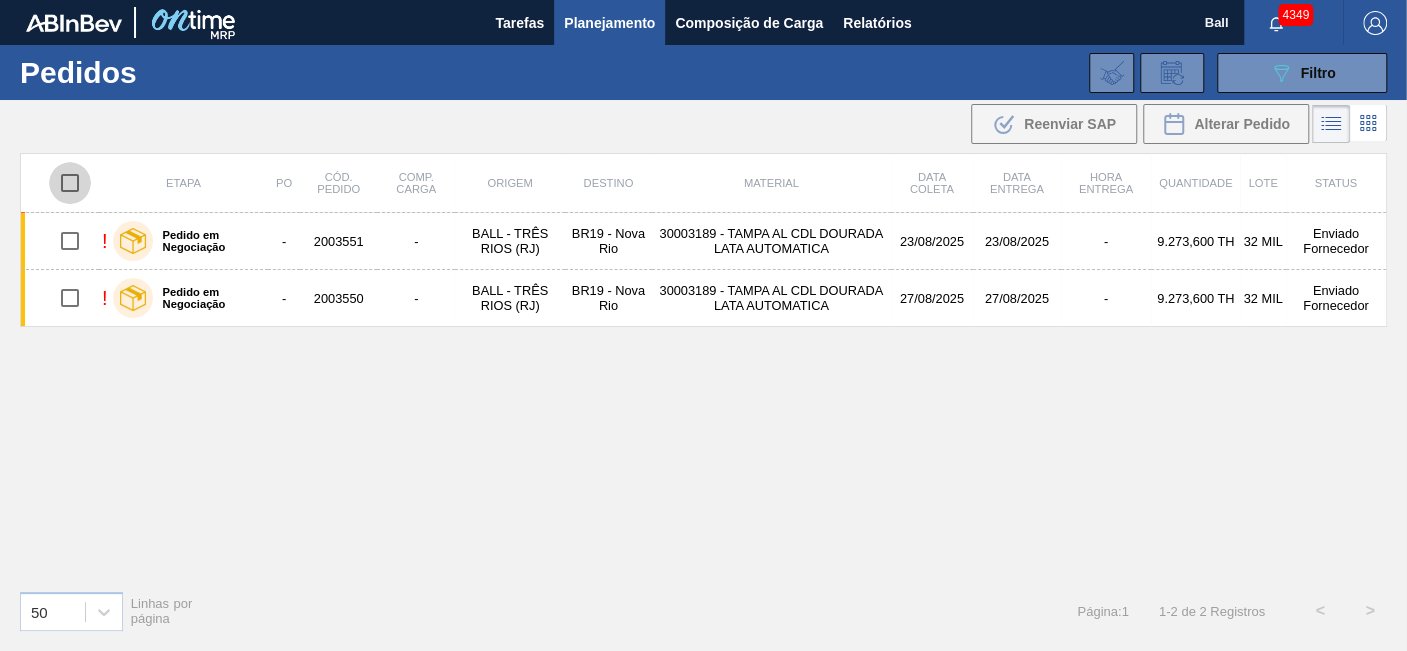 click at bounding box center (70, 183) 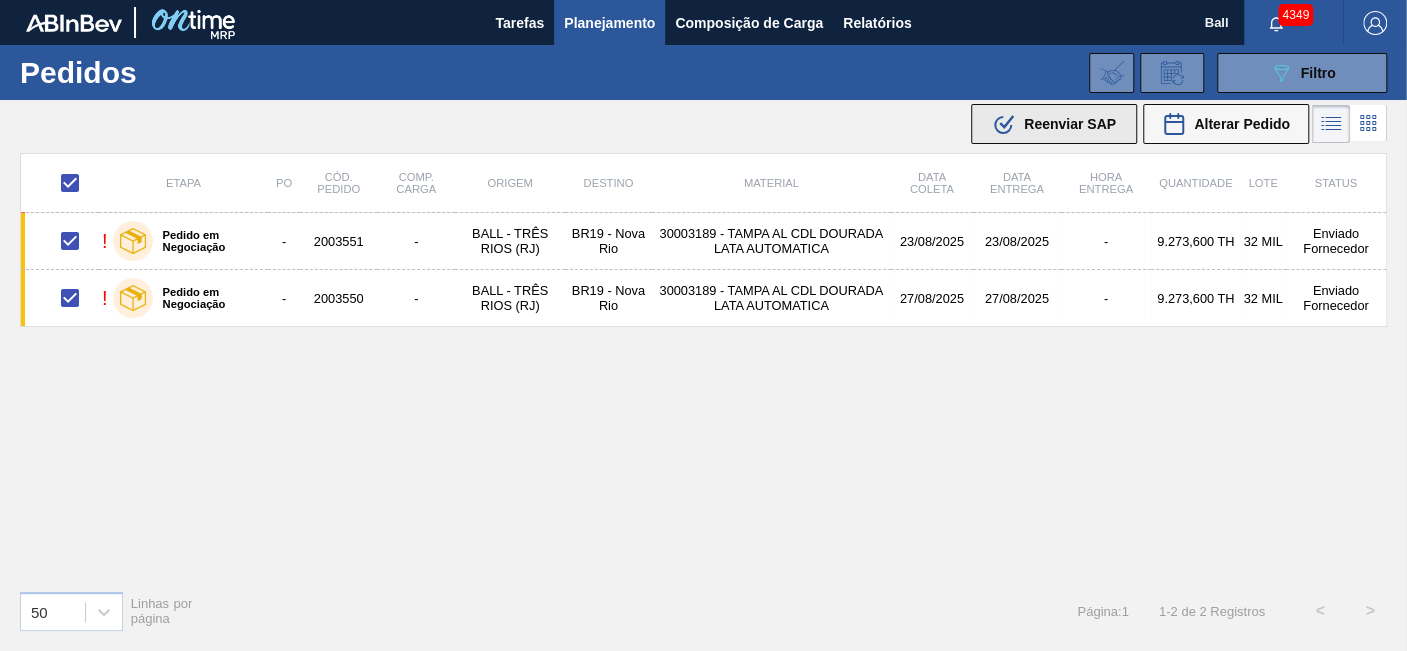 click on "Reenviar SAP" at bounding box center (1070, 124) 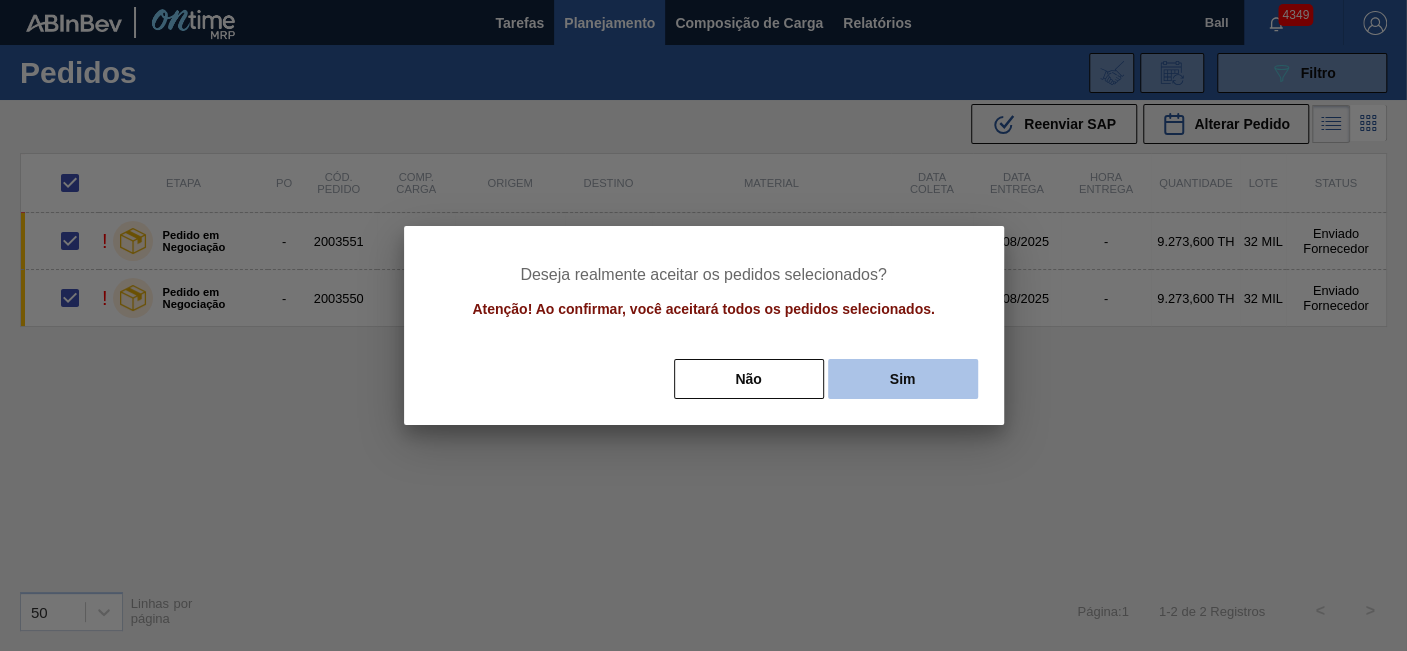 click on "Sim" at bounding box center (903, 379) 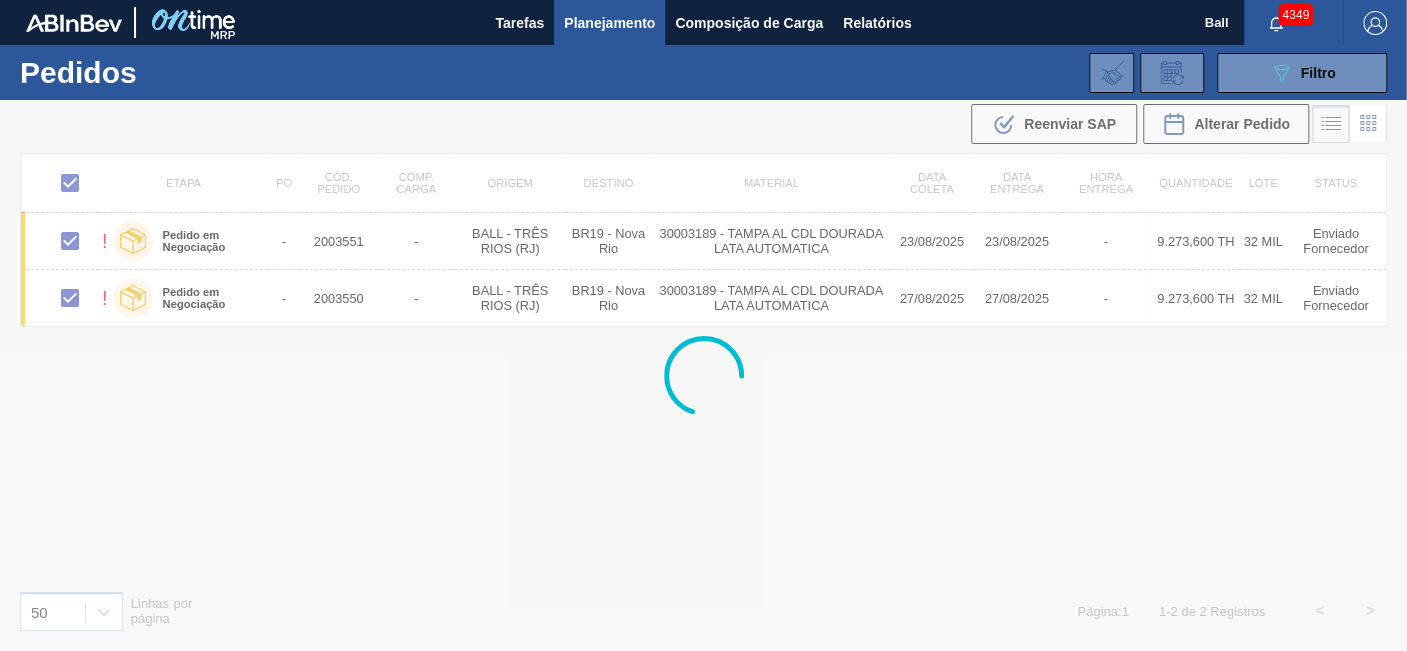checkbox on "false" 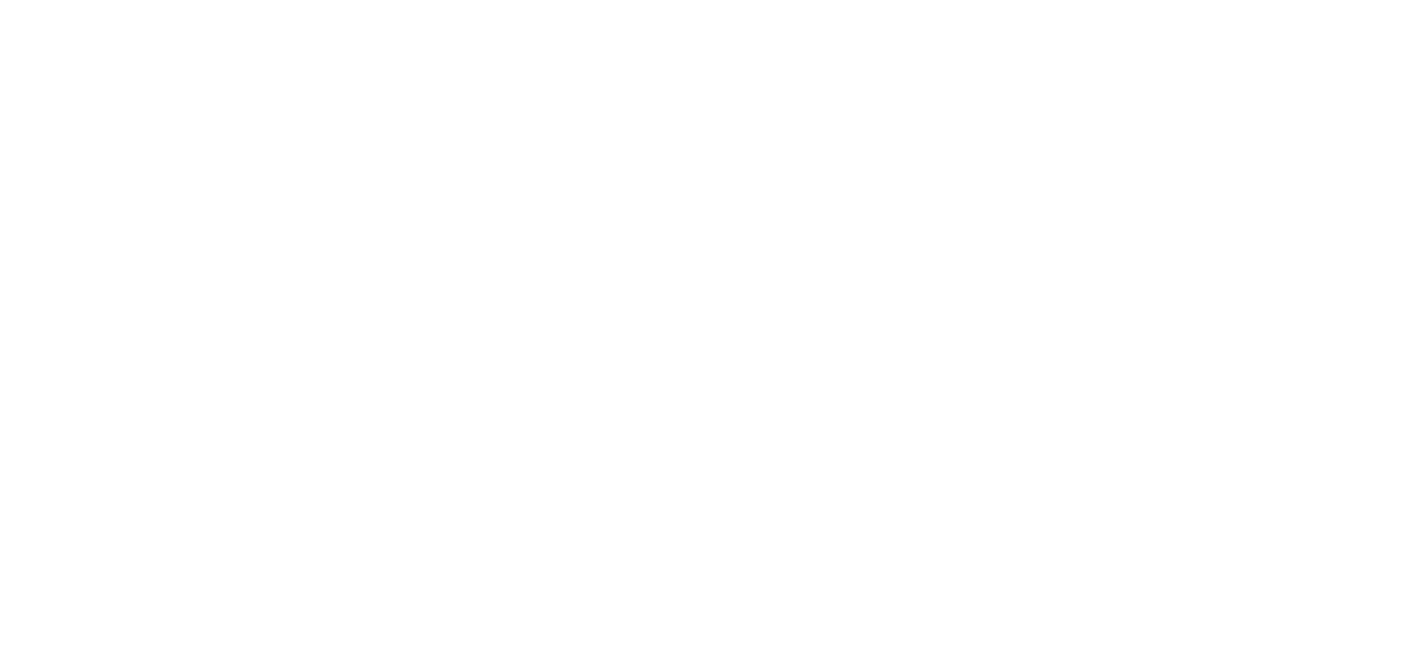 scroll, scrollTop: 0, scrollLeft: 0, axis: both 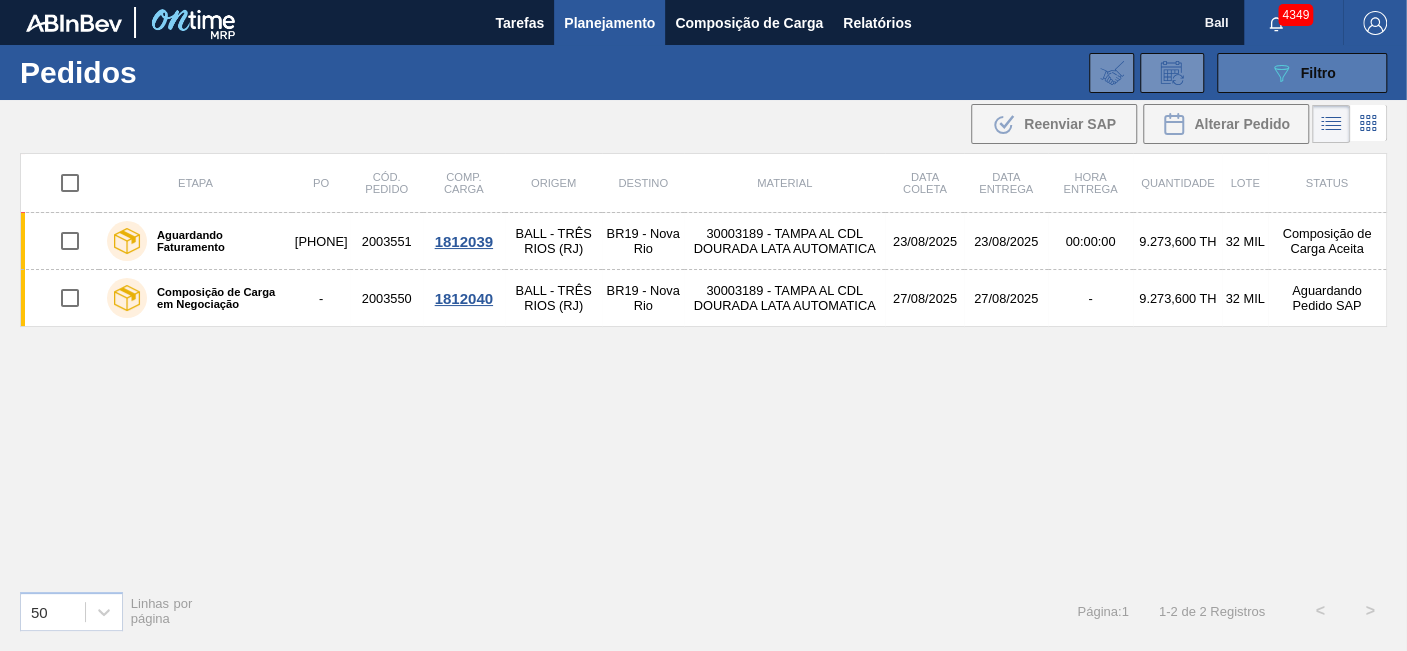 click on "089F7B8B-B2A5-4AFE-B5C0-19BA573D28AC" 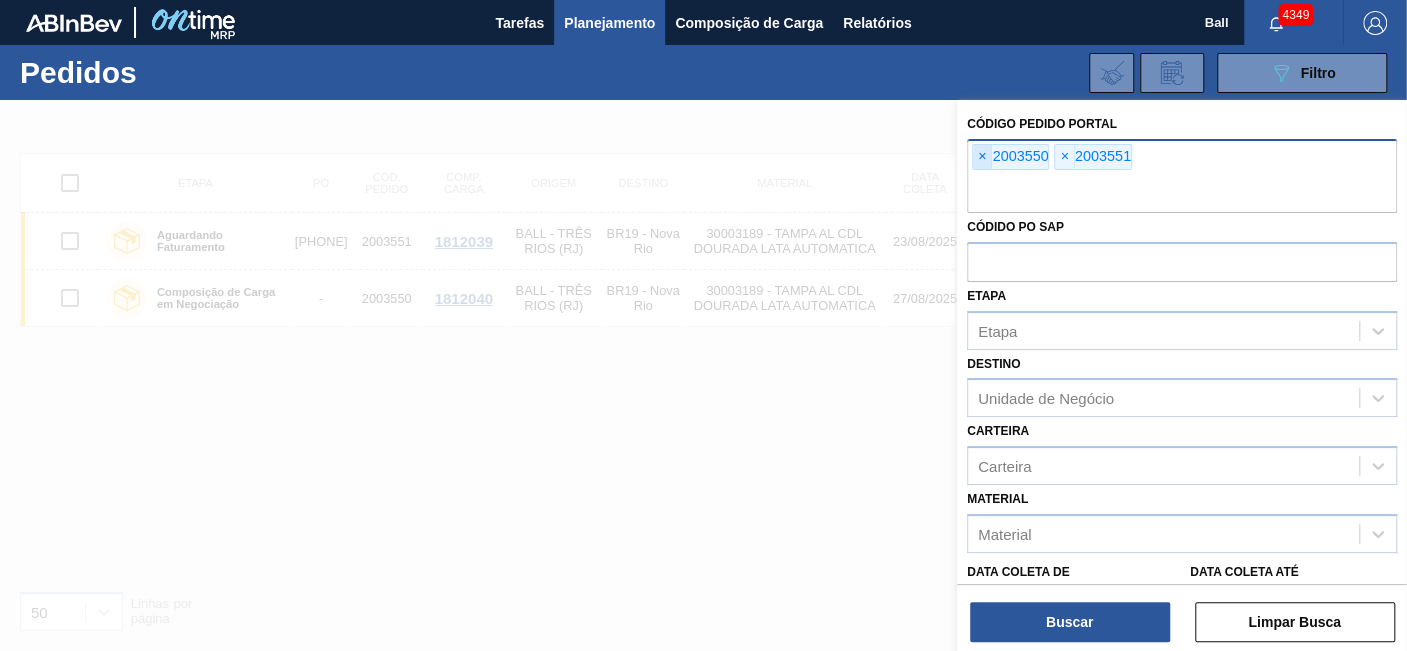click on "×" at bounding box center (982, 157) 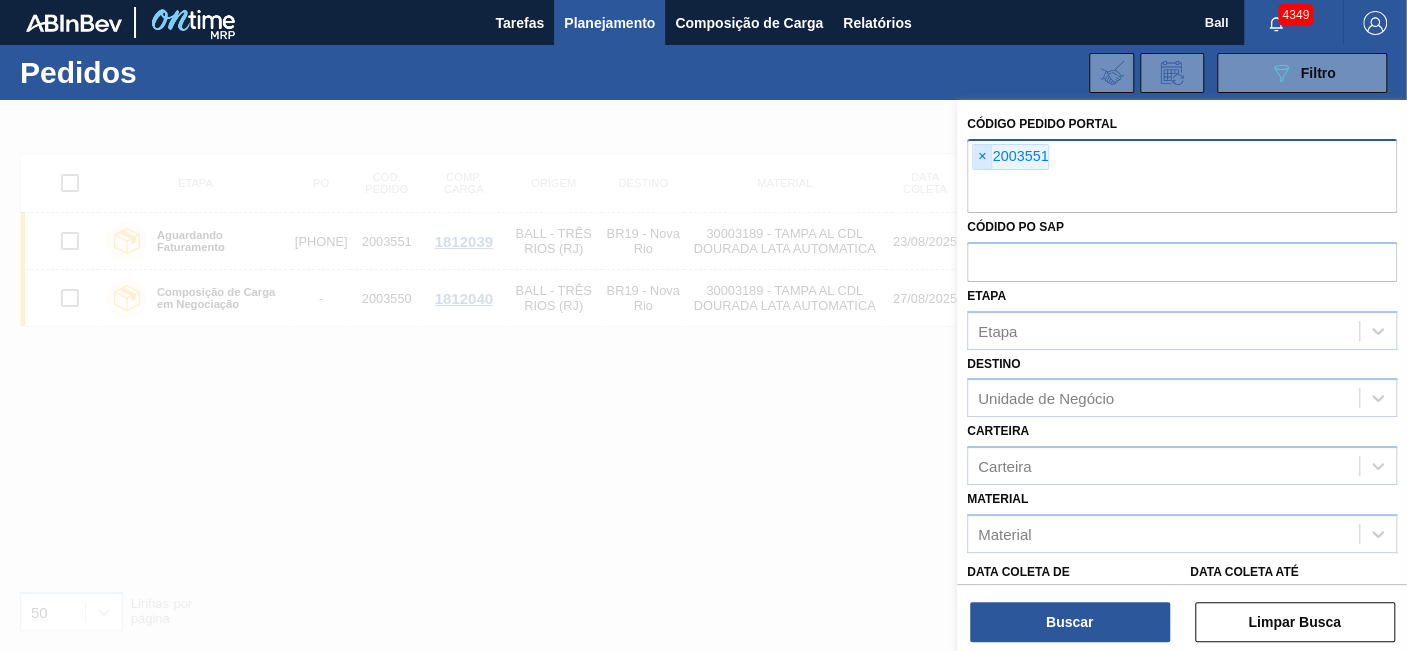 click on "×" at bounding box center [982, 157] 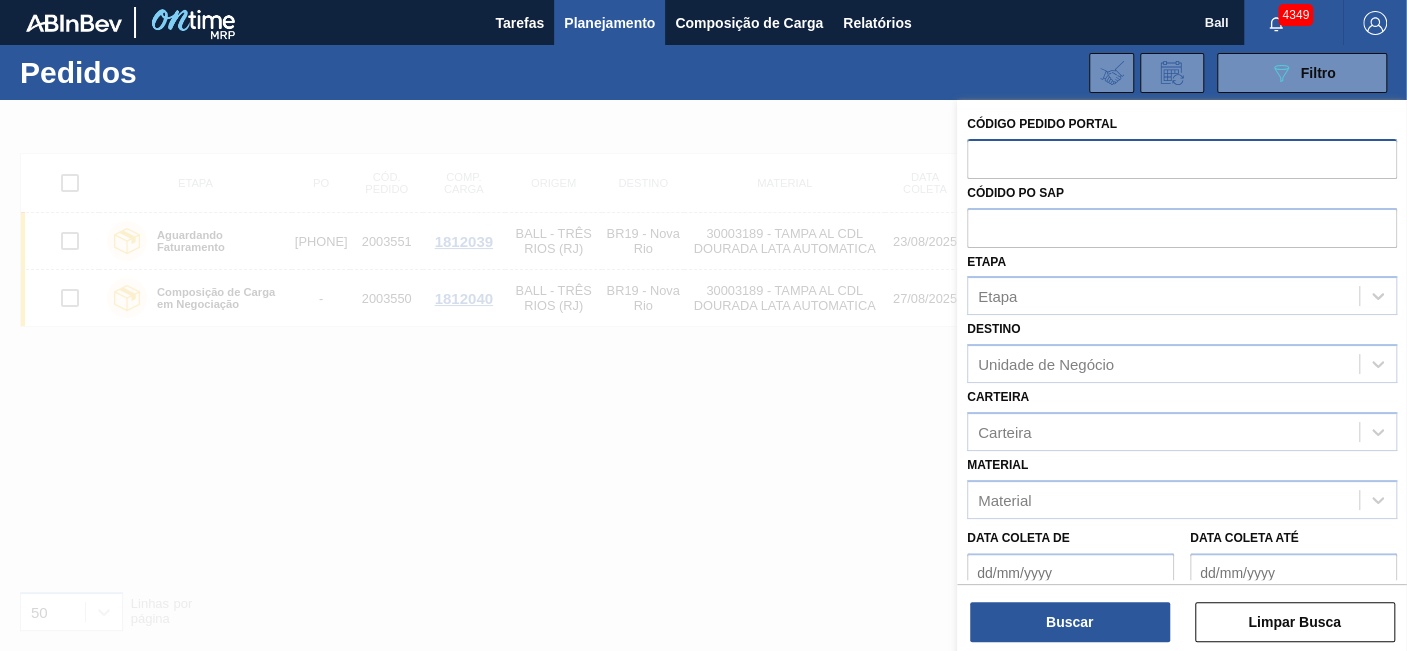 click at bounding box center [1182, 158] 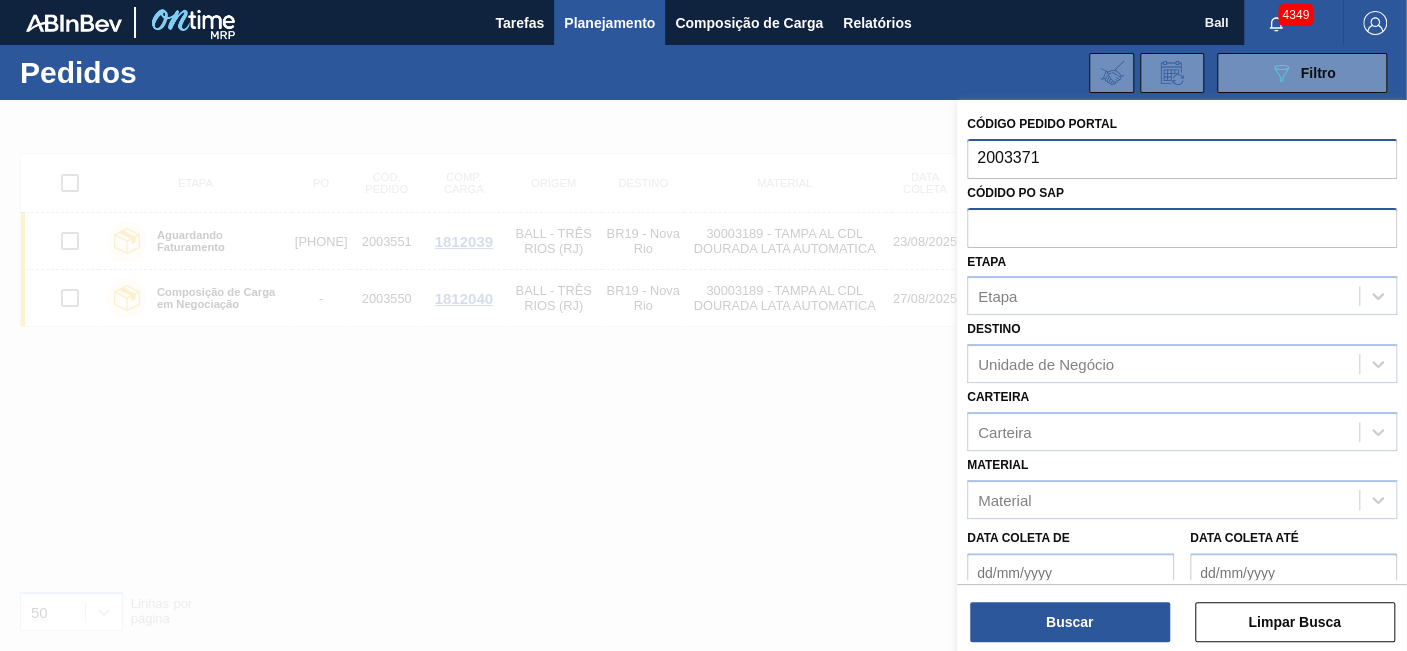 type on "2003371" 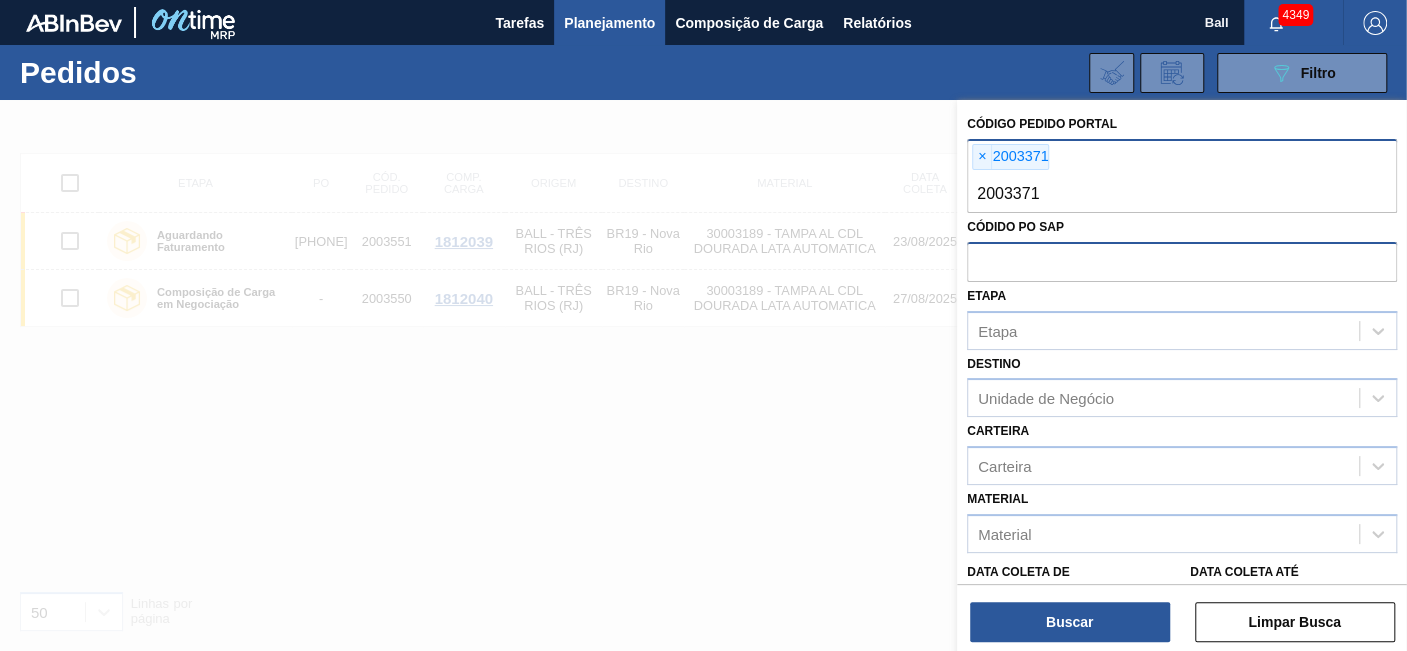 type 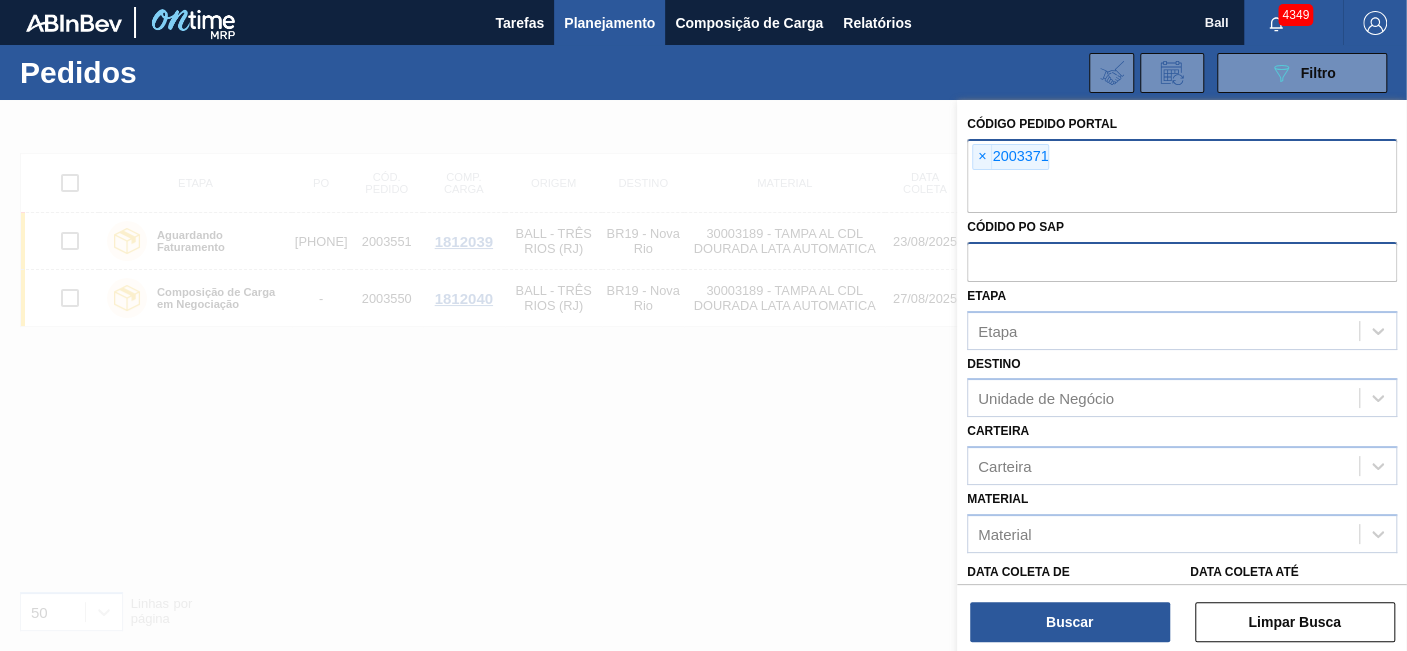 click on "Códido PO SAP" at bounding box center [1182, 247] 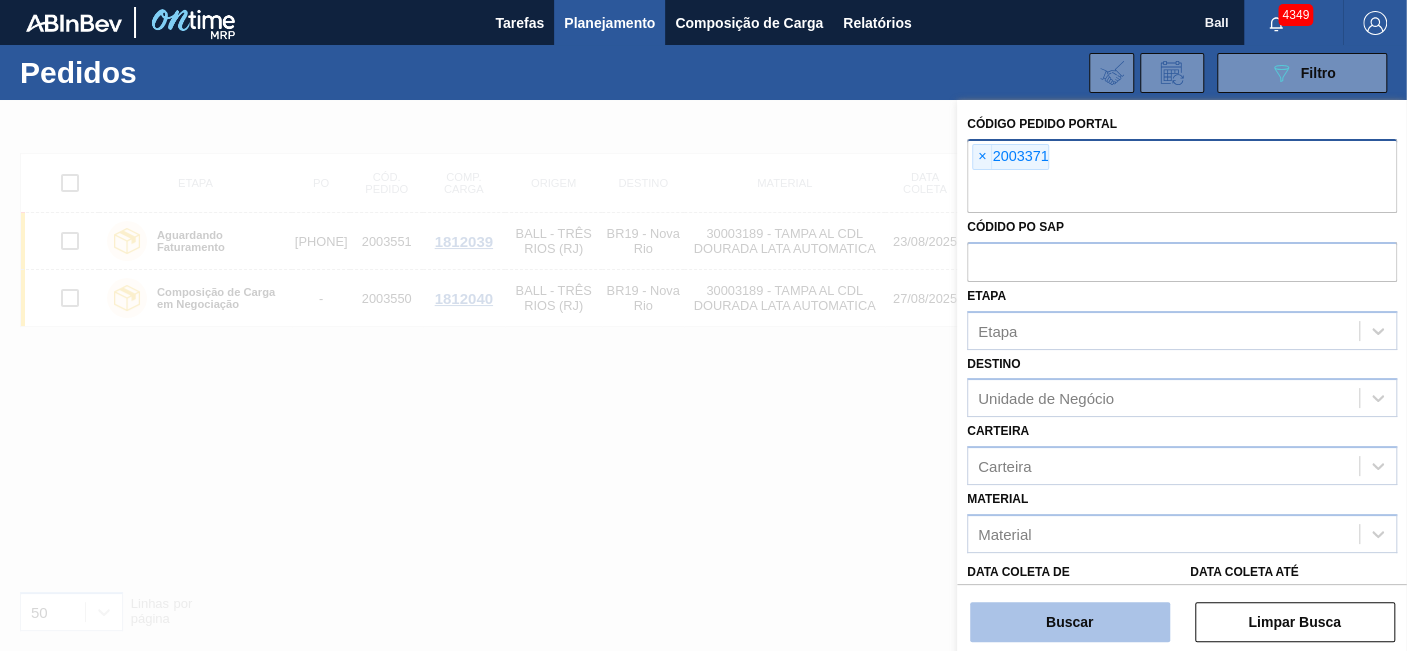 click on "Buscar" at bounding box center [1070, 622] 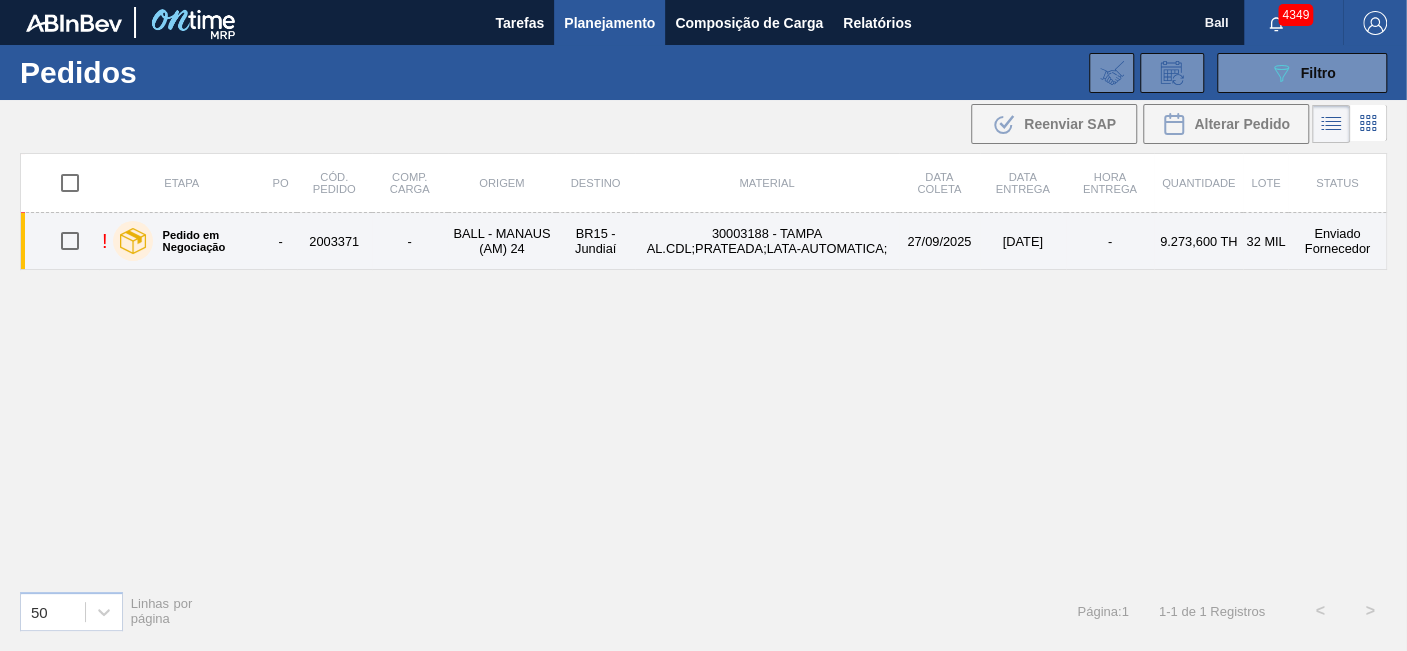 click on "30003188 - TAMPA AL.CDL;PRATEADA;LATA-AUTOMATICA;" at bounding box center (767, 241) 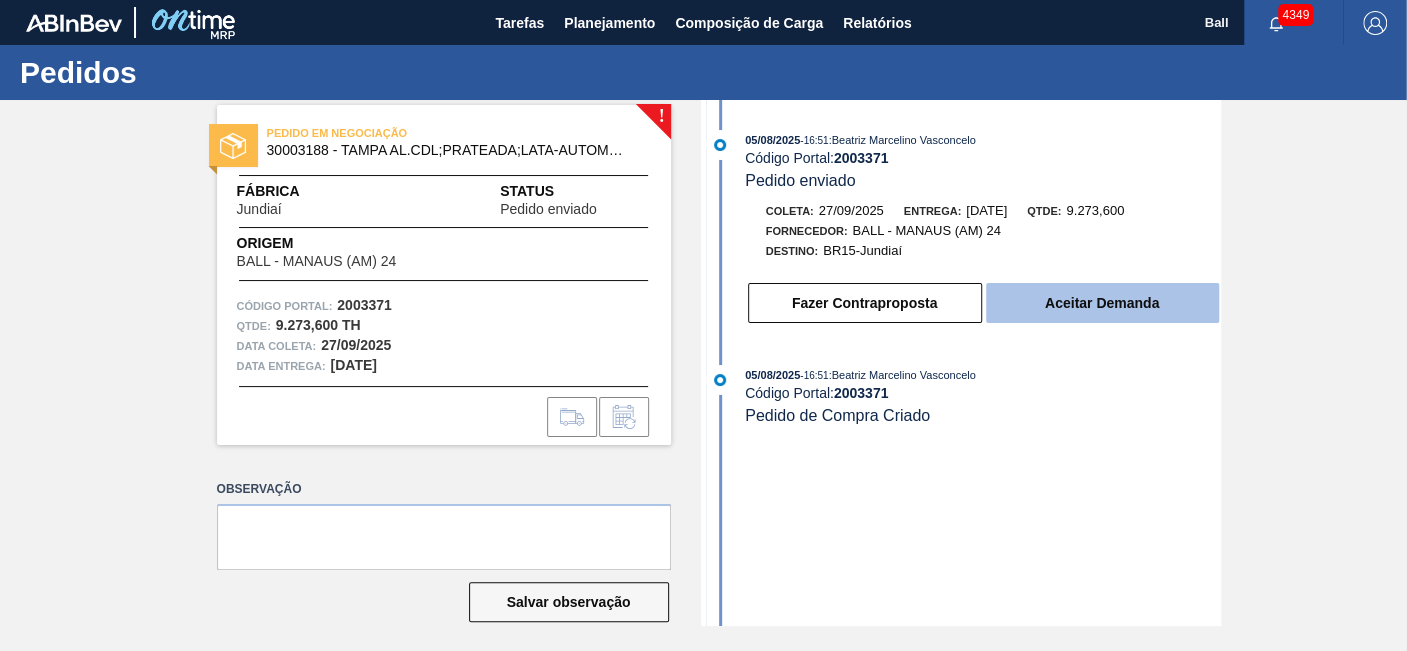 click on "Aceitar Demanda" at bounding box center [1102, 303] 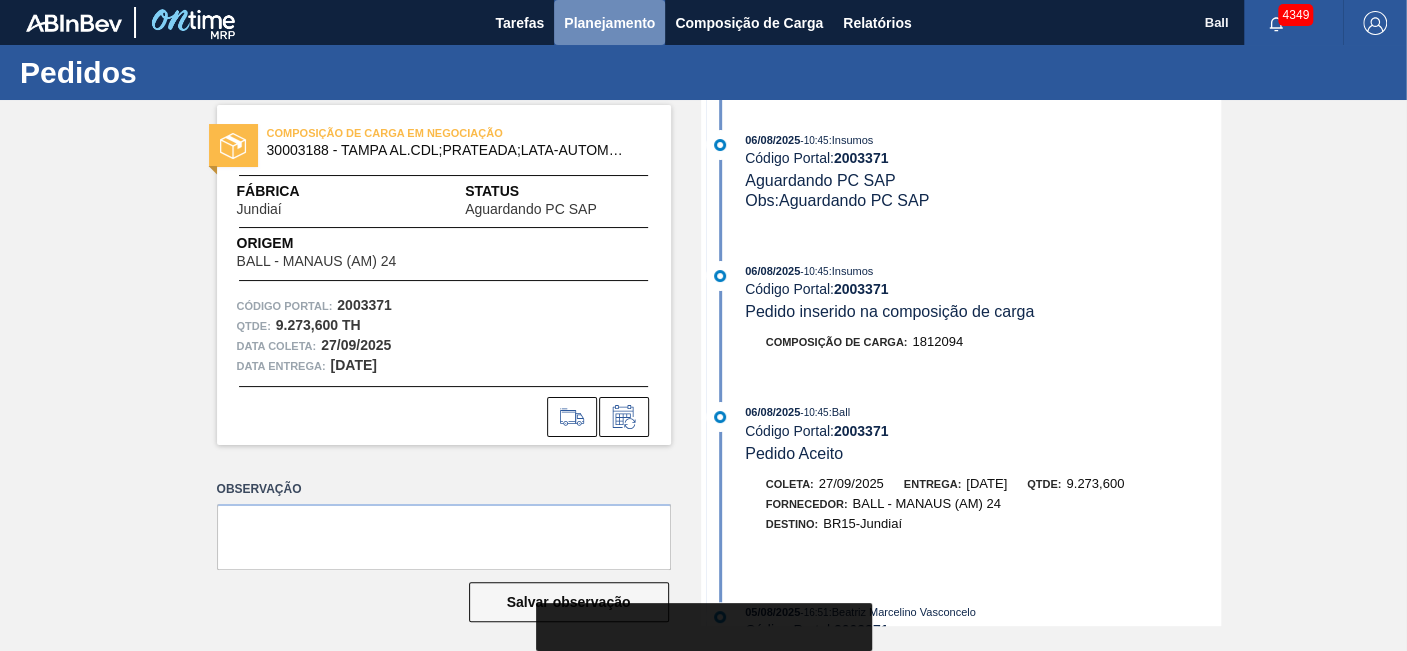 click on "Planejamento" at bounding box center (609, 23) 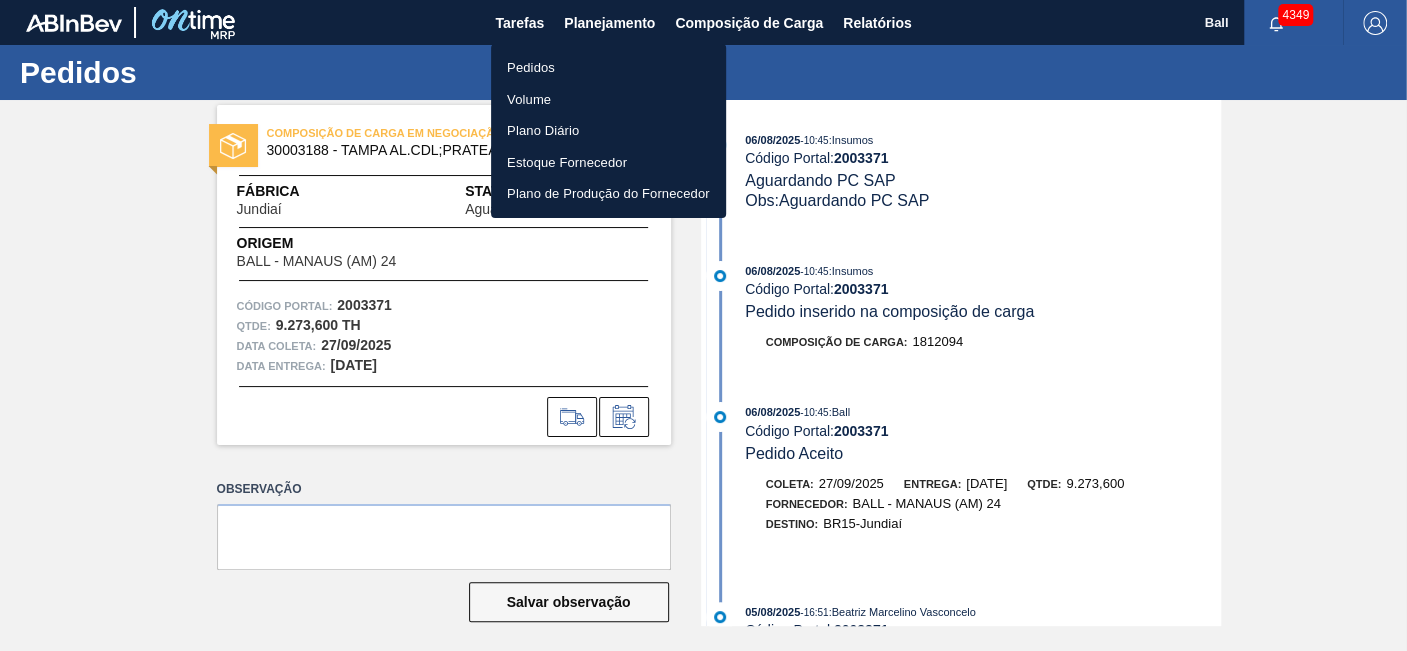 click on "Pedidos" at bounding box center [608, 68] 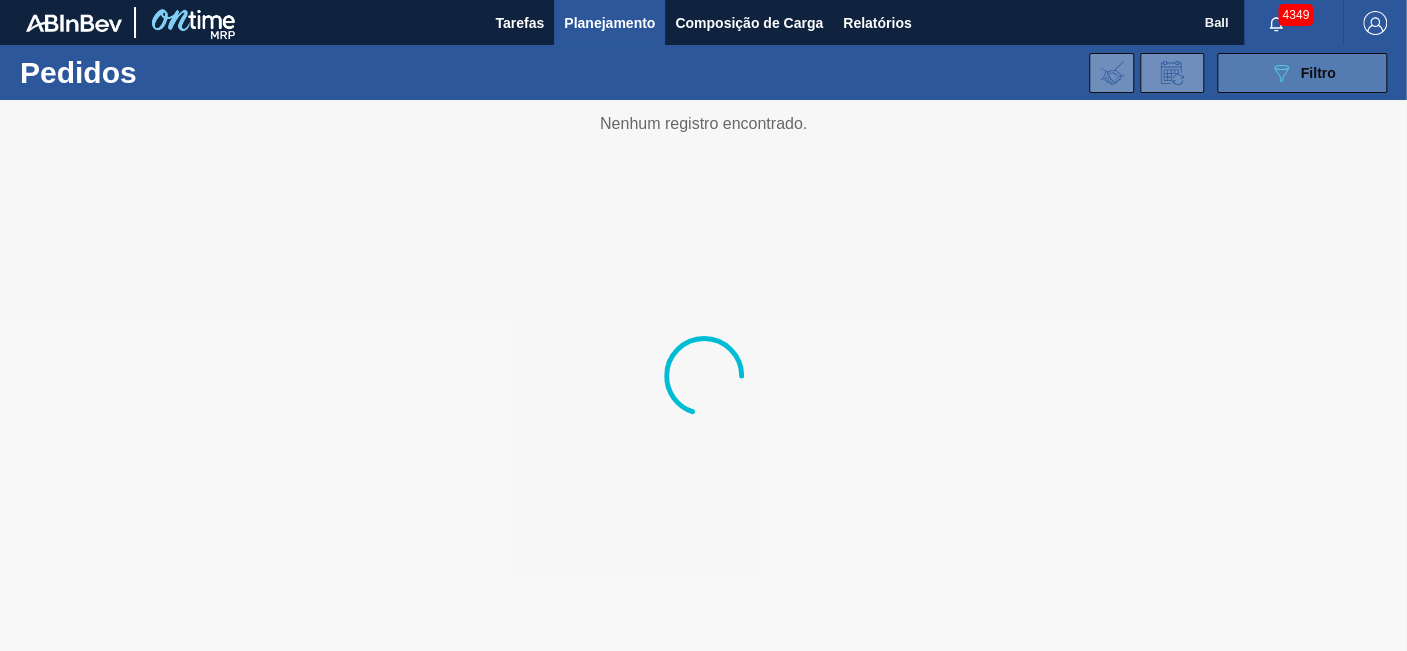 click on "089F7B8B-B2A5-4AFE-B5C0-19BA573D28AC" 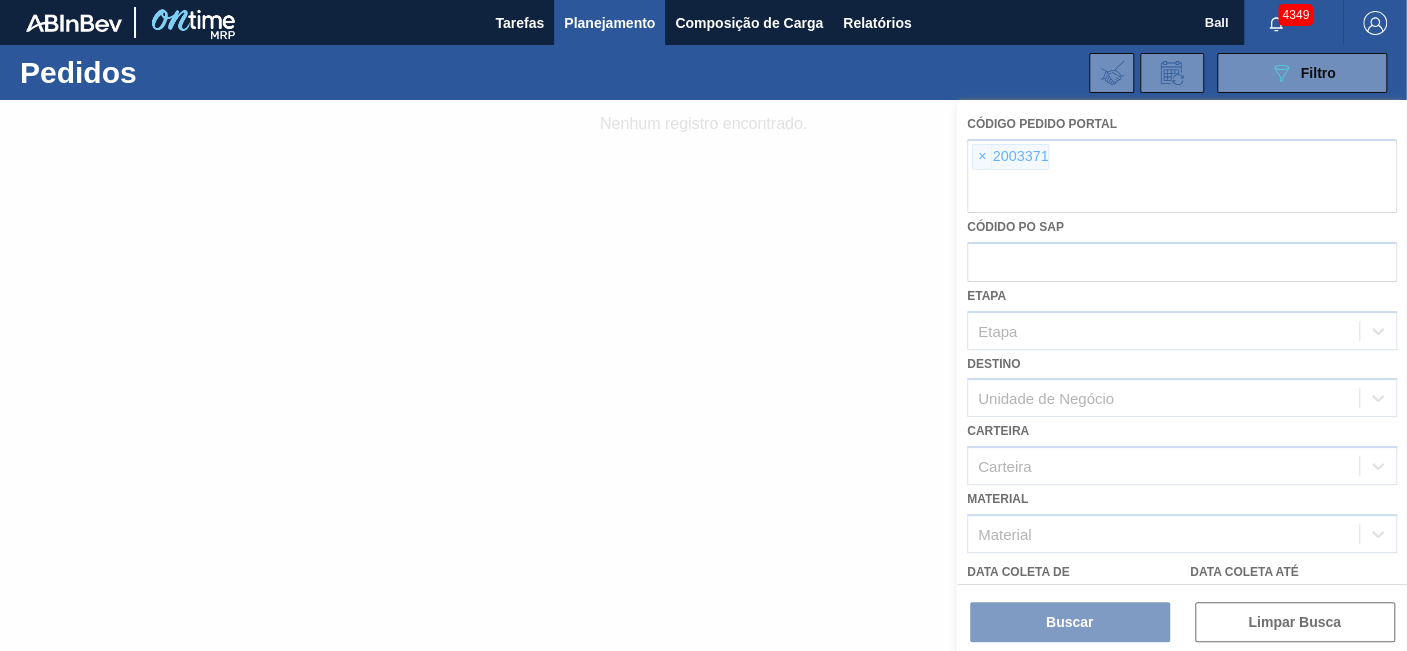 click at bounding box center (703, 375) 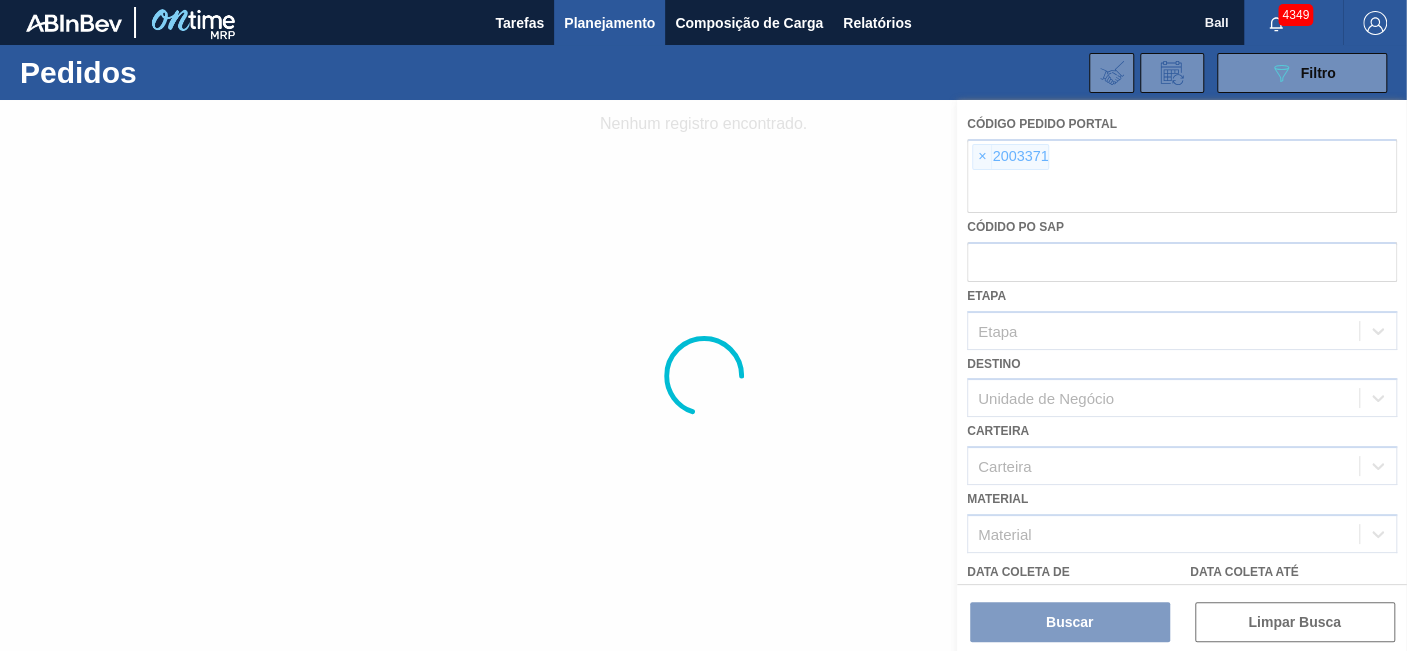 click at bounding box center [703, 375] 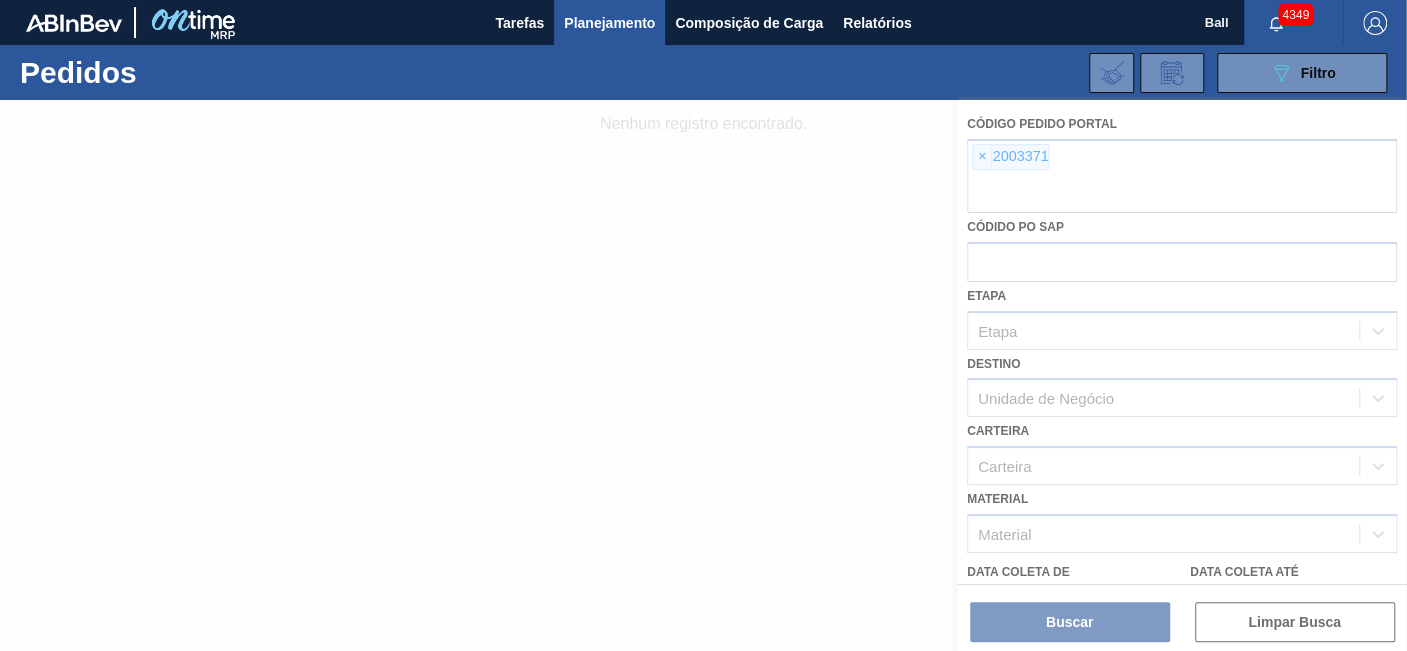 click at bounding box center [703, 375] 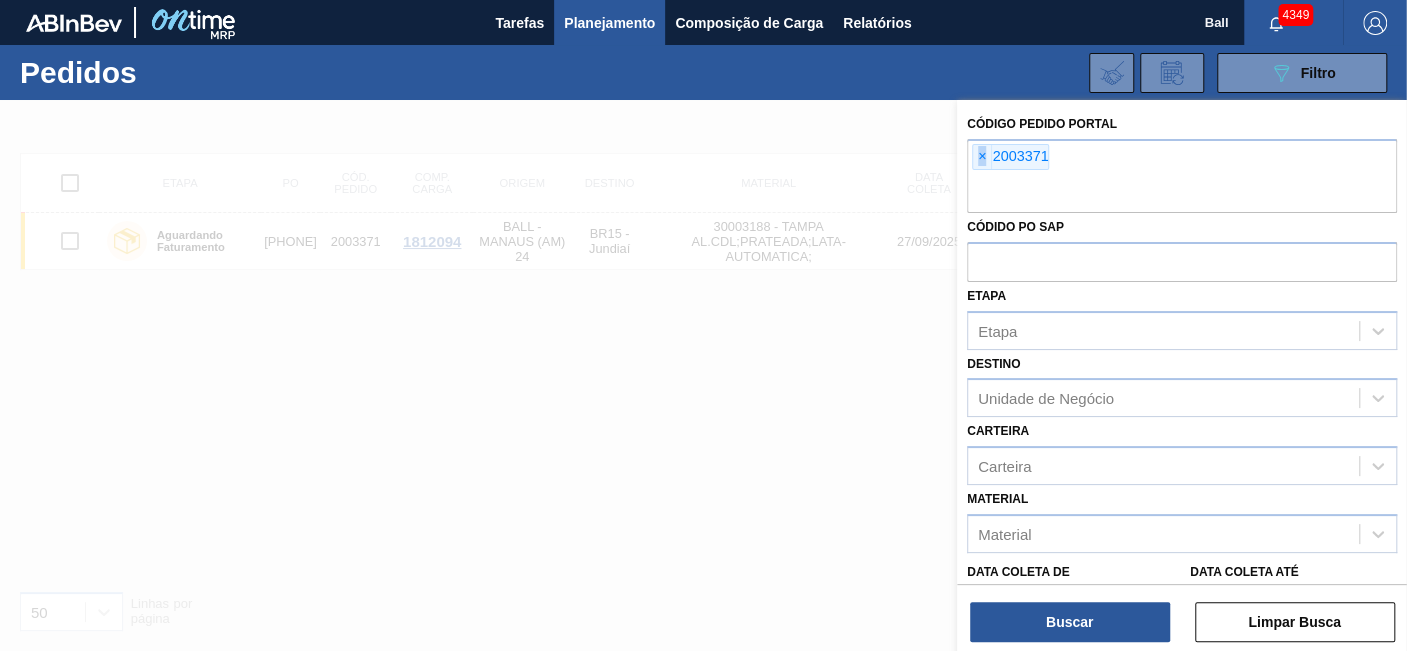 click on "×" at bounding box center (982, 157) 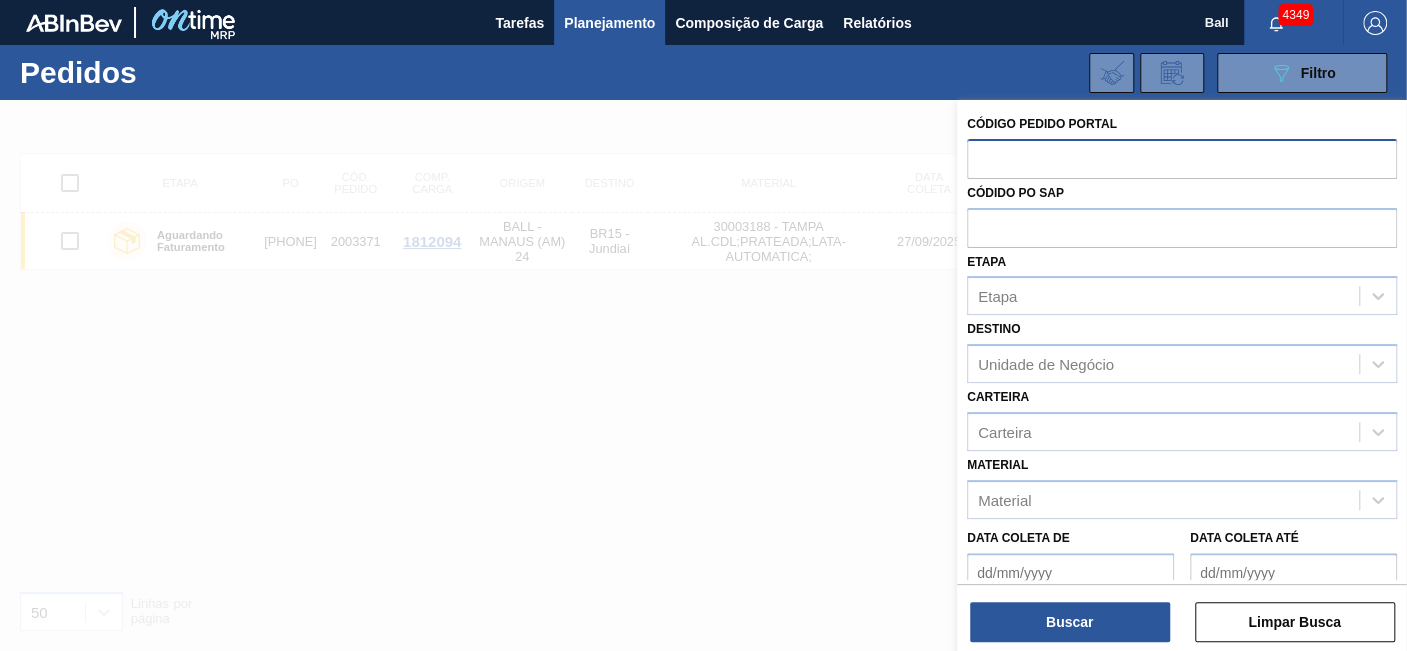 paste 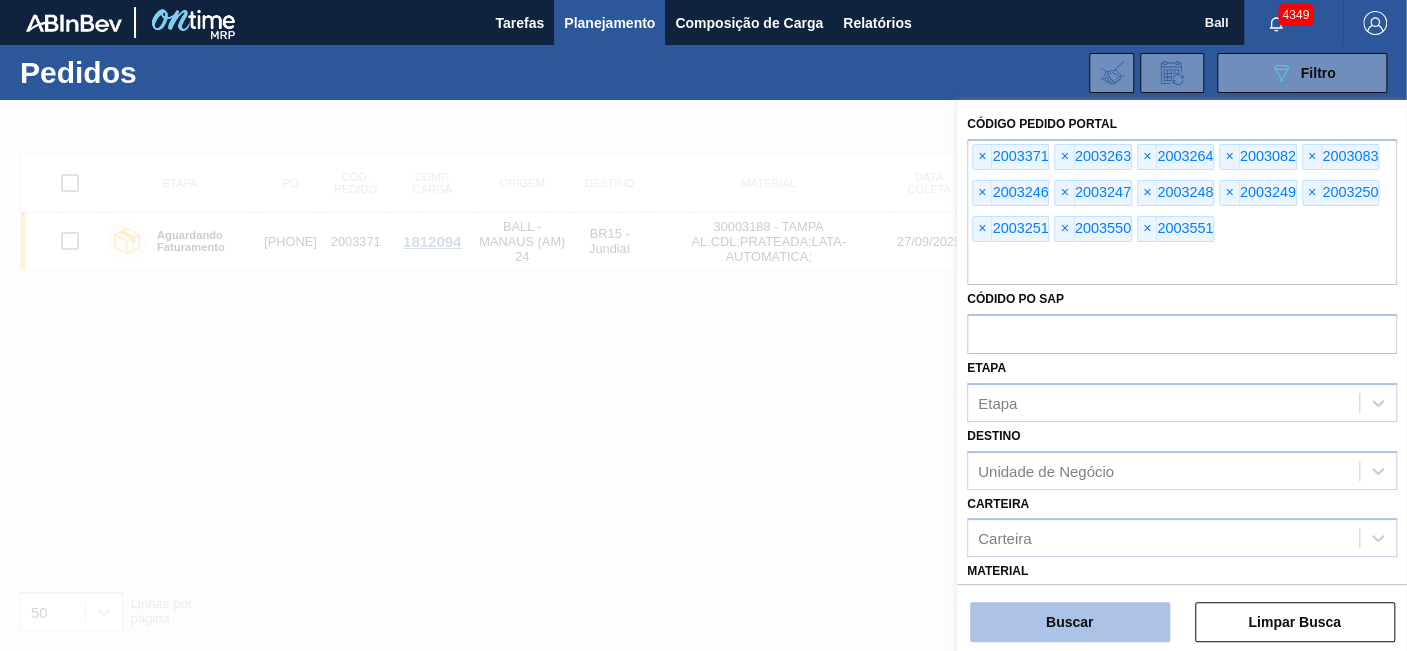 click on "Buscar" at bounding box center (1070, 622) 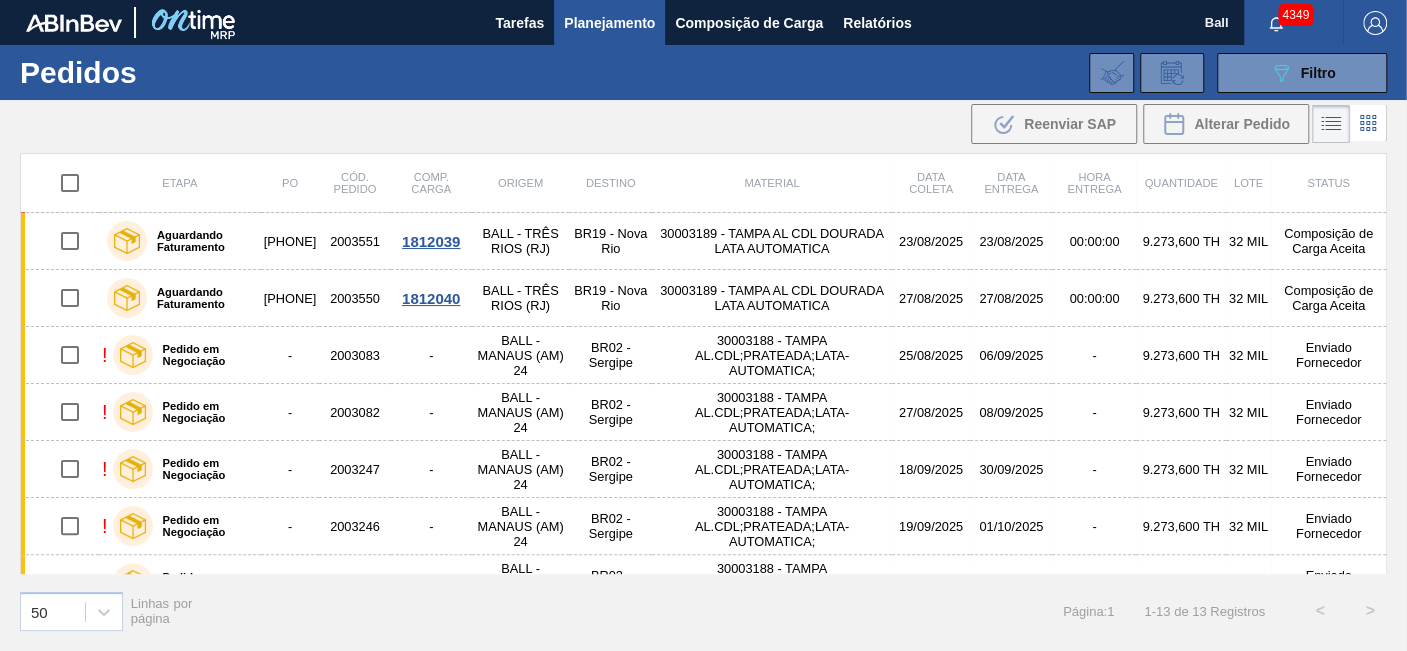 click at bounding box center (70, 183) 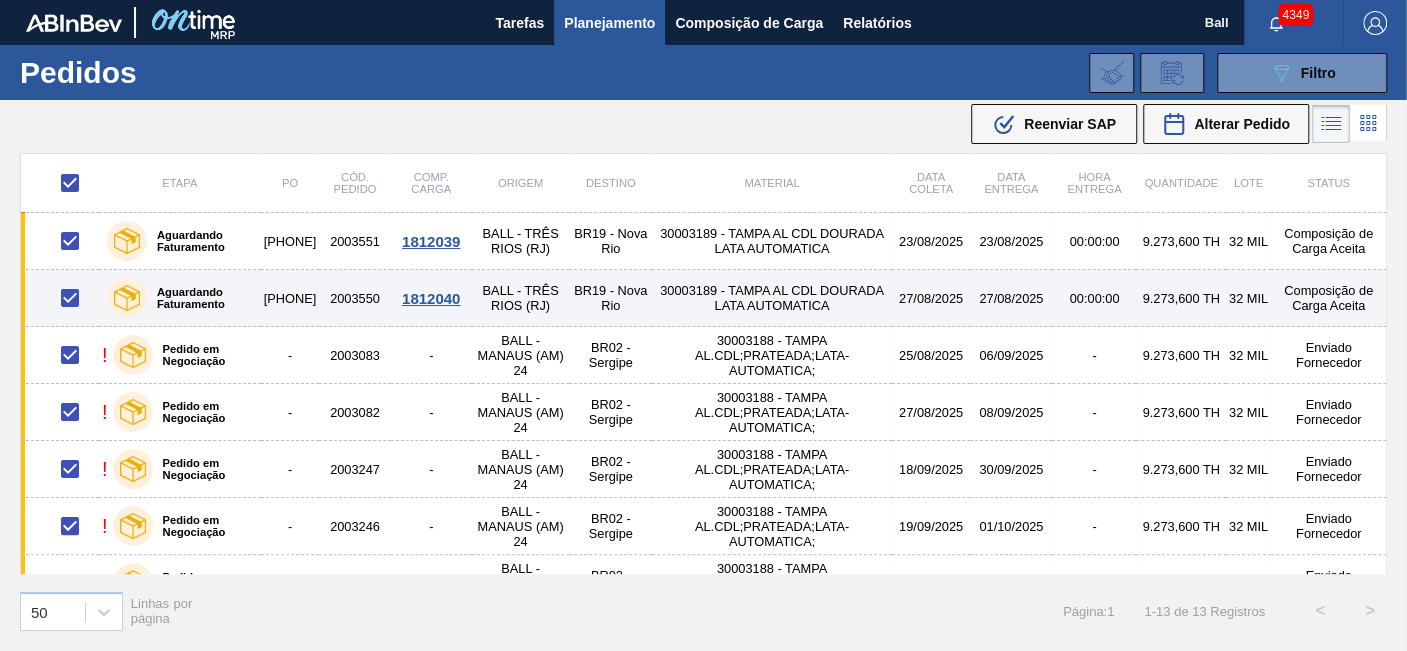click at bounding box center (70, 298) 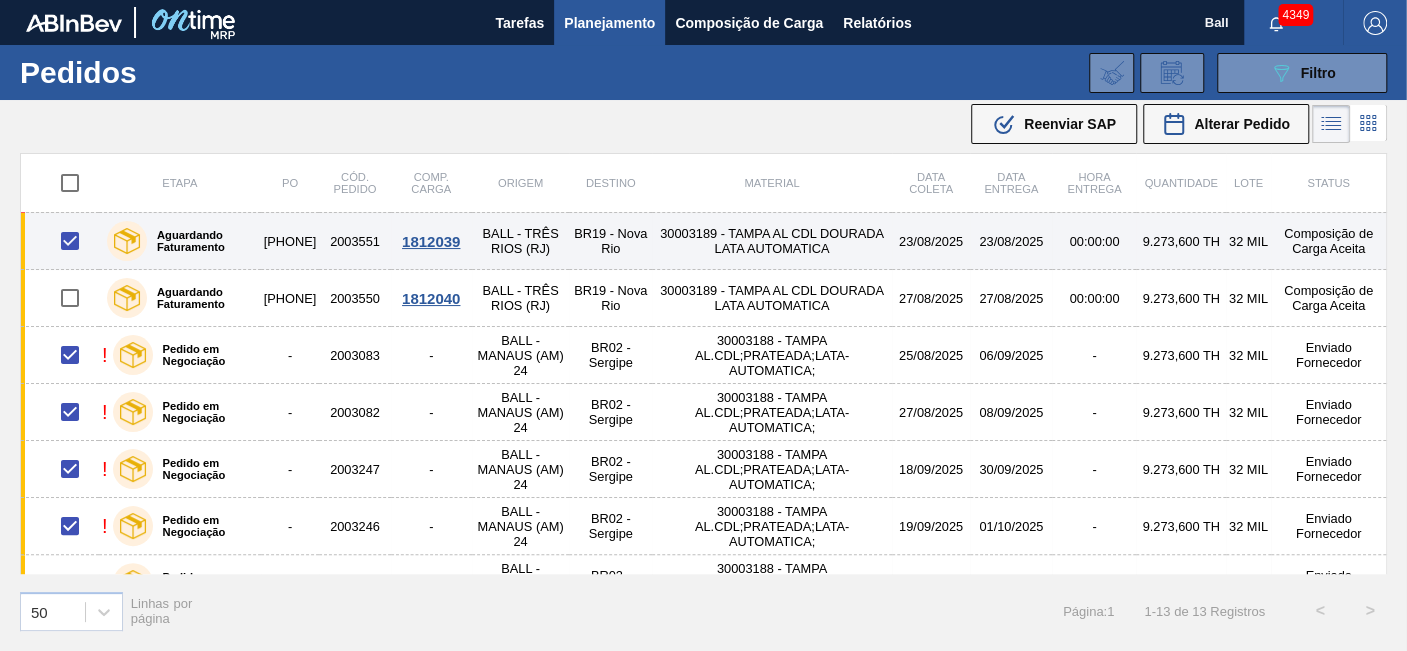 click at bounding box center [70, 241] 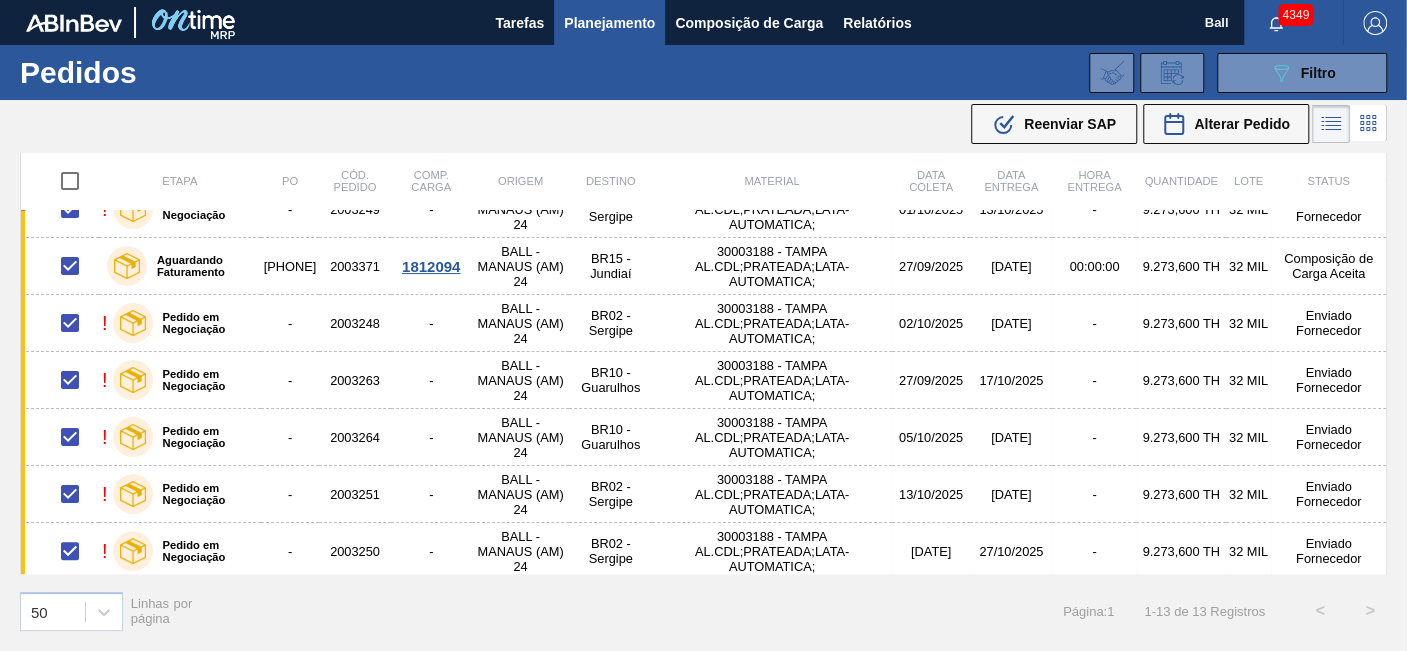 scroll, scrollTop: 0, scrollLeft: 0, axis: both 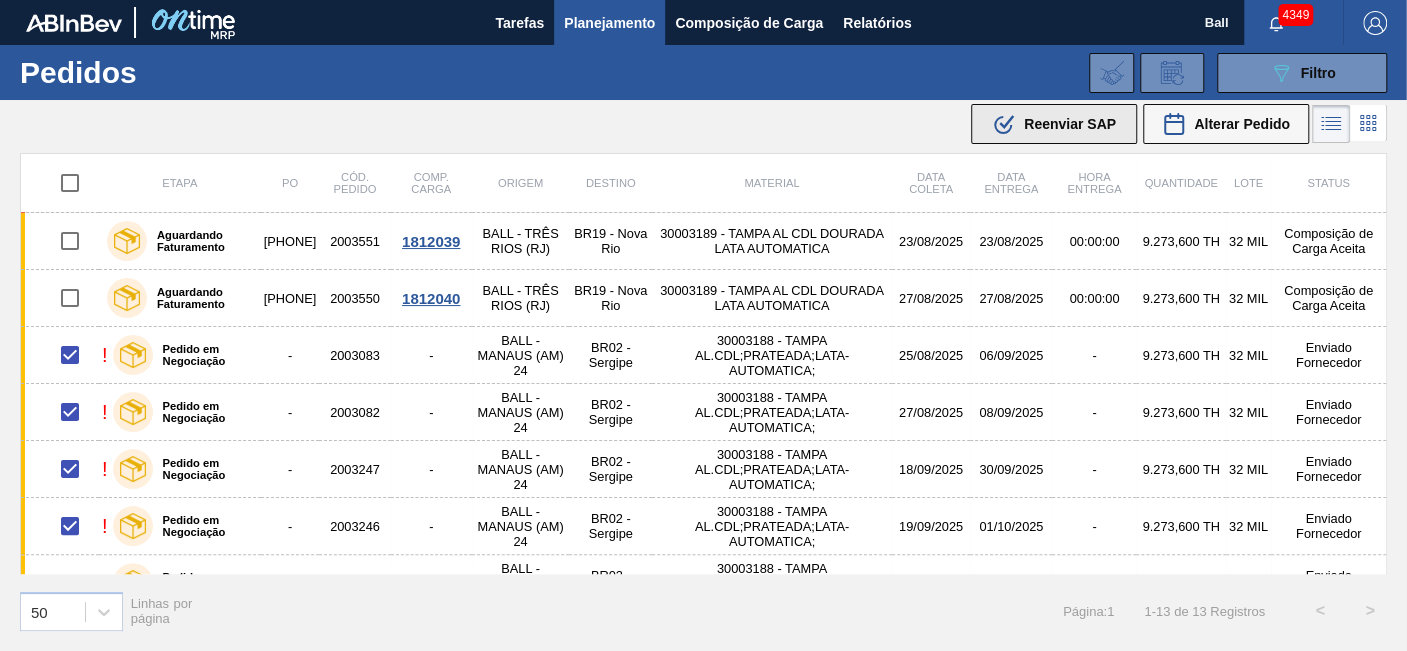 click on "Reenviar SAP" at bounding box center [1070, 124] 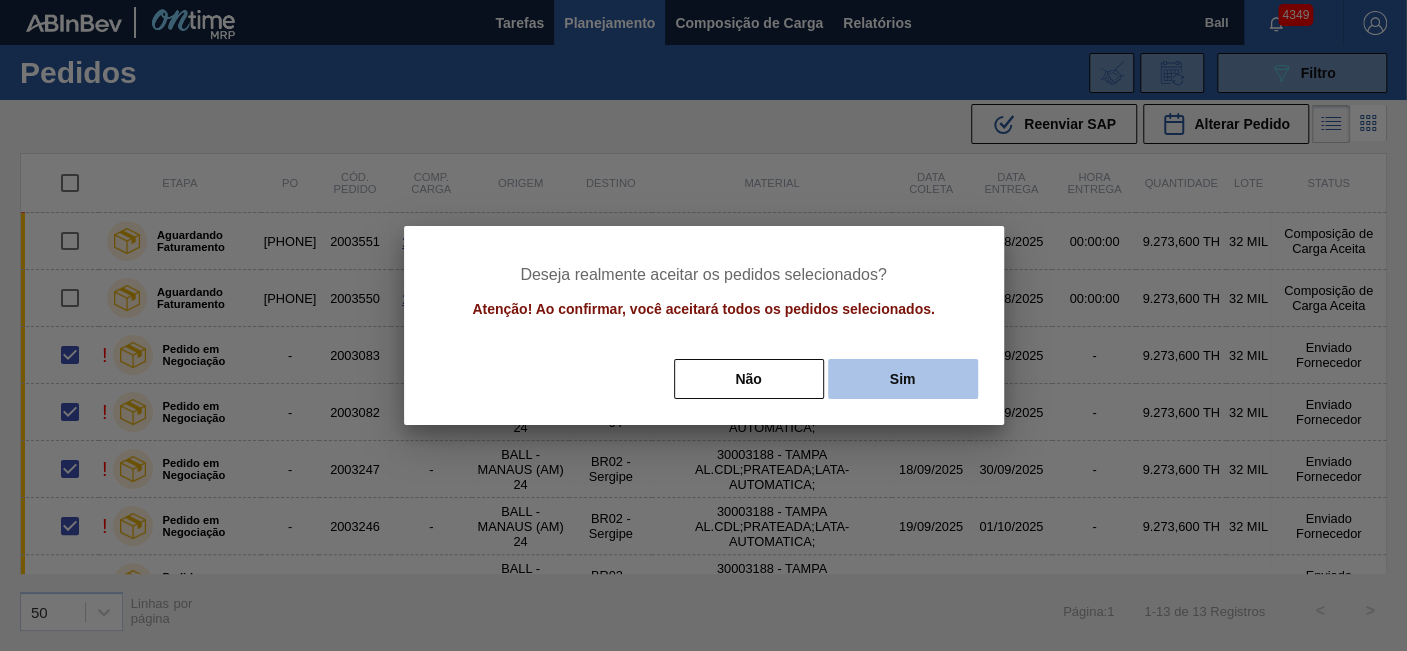 click on "Sim" at bounding box center (903, 379) 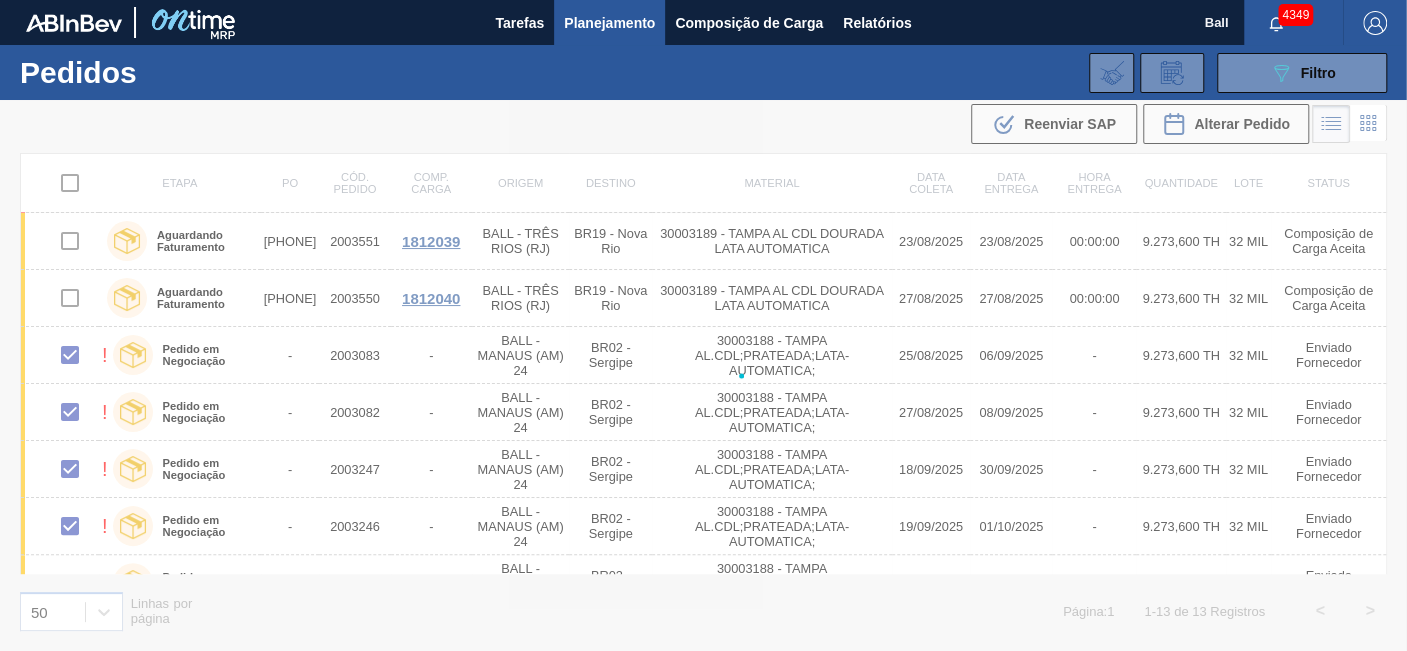 checkbox on "false" 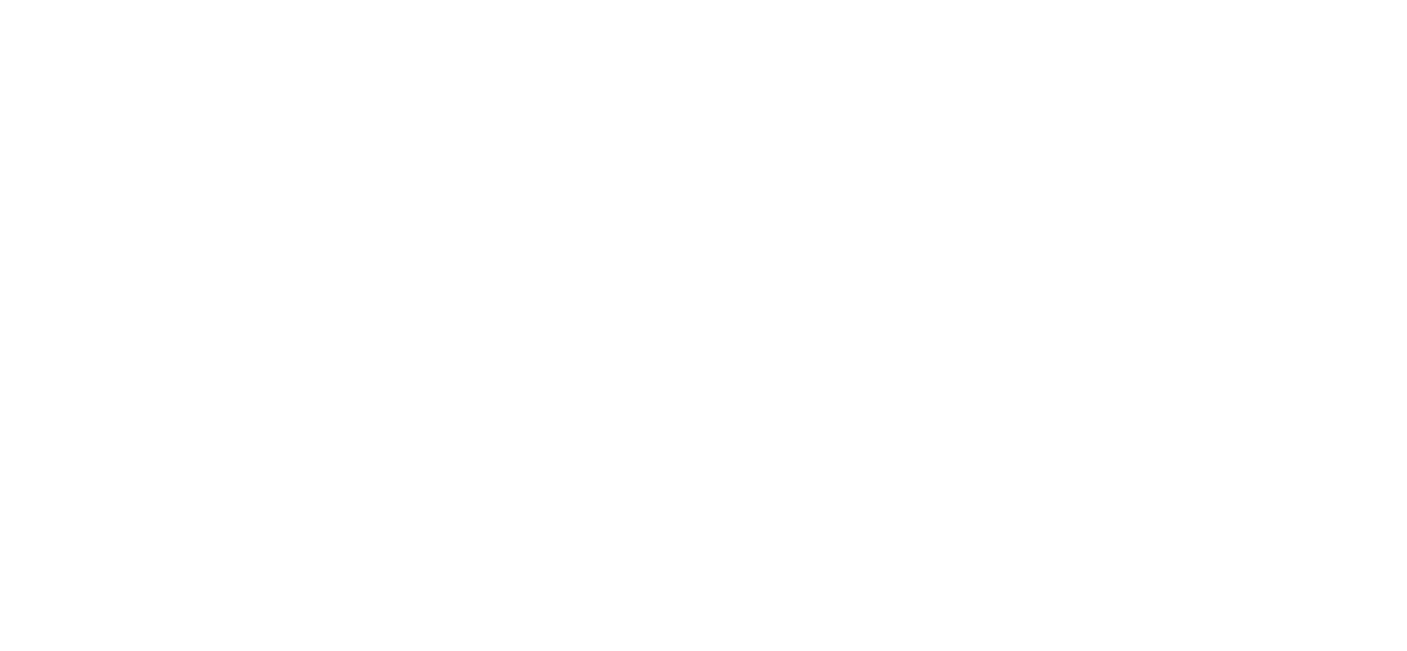 scroll, scrollTop: 0, scrollLeft: 0, axis: both 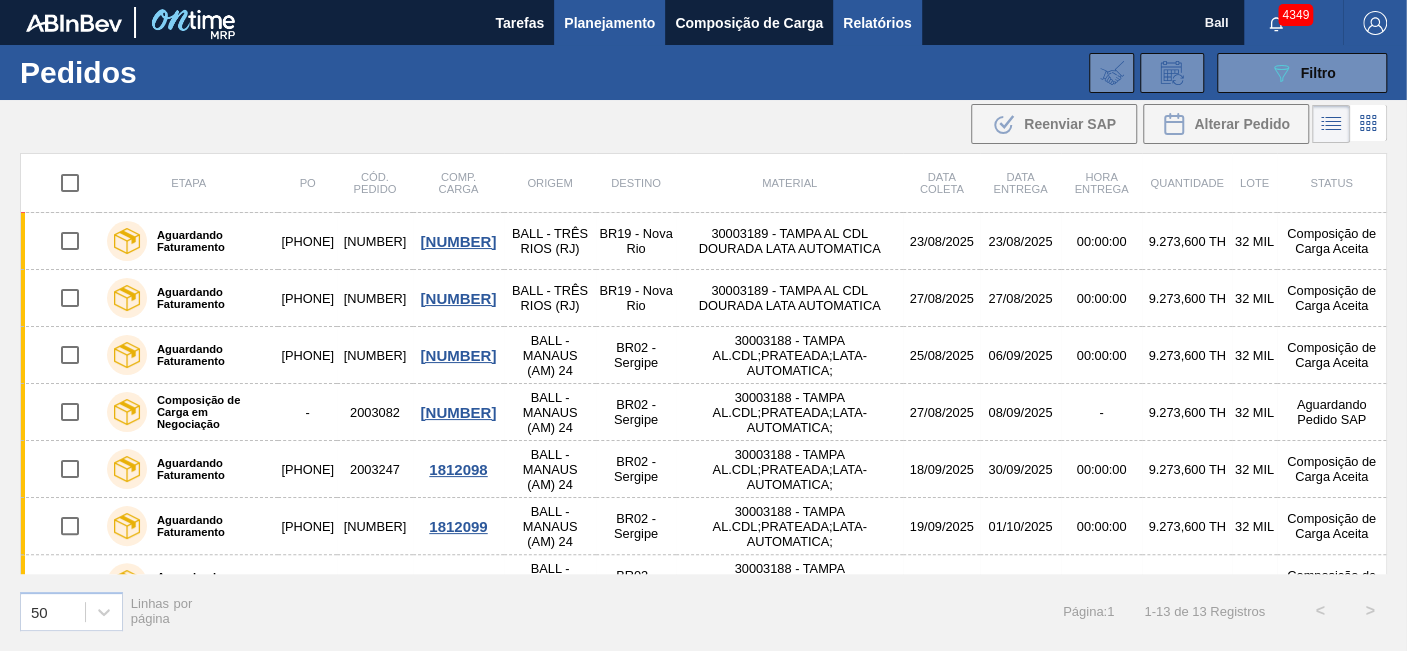 click on "Relatórios" at bounding box center [877, 23] 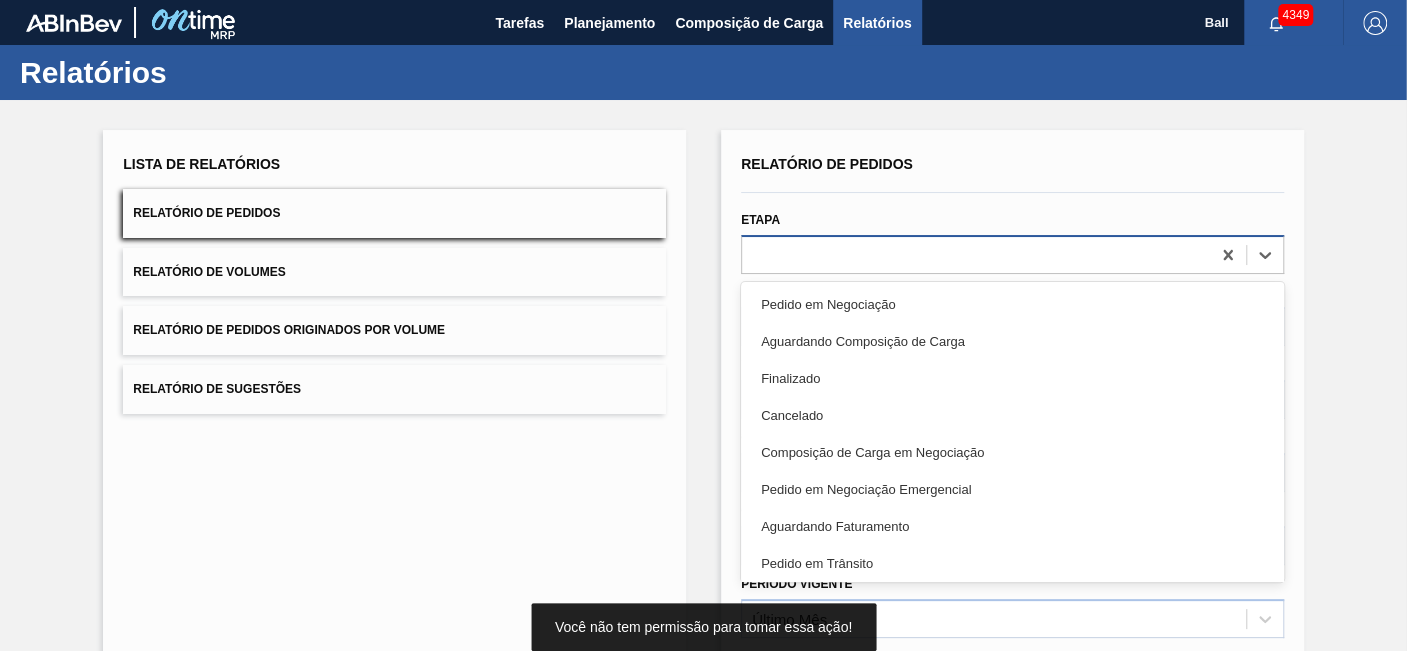click at bounding box center [976, 254] 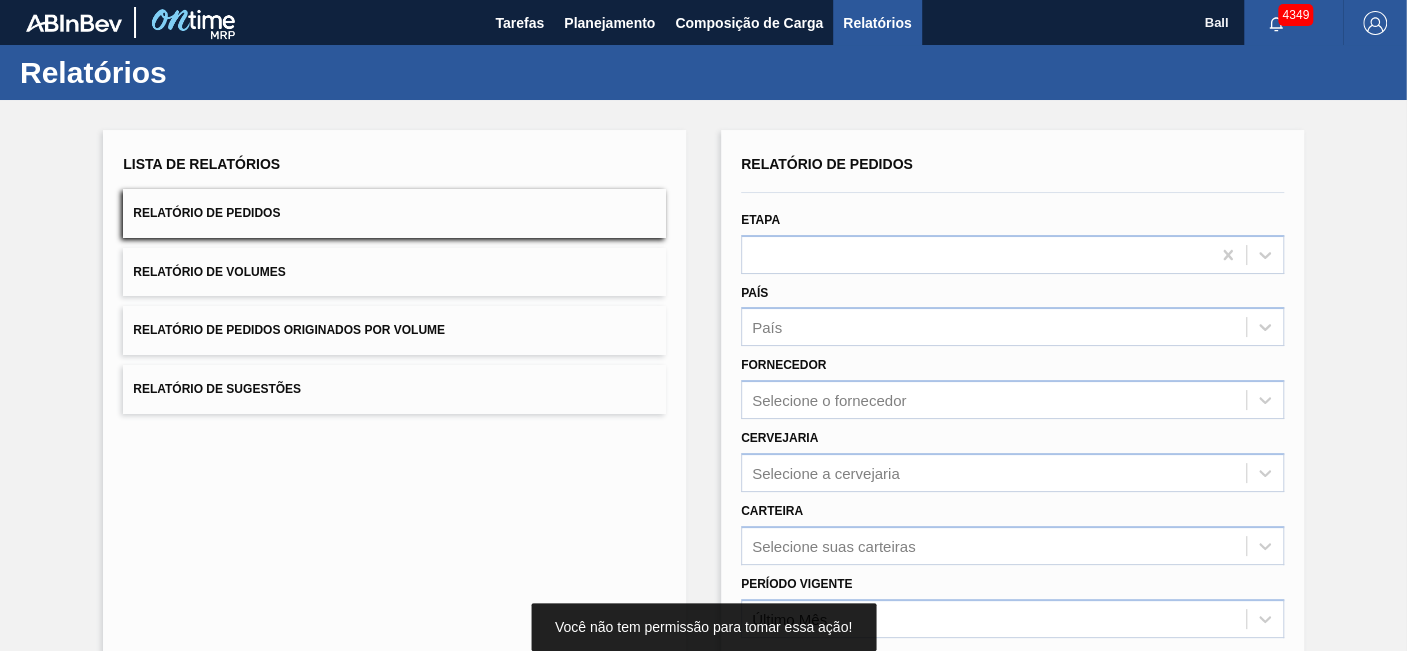 click on "Relatório de Pedidos Originados por Volume" at bounding box center [394, 330] 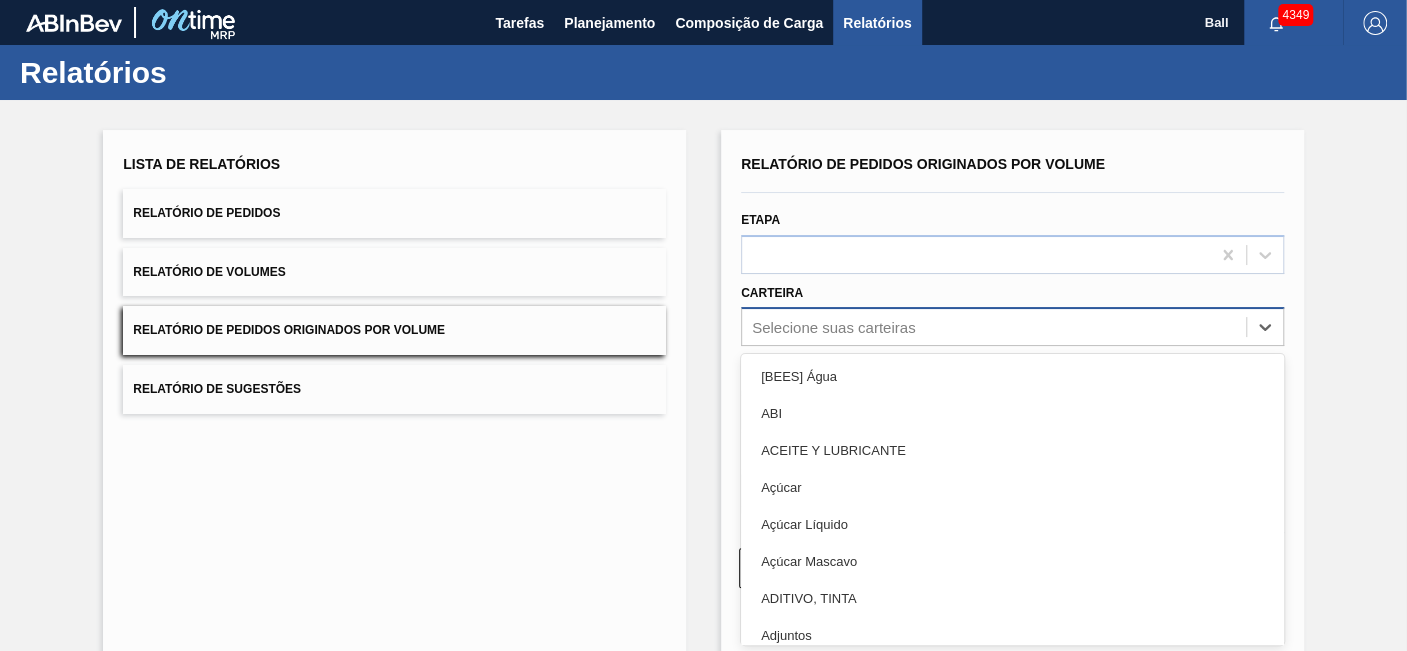 scroll, scrollTop: 9, scrollLeft: 0, axis: vertical 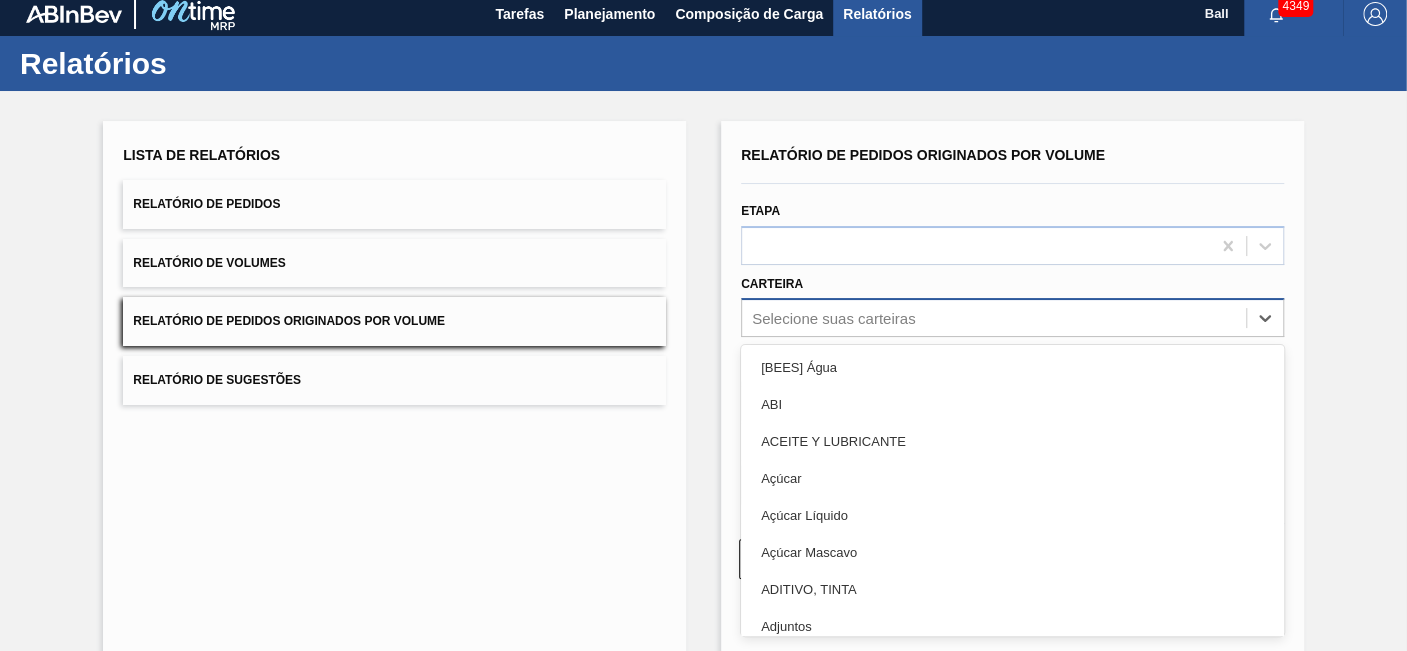 click on "Selecione suas carteiras" at bounding box center [833, 318] 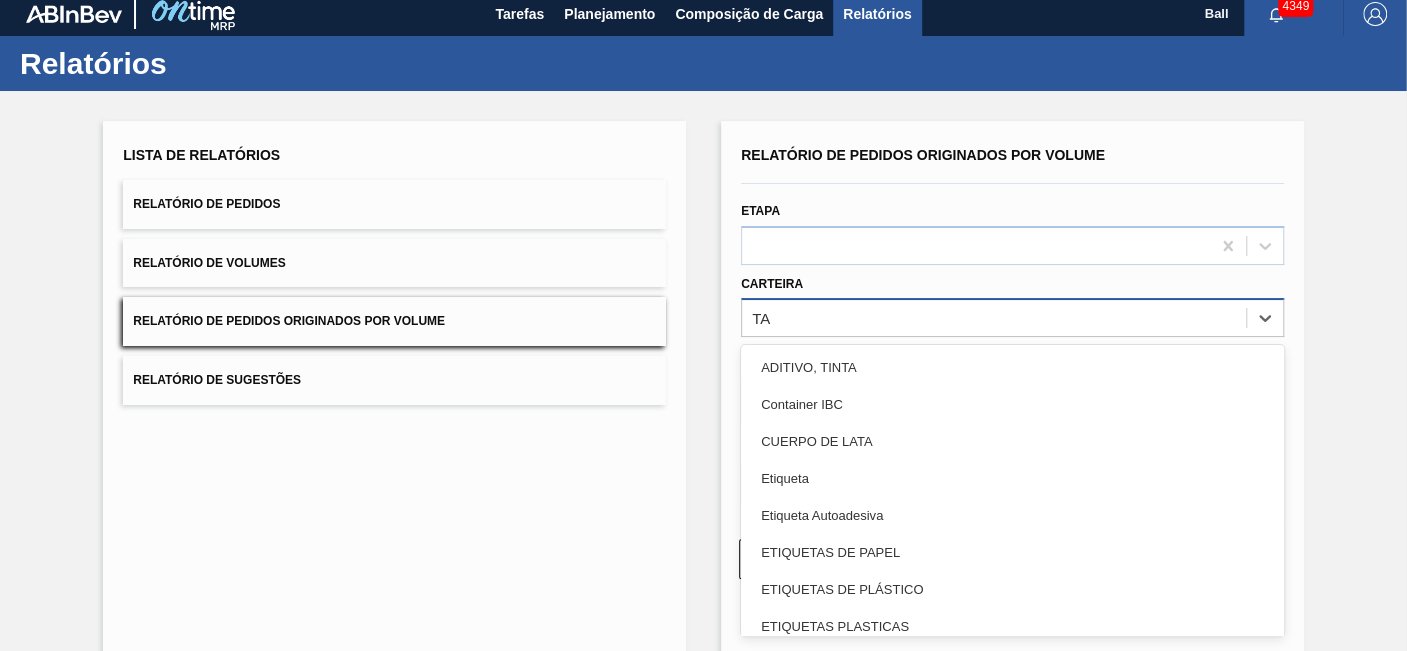 type on "TAM" 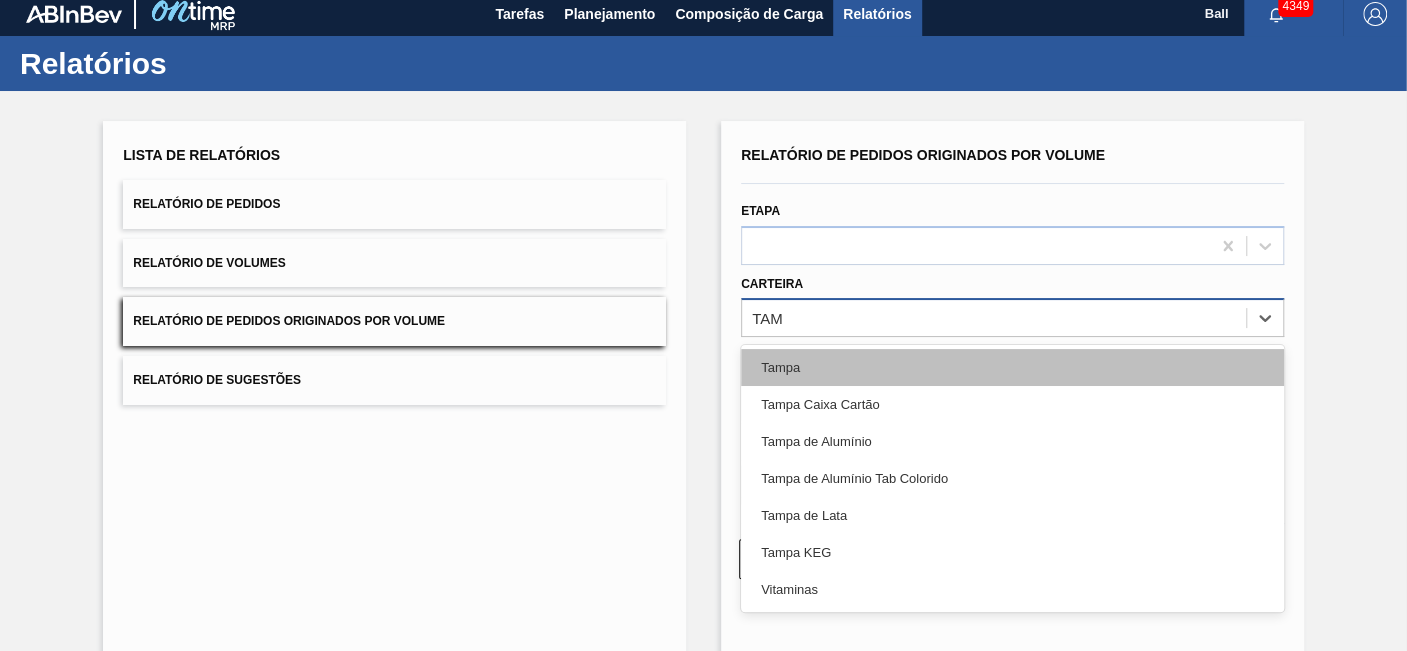 click on "Tampa" at bounding box center (1012, 367) 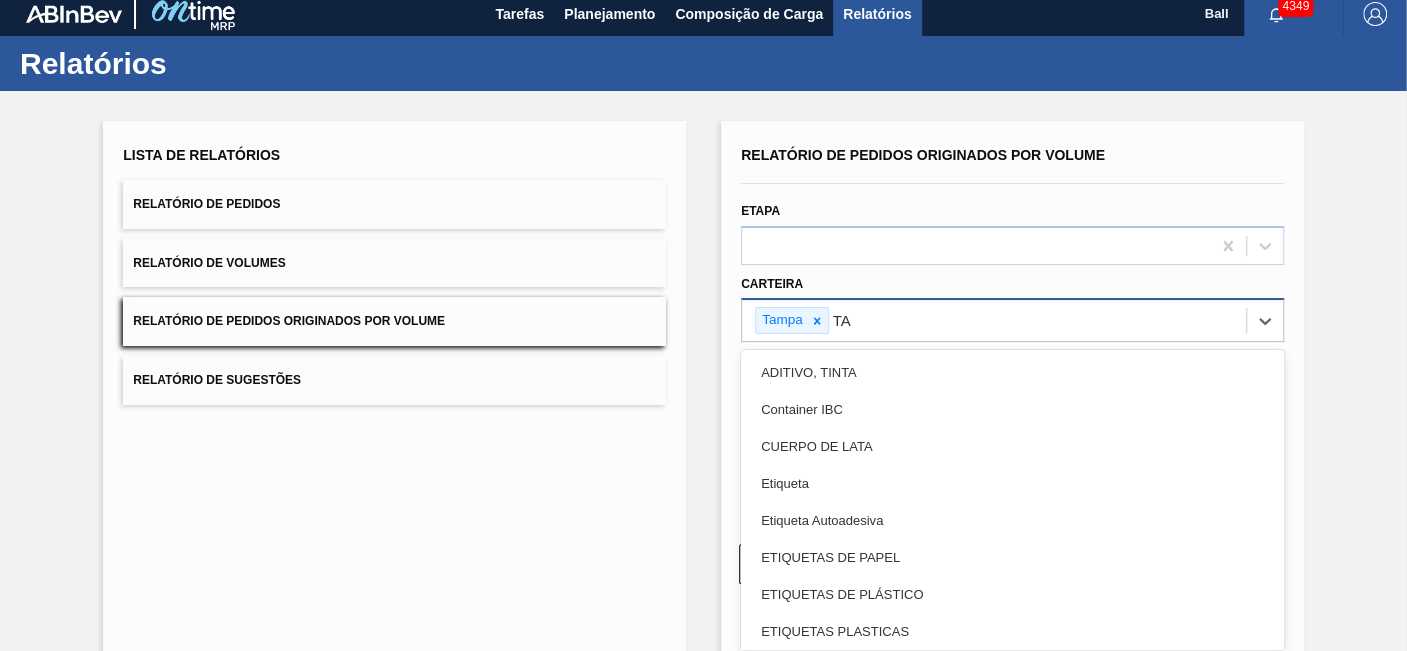 type on "TAM" 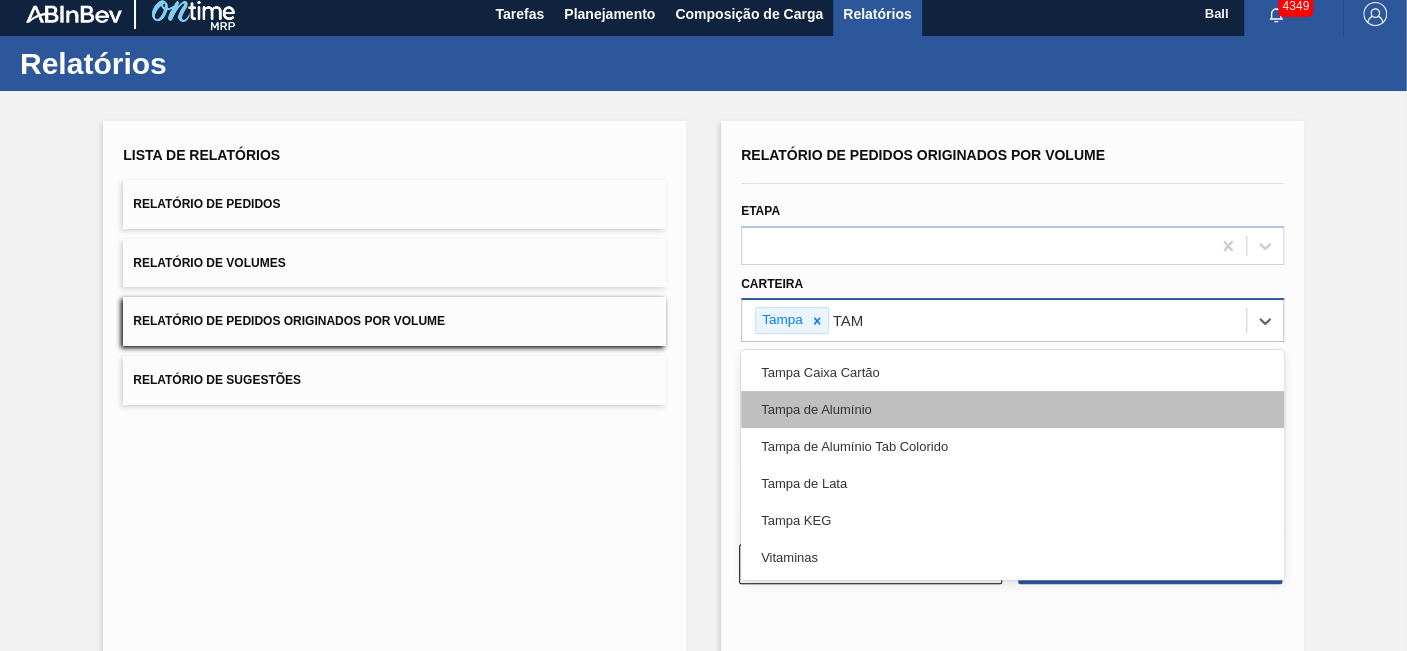 click on "Tampa de Alumínio" at bounding box center (1012, 409) 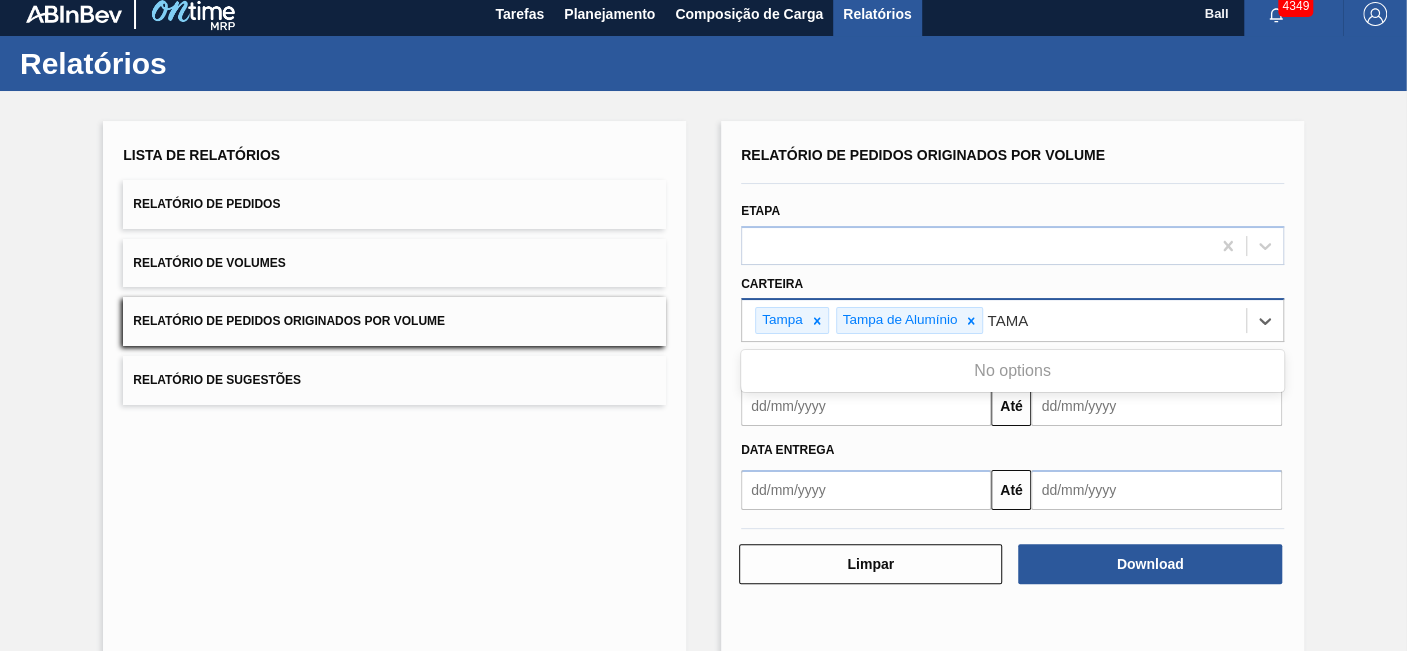 type on "TAM" 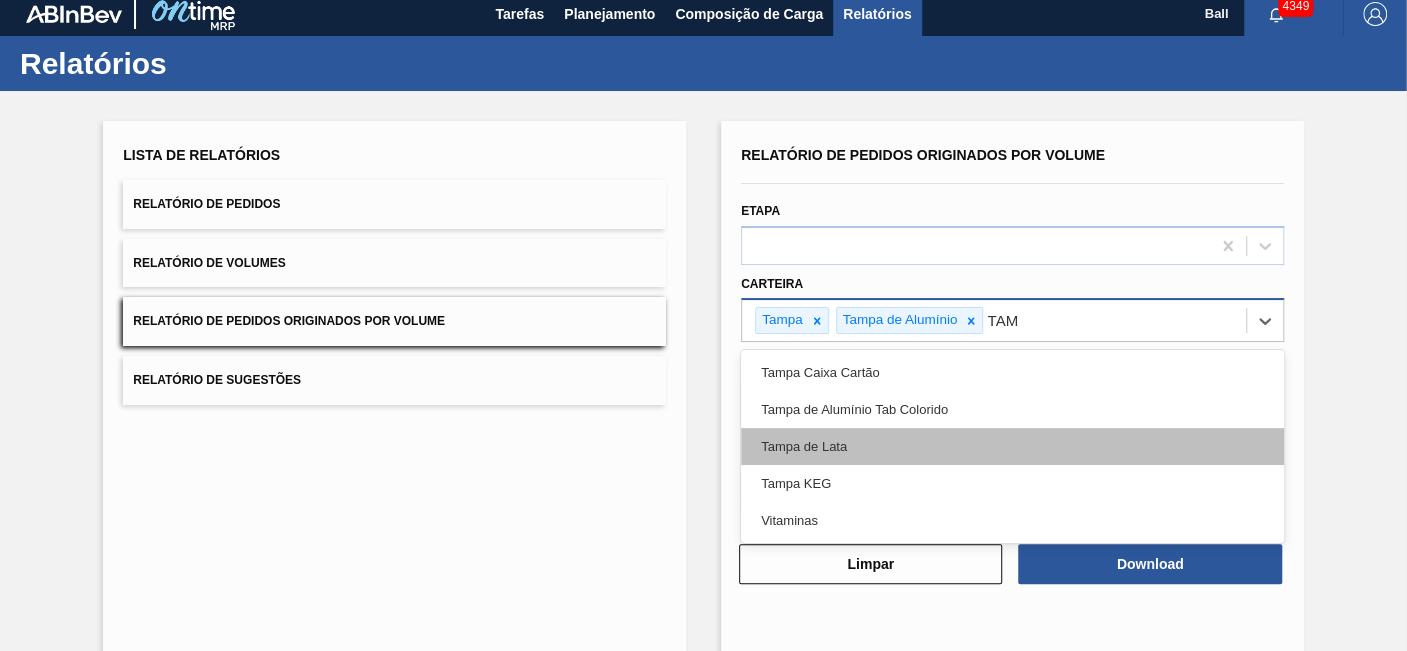click on "Tampa de Lata" at bounding box center (1012, 446) 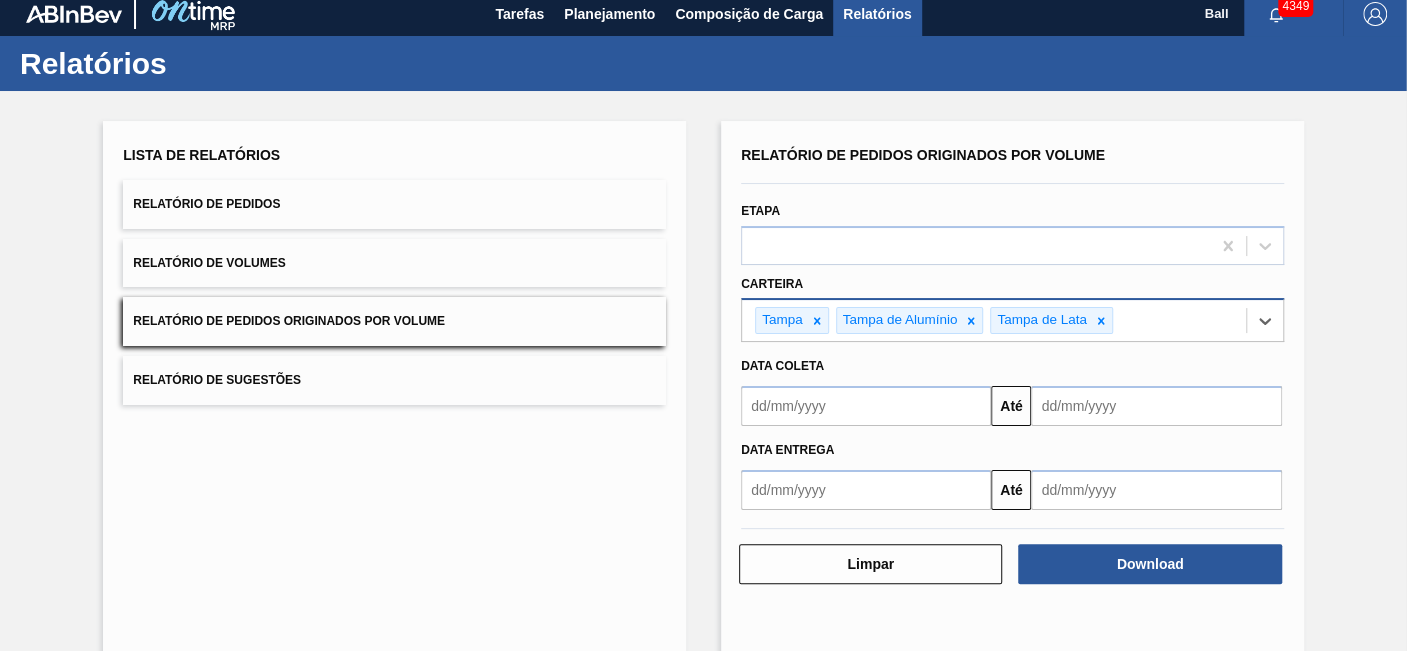 scroll, scrollTop: 0, scrollLeft: 0, axis: both 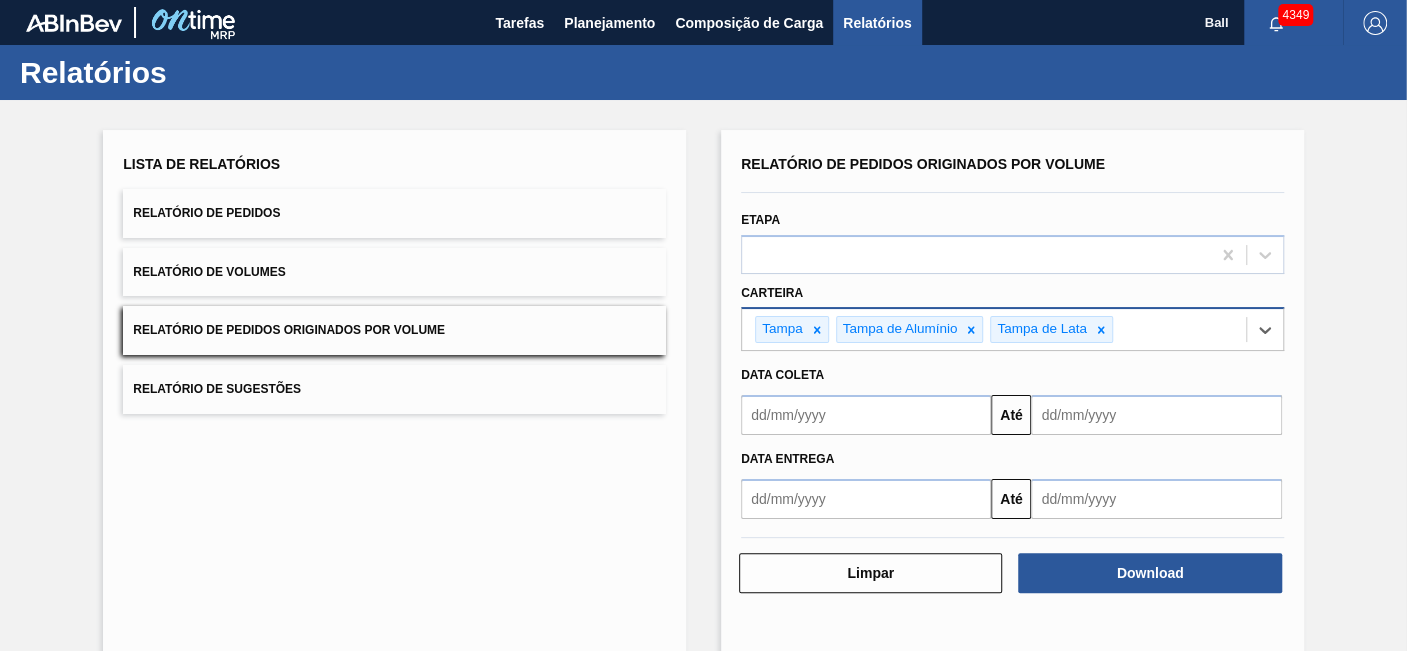 click on "Relatório de Pedidos" at bounding box center (206, 213) 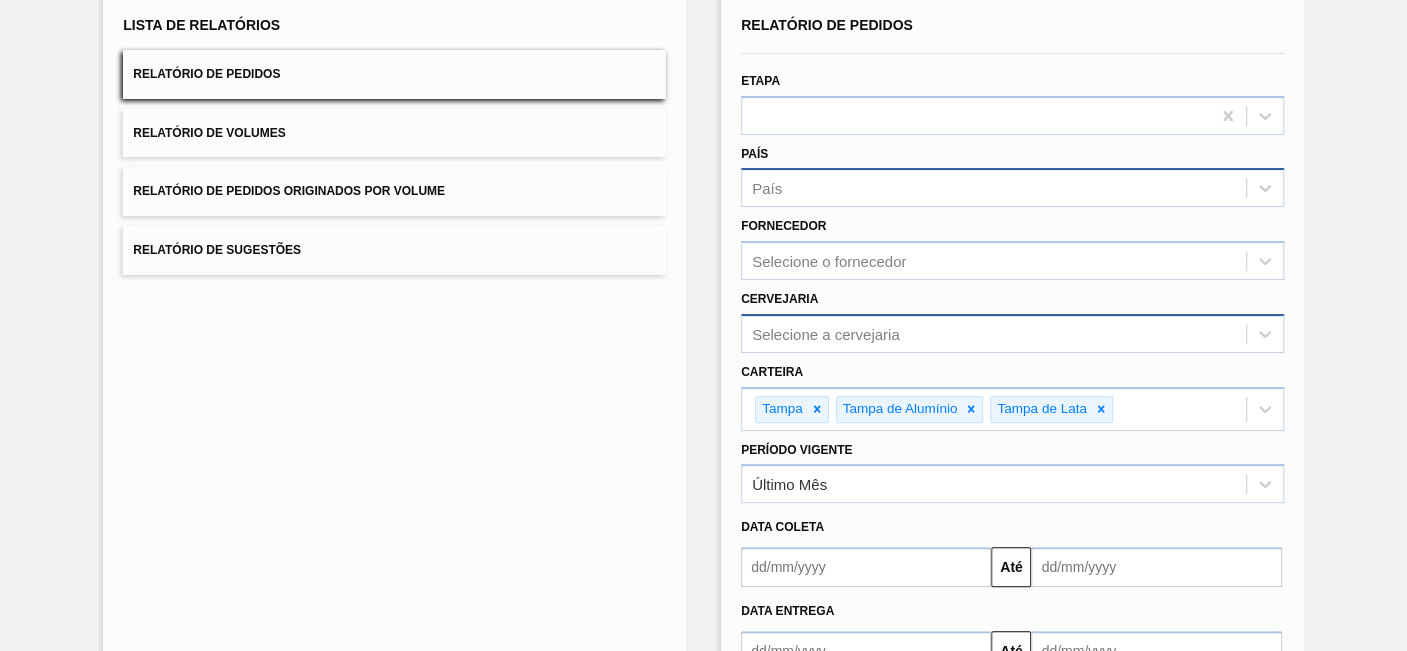 click on "Selecione a cervejaria" at bounding box center [1012, 333] 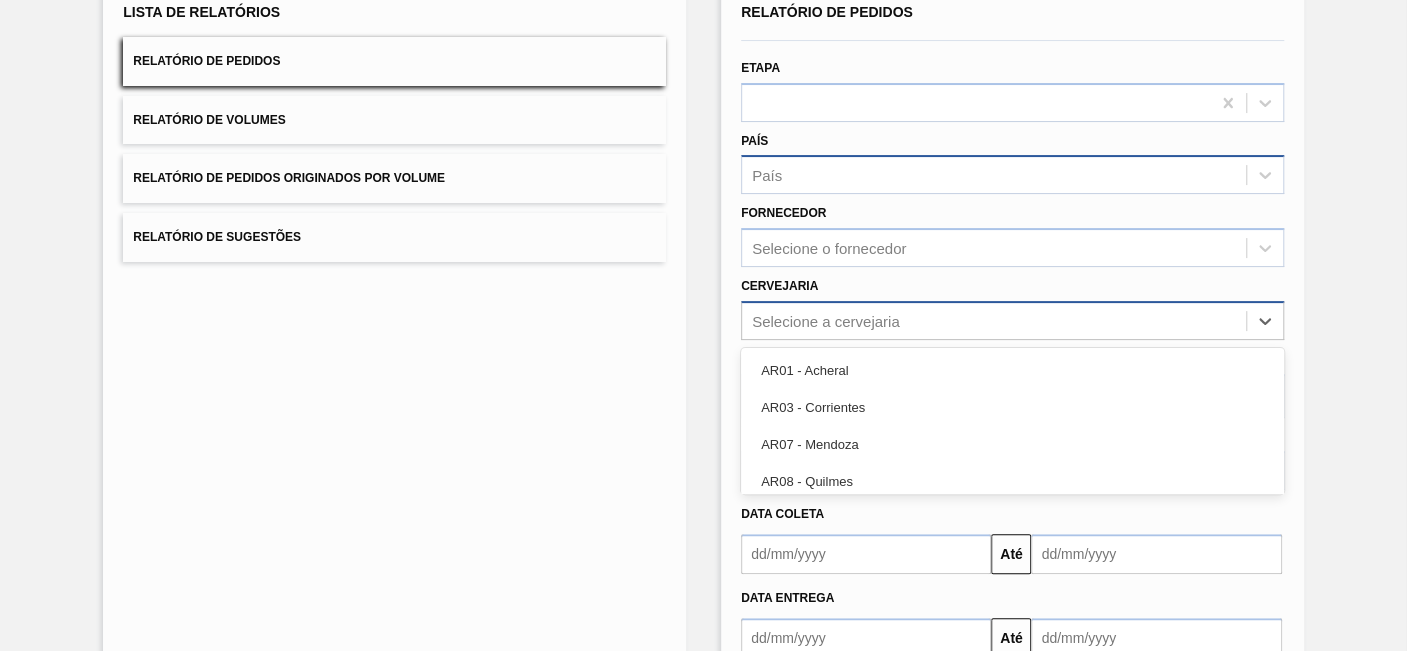 scroll, scrollTop: 153, scrollLeft: 0, axis: vertical 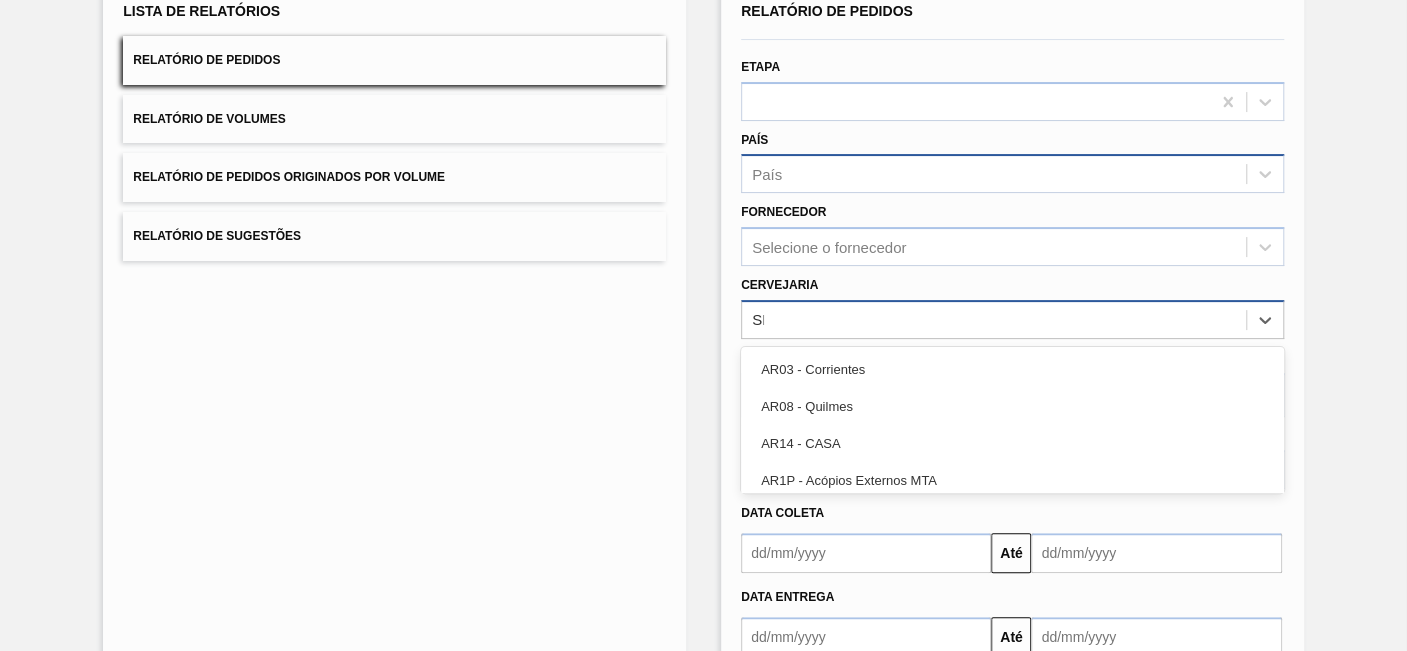 type on "SER" 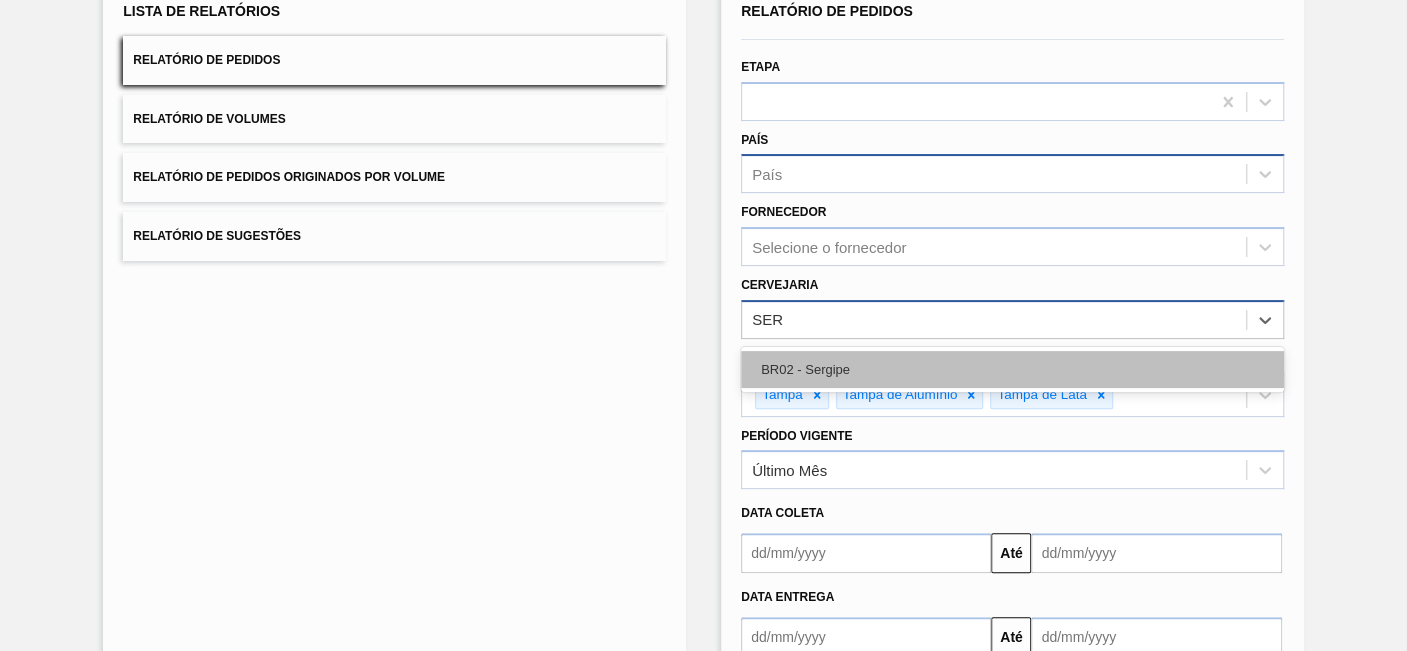 click on "BR02 - Sergipe" at bounding box center [1012, 369] 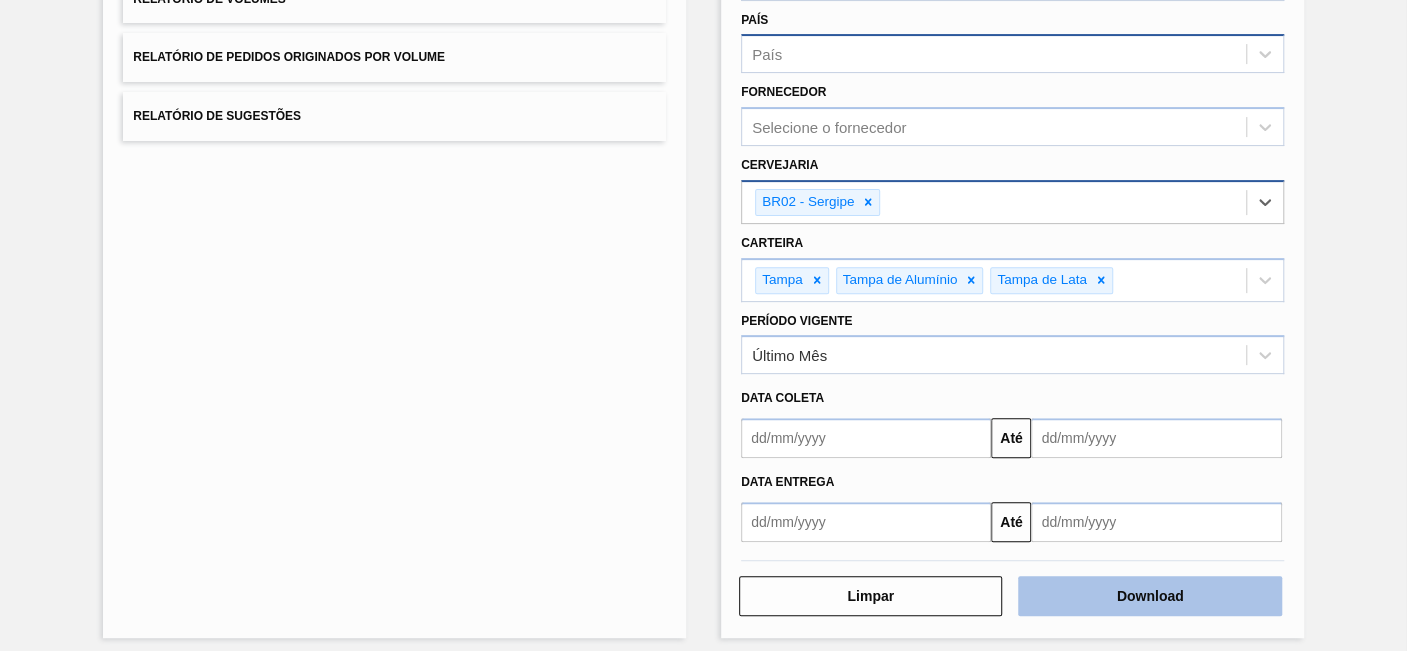 scroll, scrollTop: 278, scrollLeft: 0, axis: vertical 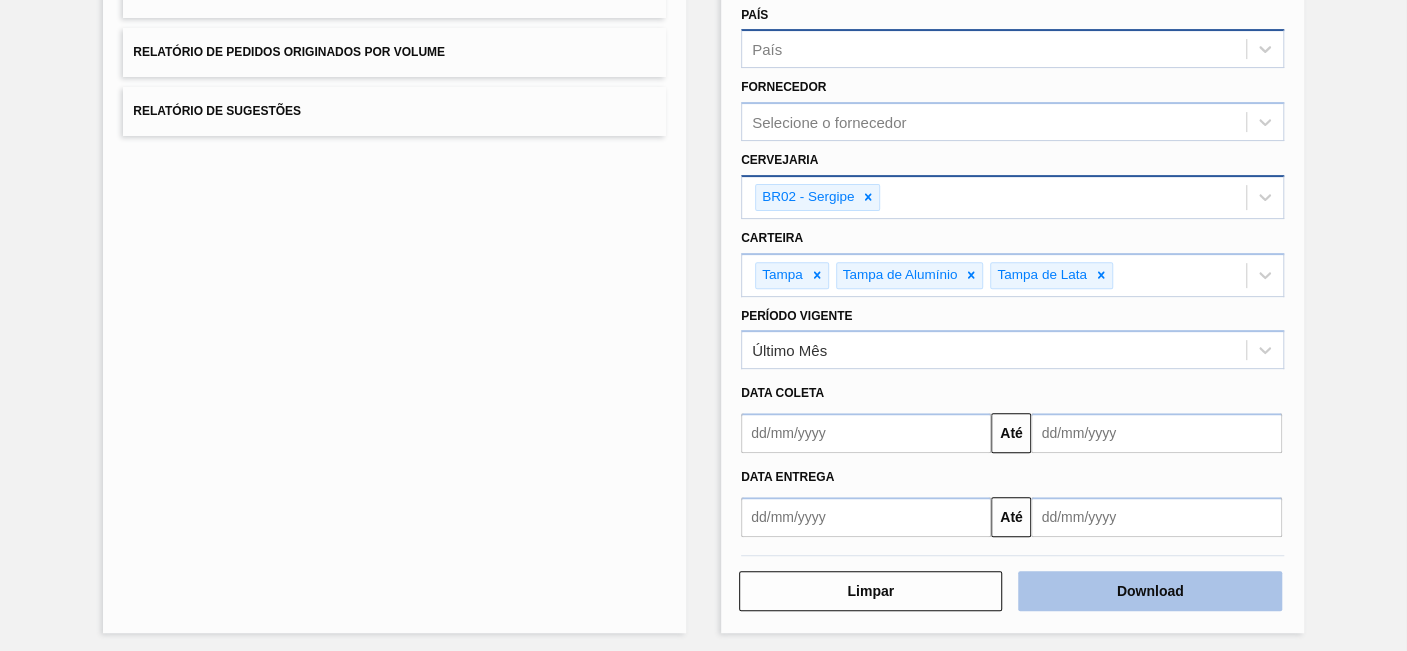 click on "Download" at bounding box center (1149, 591) 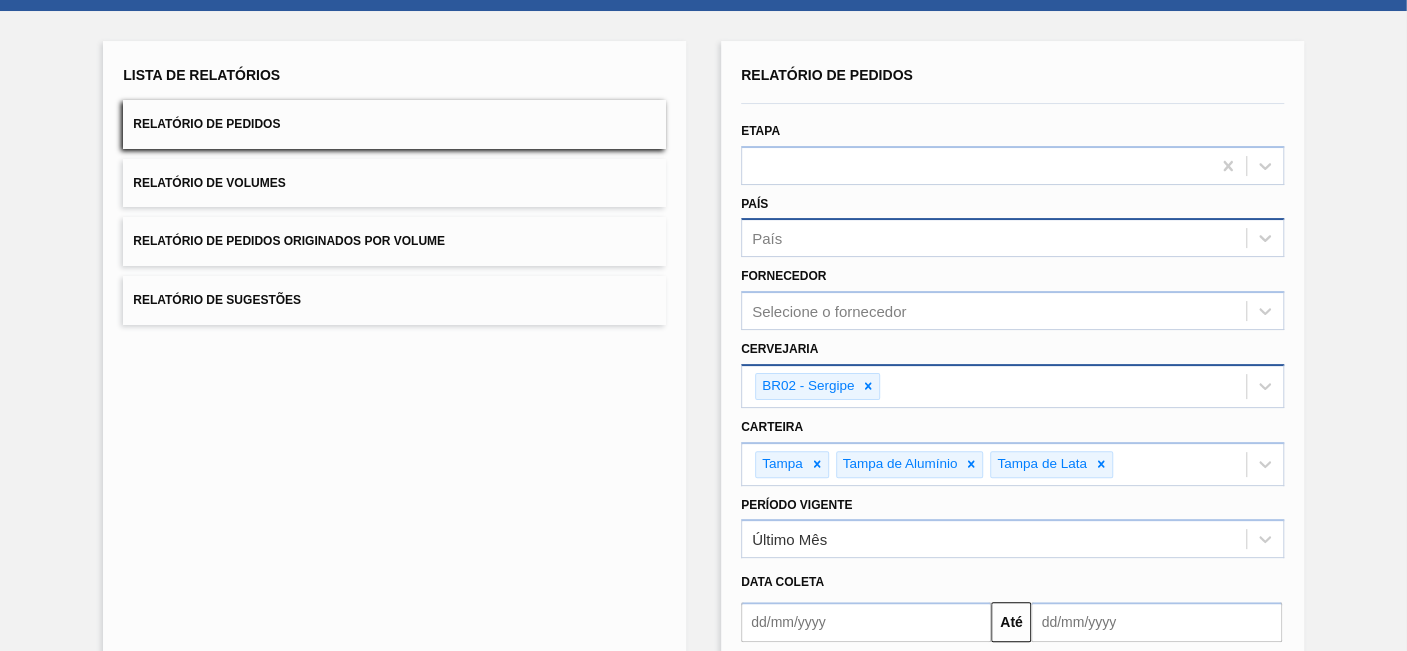 scroll, scrollTop: 0, scrollLeft: 0, axis: both 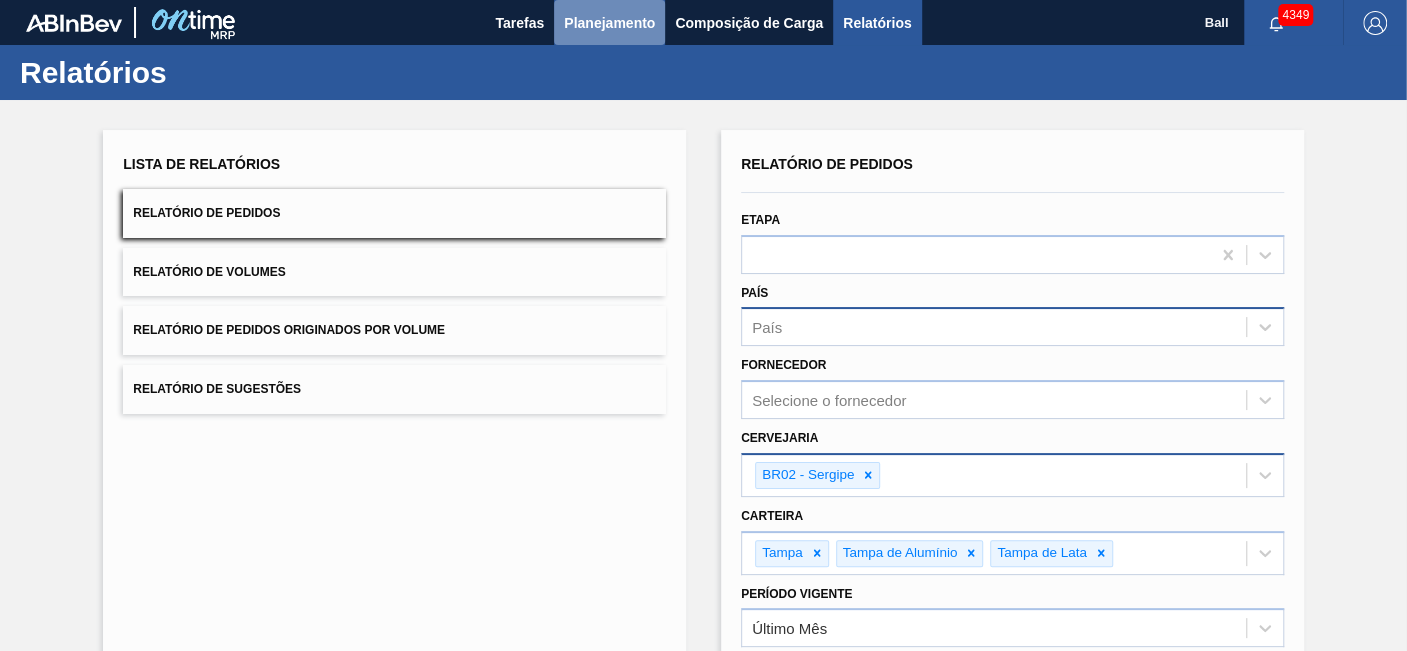 click on "Planejamento" at bounding box center [609, 23] 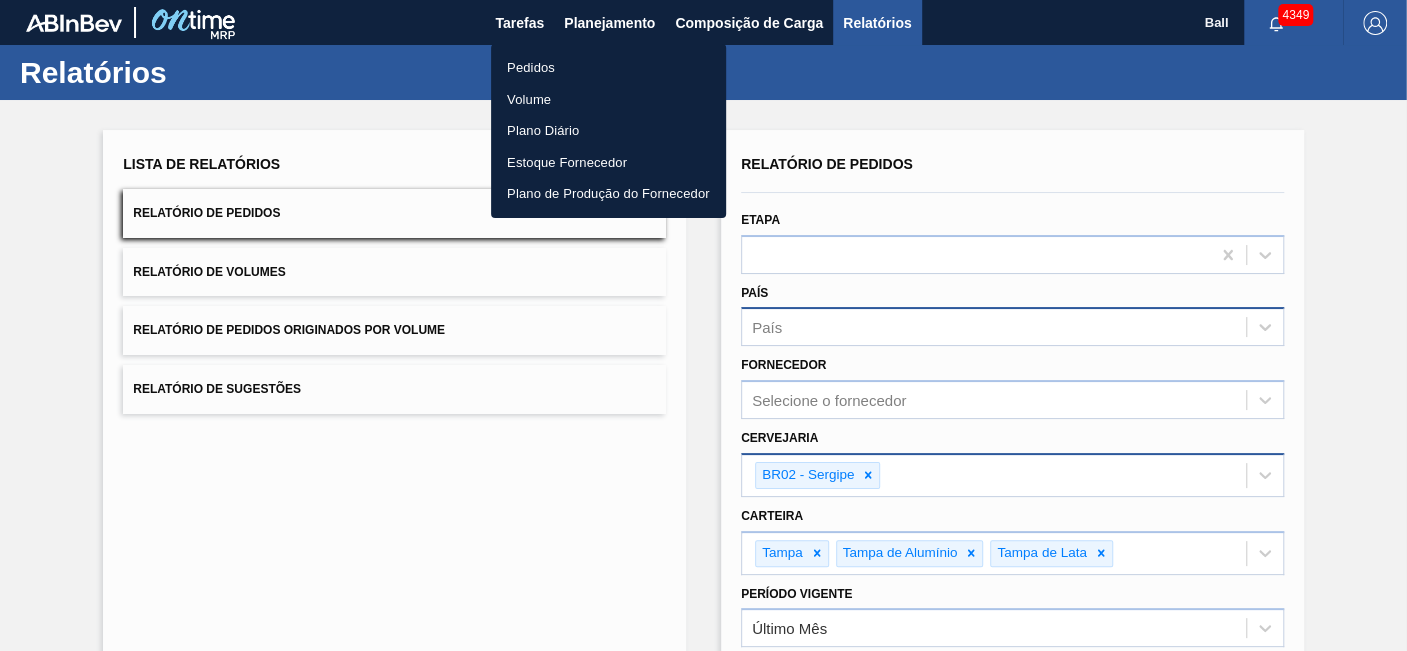 click on "Pedidos" at bounding box center (608, 68) 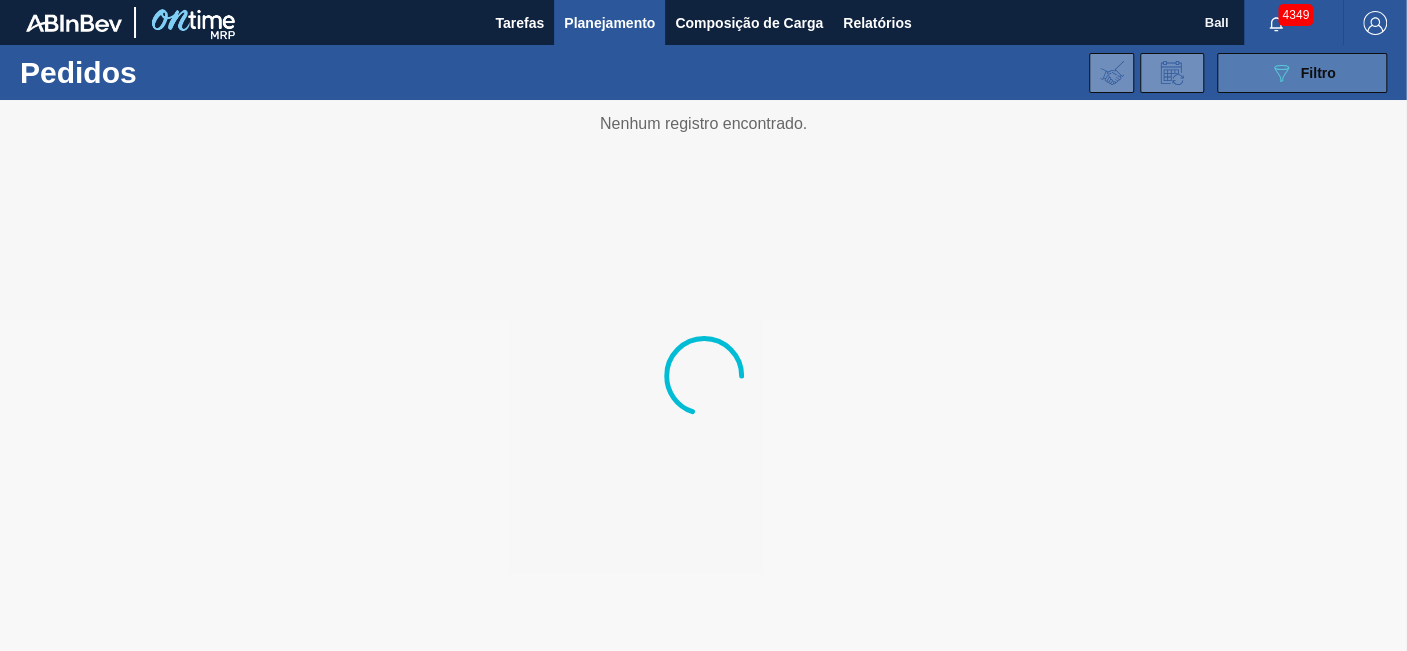 drag, startPoint x: 1309, startPoint y: 61, endPoint x: 1302, endPoint y: 69, distance: 10.630146 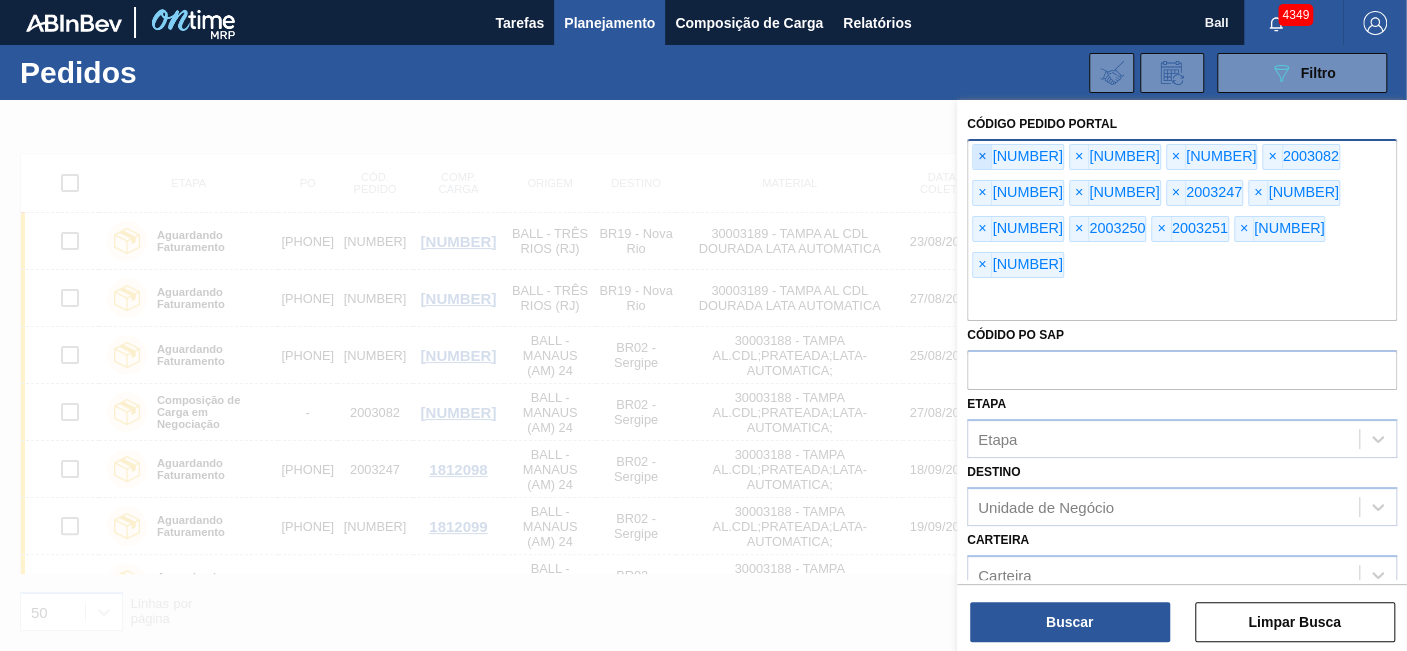 click on "×" at bounding box center [982, 157] 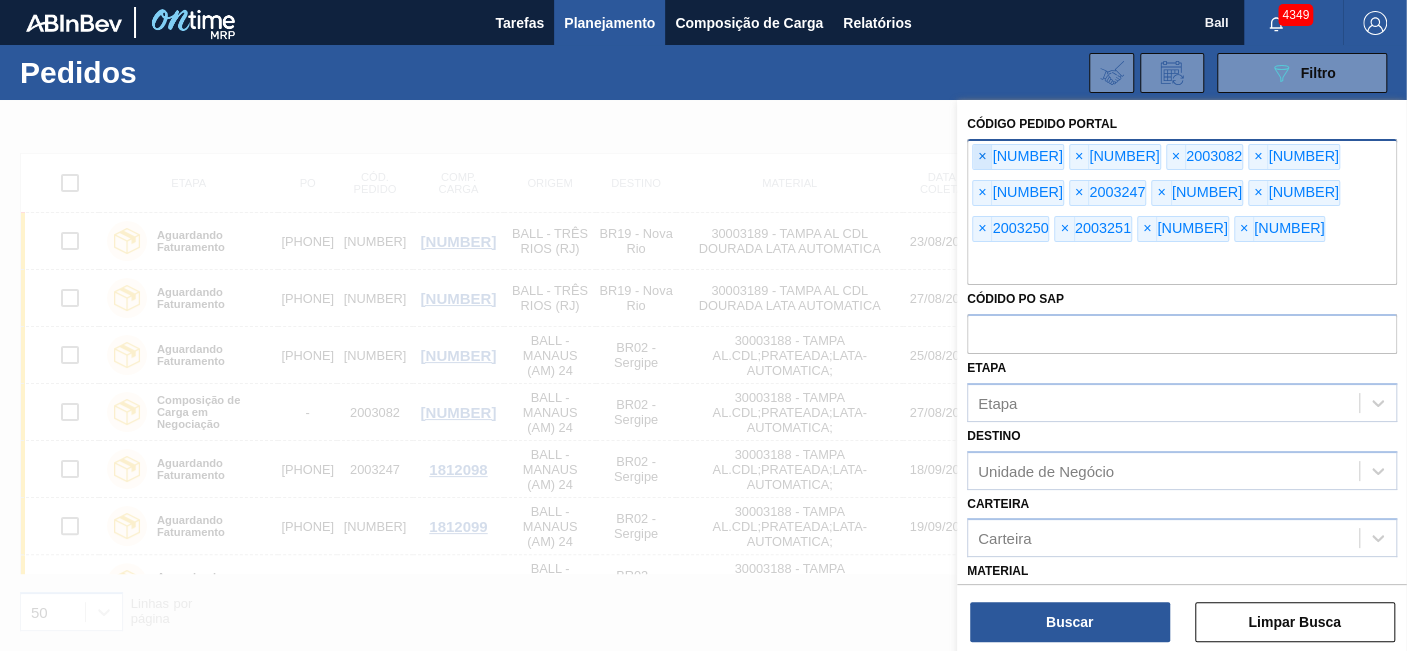 click on "×" at bounding box center (982, 157) 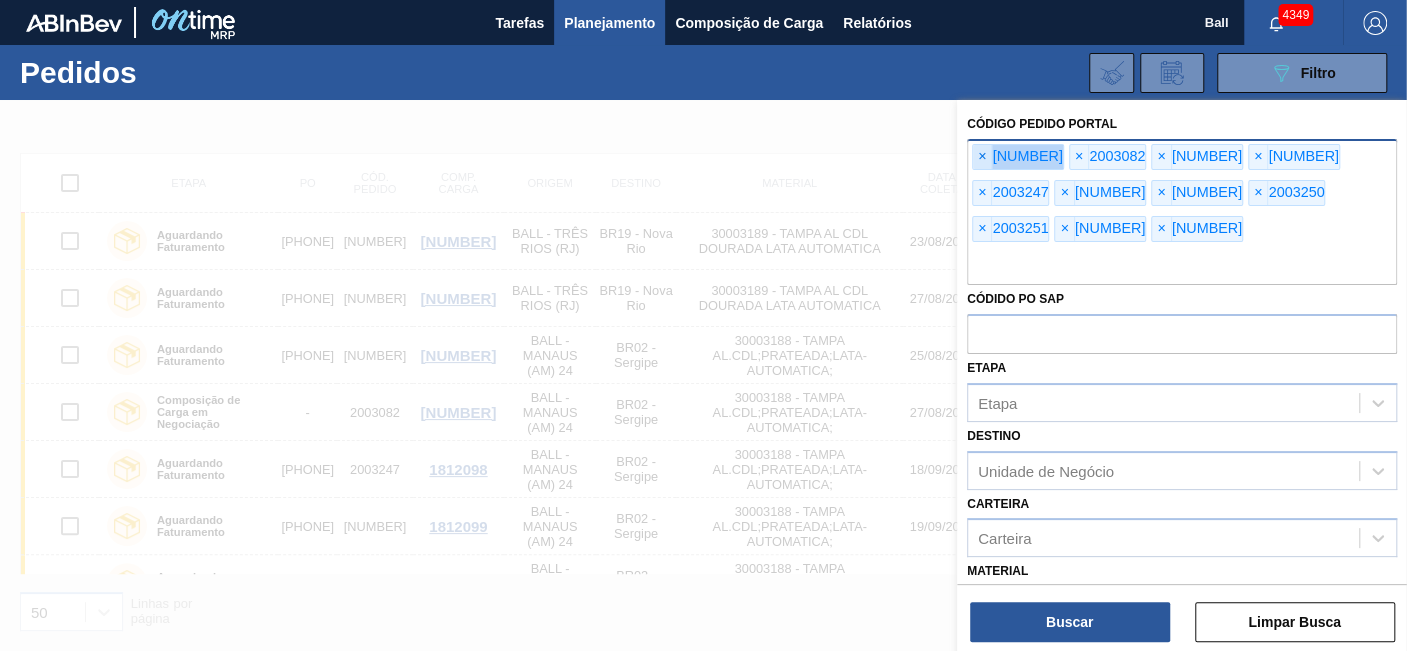 click on "×" at bounding box center [982, 157] 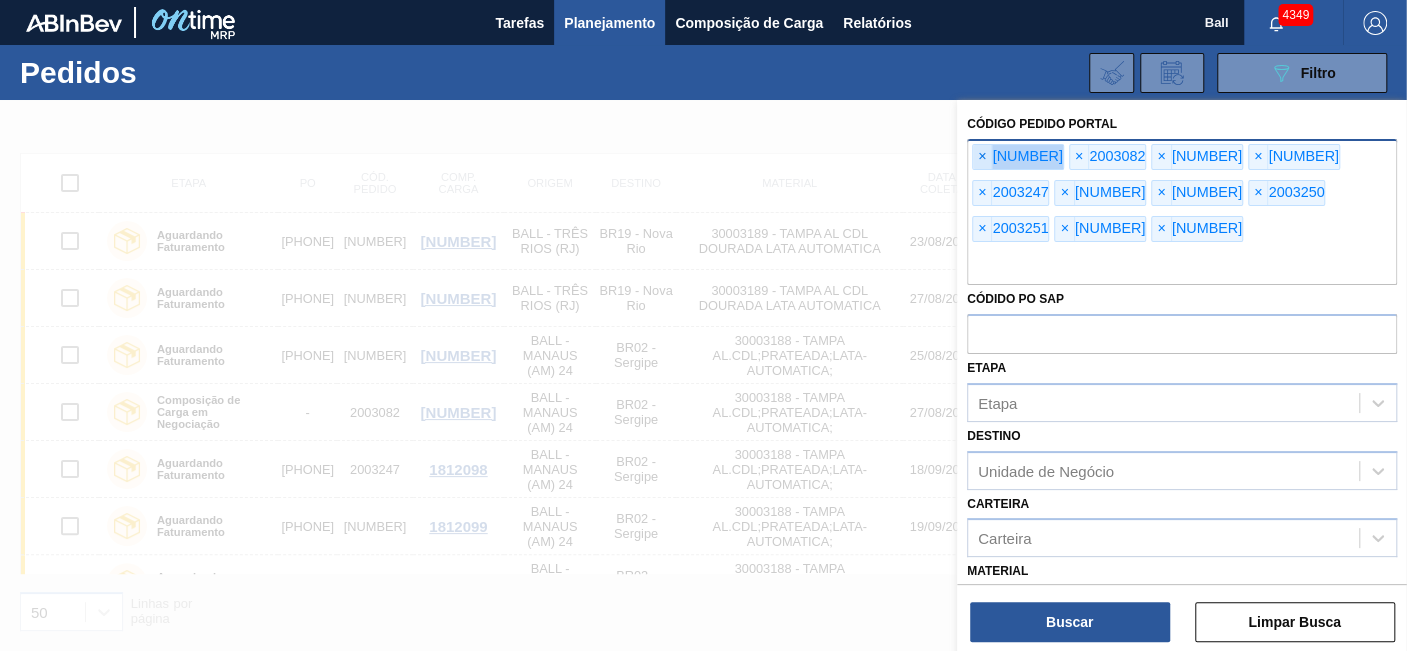 click on "×" at bounding box center (982, 157) 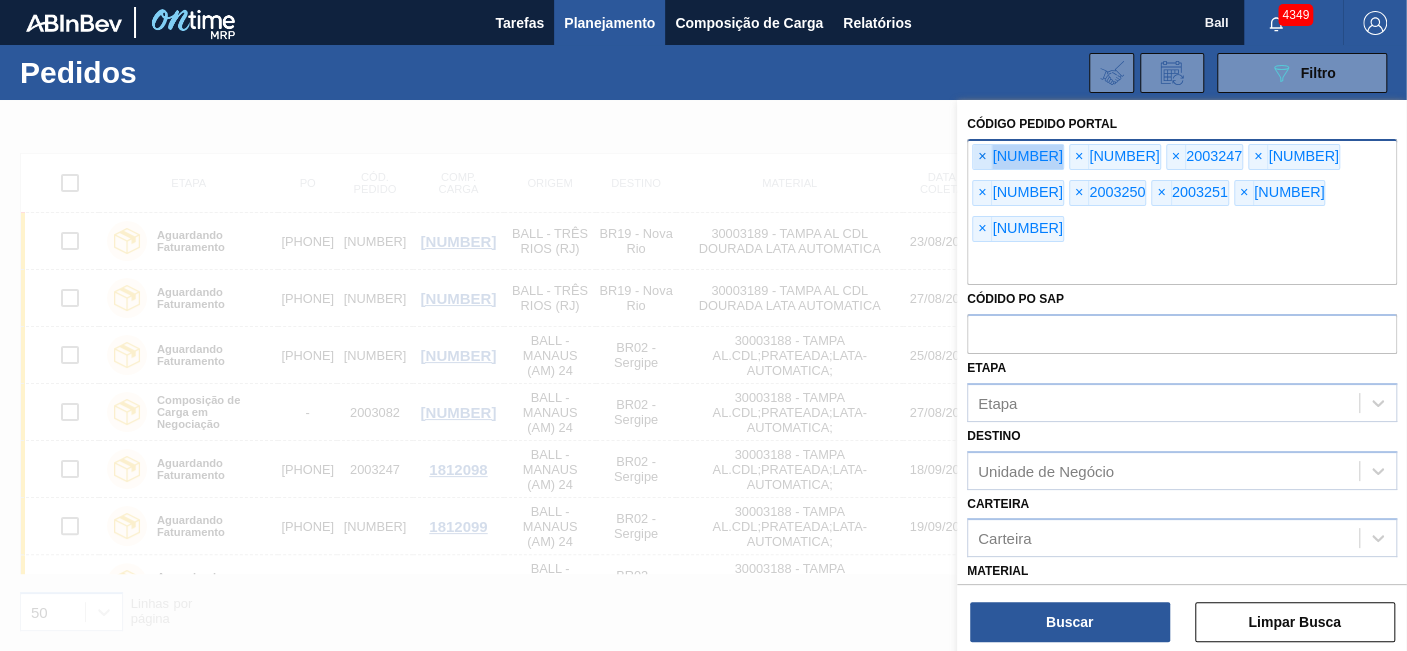 click on "×" at bounding box center (982, 157) 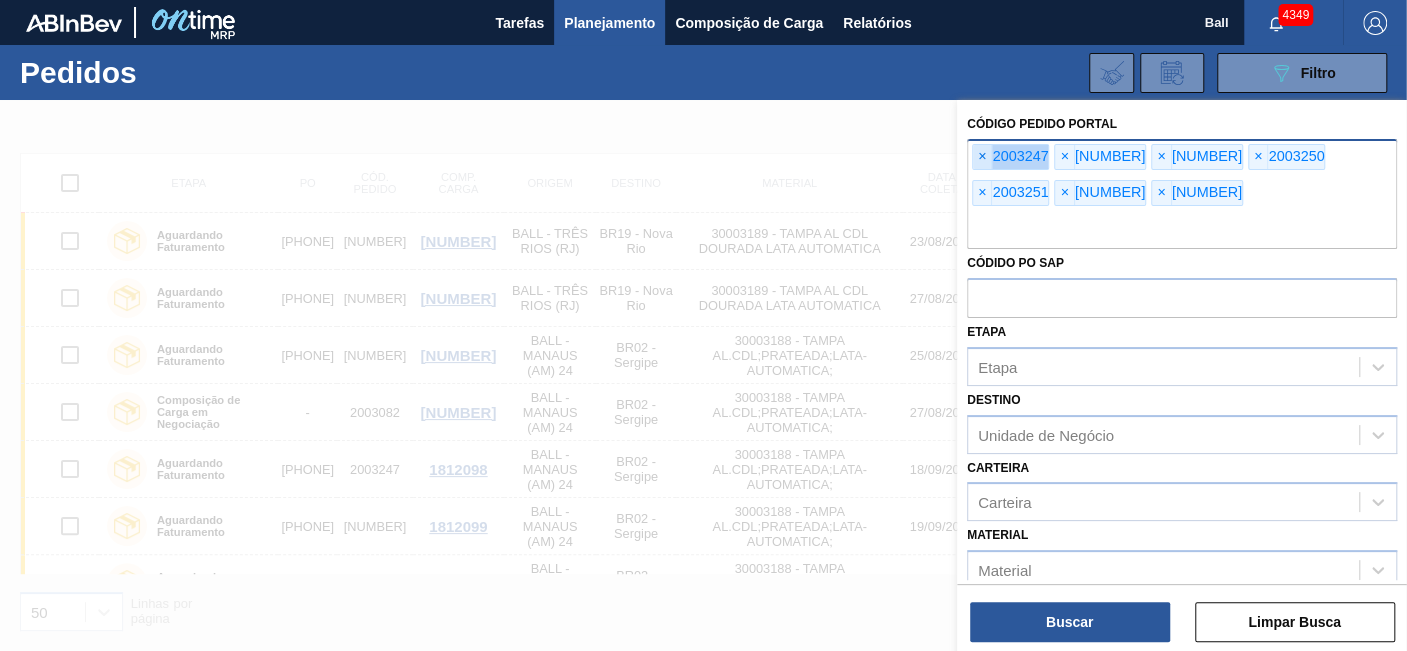 click on "×" at bounding box center [982, 157] 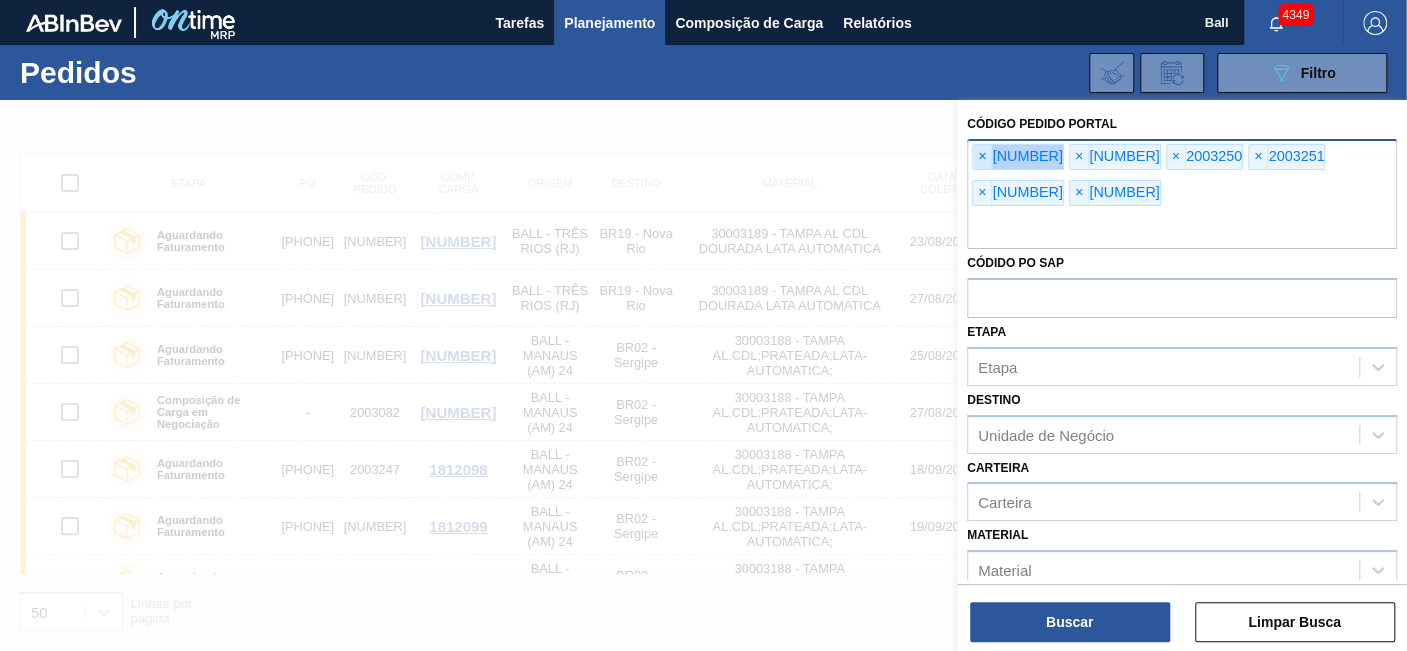 click on "×" at bounding box center (982, 157) 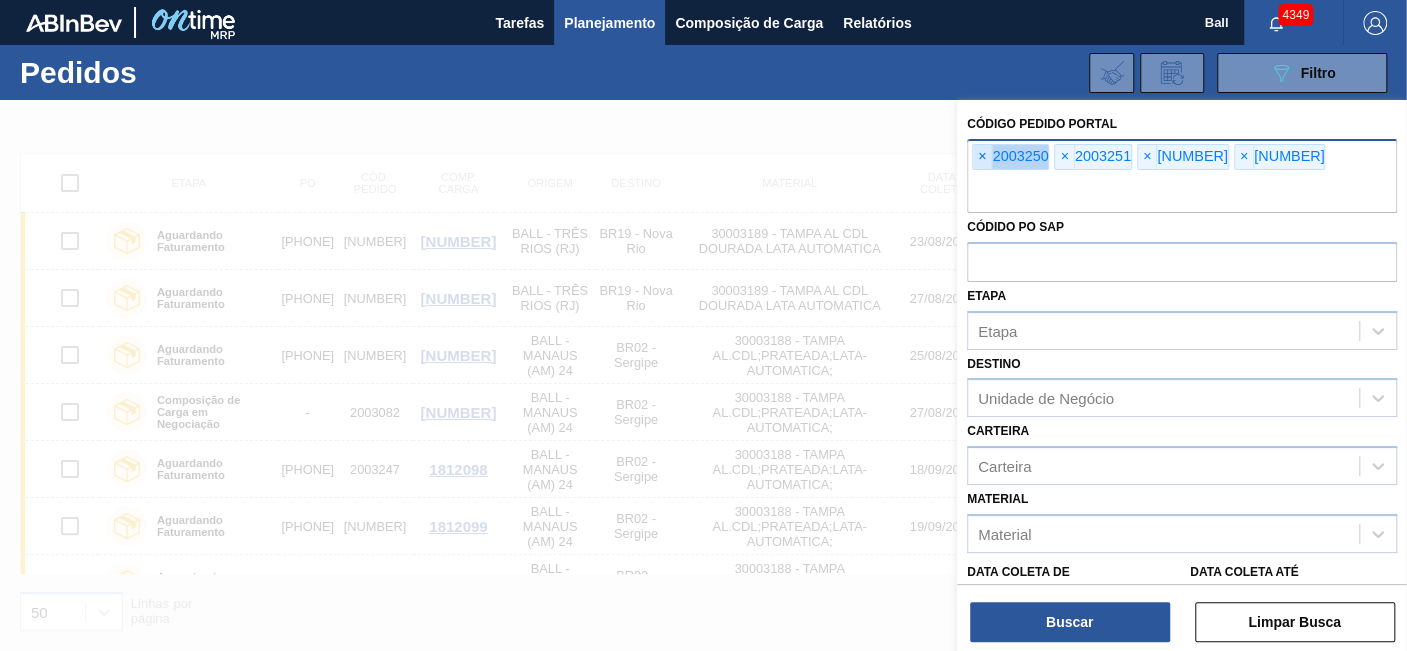 click on "×" at bounding box center [982, 157] 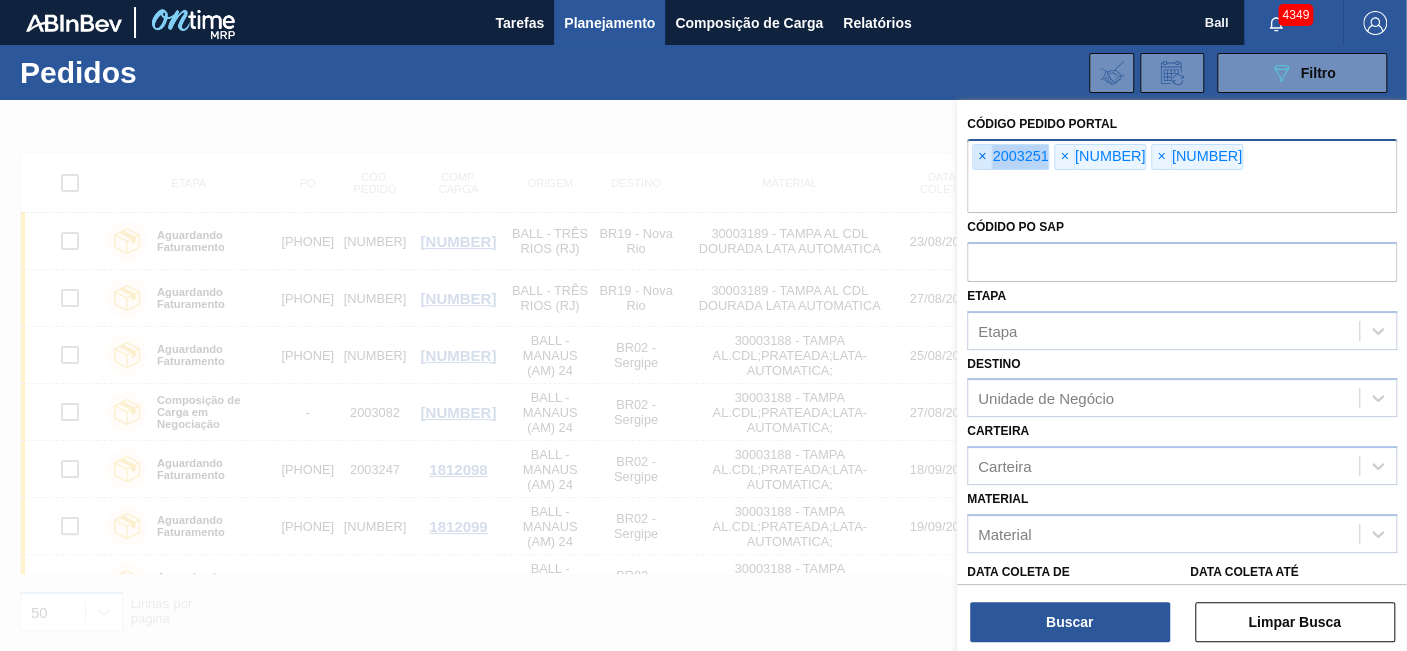 click on "×" at bounding box center [982, 157] 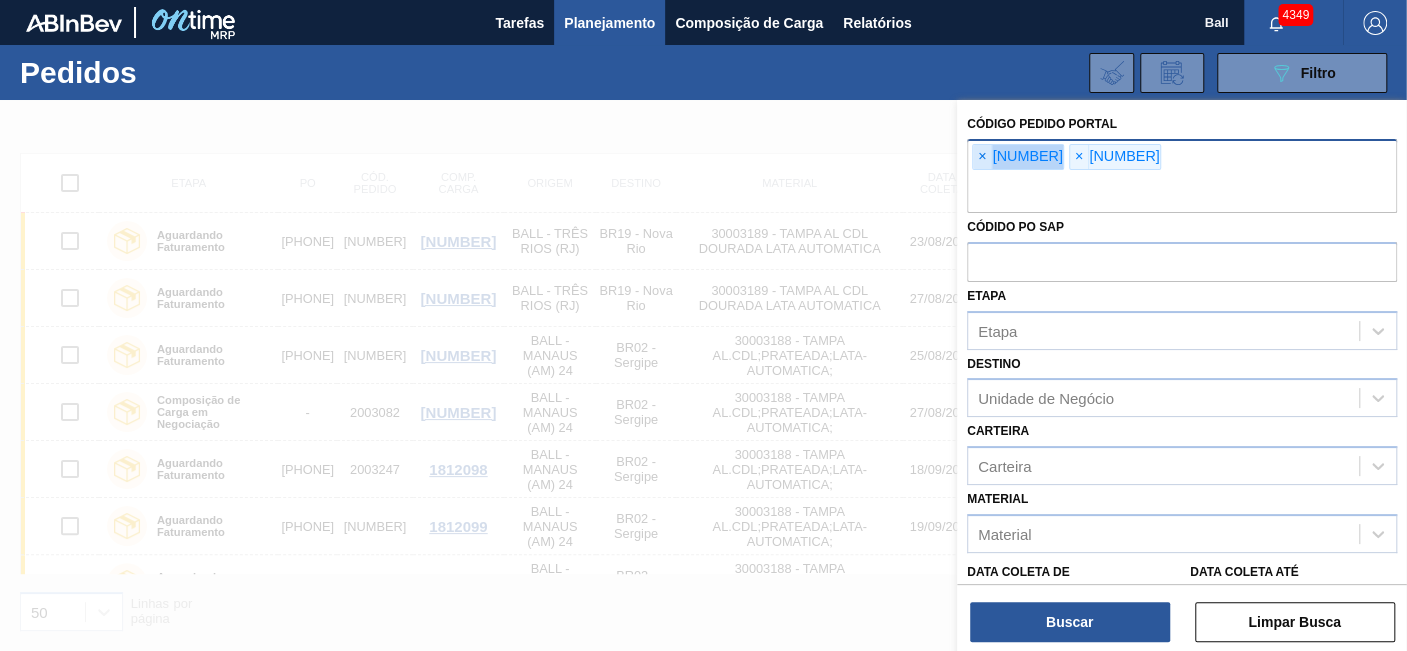 click on "×" at bounding box center [982, 157] 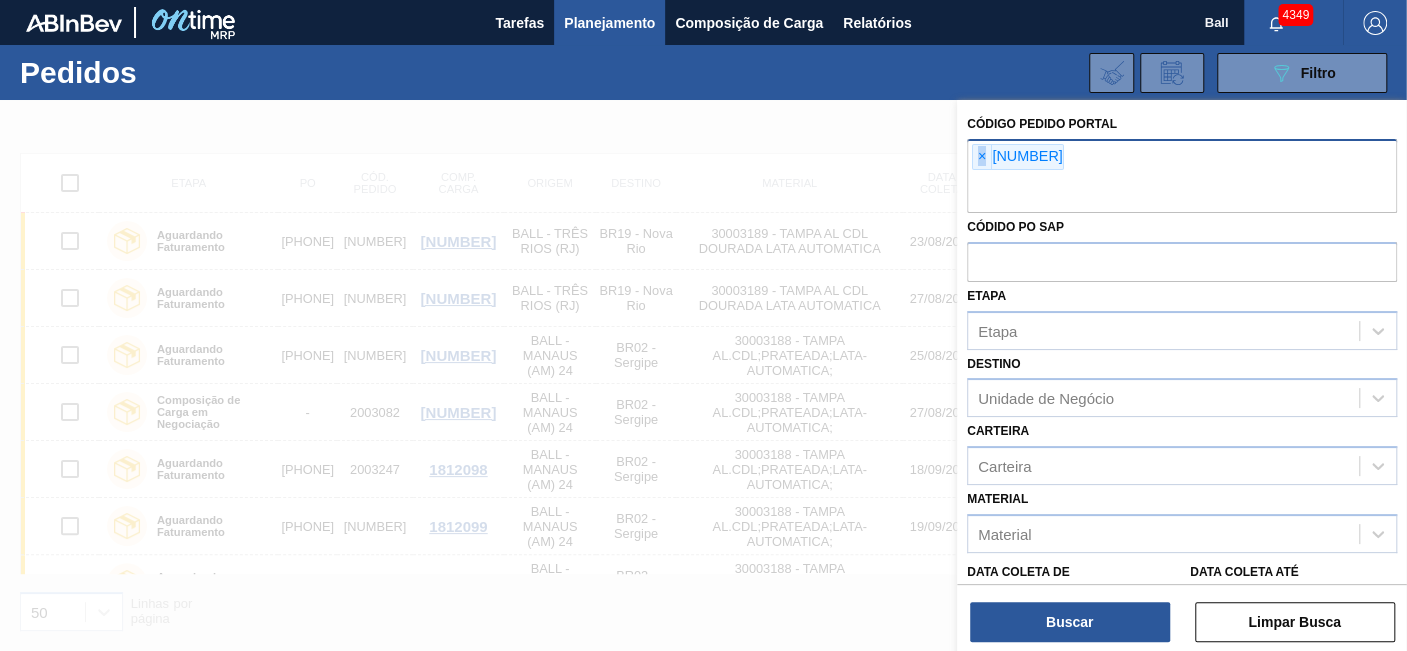 click on "×" at bounding box center [982, 157] 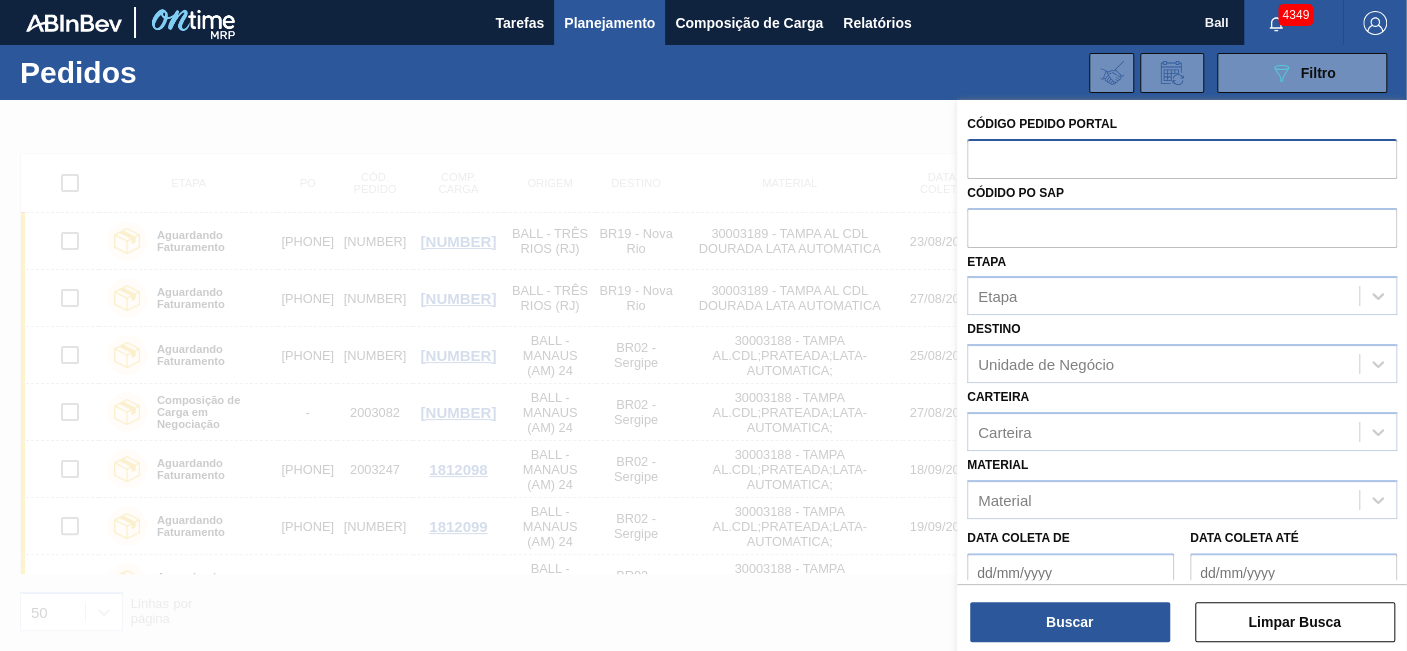 paste on "2003082" 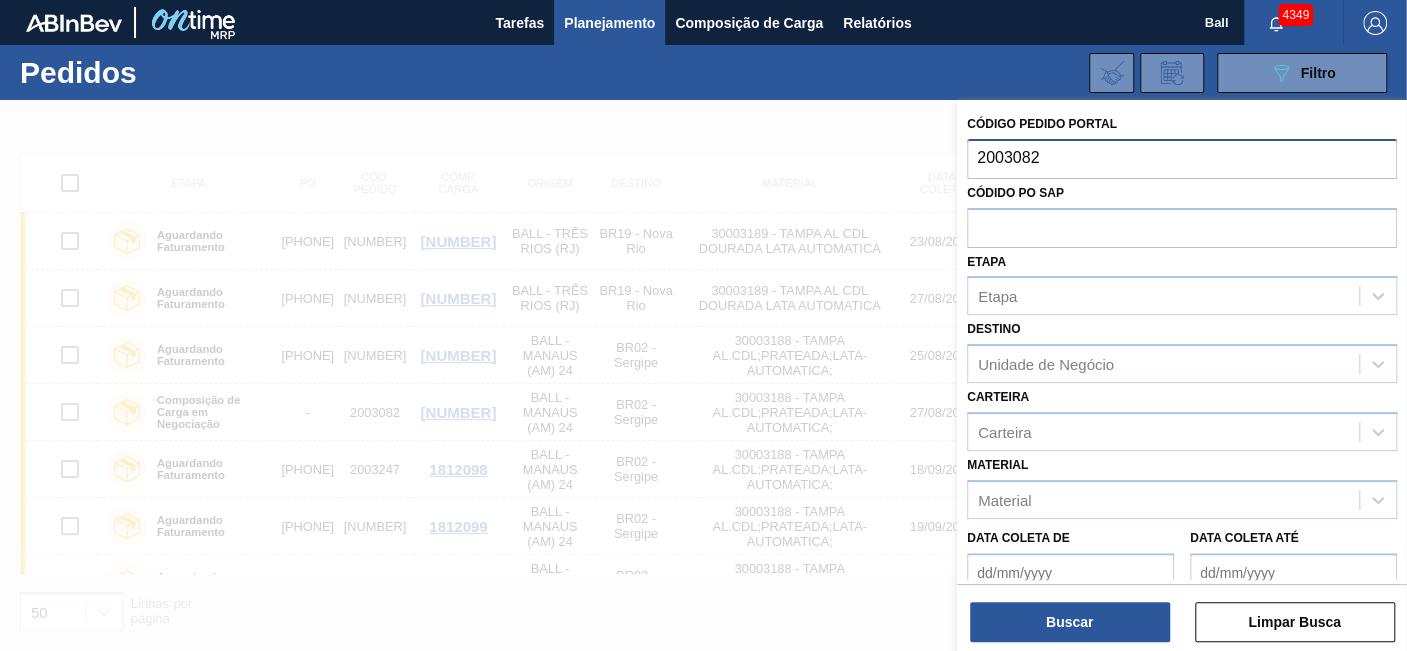 type 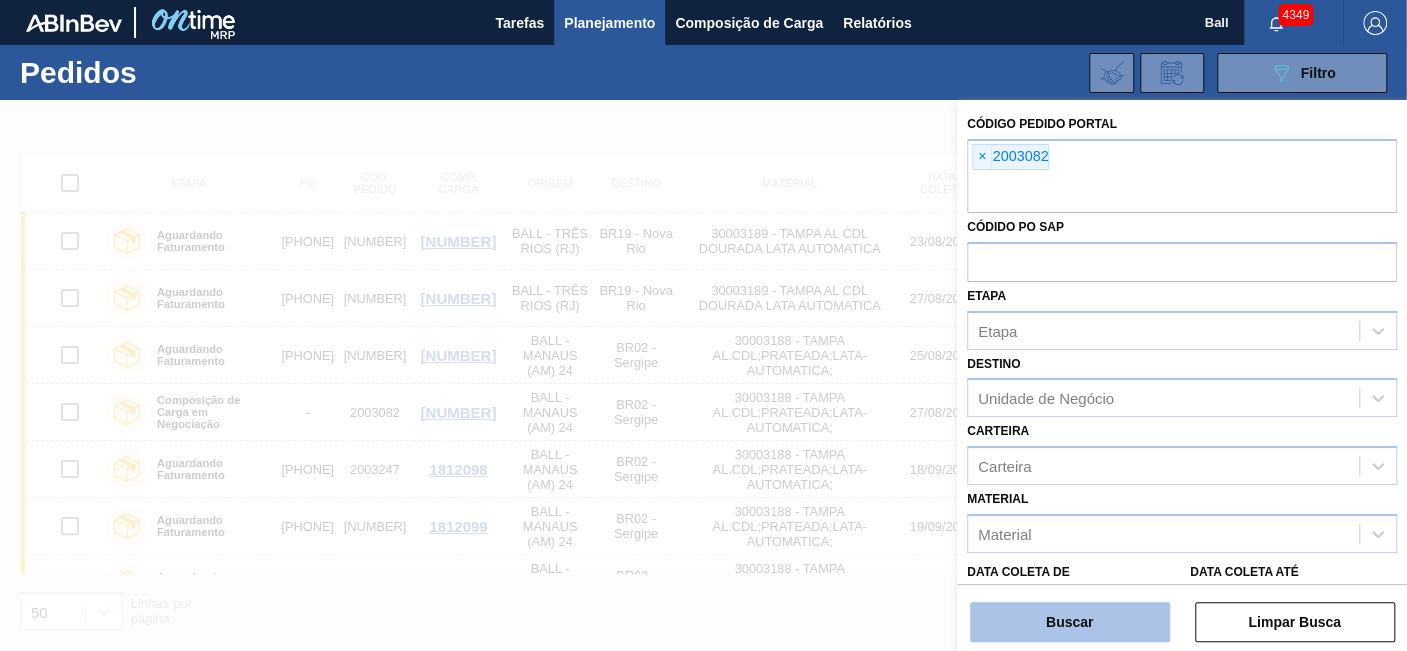 click on "Buscar" at bounding box center [1070, 622] 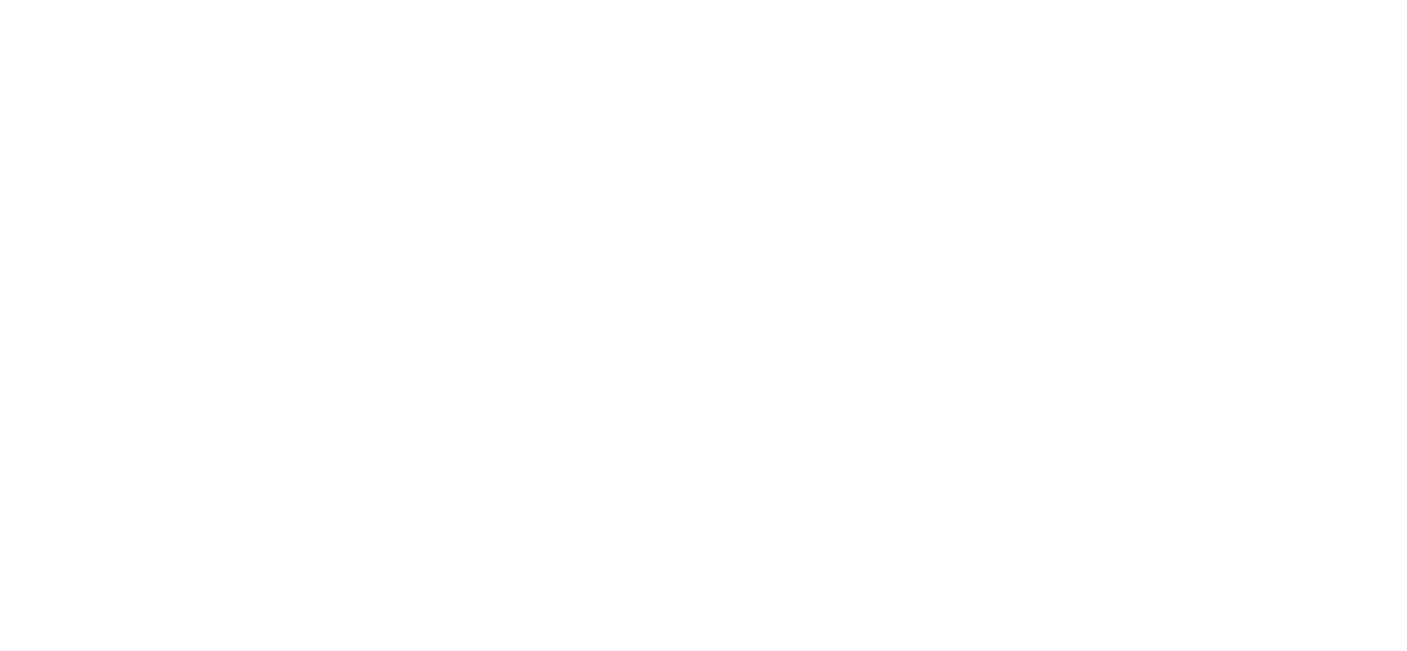 scroll, scrollTop: 0, scrollLeft: 0, axis: both 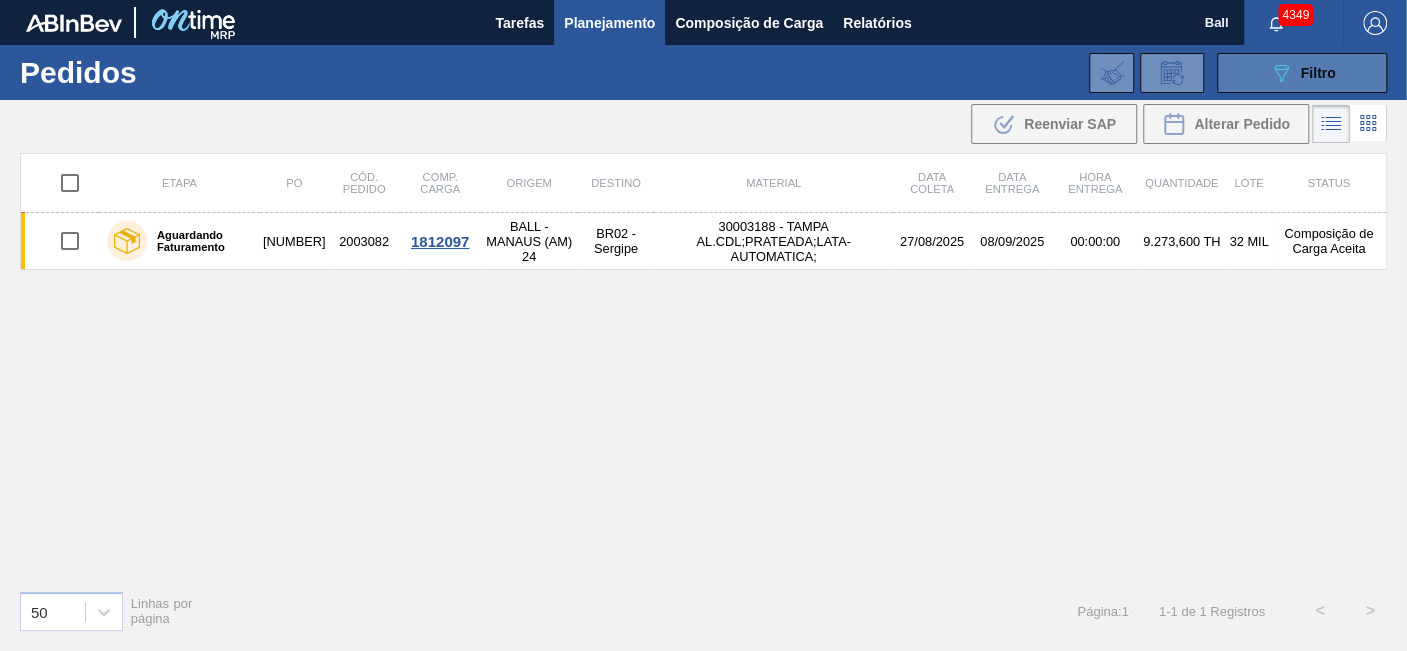 click on "Filtro" at bounding box center [1318, 73] 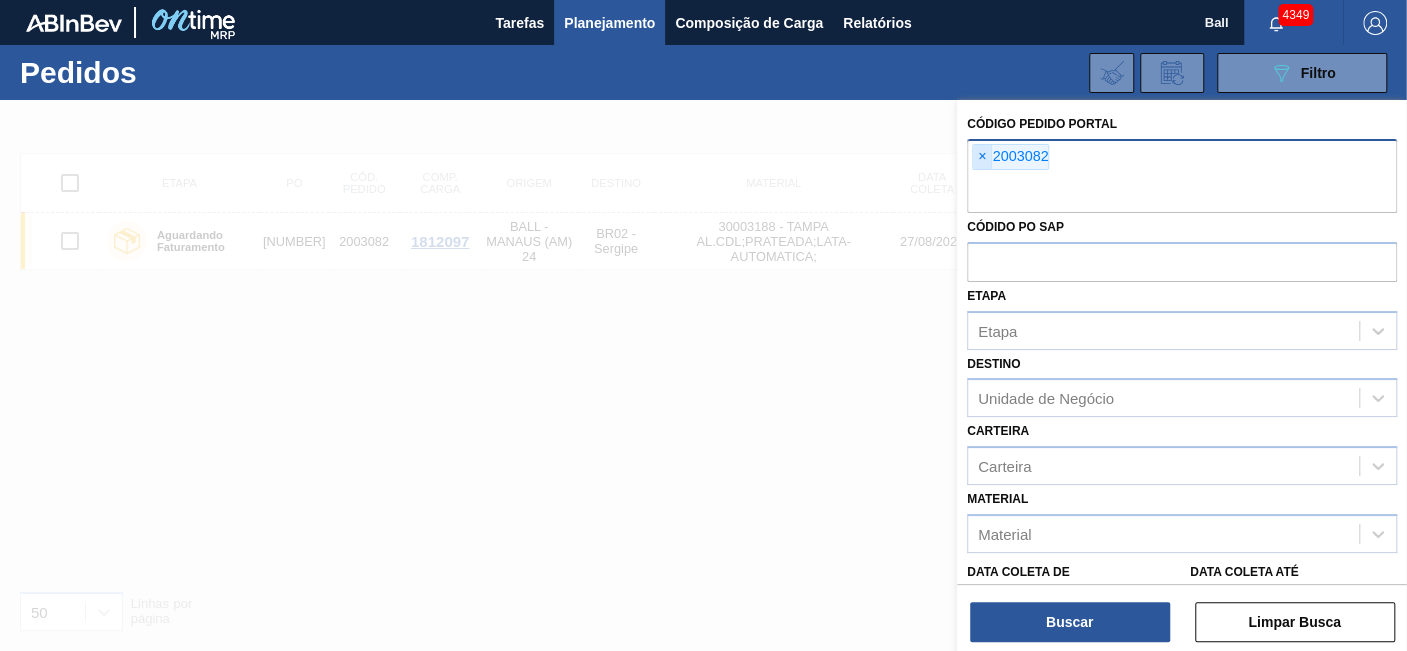 click on "×" at bounding box center [982, 157] 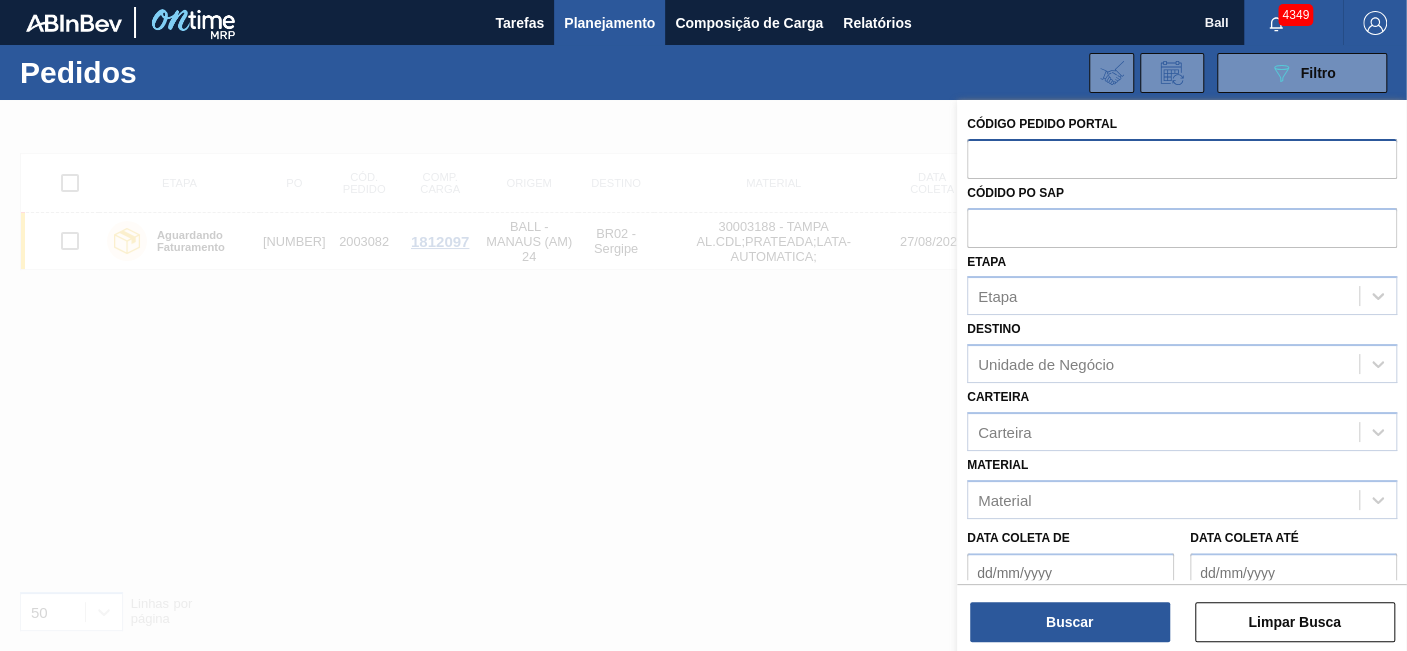 paste on "1997709" 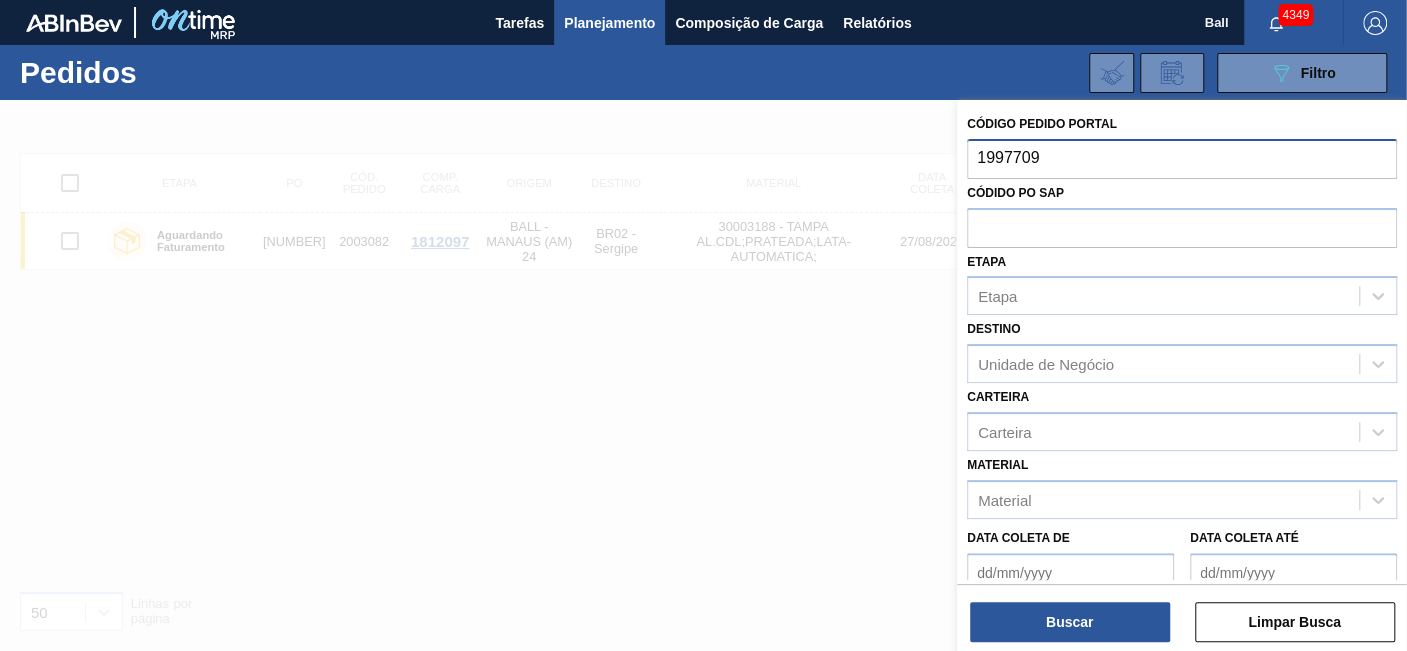 type 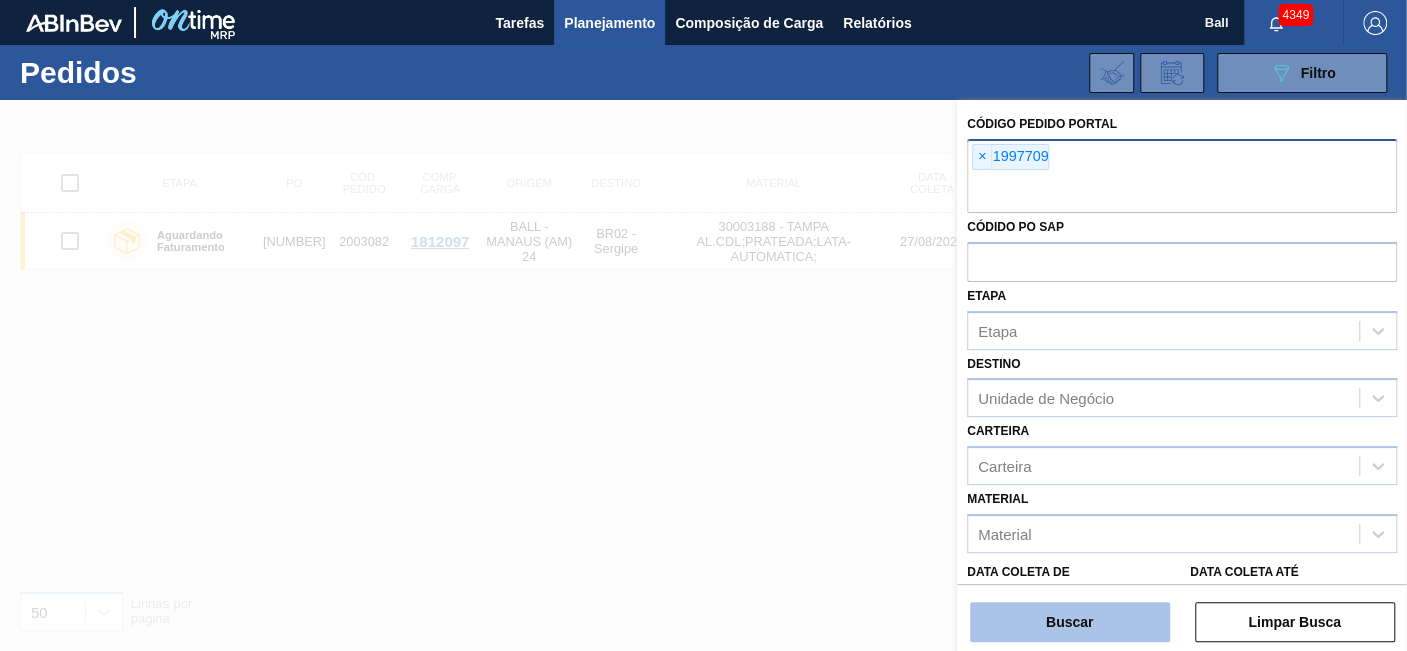 click on "Buscar" at bounding box center [1070, 622] 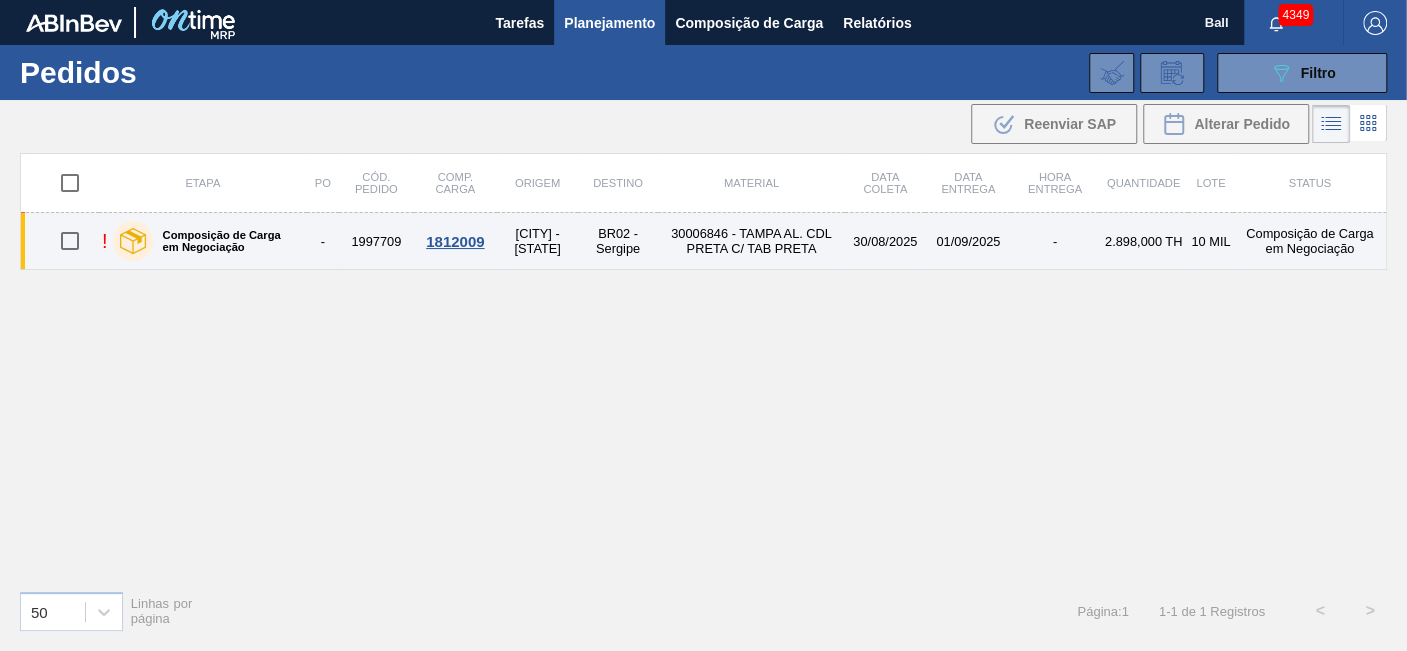 click on "2.898,000 TH" at bounding box center (1143, 241) 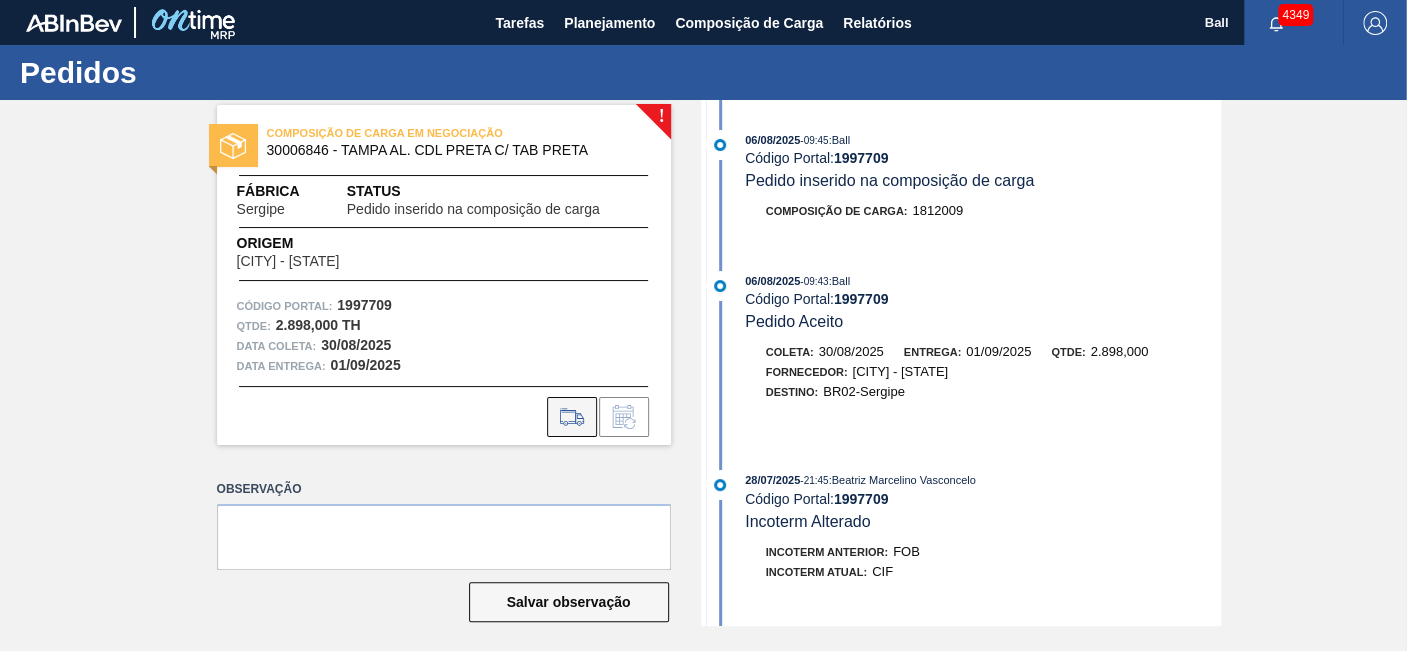 click 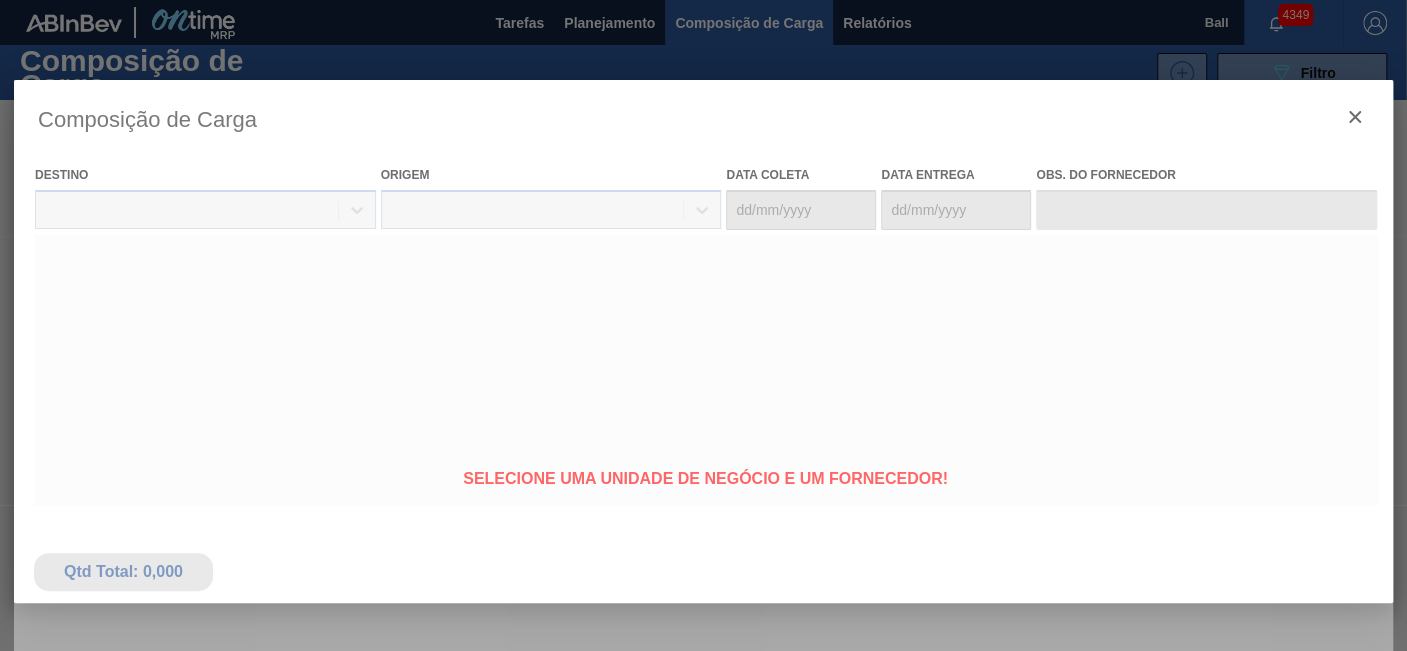 type on "30/08/2025" 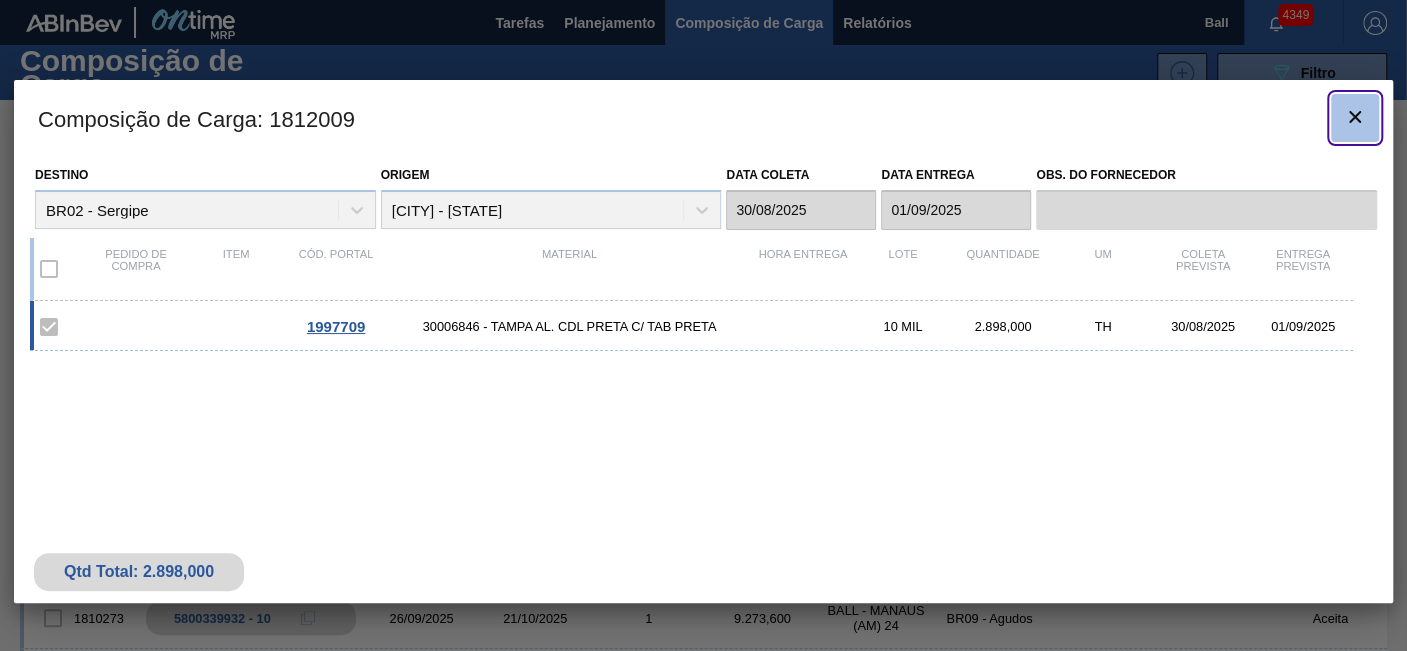 click 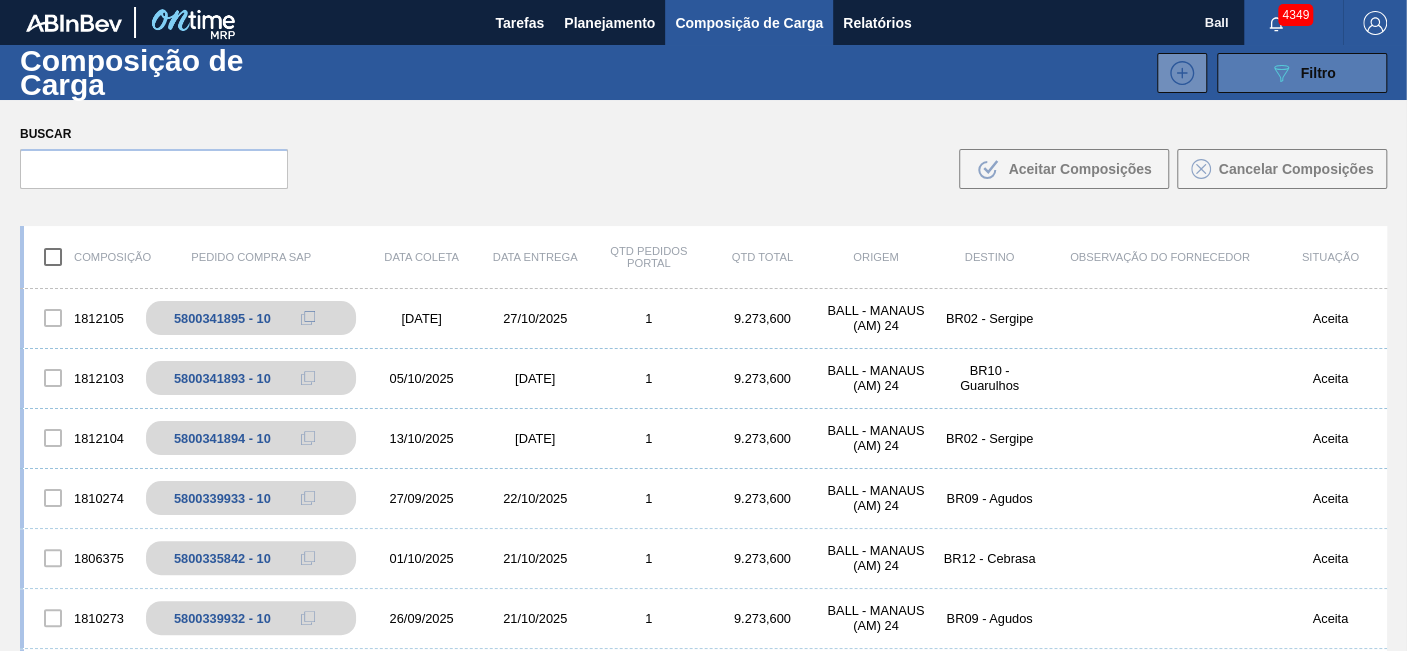 click on "089F7B8B-B2A5-4AFE-B5C0-19BA573D28AC" 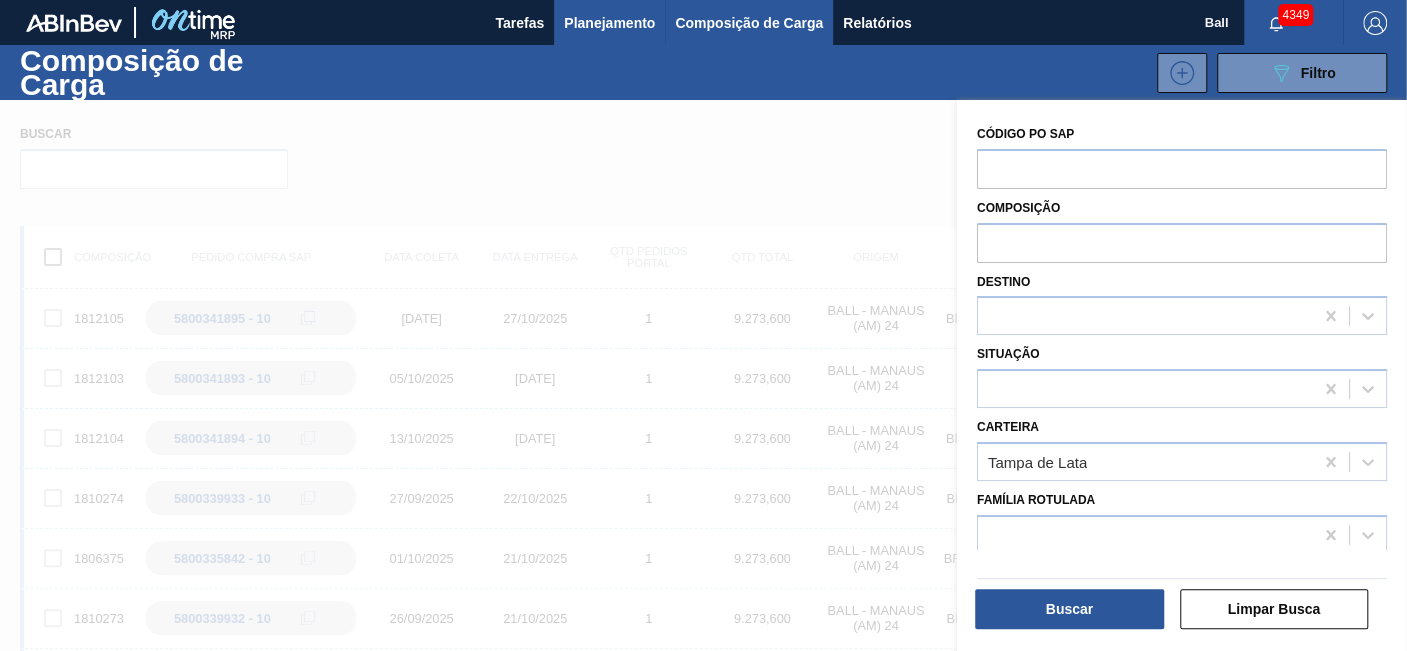 click on "Planejamento" at bounding box center [609, 23] 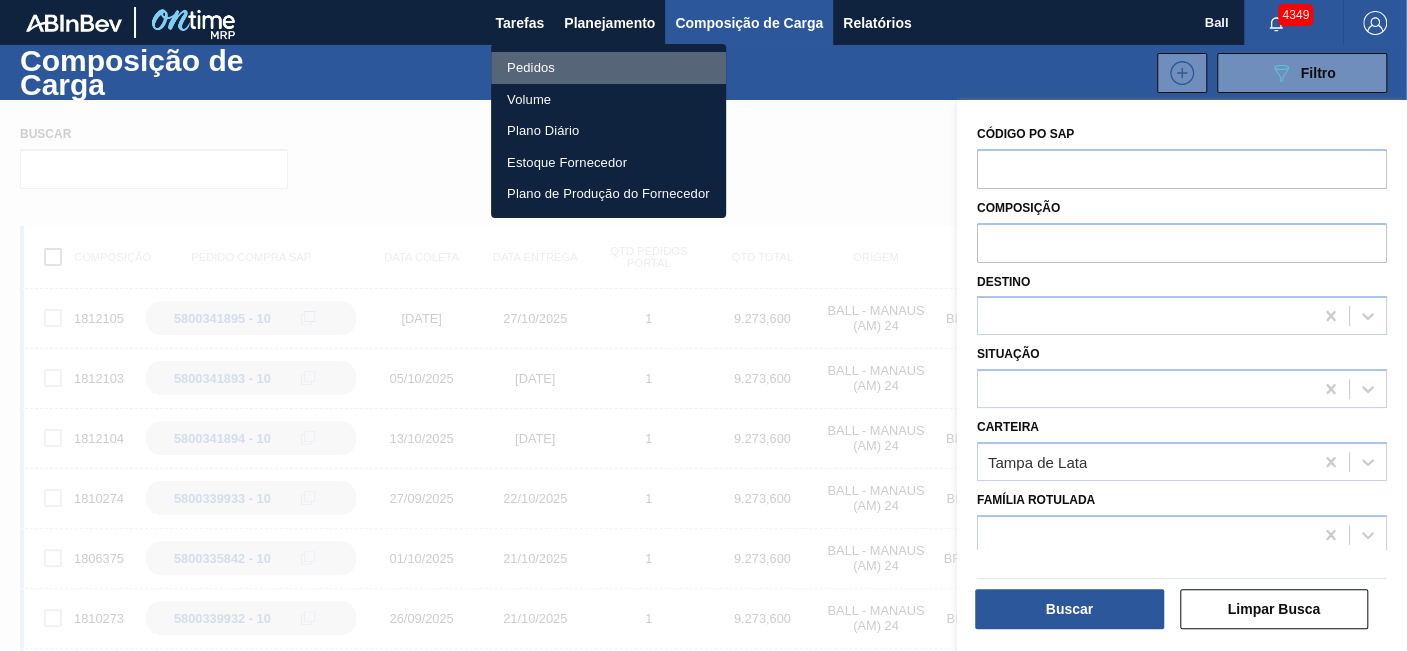 click on "Pedidos" at bounding box center (608, 68) 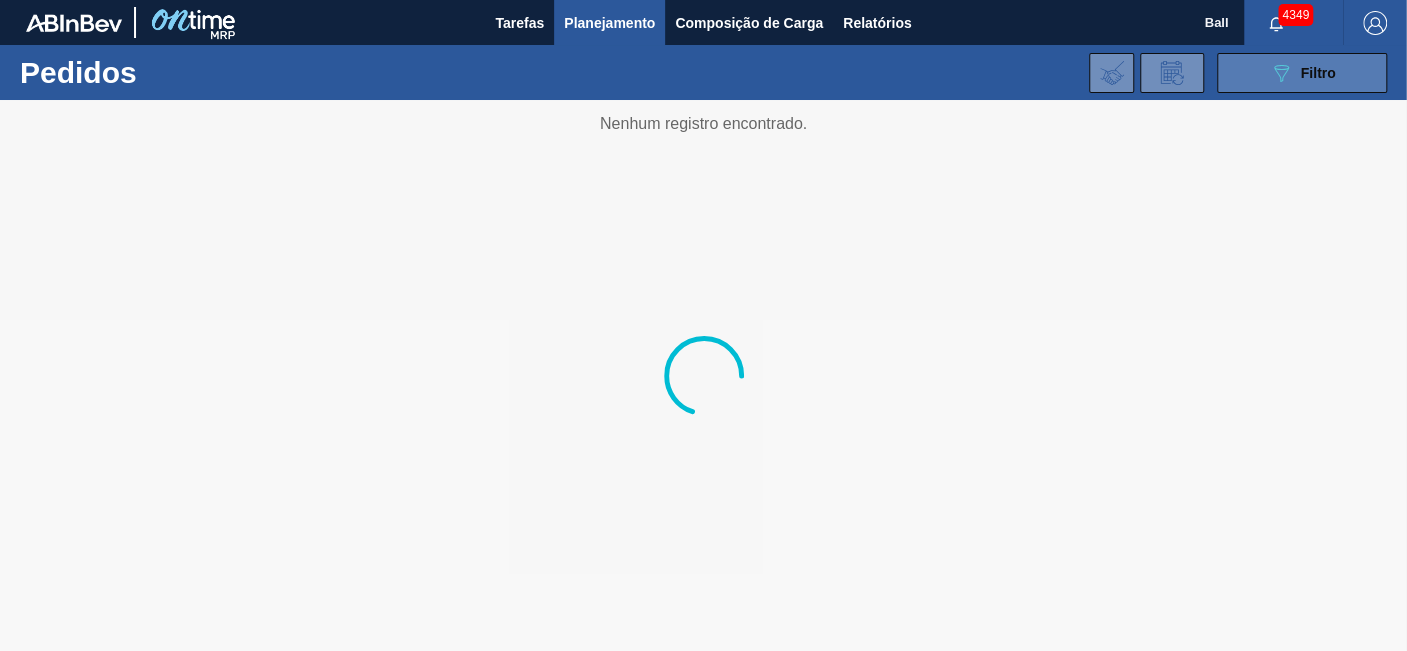 click on "089F7B8B-B2A5-4AFE-B5C0-19BA573D28AC Filtro" at bounding box center [1302, 73] 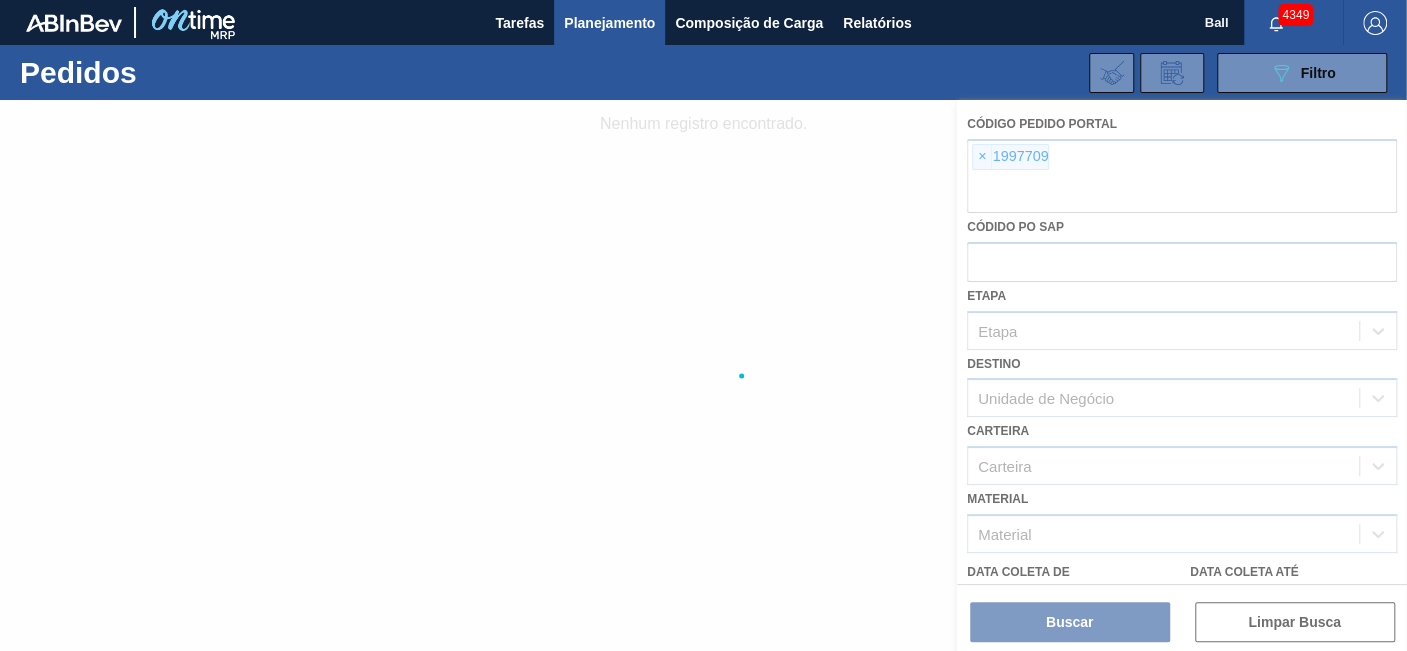drag, startPoint x: 988, startPoint y: 163, endPoint x: 976, endPoint y: 152, distance: 16.27882 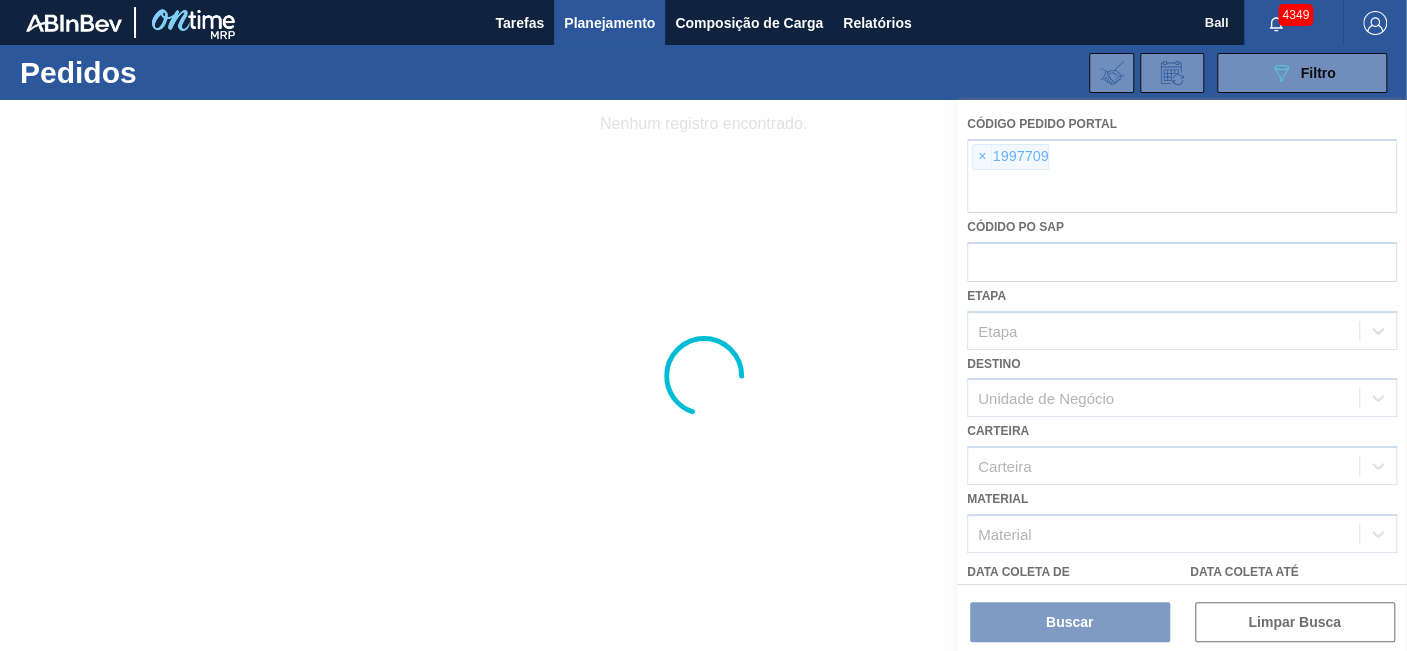 click at bounding box center (703, 375) 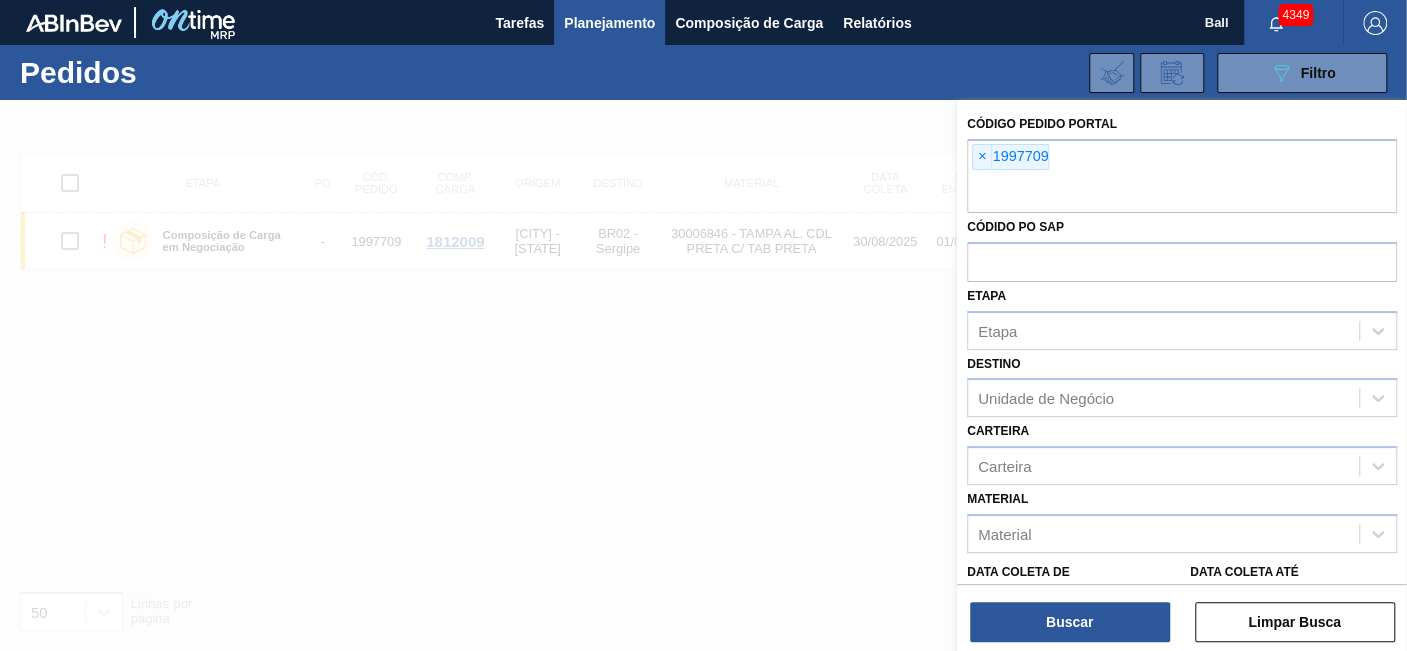 click on "×" at bounding box center [982, 157] 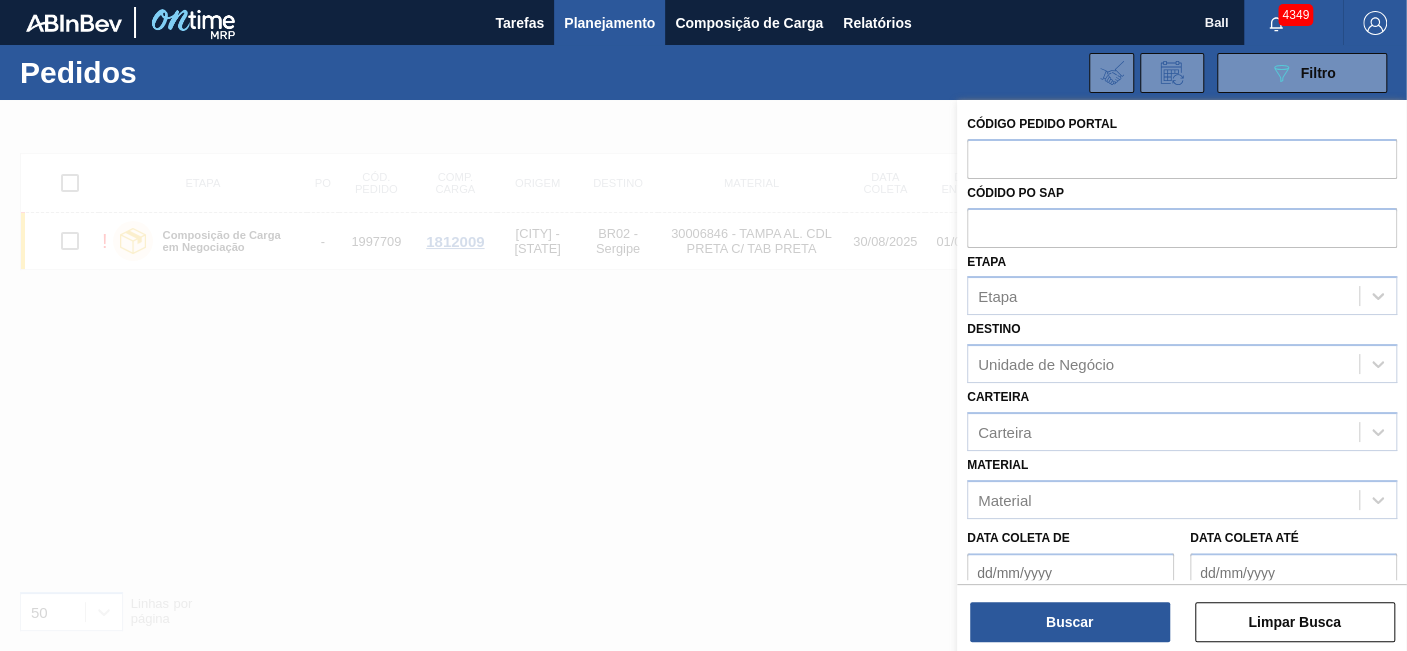 paste on "1997708" 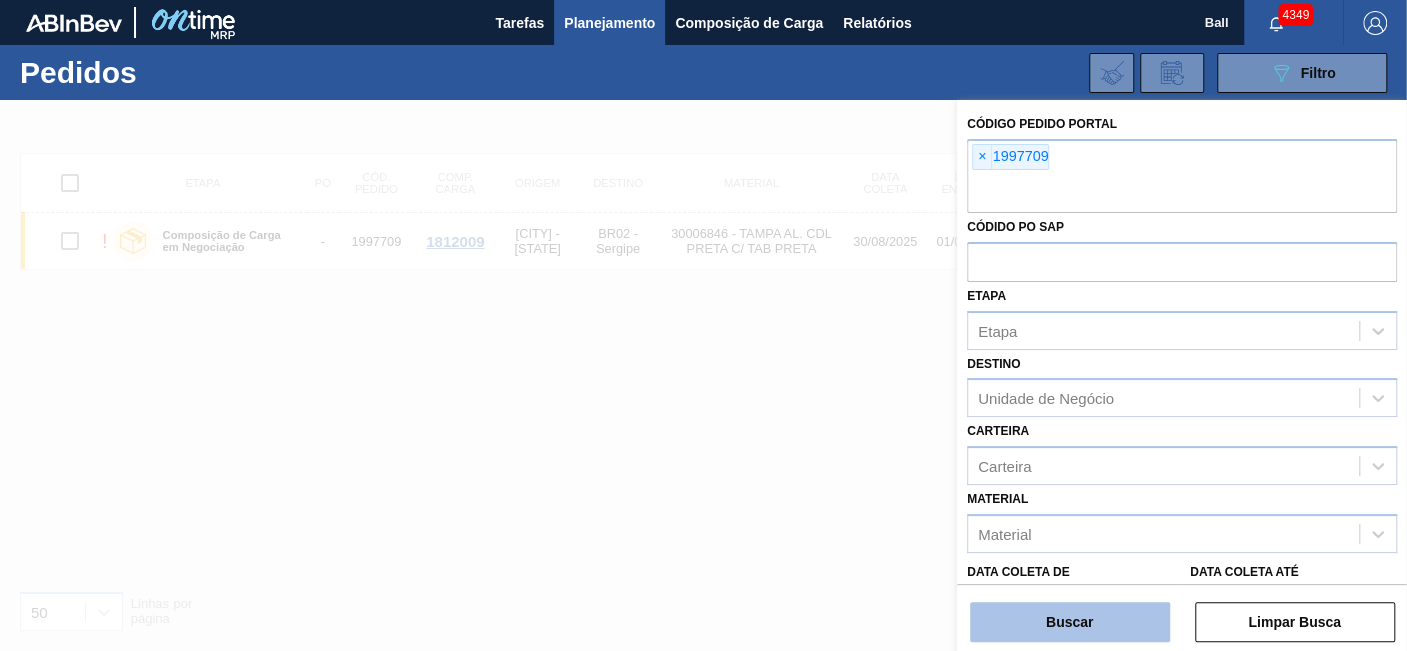 click on "Buscar" at bounding box center (1070, 622) 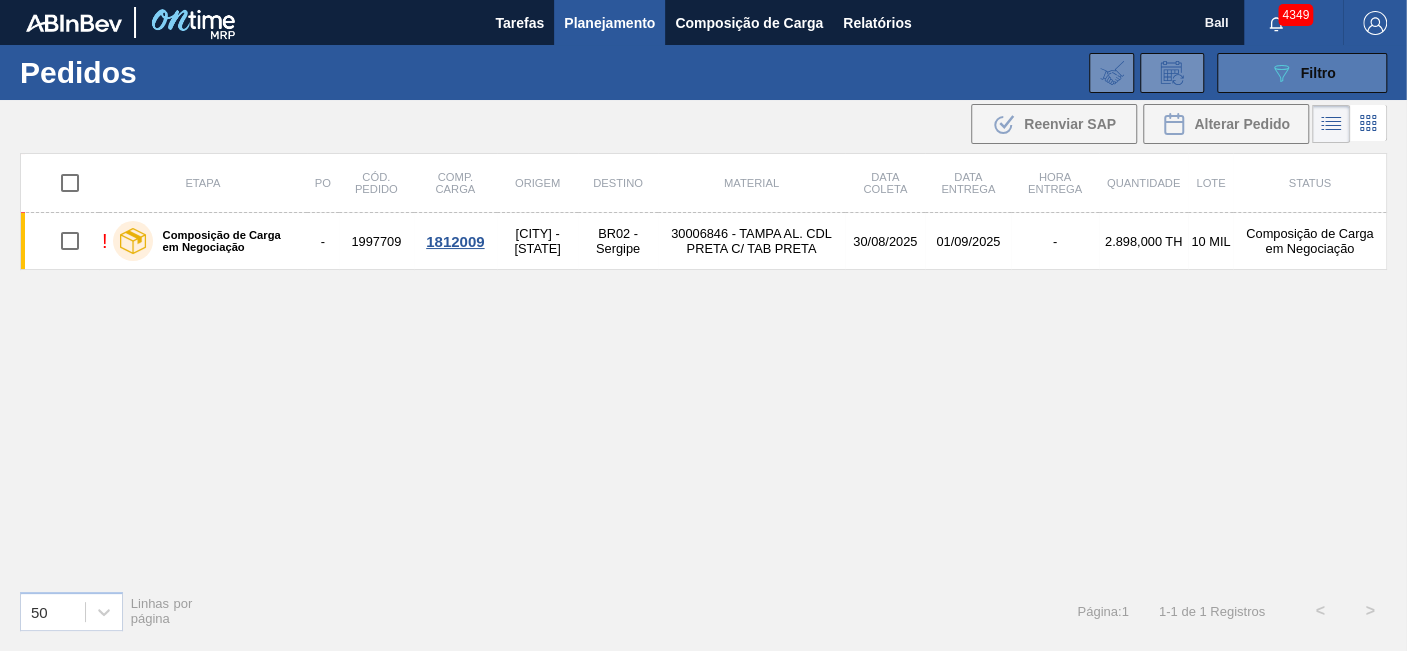 click on "089F7B8B-B2A5-4AFE-B5C0-19BA573D28AC Filtro" at bounding box center [1302, 73] 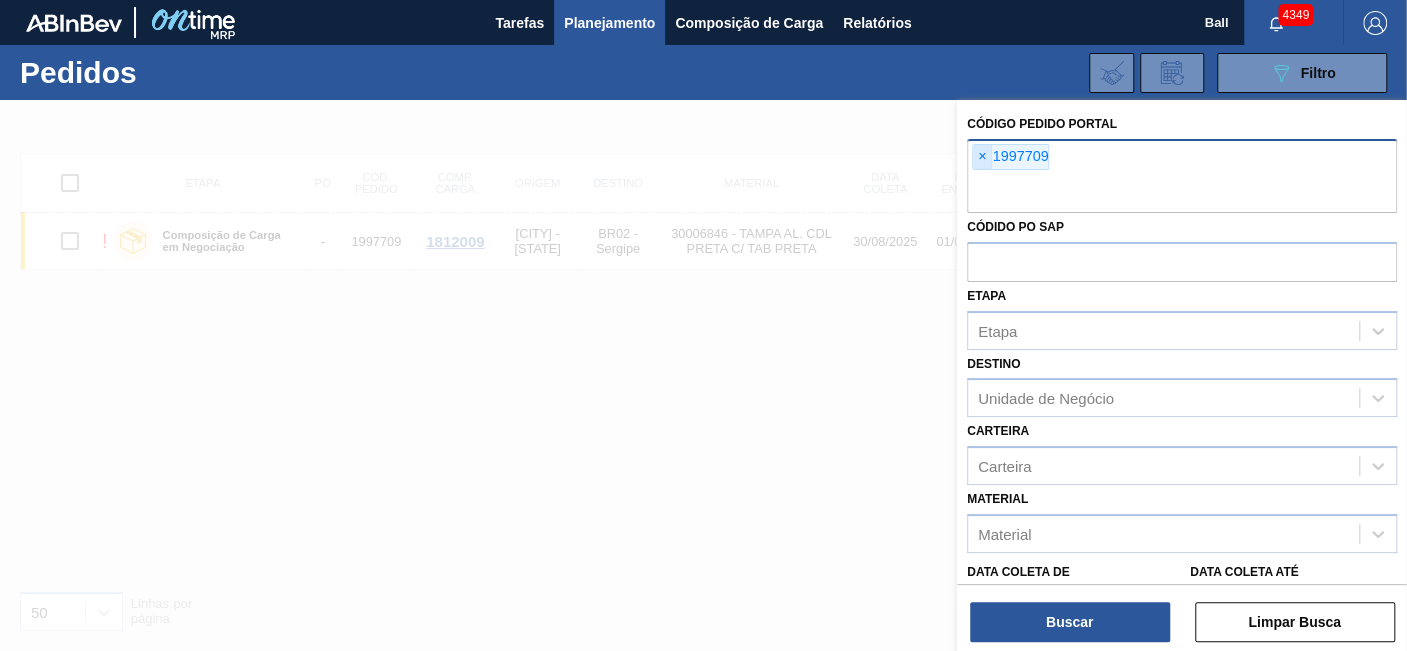 click on "×" at bounding box center [982, 157] 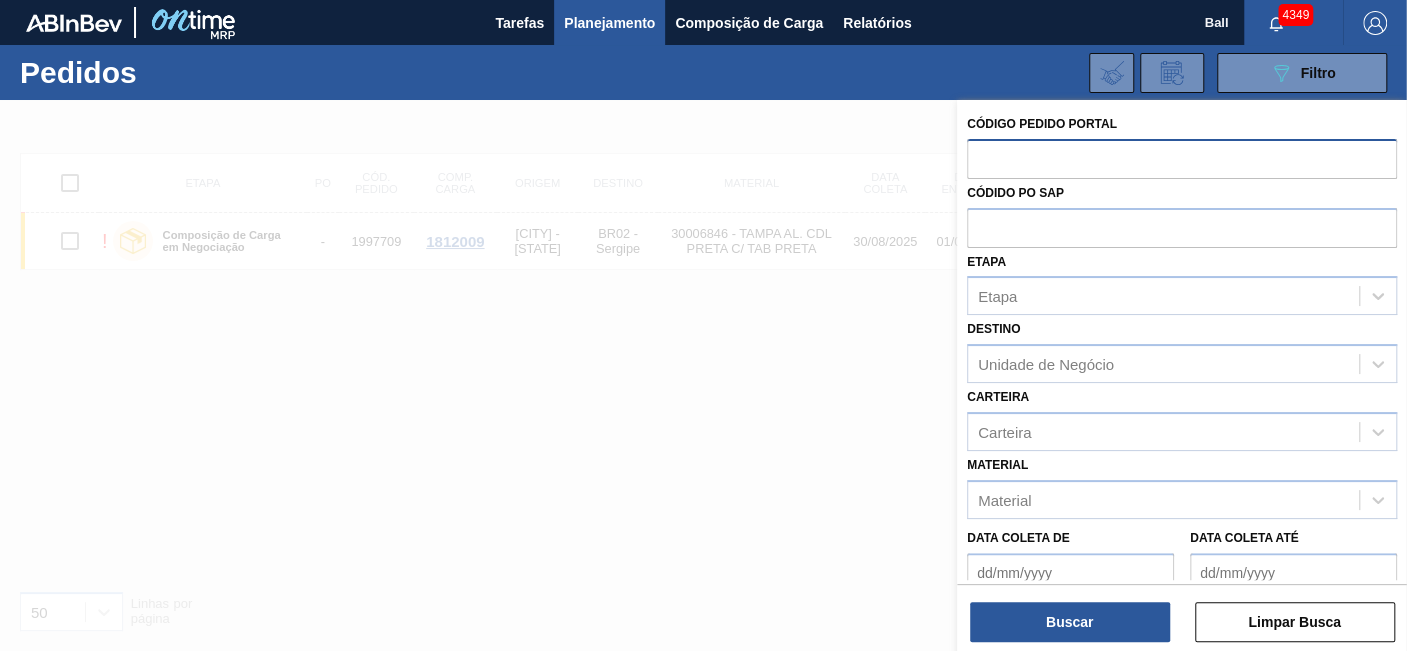 paste on "1997708" 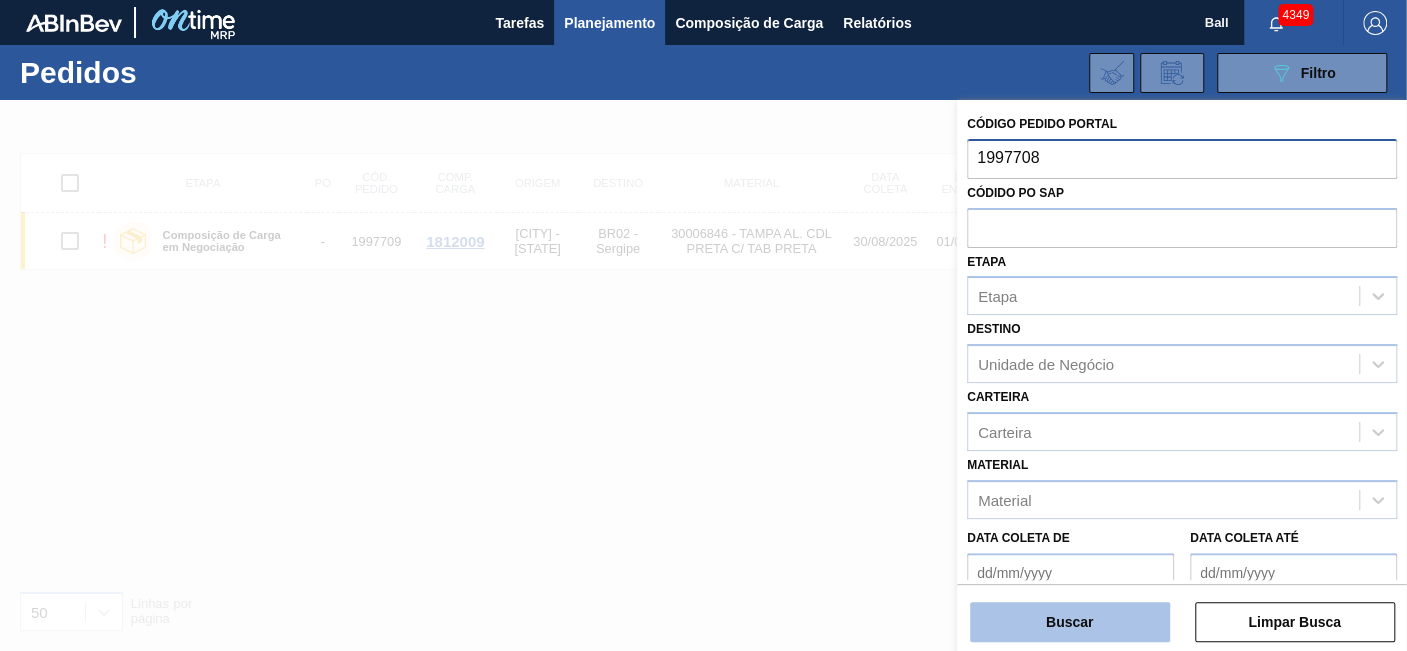 type on "1997708" 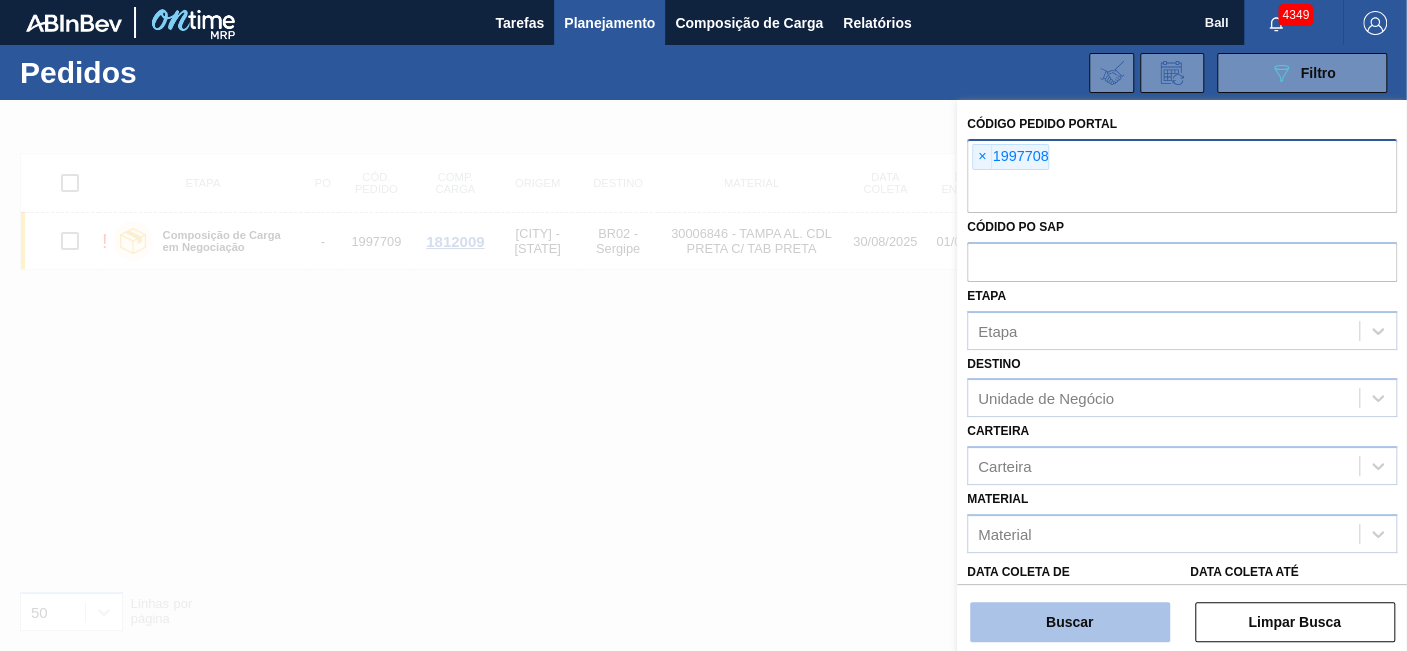 click on "Buscar" at bounding box center (1070, 622) 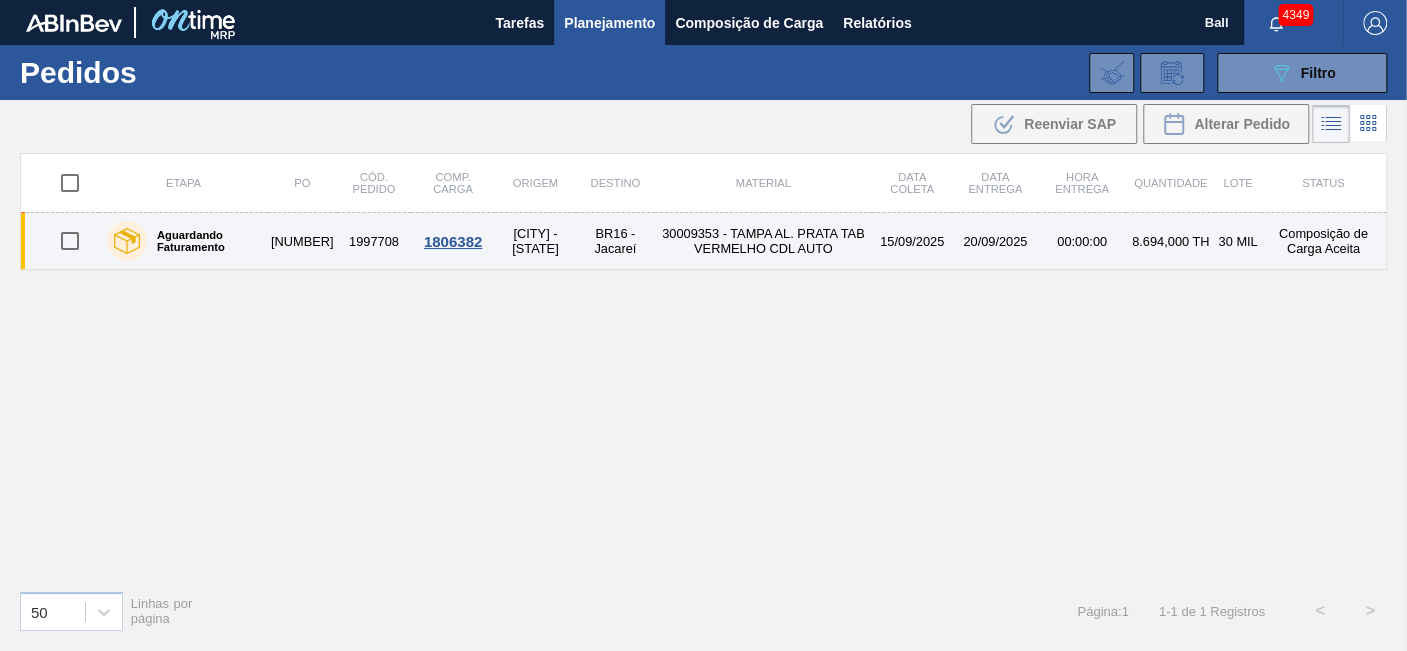 click on "00:00:00" at bounding box center (1082, 241) 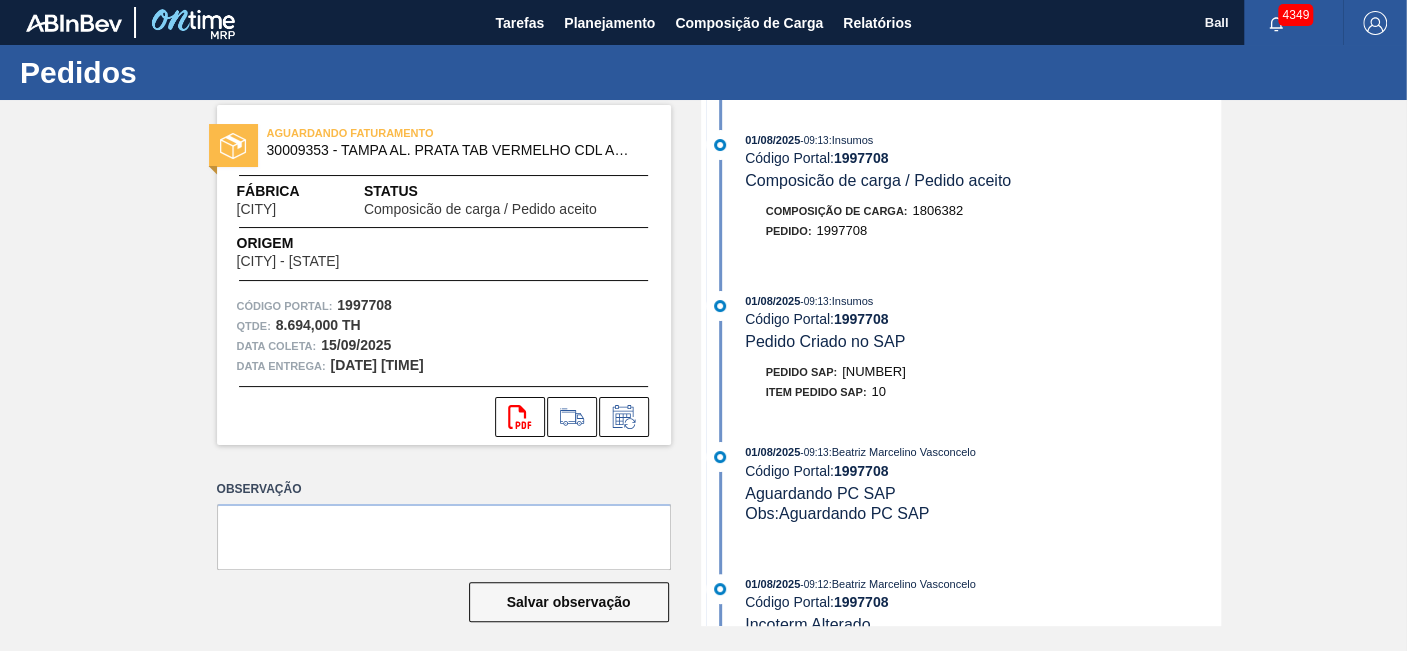 drag, startPoint x: 918, startPoint y: 378, endPoint x: 840, endPoint y: 374, distance: 78.10249 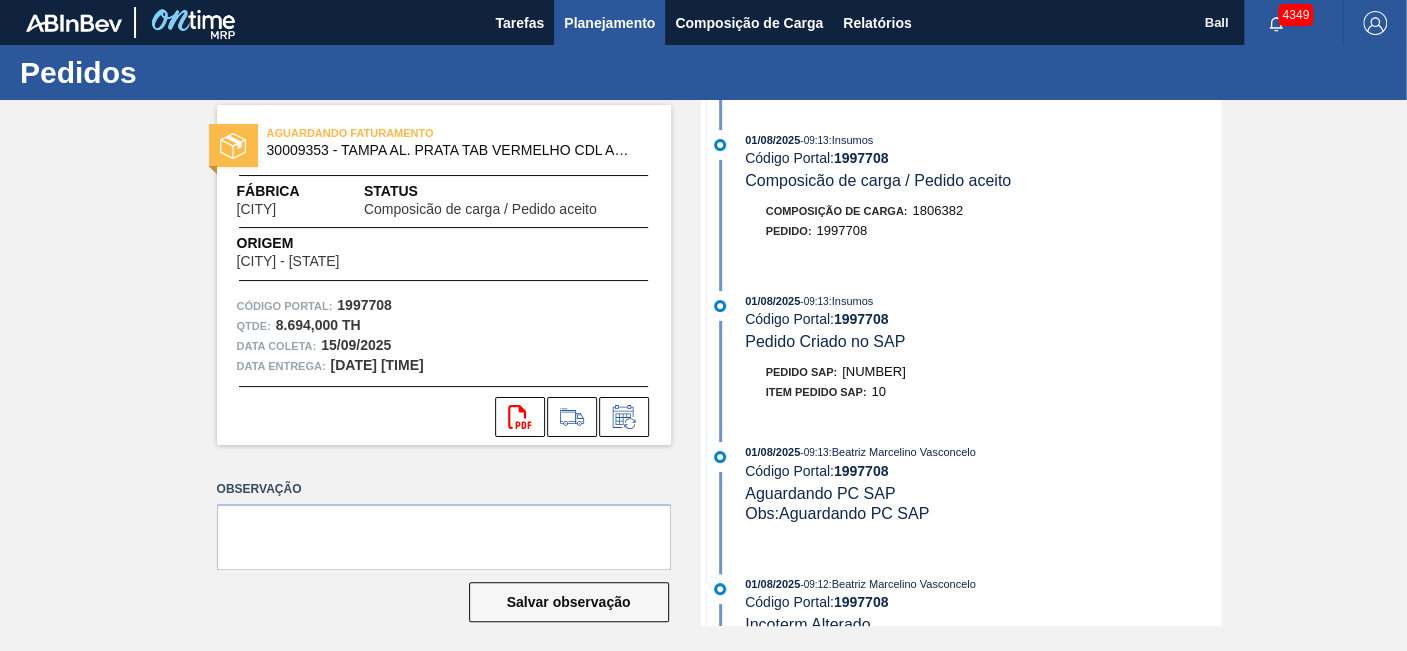 click on "Planejamento" at bounding box center [609, 23] 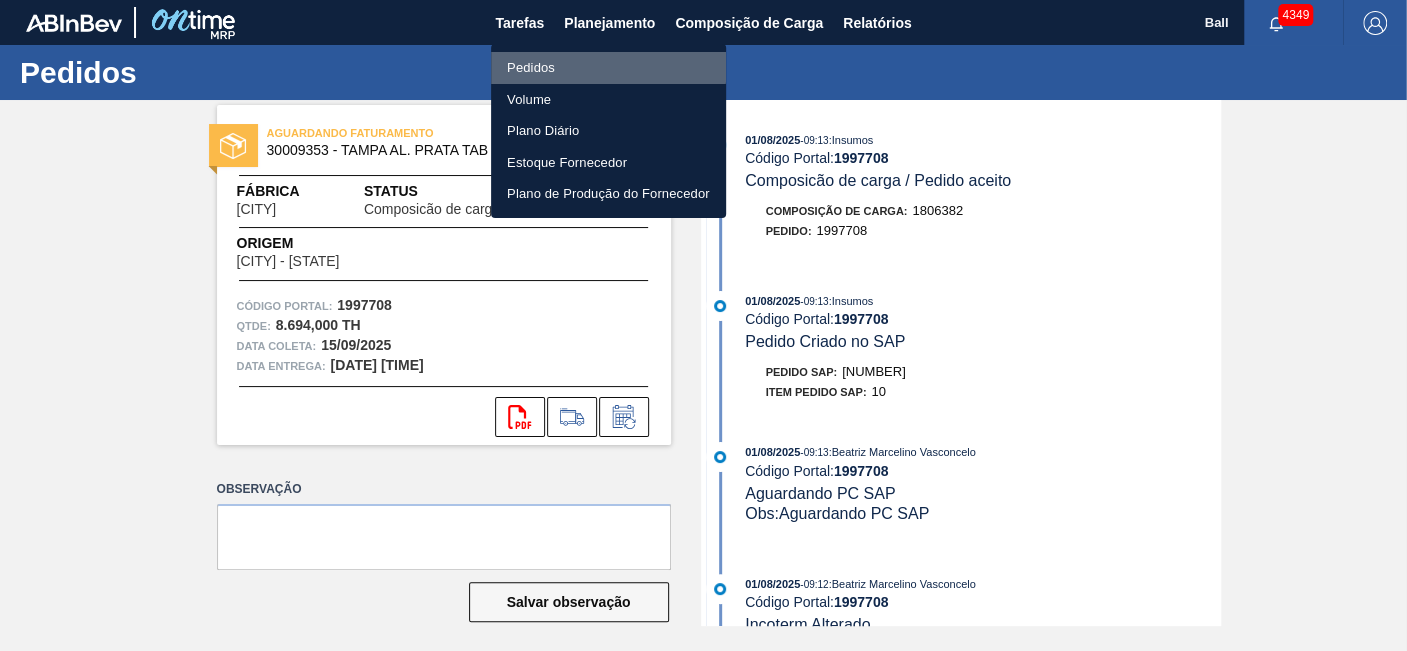 click on "Pedidos" at bounding box center [608, 68] 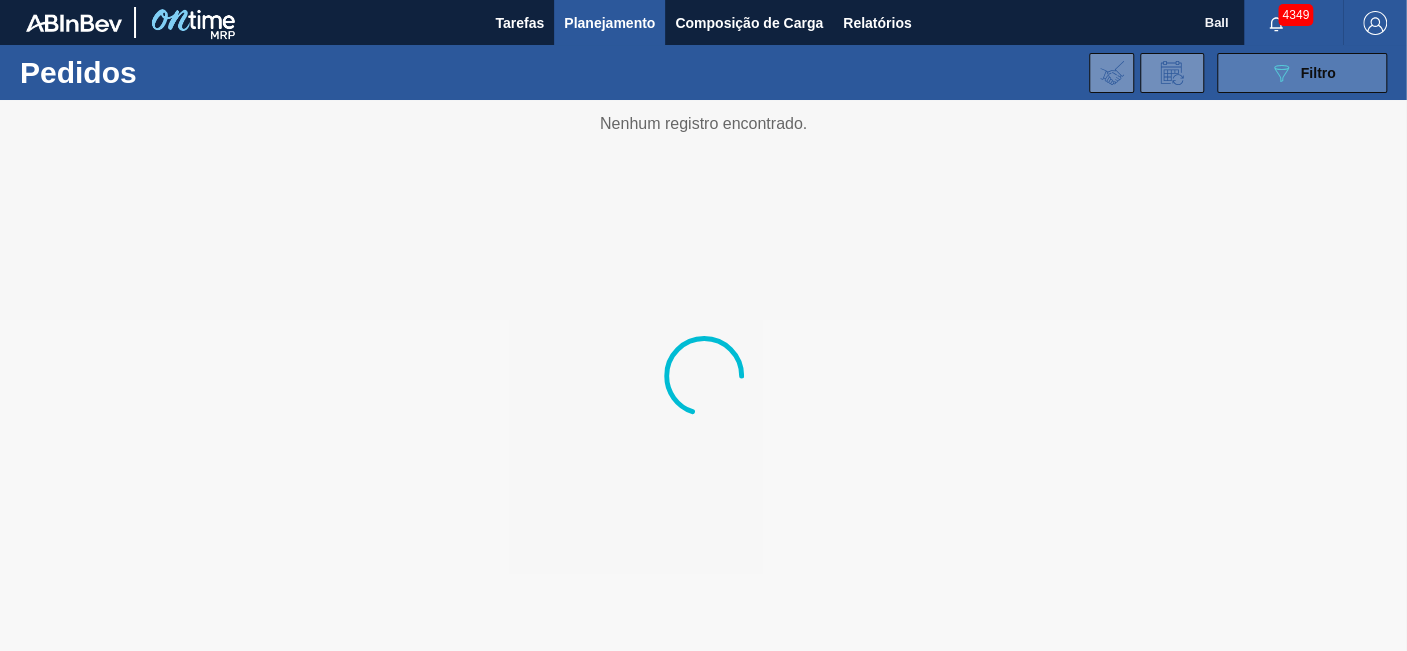 click 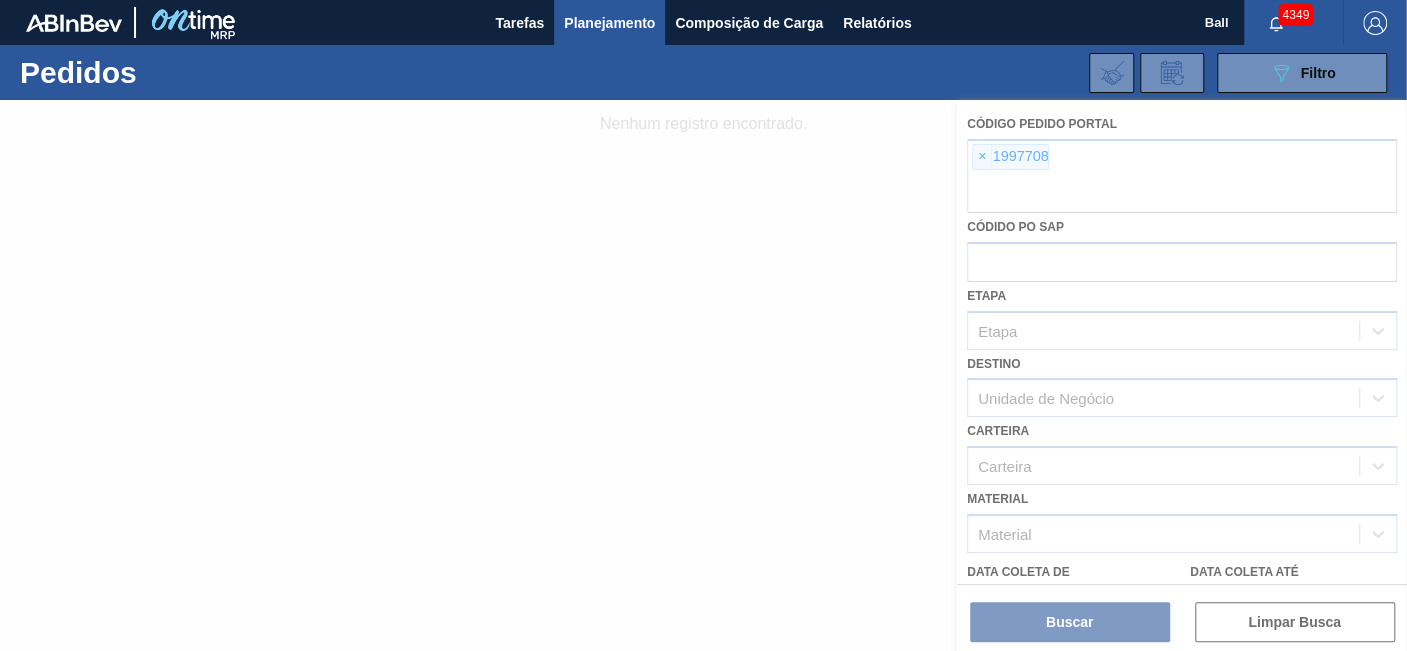 click at bounding box center (703, 375) 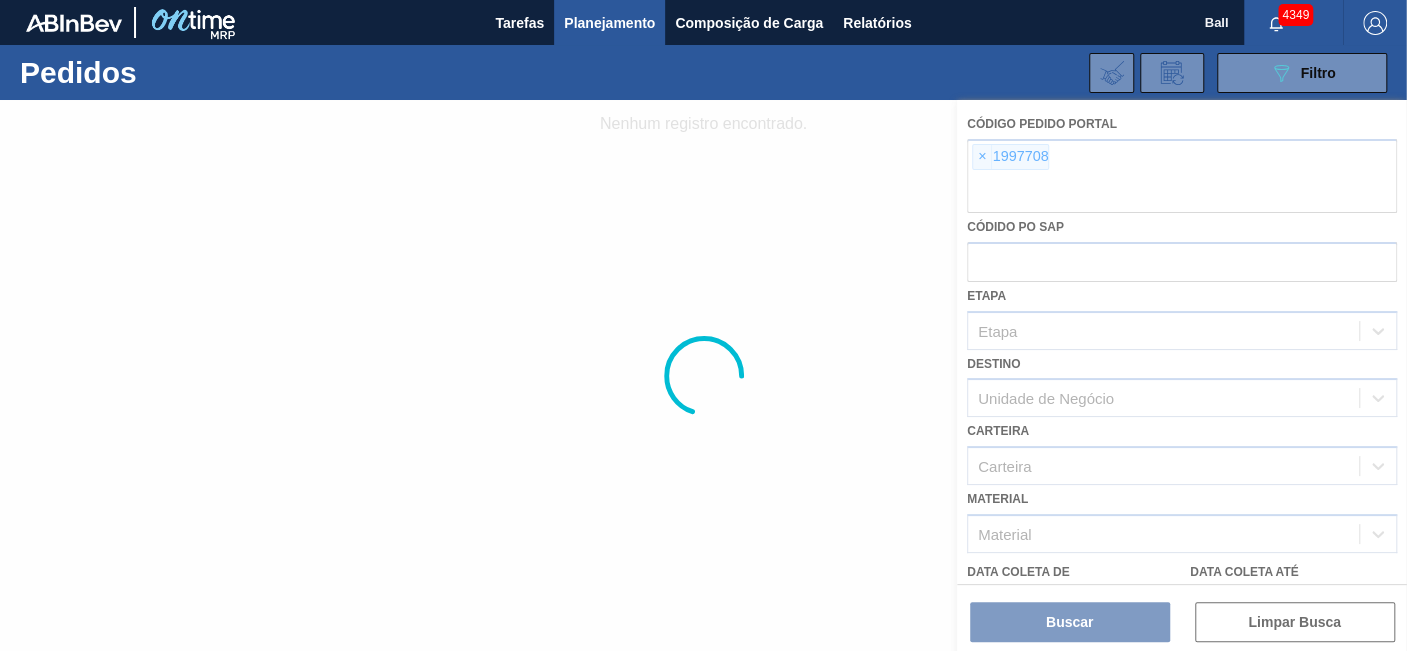 click at bounding box center (703, 375) 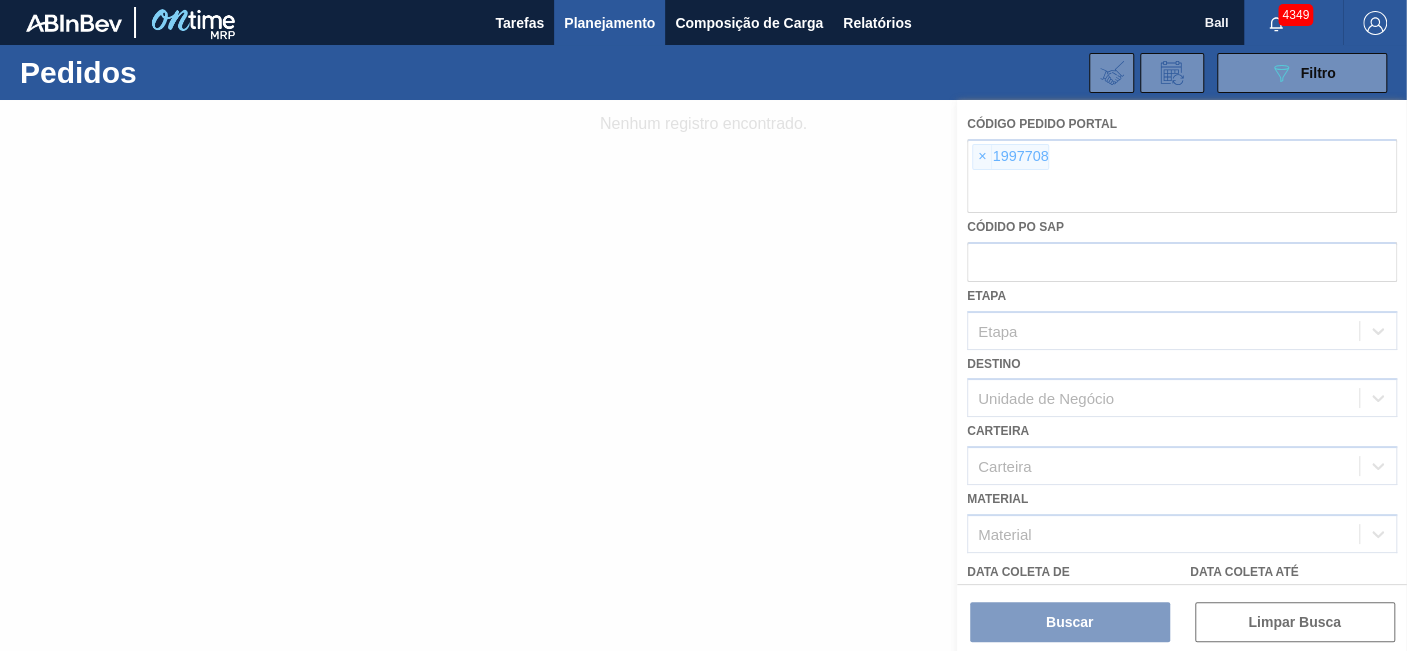 click at bounding box center (703, 375) 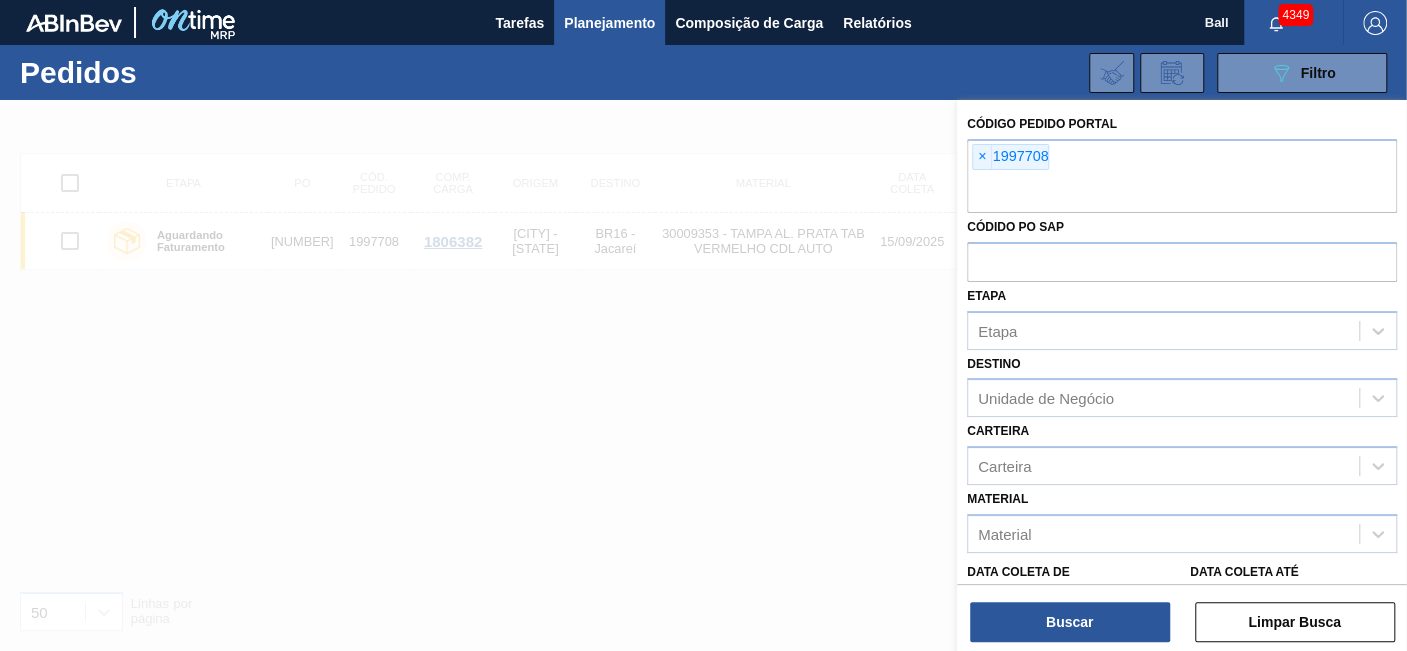 click on "×" at bounding box center [982, 157] 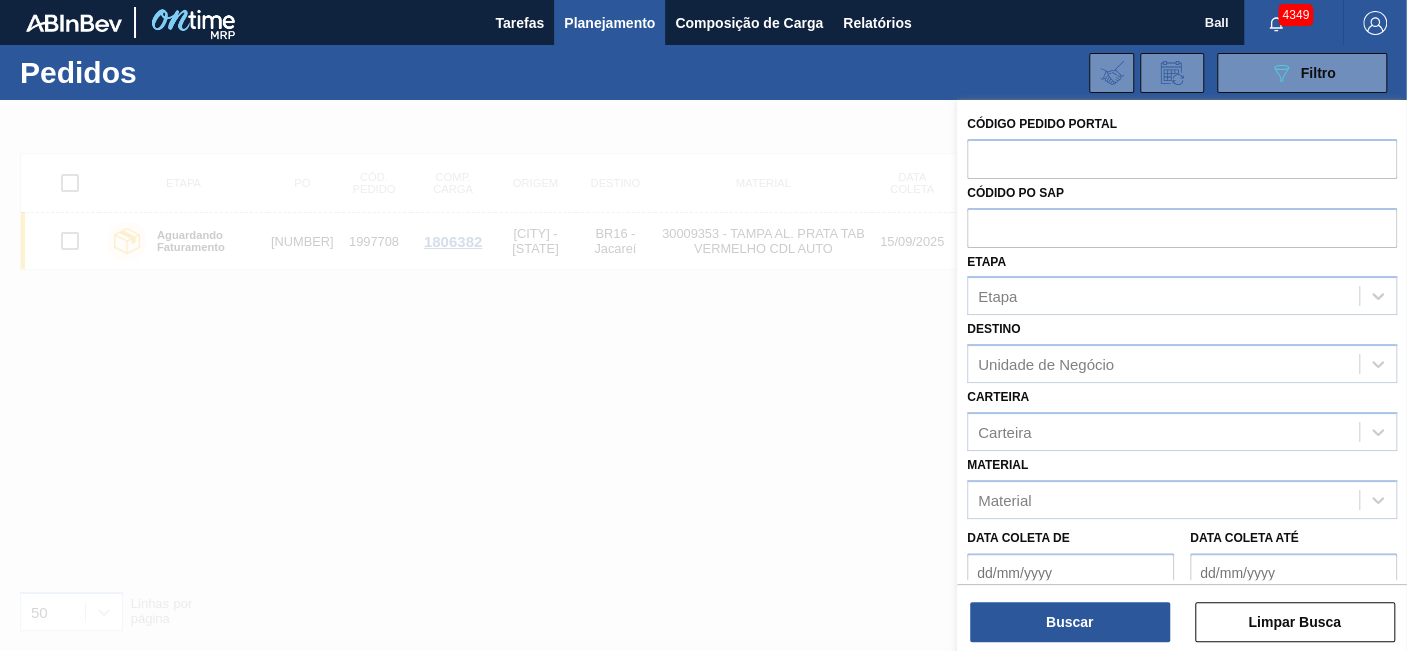 paste on "2000548" 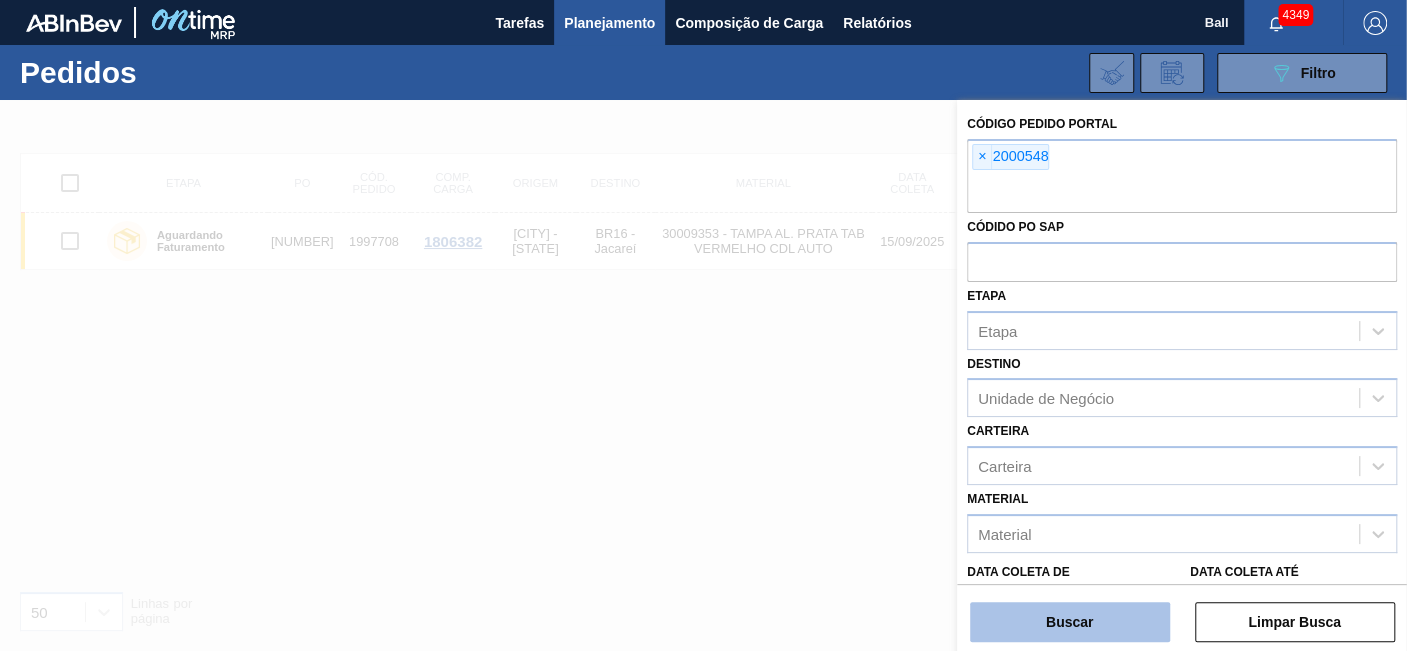 click on "Buscar" at bounding box center [1070, 622] 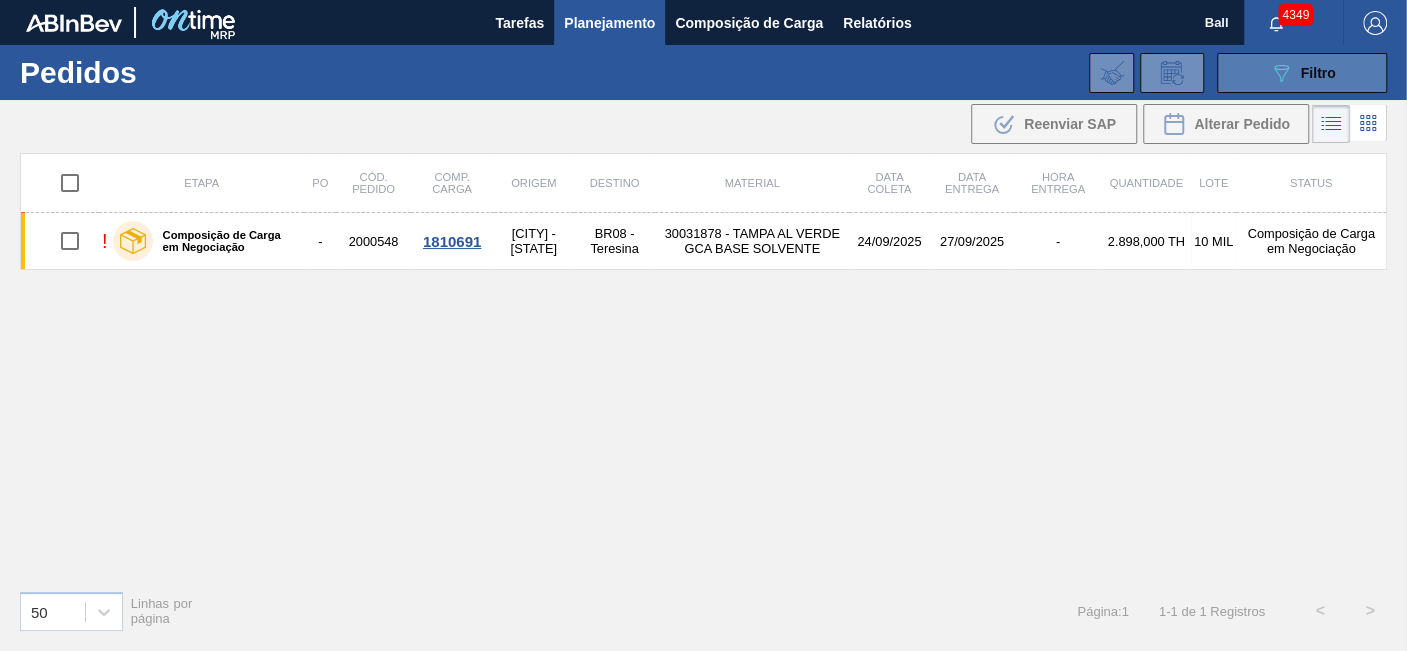 click on "089F7B8B-B2A5-4AFE-B5C0-19BA573D28AC Filtro" at bounding box center [1302, 73] 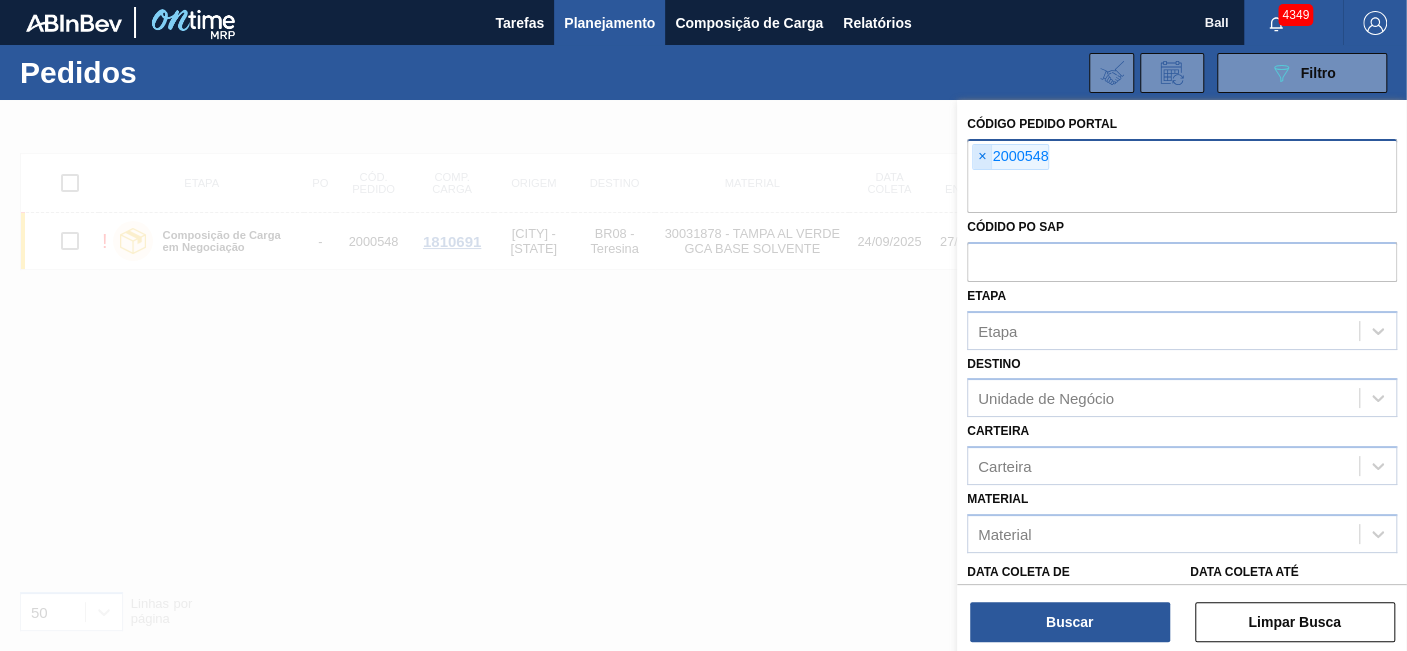 click on "×" at bounding box center (982, 157) 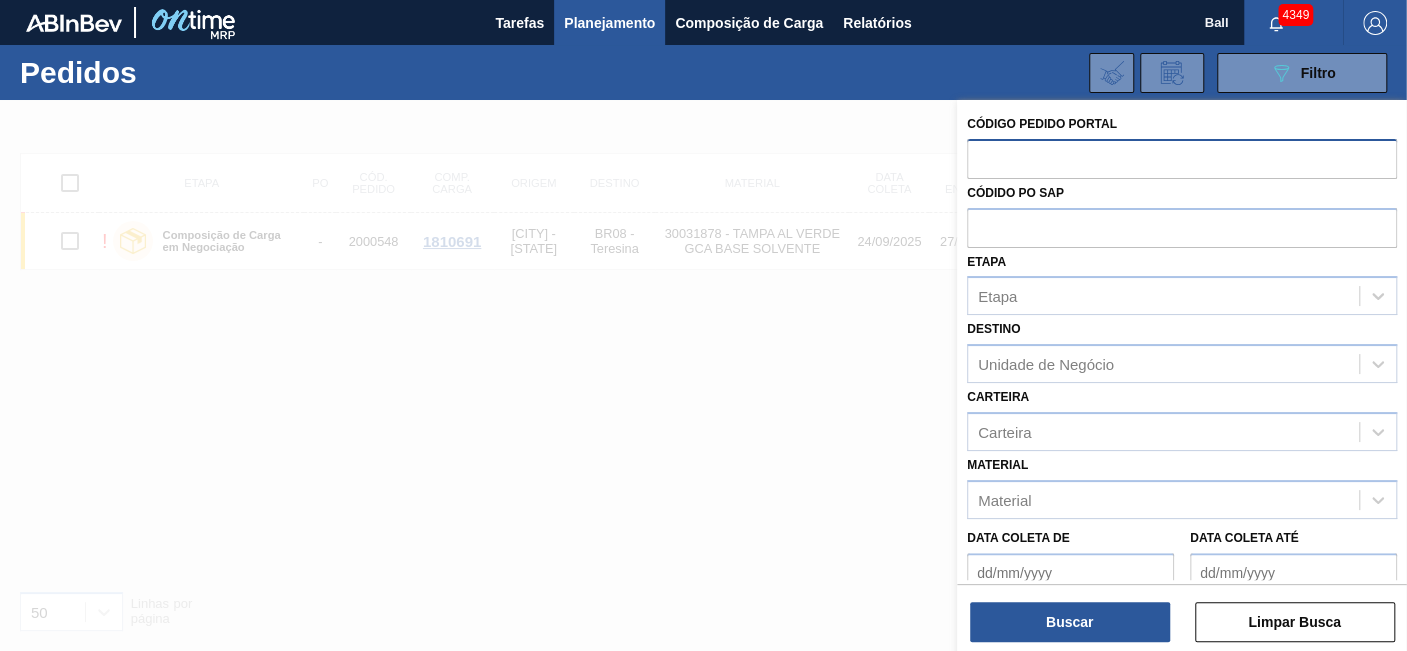 paste on "2000552" 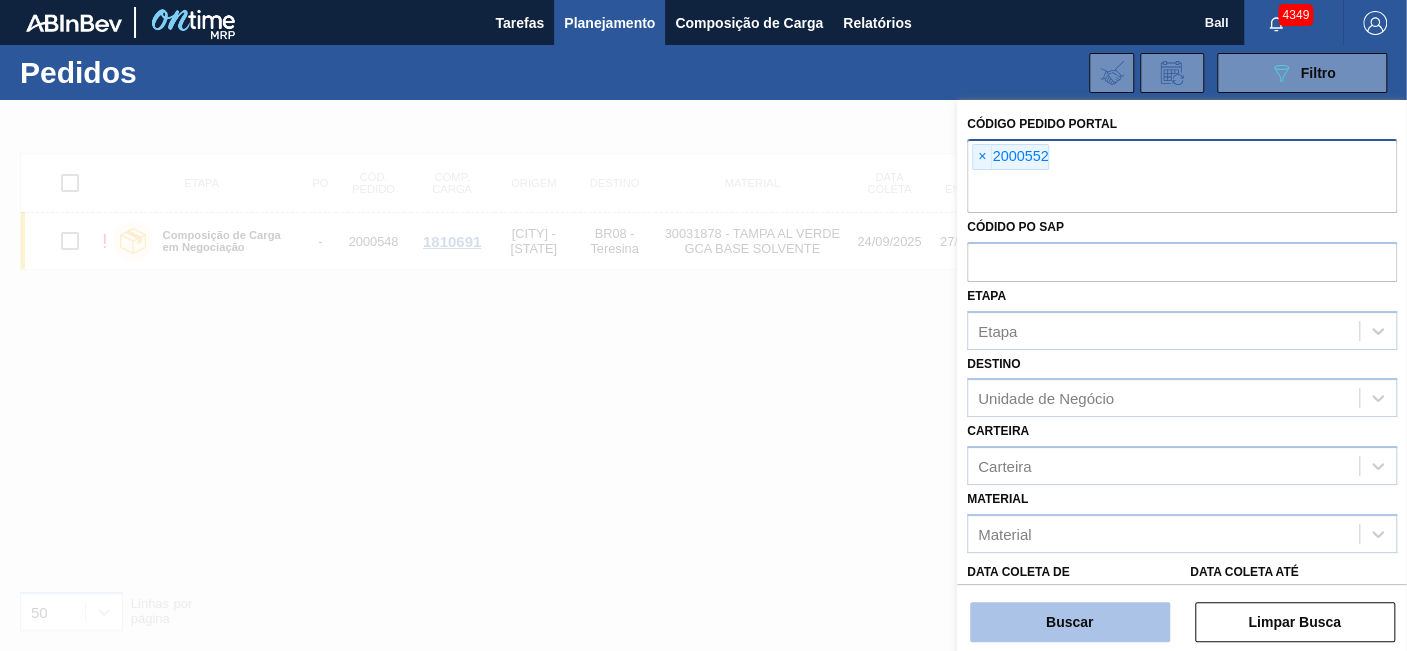 click on "Buscar" at bounding box center (1070, 622) 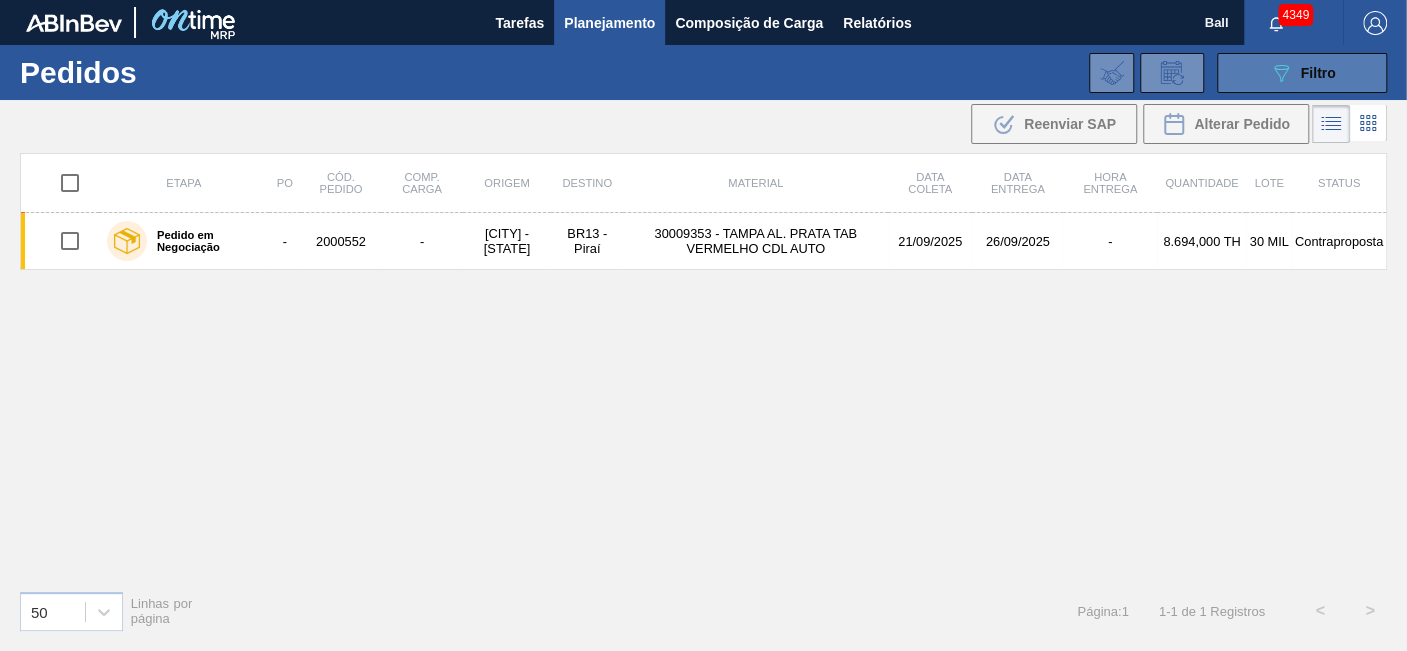 click on "089F7B8B-B2A5-4AFE-B5C0-19BA573D28AC Filtro" at bounding box center [1302, 73] 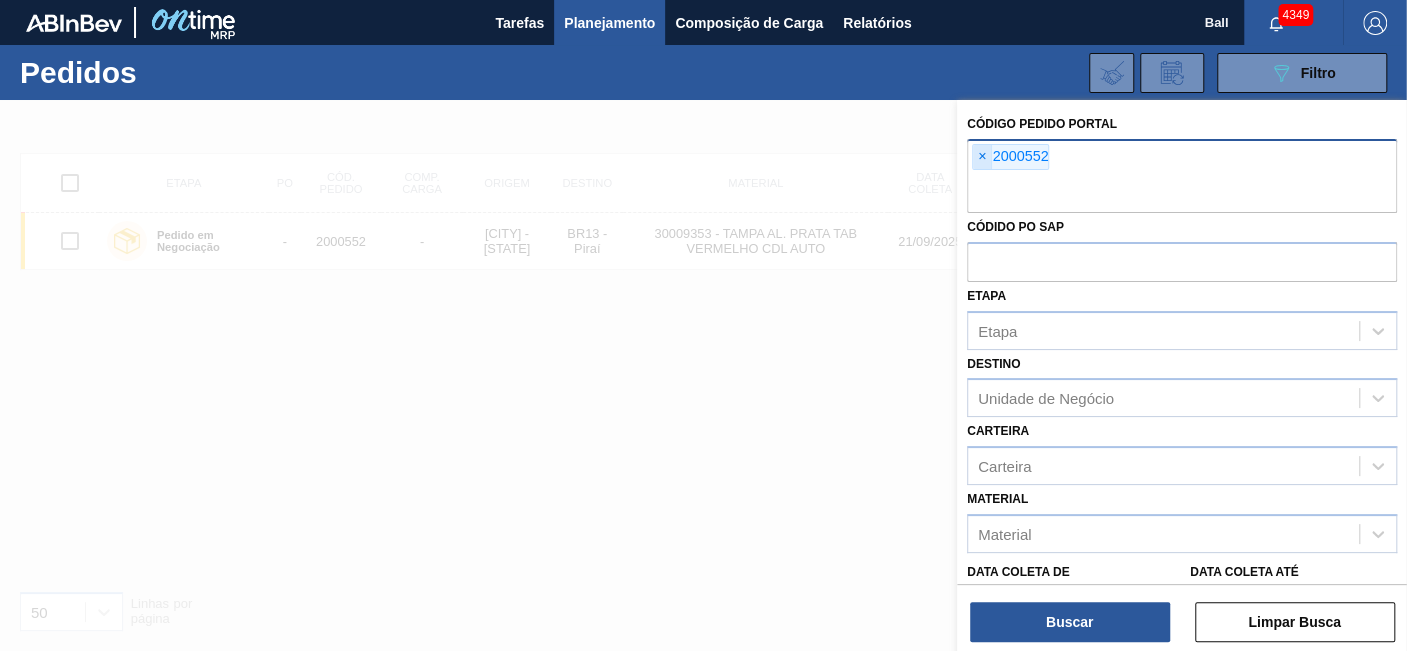 click on "×" at bounding box center [982, 157] 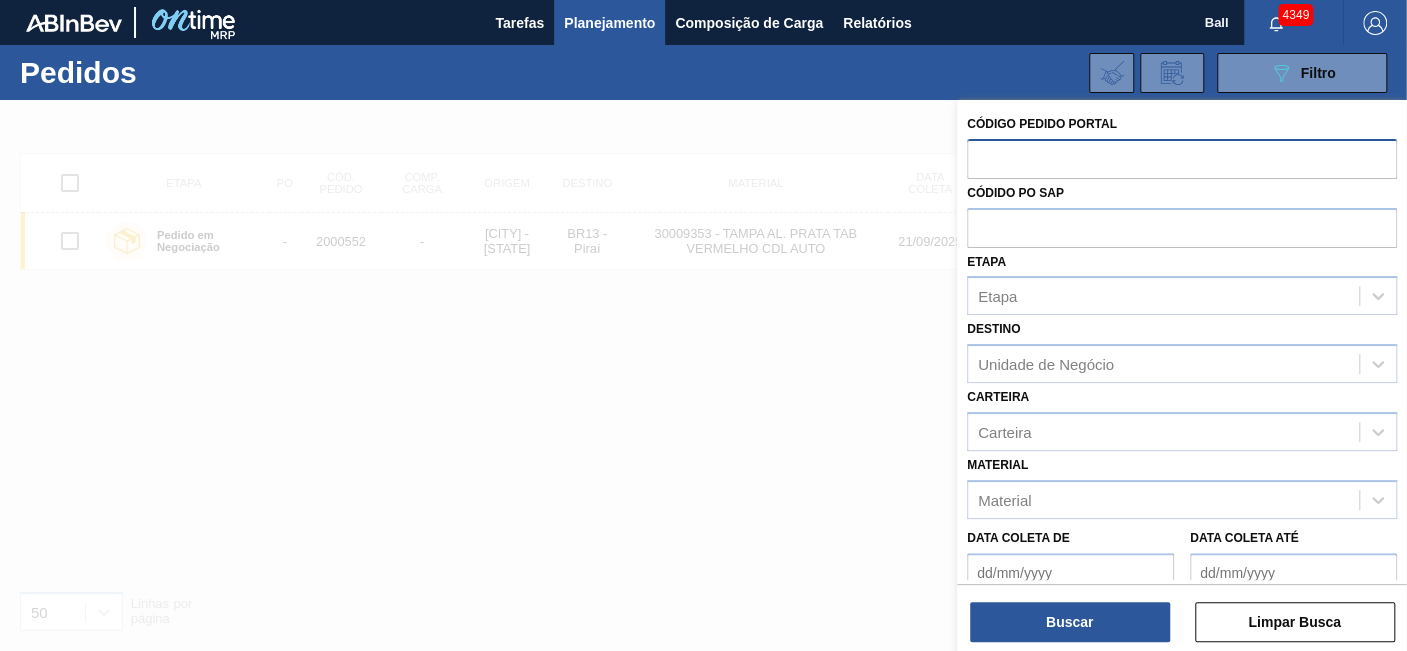 paste on "2003371" 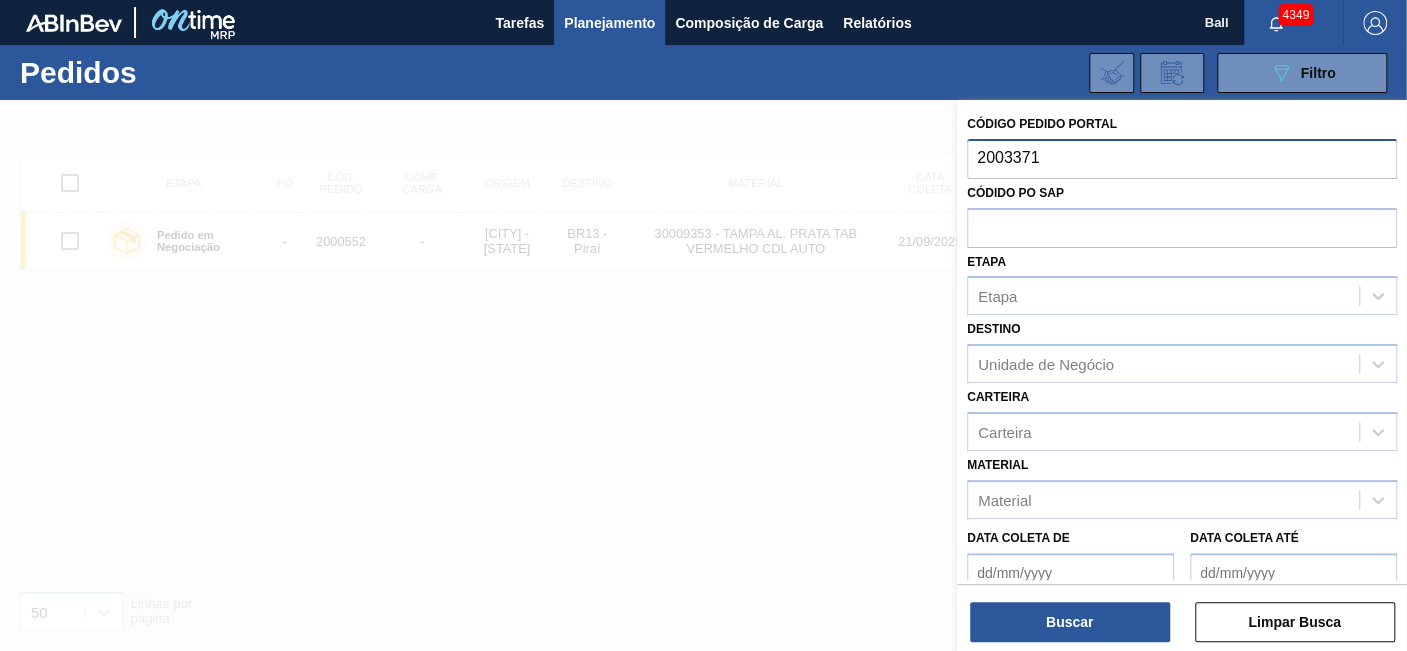 type 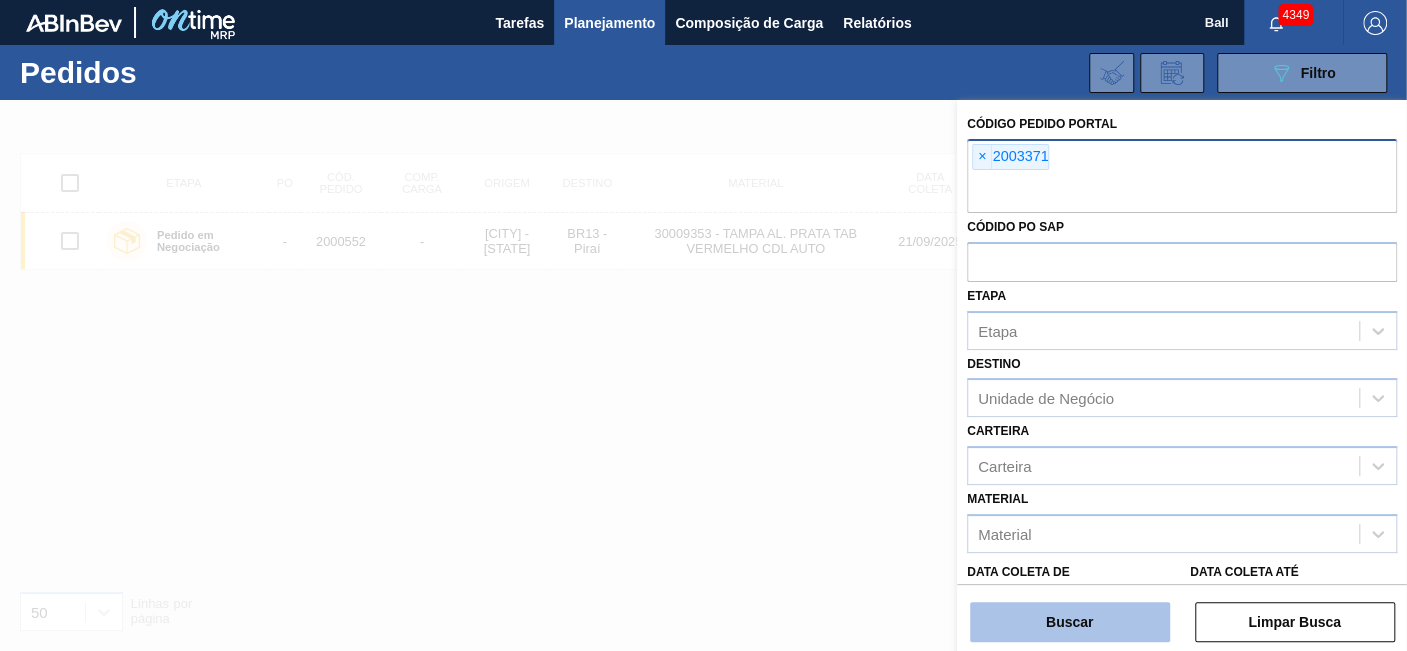 click on "Buscar" at bounding box center (1070, 622) 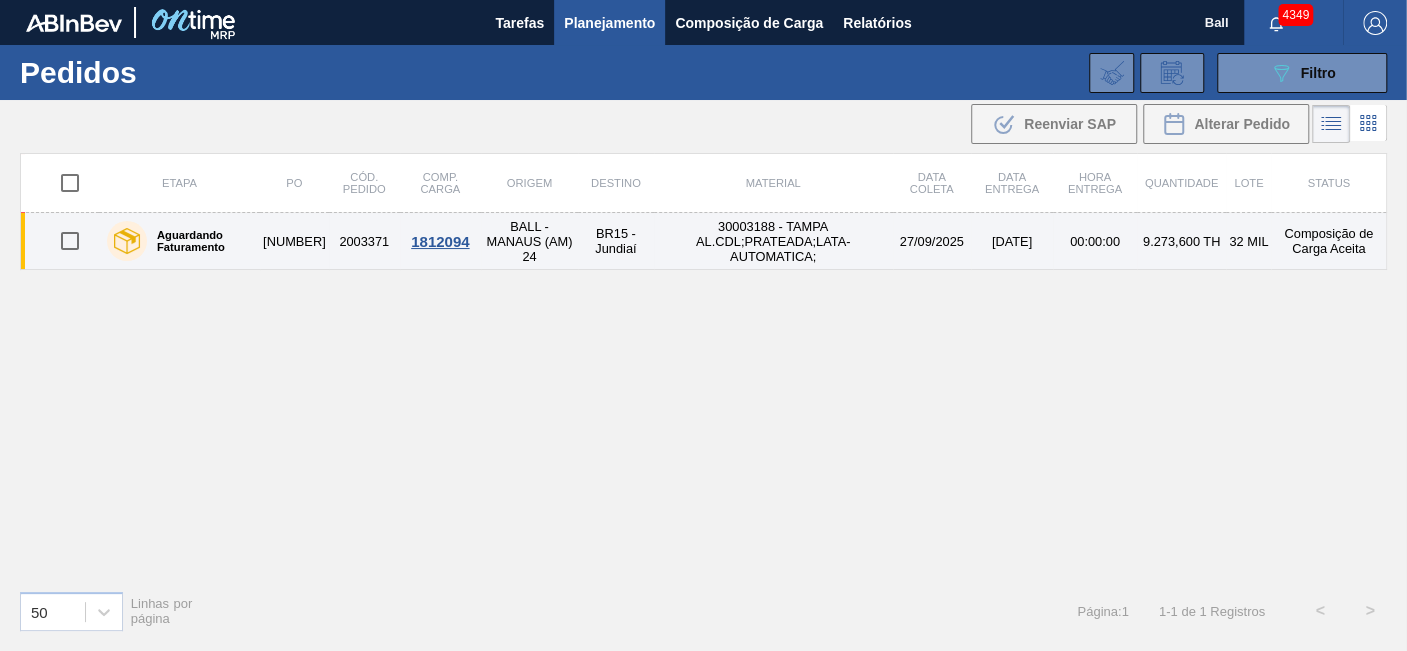 click on "BR15 - Jundiaí" at bounding box center (616, 241) 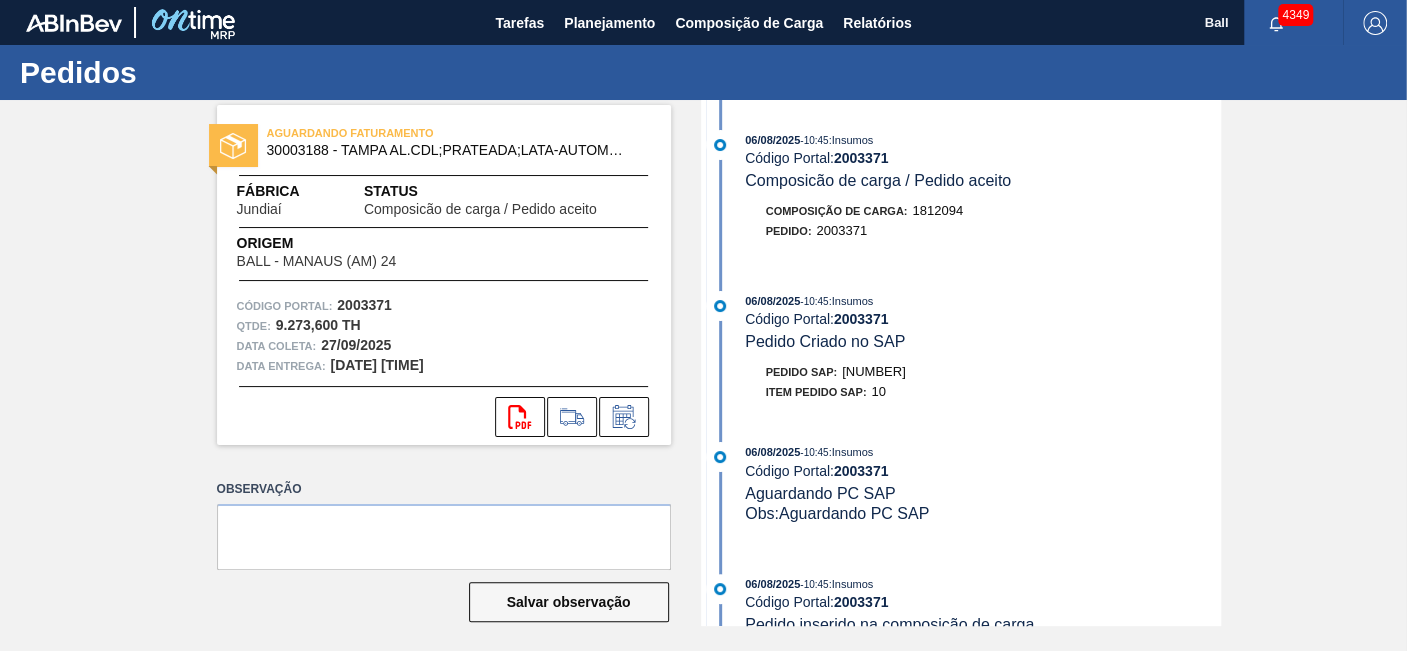 drag, startPoint x: 917, startPoint y: 378, endPoint x: 842, endPoint y: 378, distance: 75 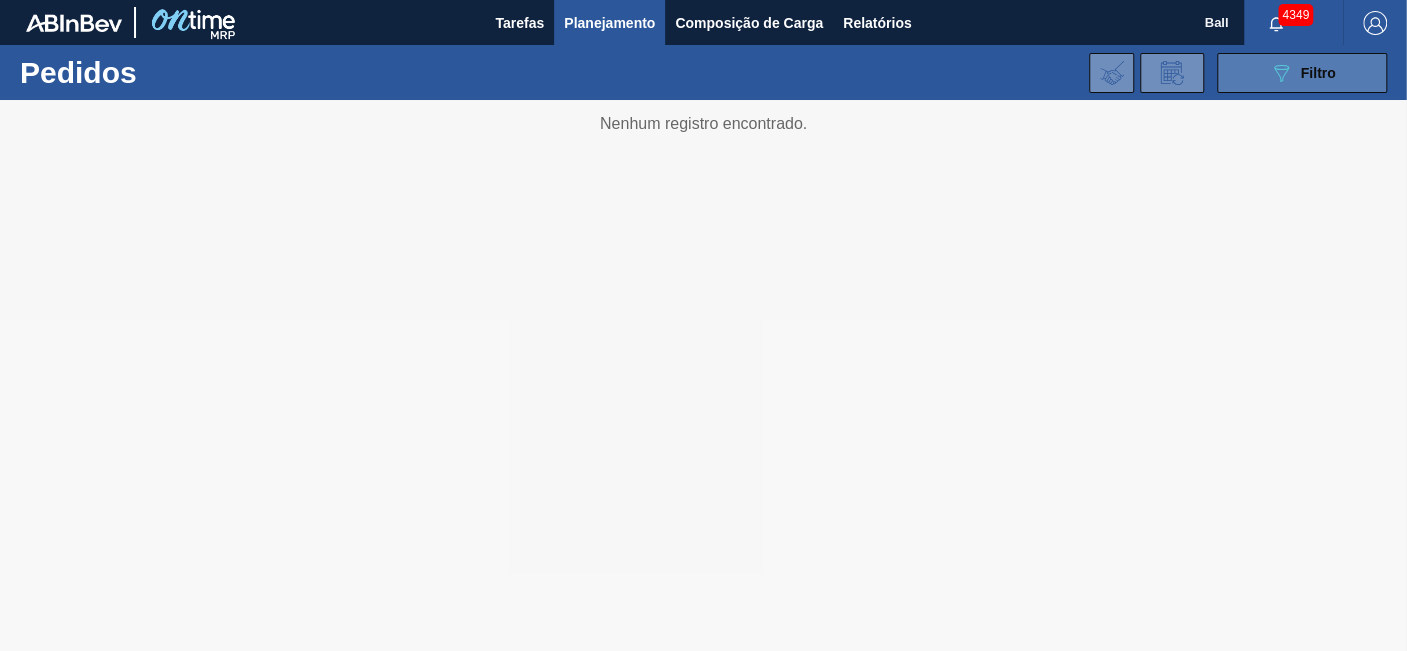 click on "Filtro" at bounding box center (1318, 73) 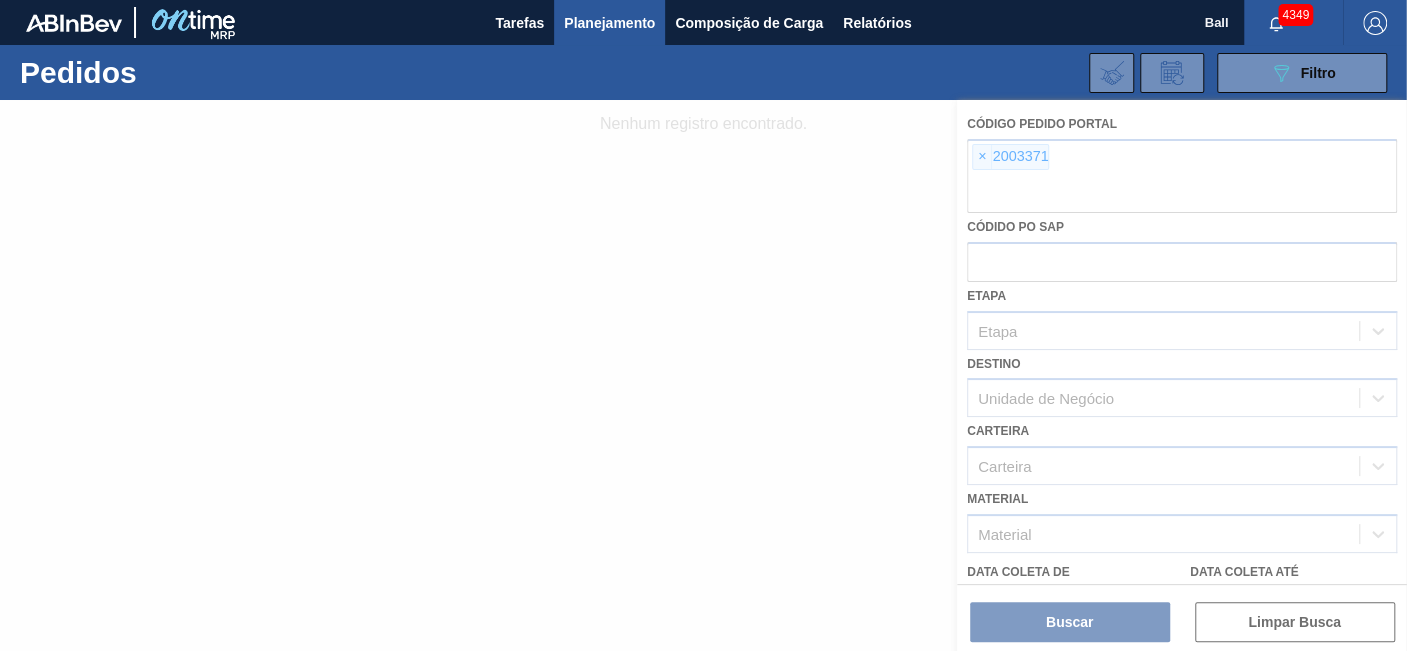 click at bounding box center (703, 375) 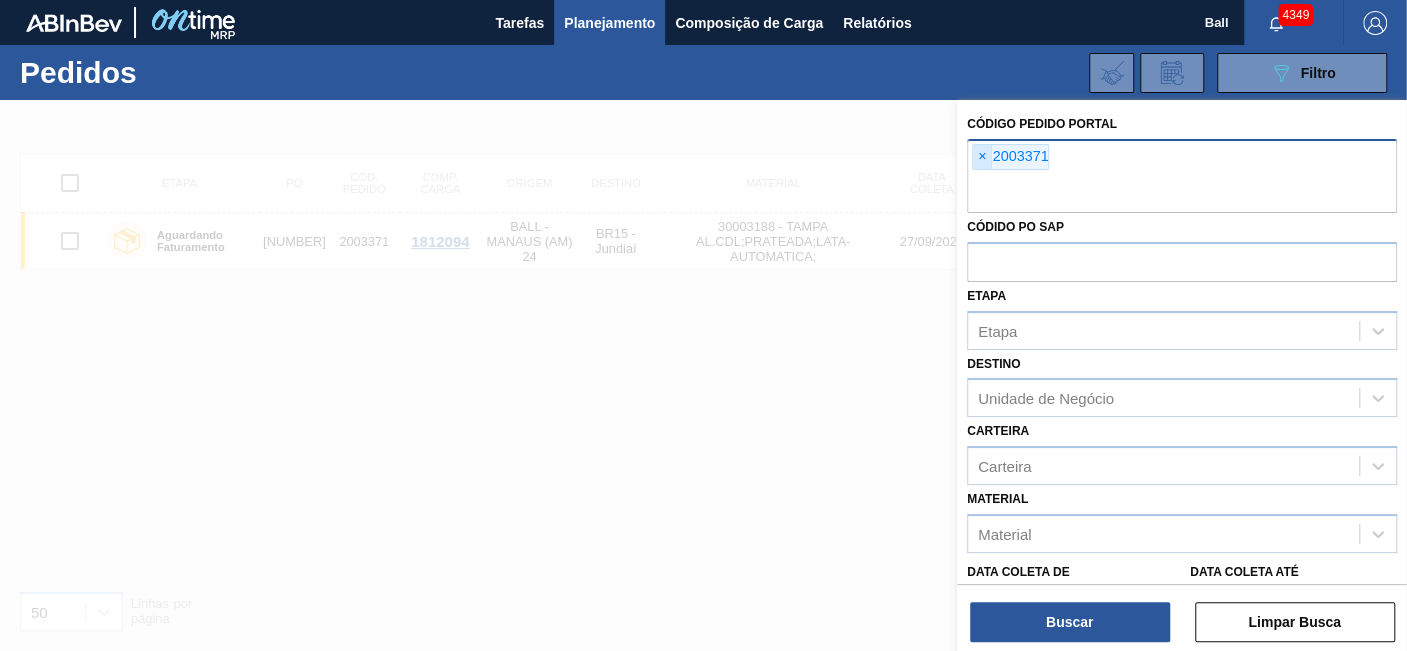 click on "×" at bounding box center [982, 157] 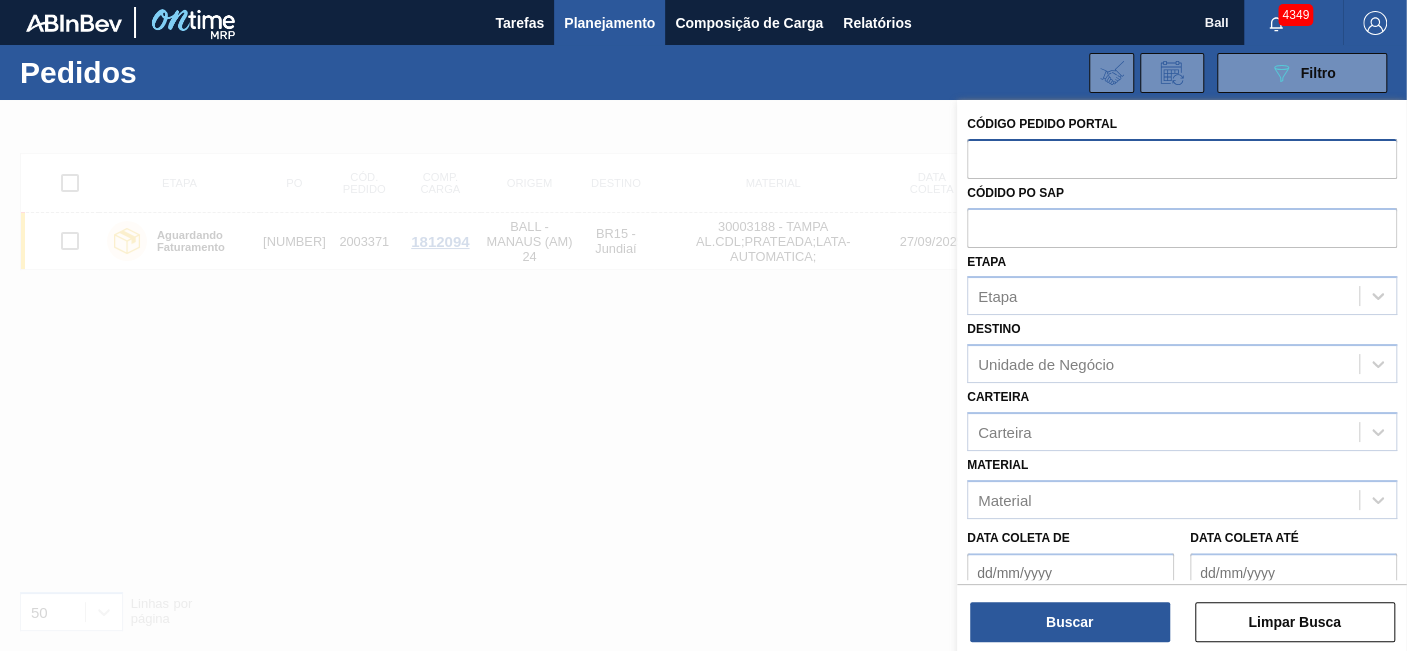 paste on "2003263" 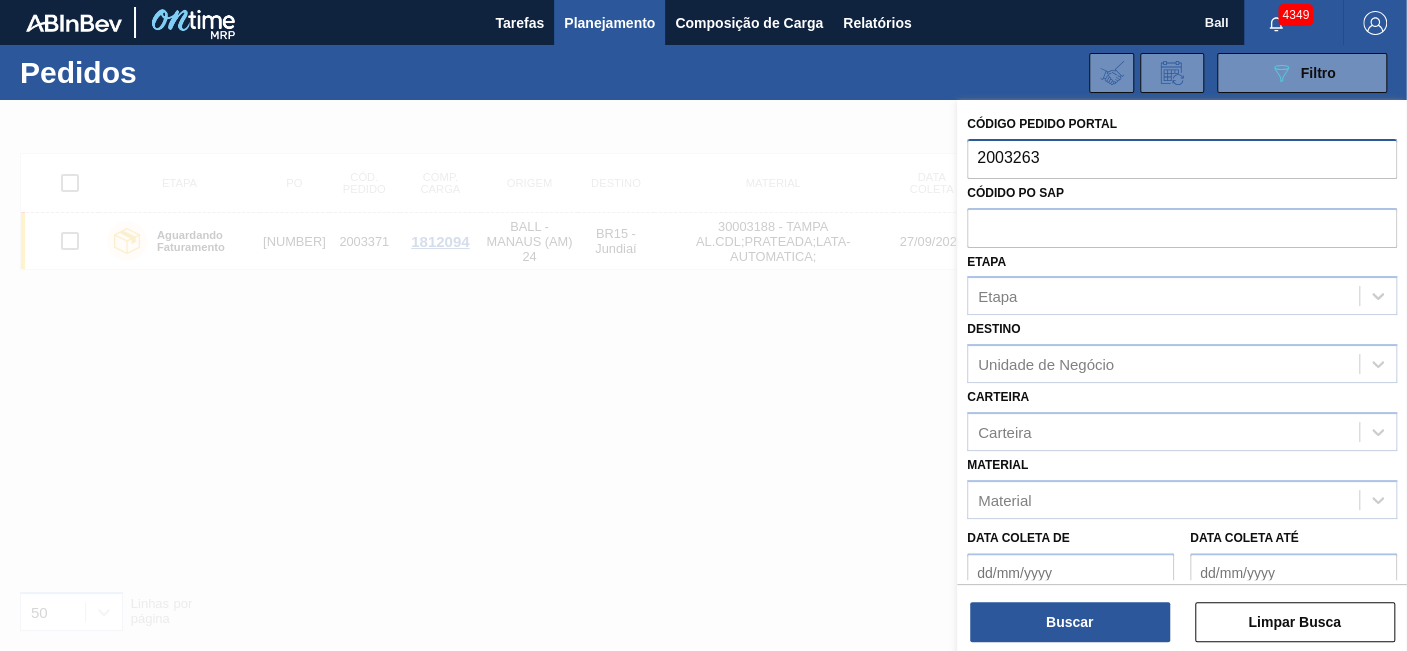type 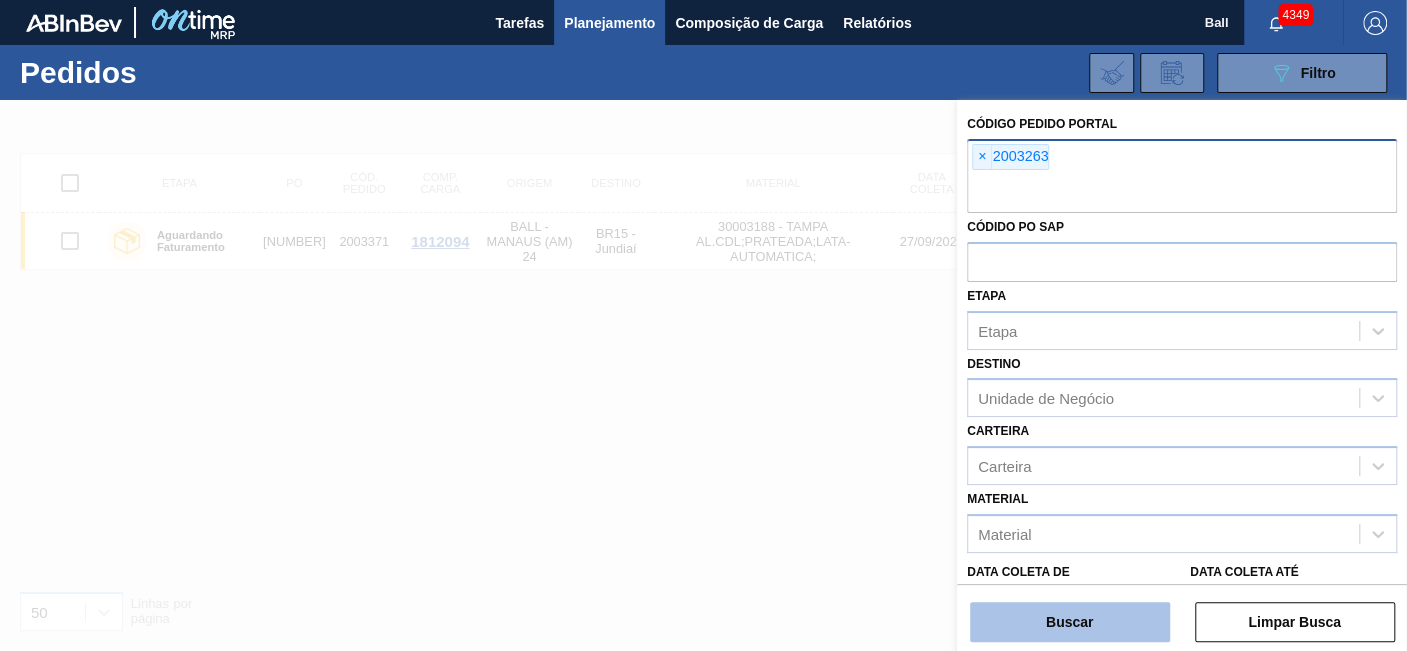 click on "Buscar" at bounding box center [1070, 622] 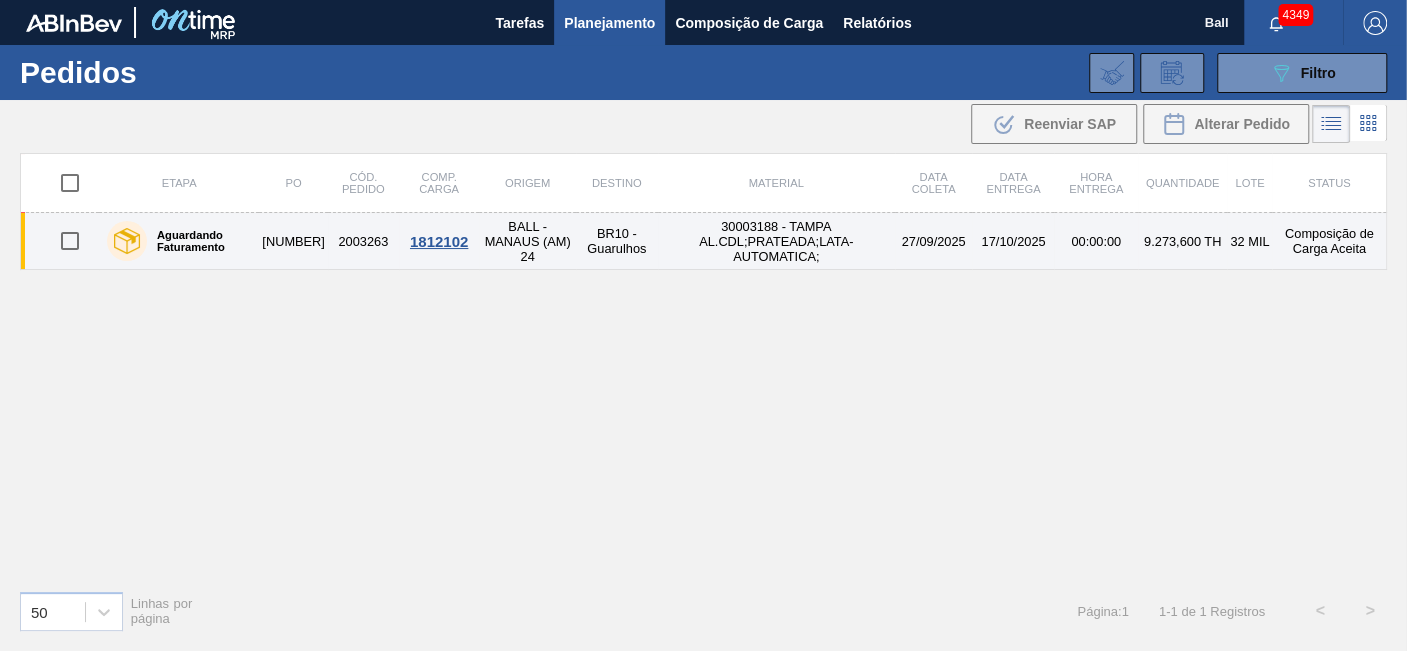 click on "27/09/2025" at bounding box center [934, 241] 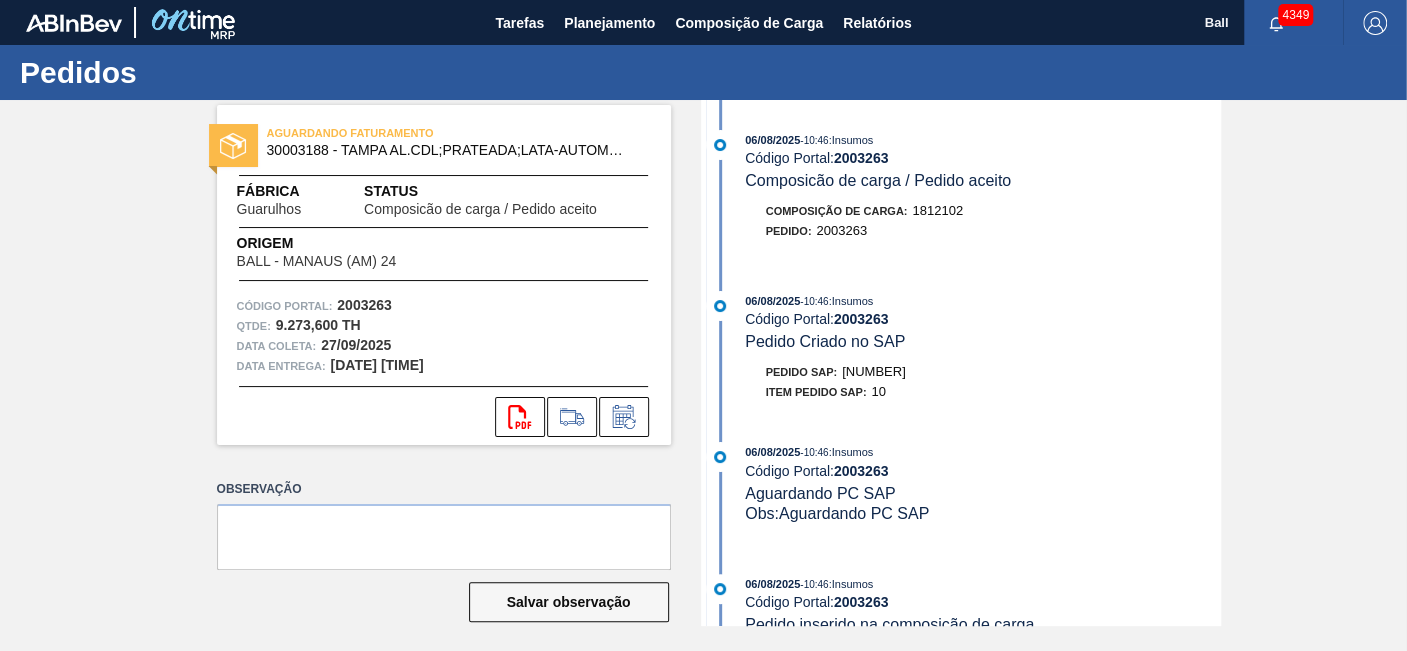 drag, startPoint x: 922, startPoint y: 377, endPoint x: 842, endPoint y: 381, distance: 80.09994 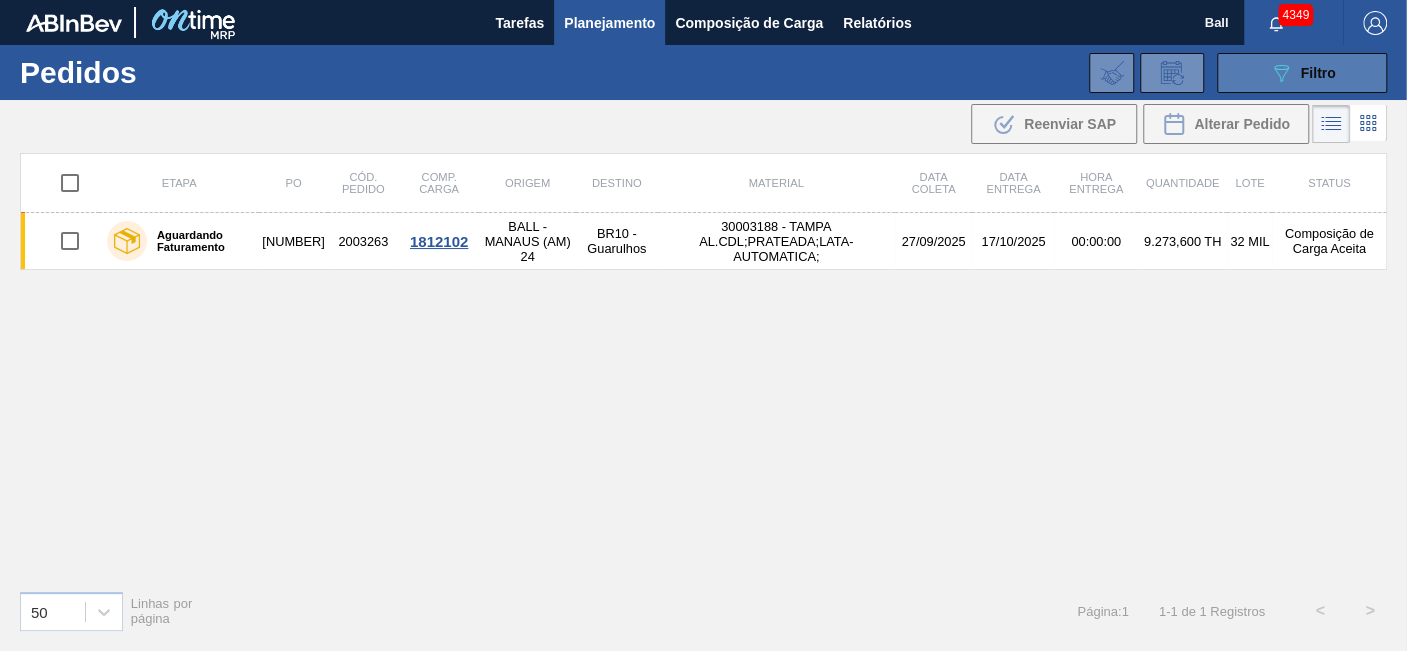 click on "089F7B8B-B2A5-4AFE-B5C0-19BA573D28AC" 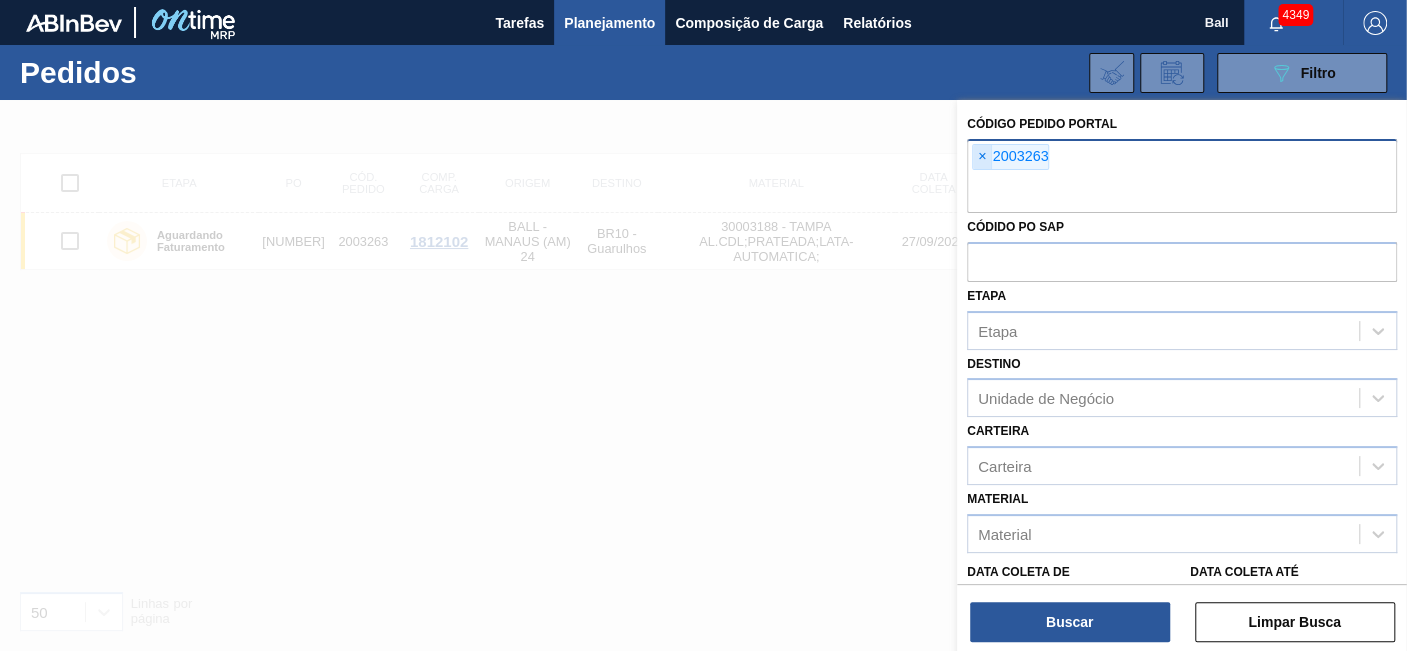 click on "×" at bounding box center [982, 157] 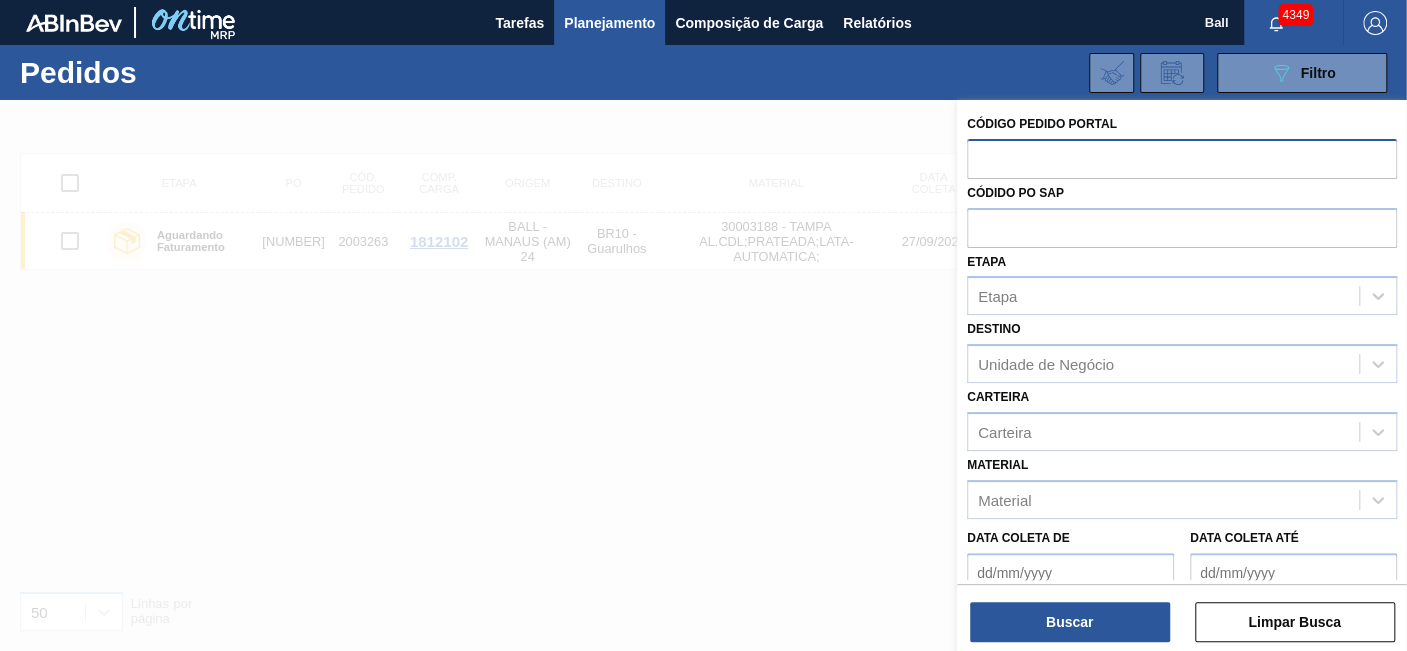paste on "2003264" 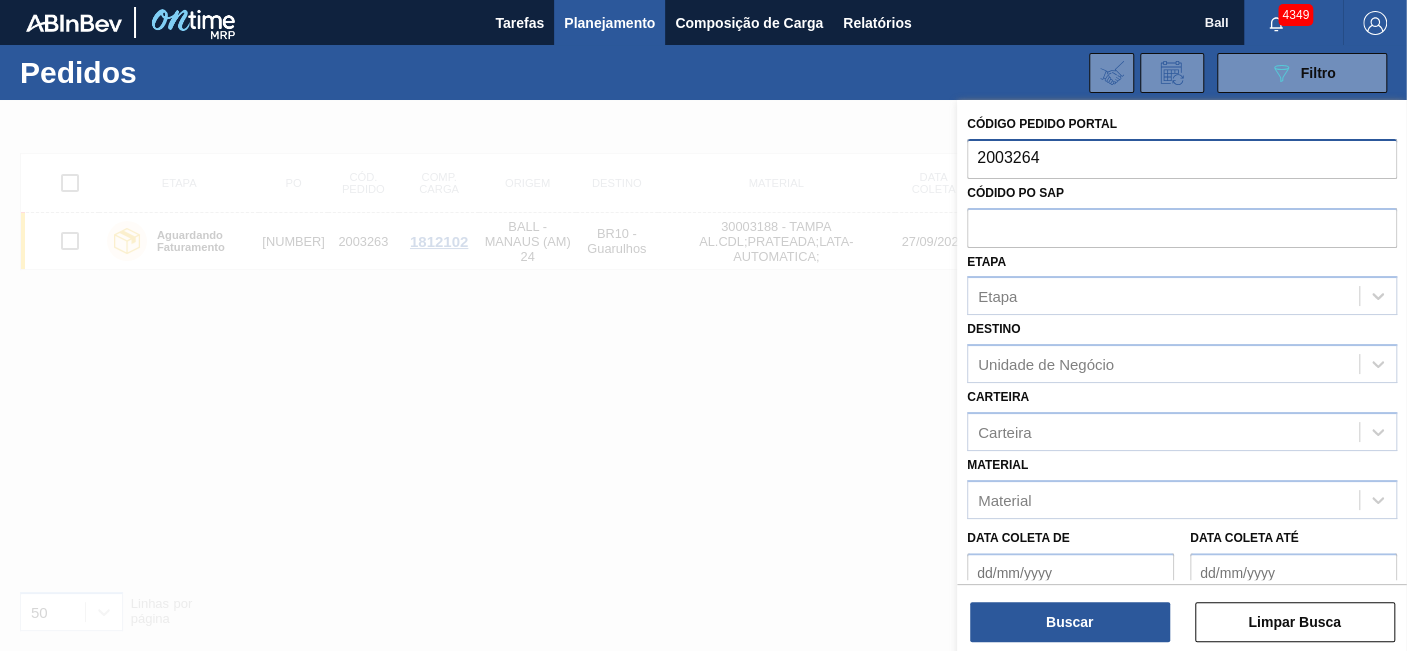 type 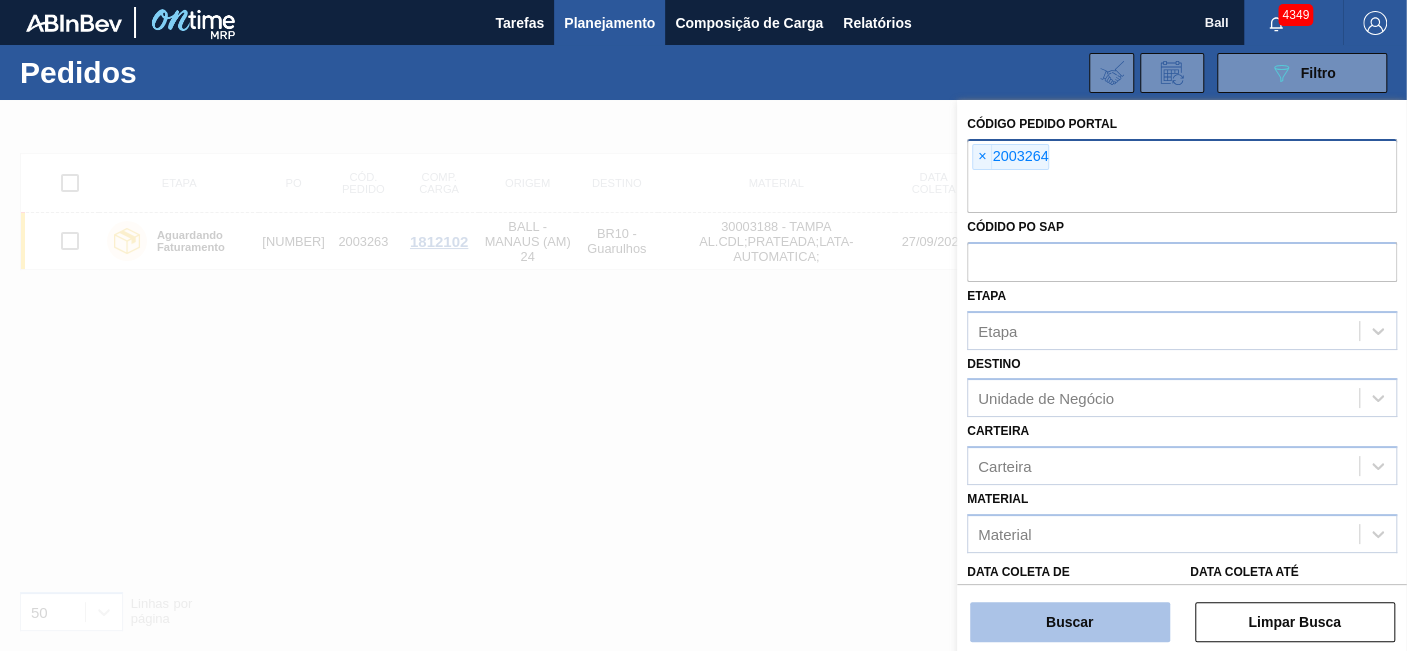 click on "Buscar" at bounding box center (1070, 622) 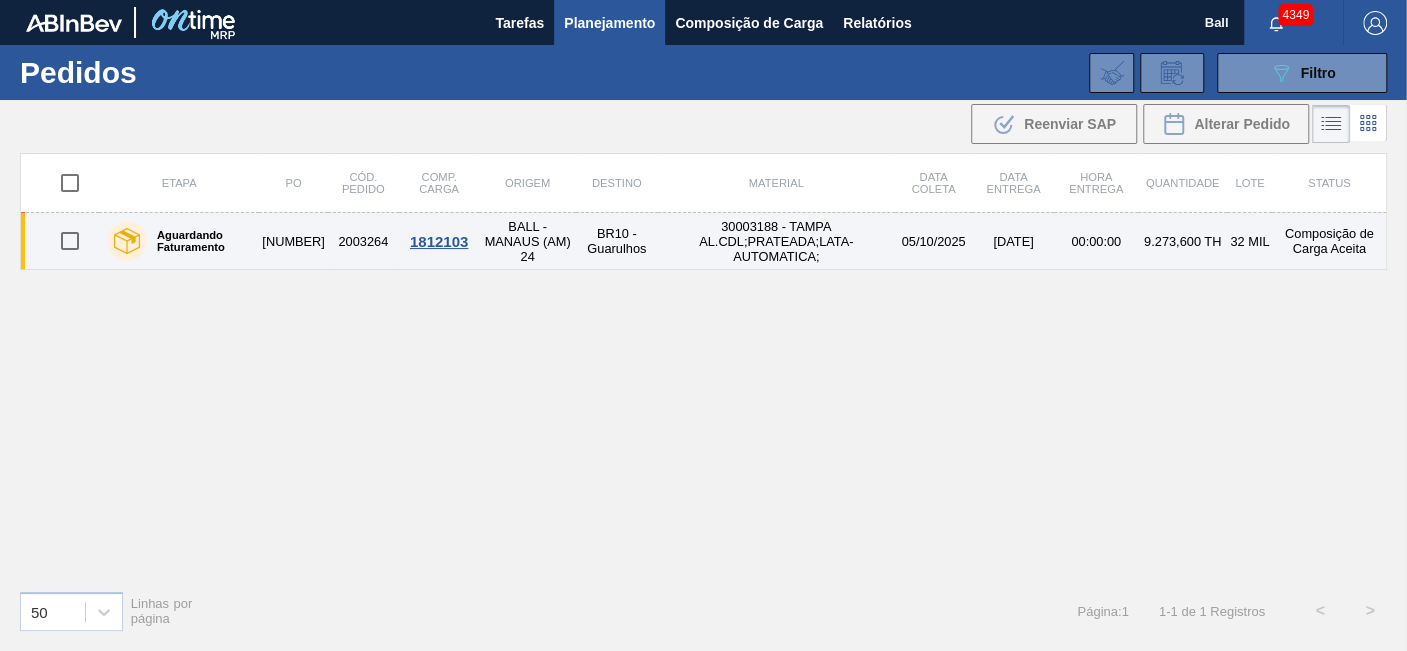 click on "05/10/2025" at bounding box center (934, 241) 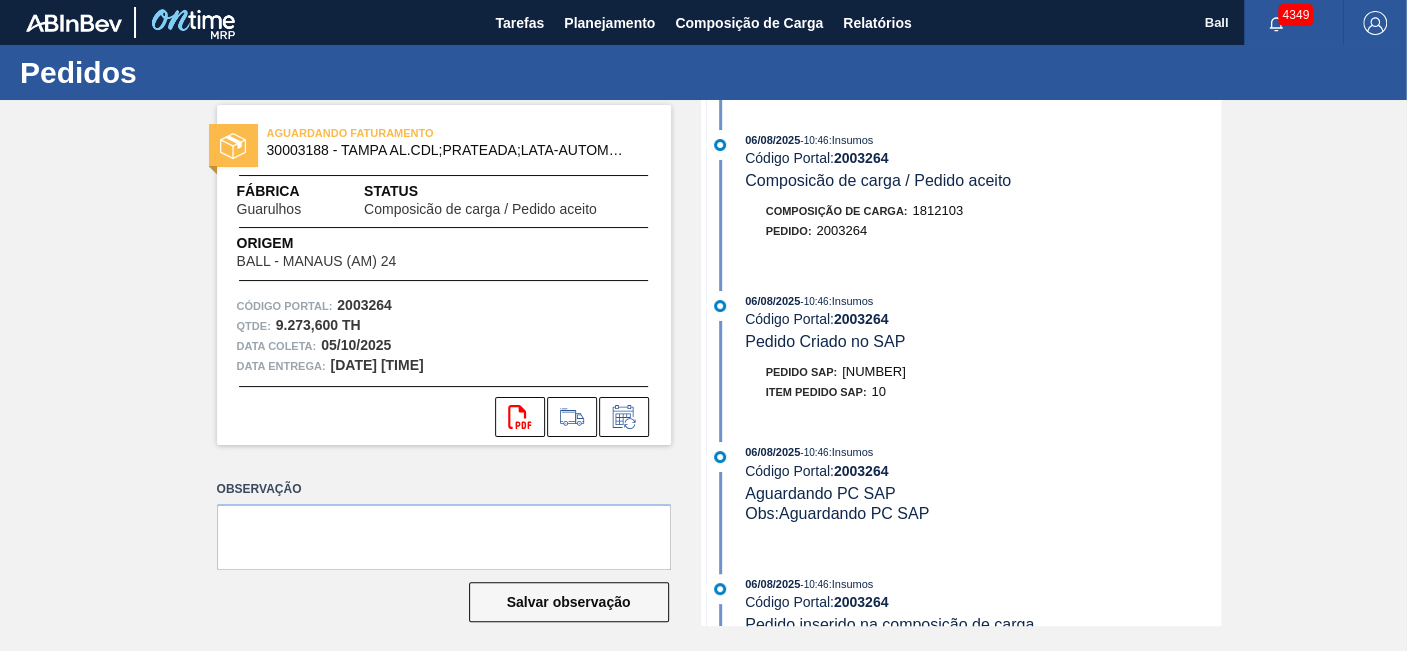 drag, startPoint x: 919, startPoint y: 383, endPoint x: 840, endPoint y: 381, distance: 79.025314 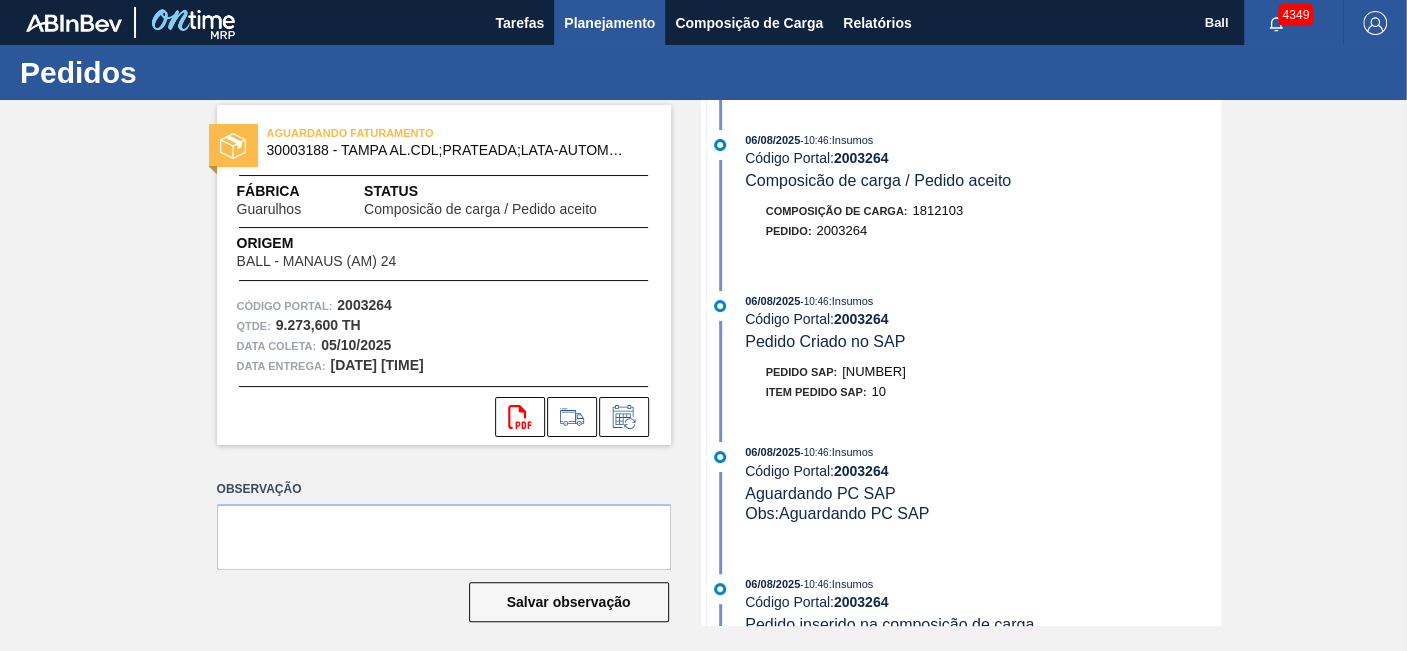 click on "Planejamento" at bounding box center (609, 23) 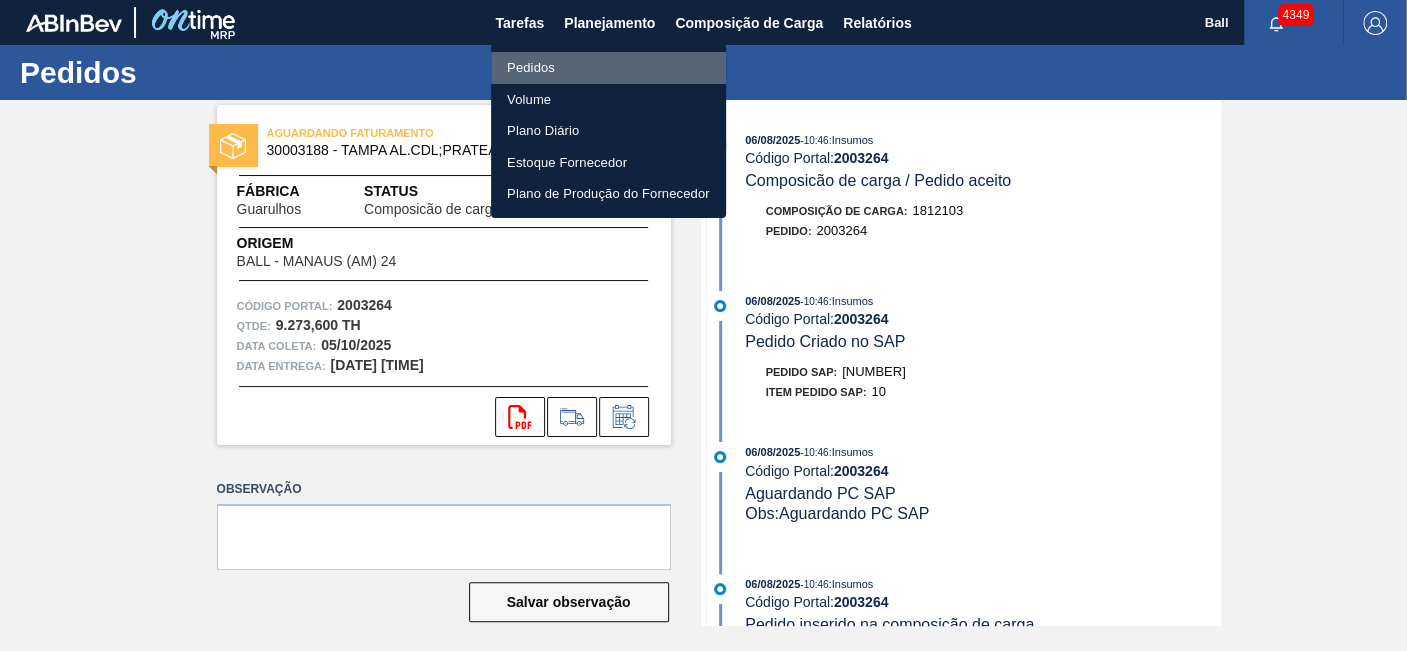 click on "Pedidos" at bounding box center (608, 68) 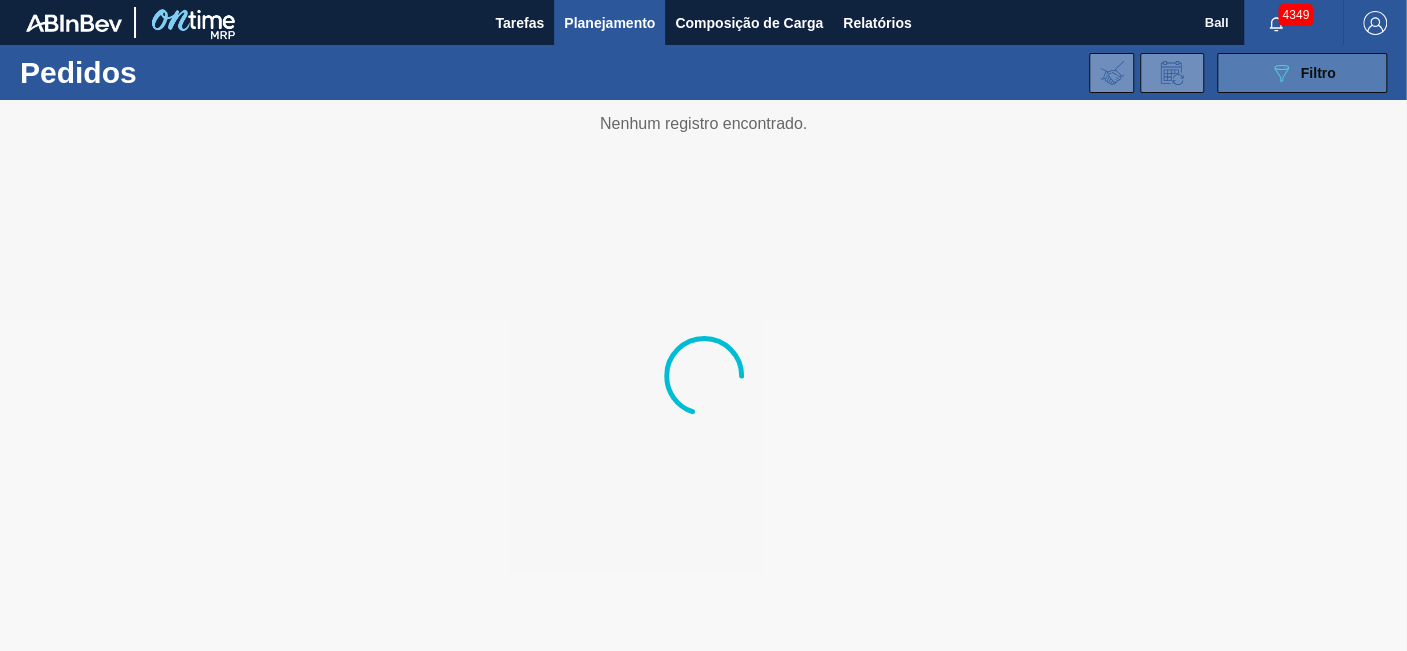 click on "089F7B8B-B2A5-4AFE-B5C0-19BA573D28AC Filtro" at bounding box center (1302, 73) 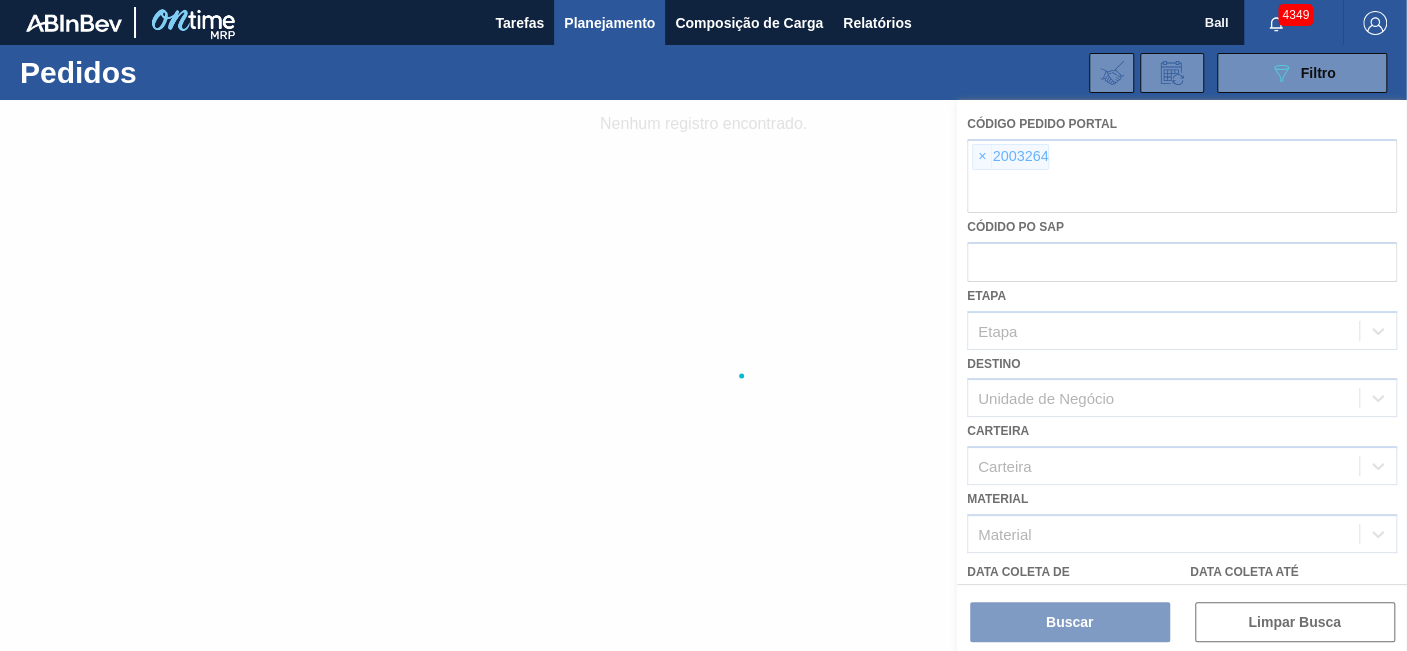 click at bounding box center [703, 375] 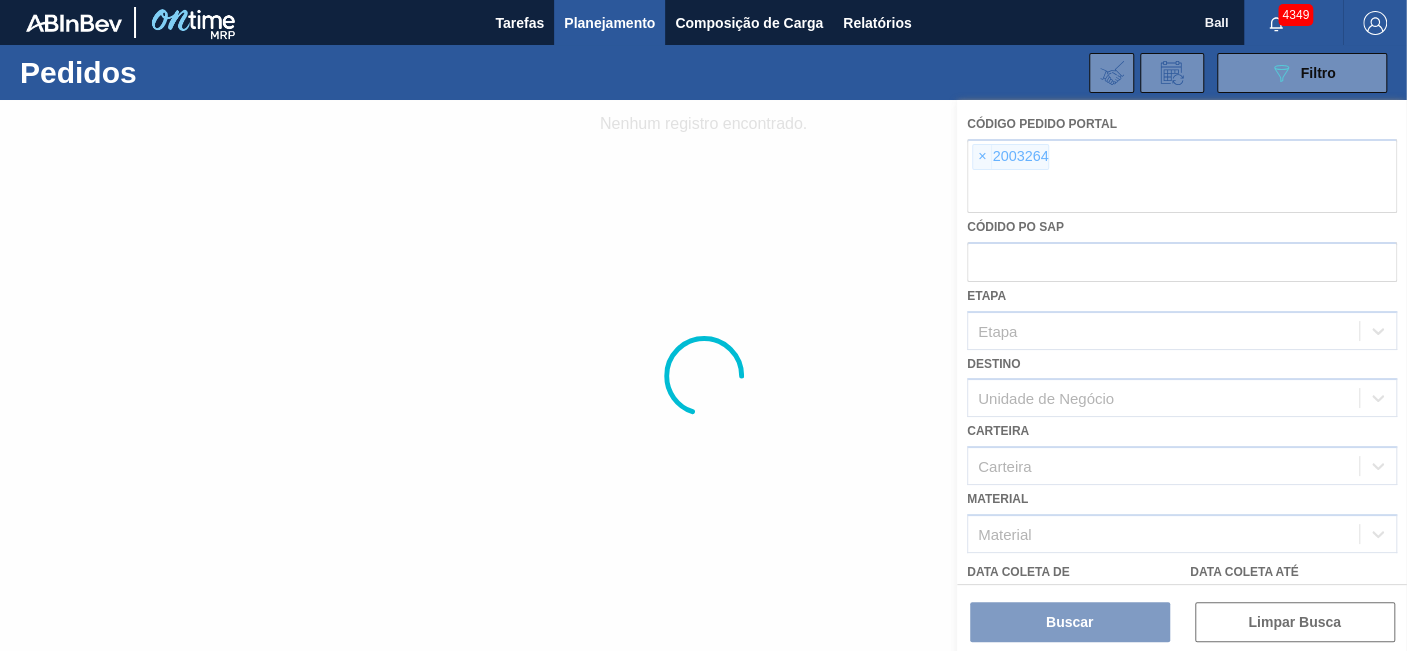 click at bounding box center [703, 375] 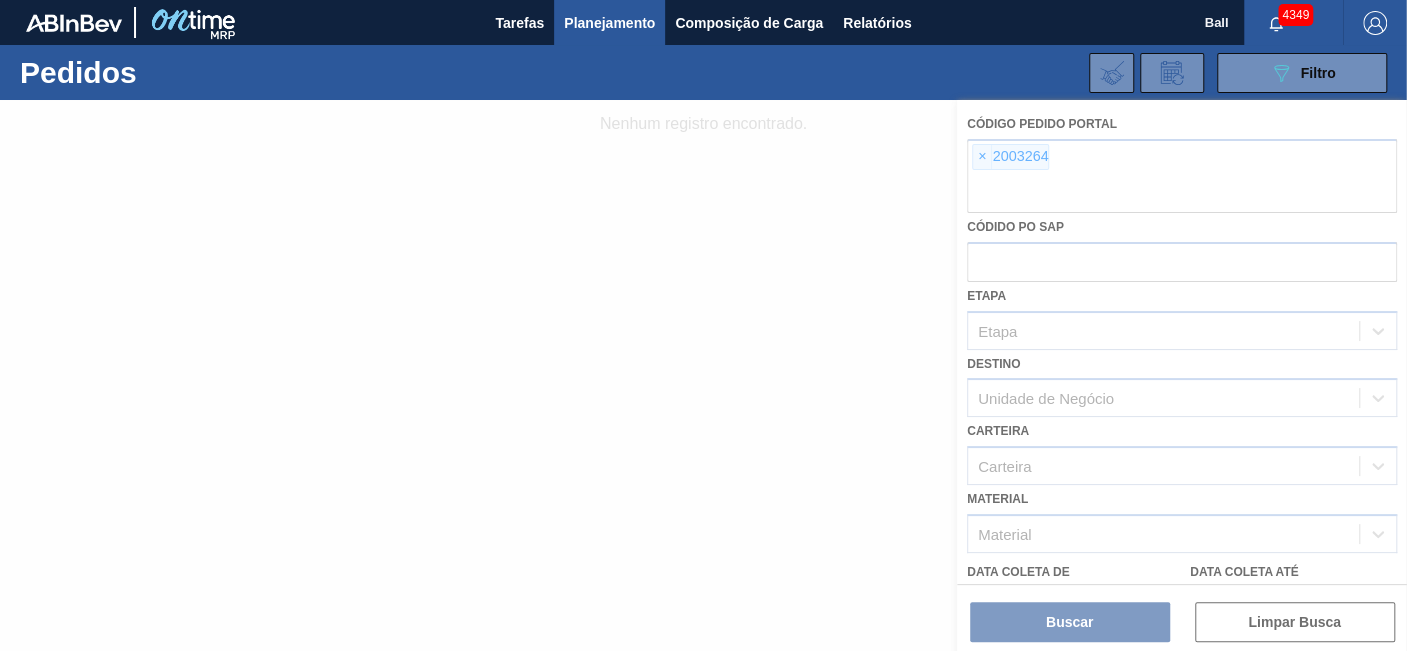 click at bounding box center (703, 375) 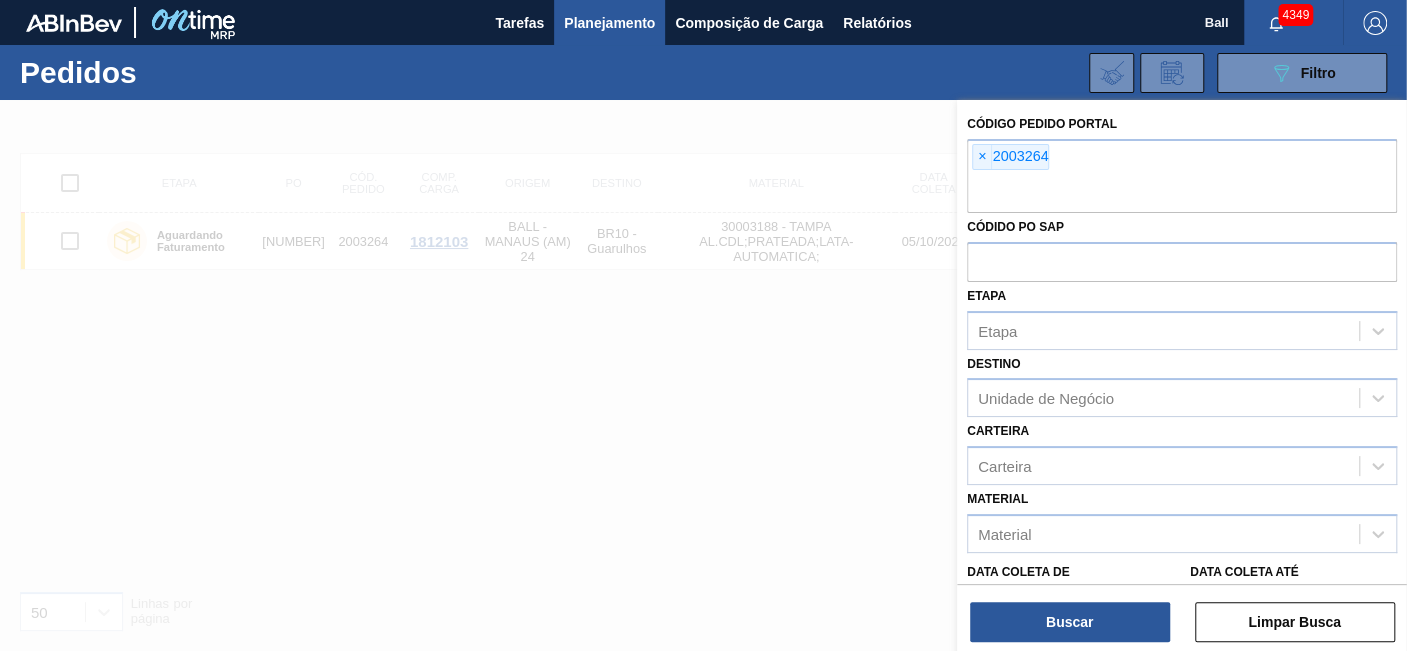 click on "×" at bounding box center [982, 157] 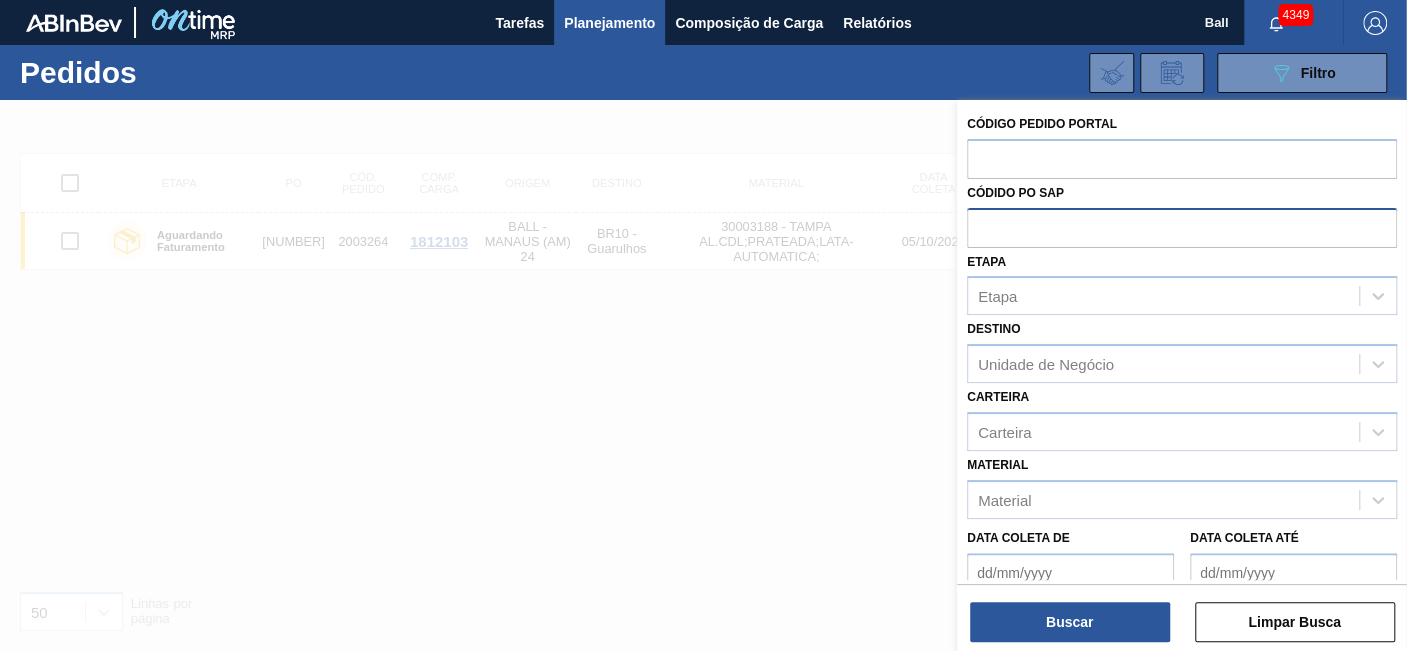click at bounding box center (1182, 227) 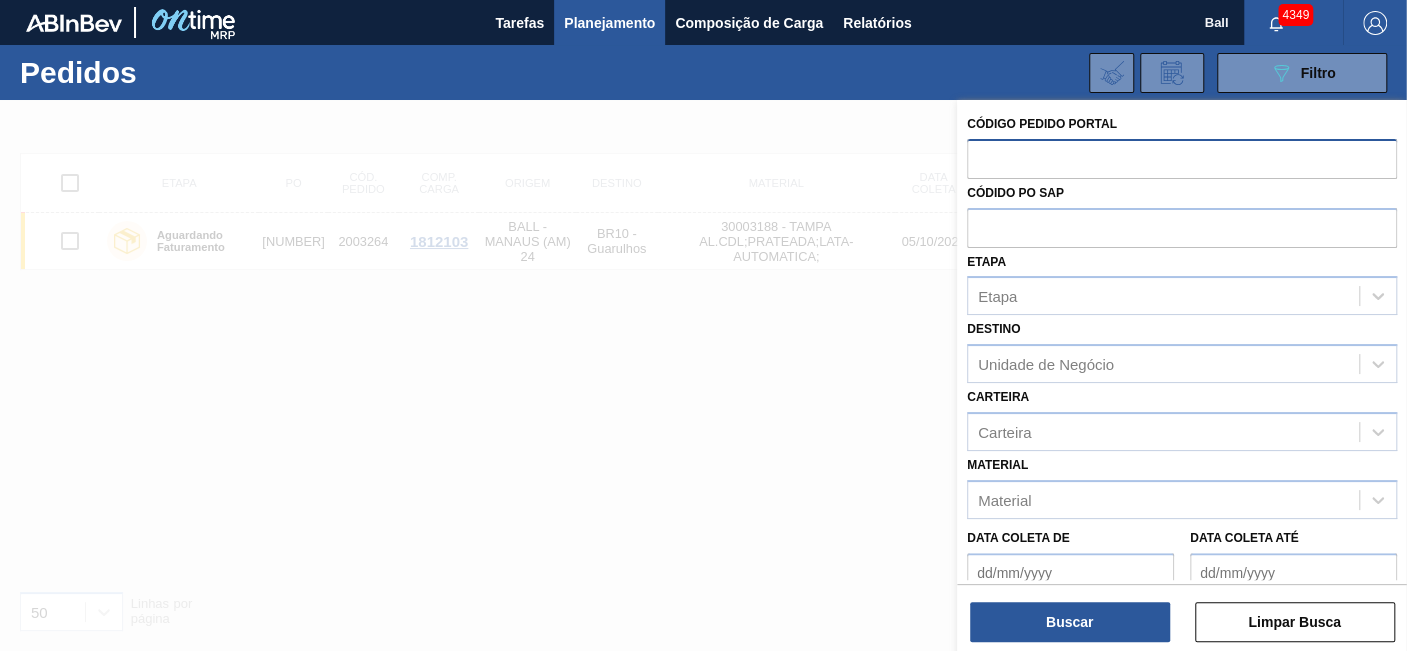 click at bounding box center [1182, 158] 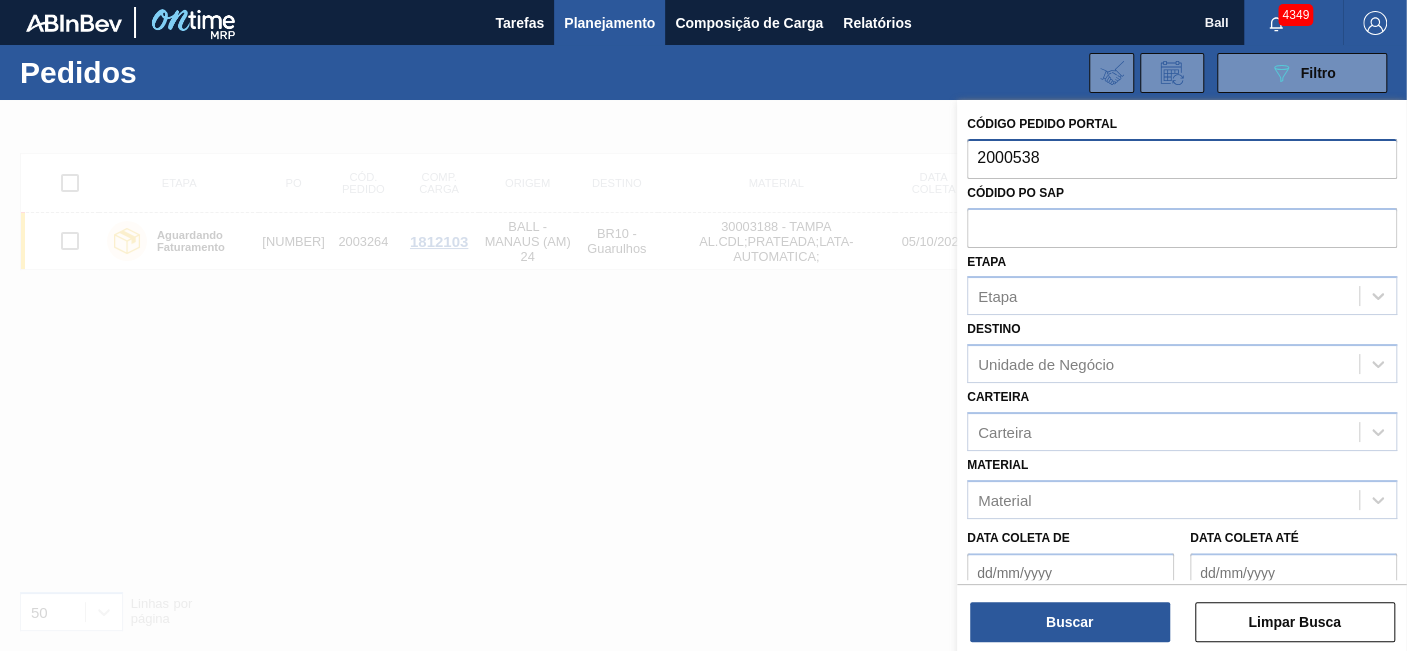 type 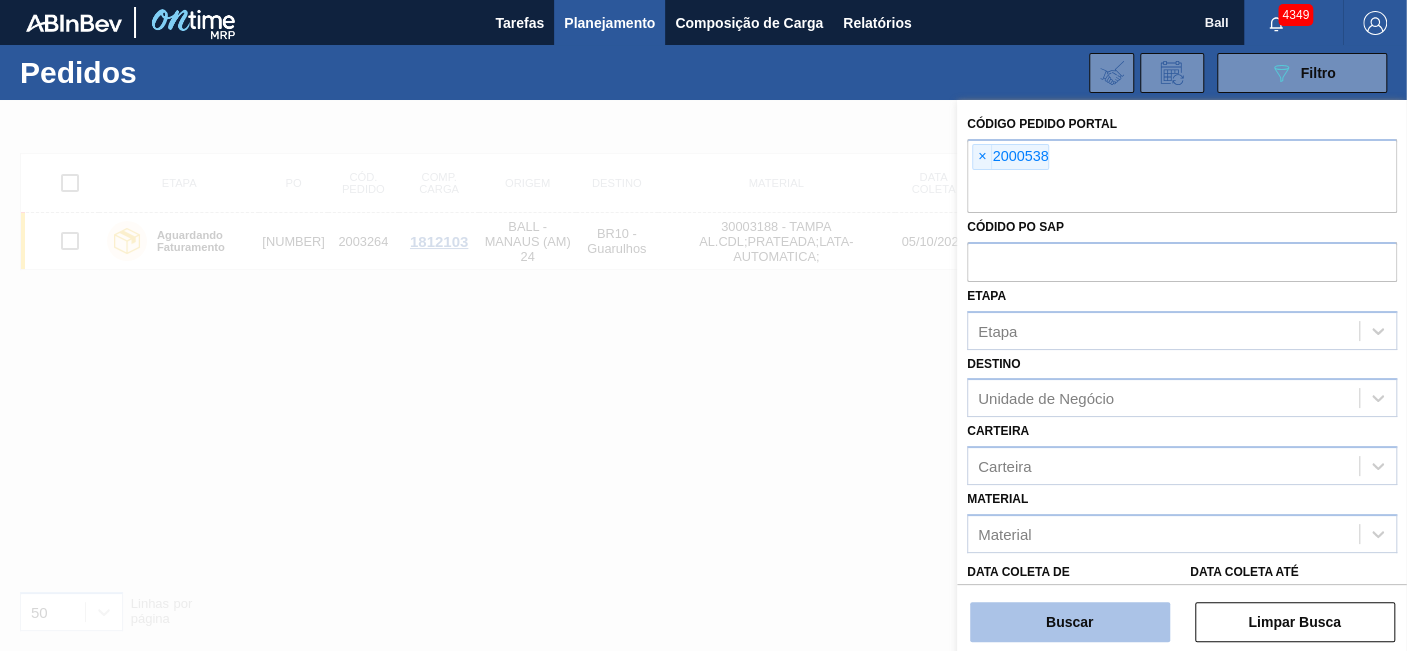 click on "Buscar" at bounding box center (1070, 622) 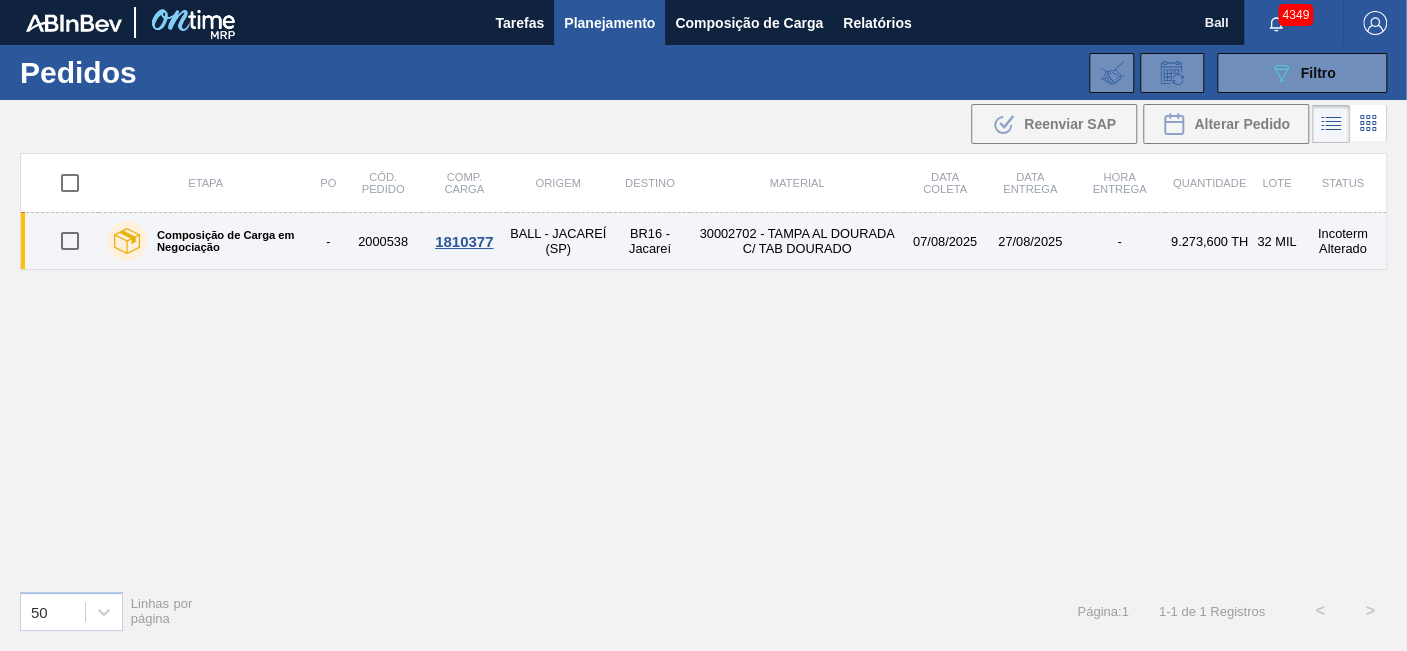 click on "30002702 - TAMPA AL DOURADA C/ TAB DOURADO" at bounding box center [797, 241] 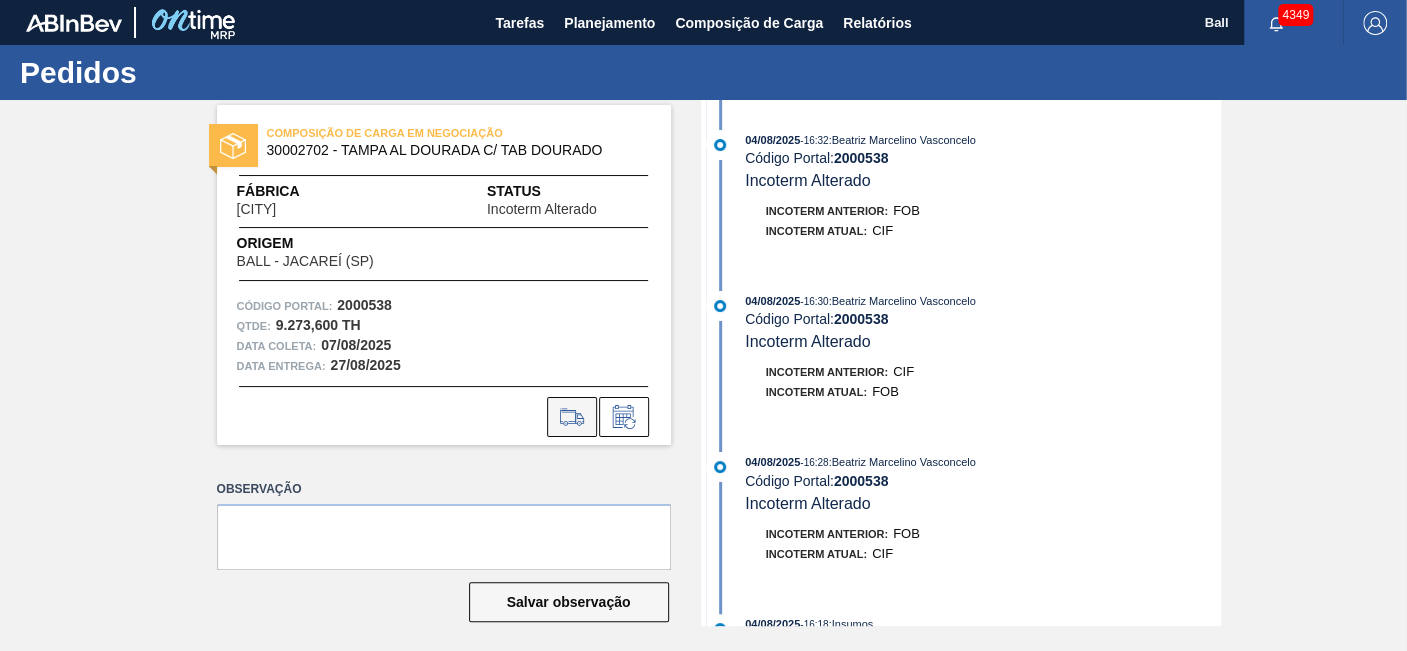 click 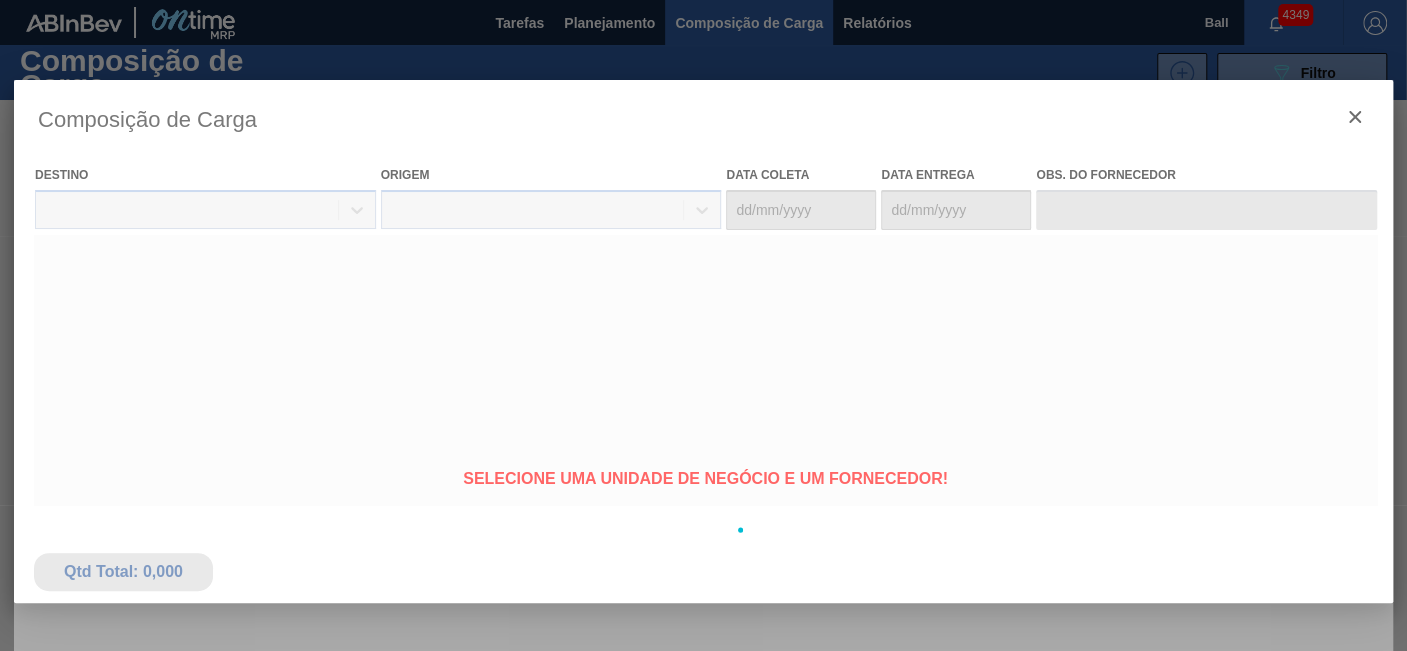 type on "07/08/2025" 